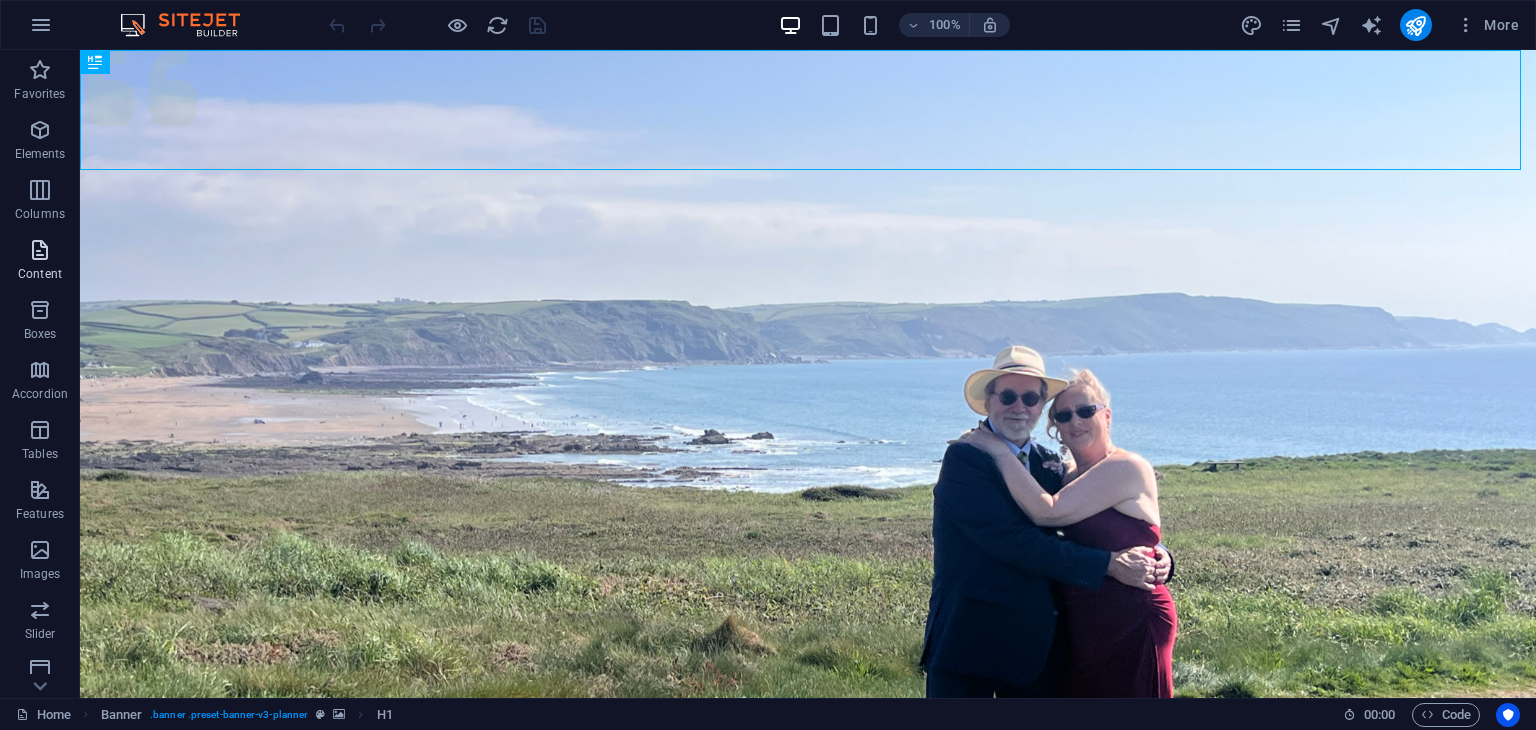 scroll, scrollTop: 0, scrollLeft: 0, axis: both 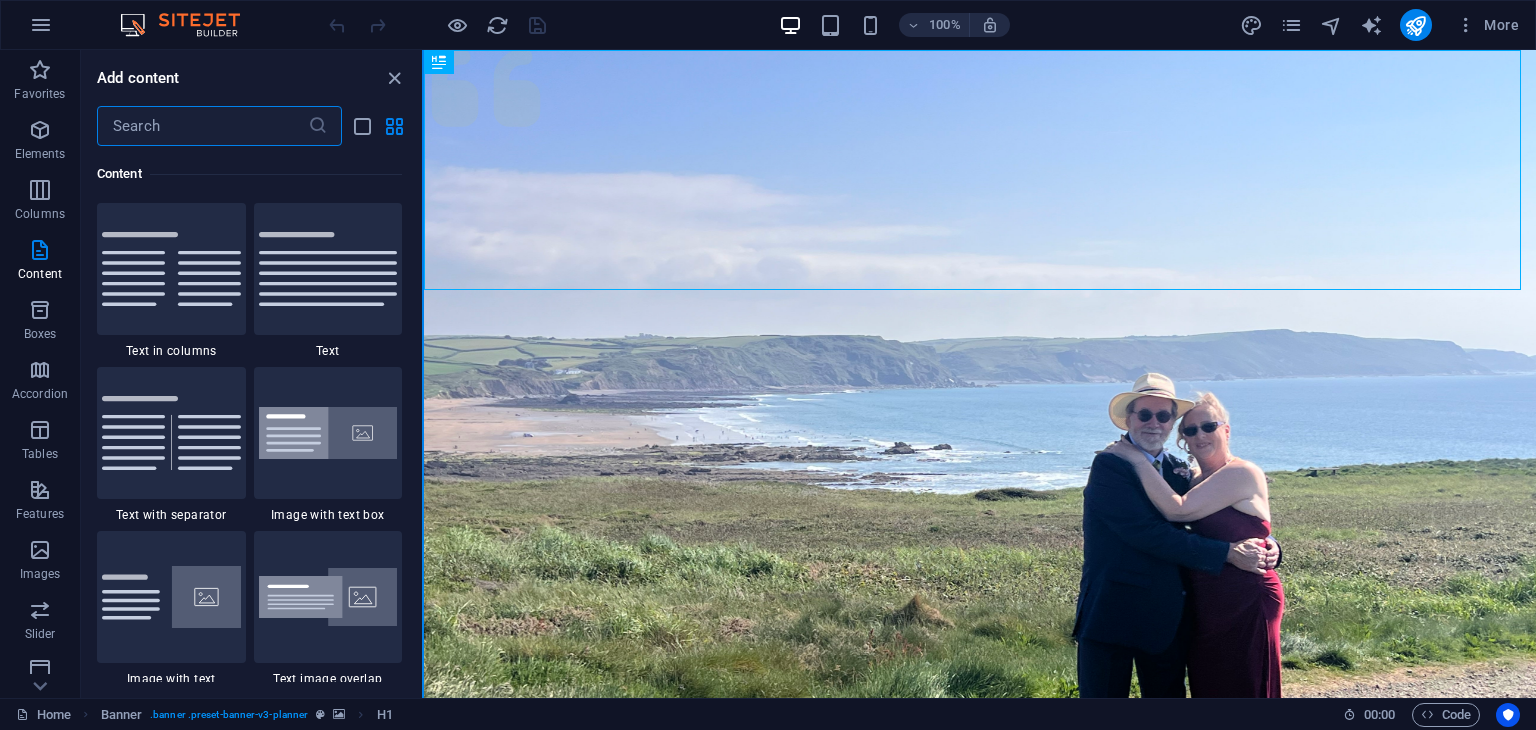 click at bounding box center (423, 374) 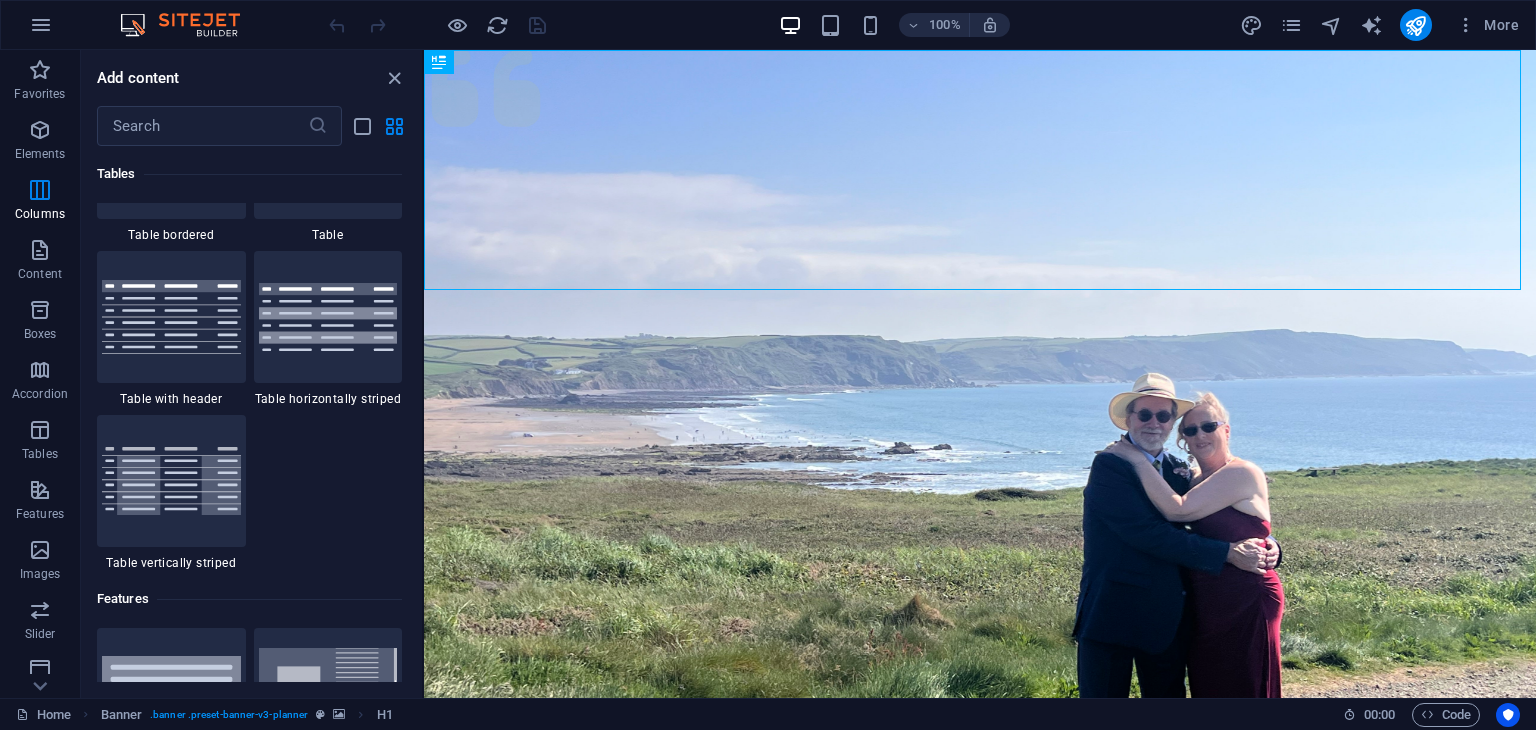 scroll, scrollTop: 3390, scrollLeft: 0, axis: vertical 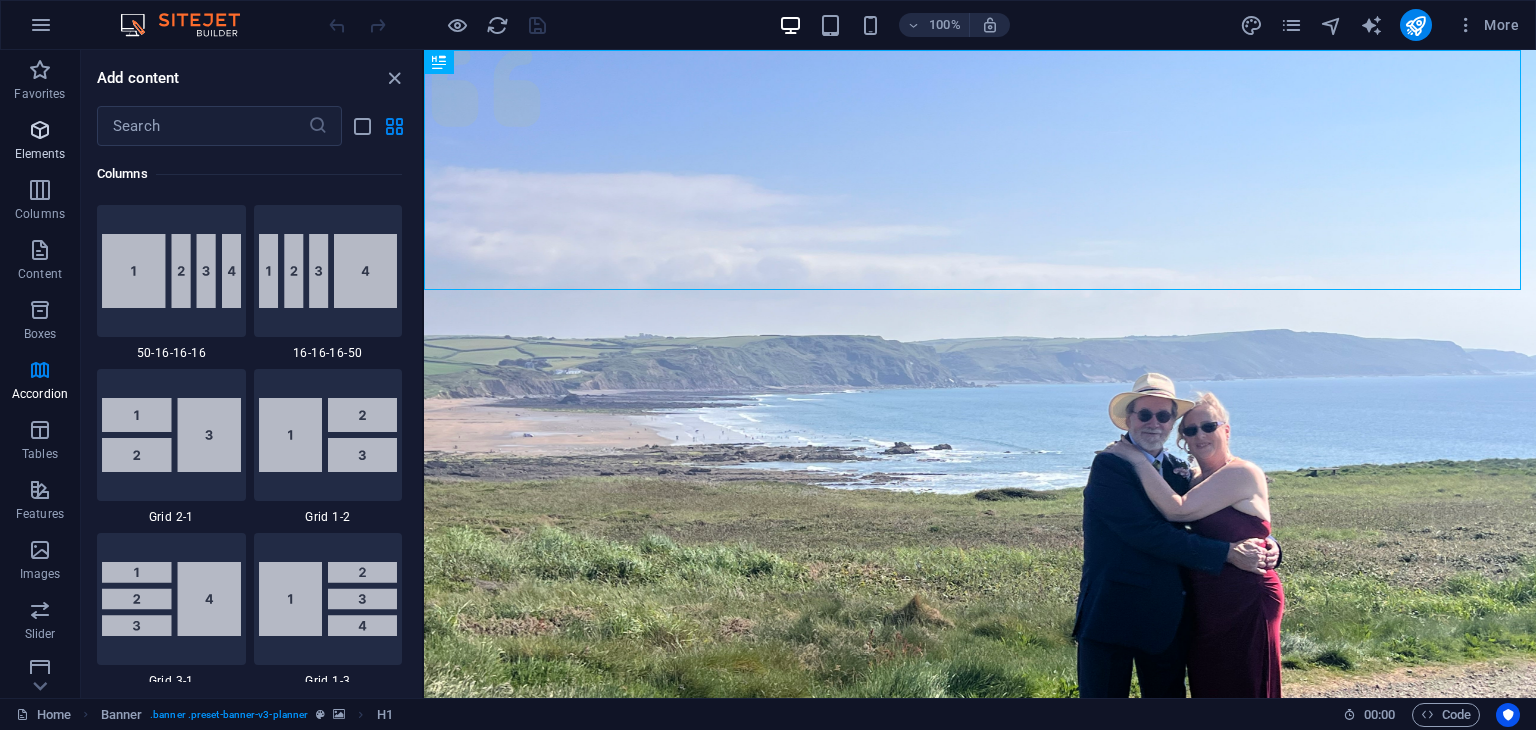click at bounding box center (40, 130) 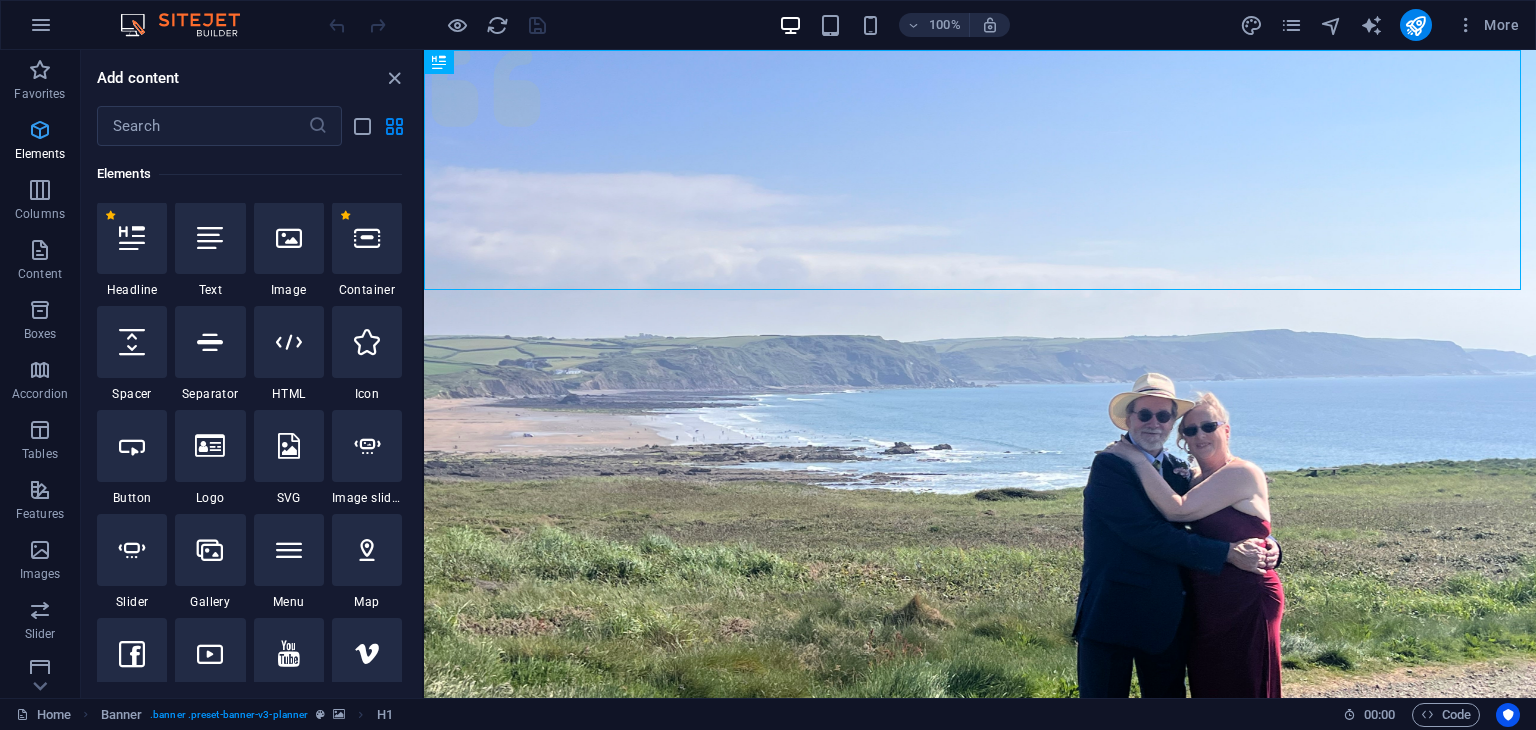 scroll, scrollTop: 212, scrollLeft: 0, axis: vertical 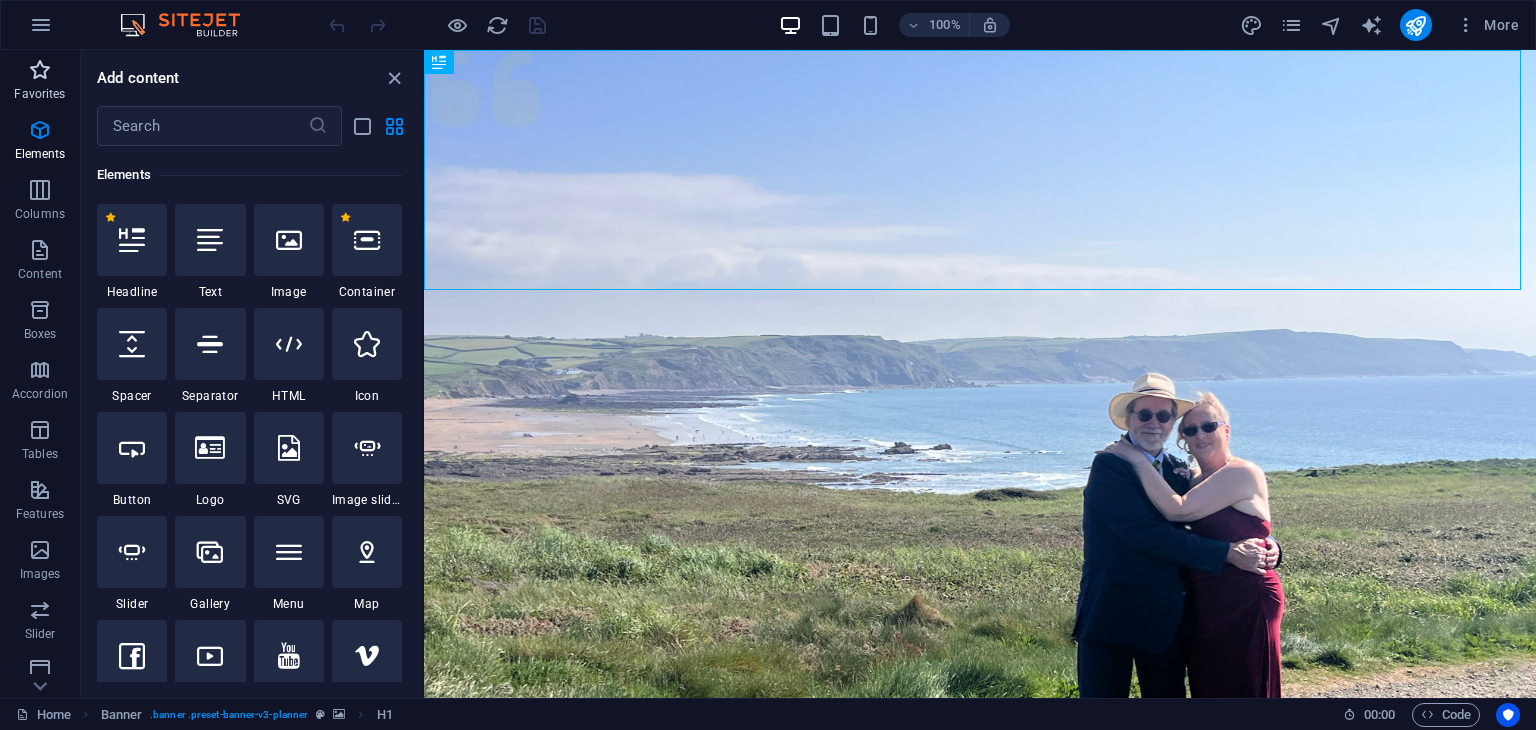 click on "Favorites" at bounding box center [39, 94] 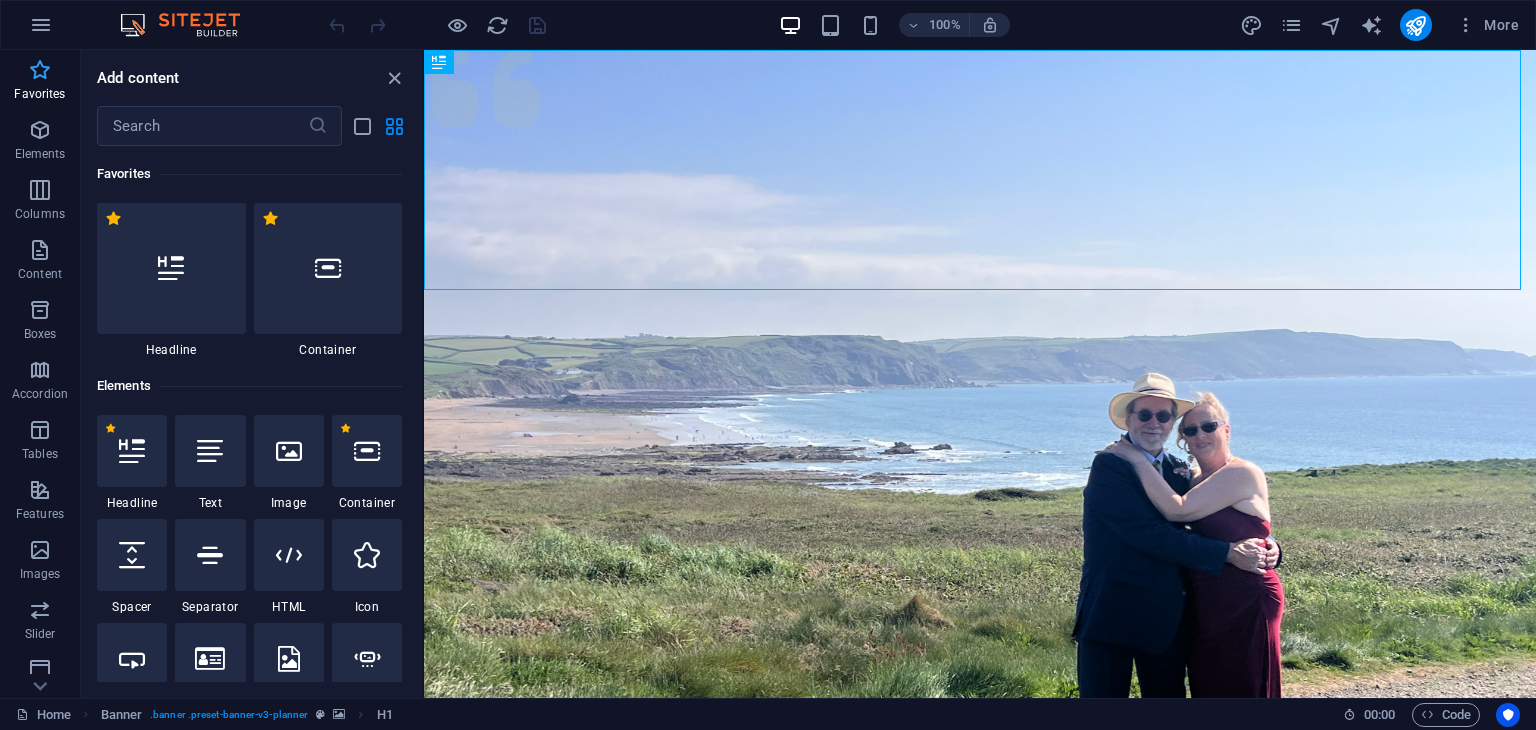 scroll, scrollTop: 0, scrollLeft: 0, axis: both 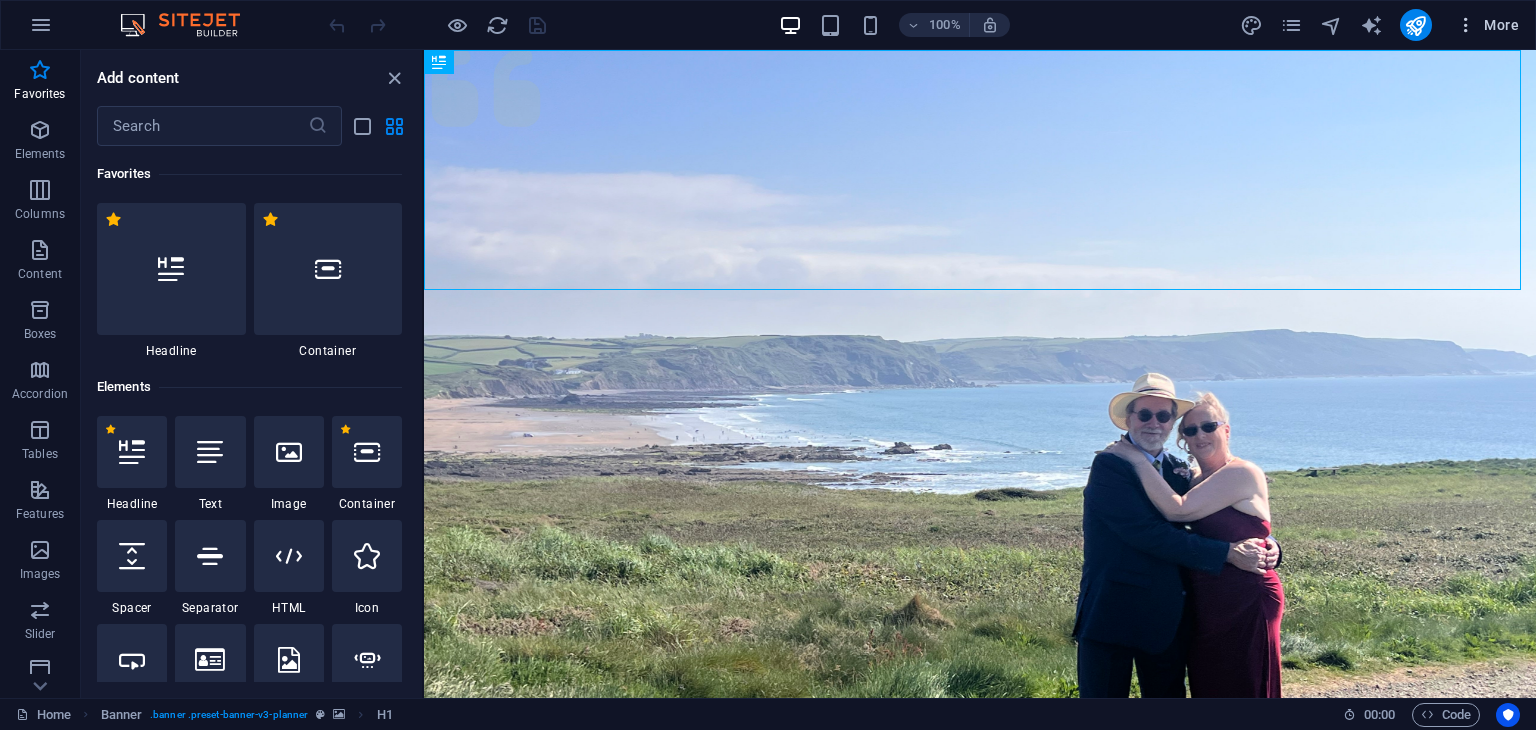 click on "More" at bounding box center (1487, 25) 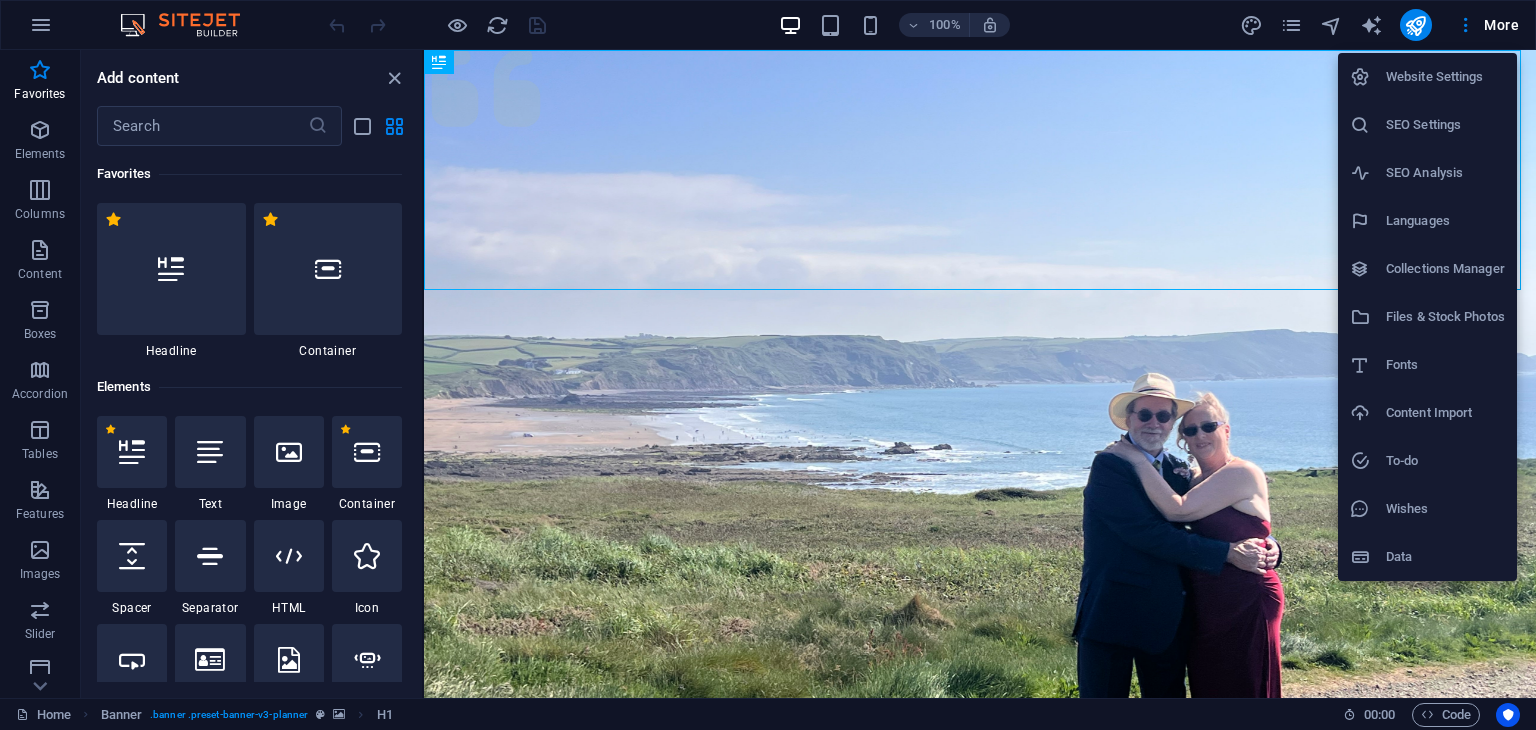 click on "Website Settings" at bounding box center (1427, 77) 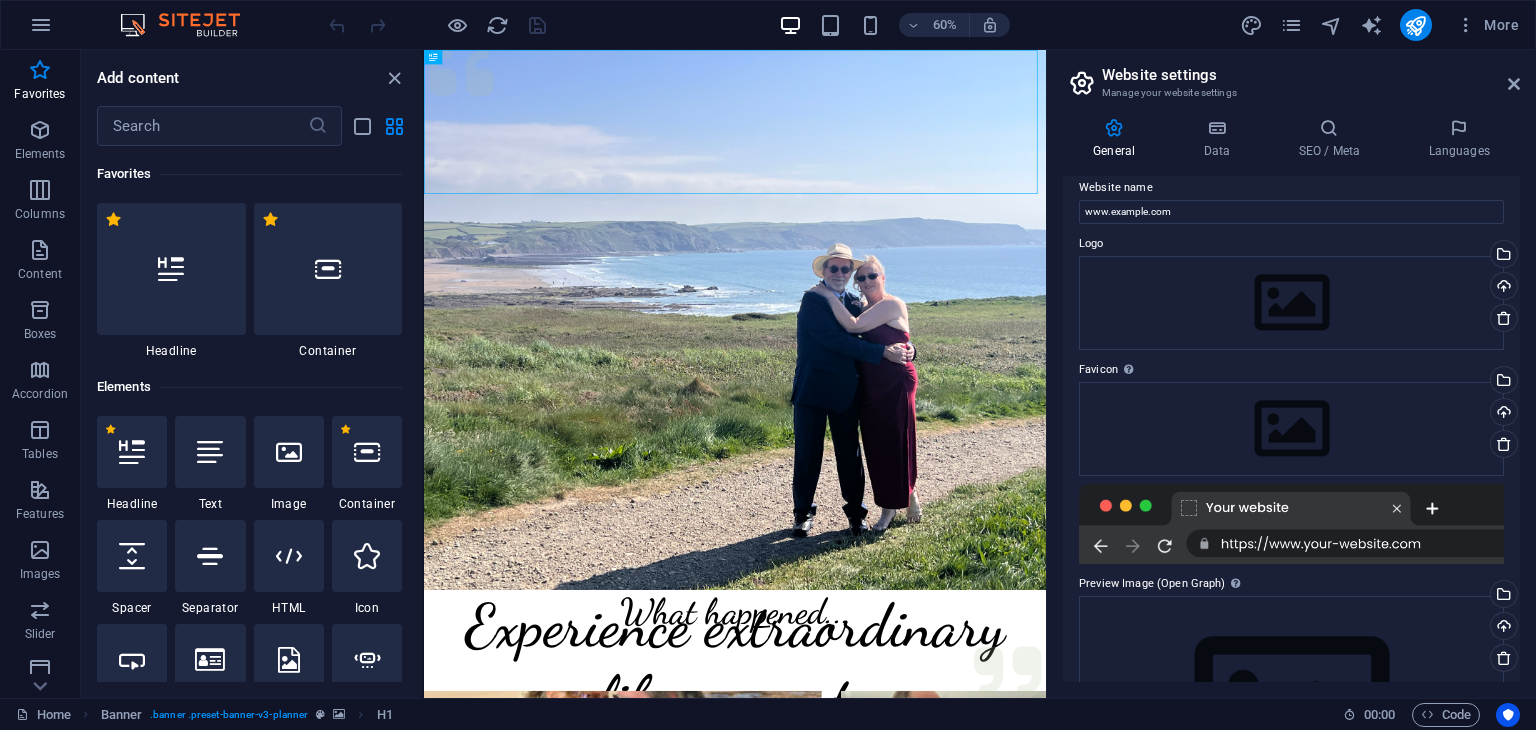 scroll, scrollTop: 0, scrollLeft: 0, axis: both 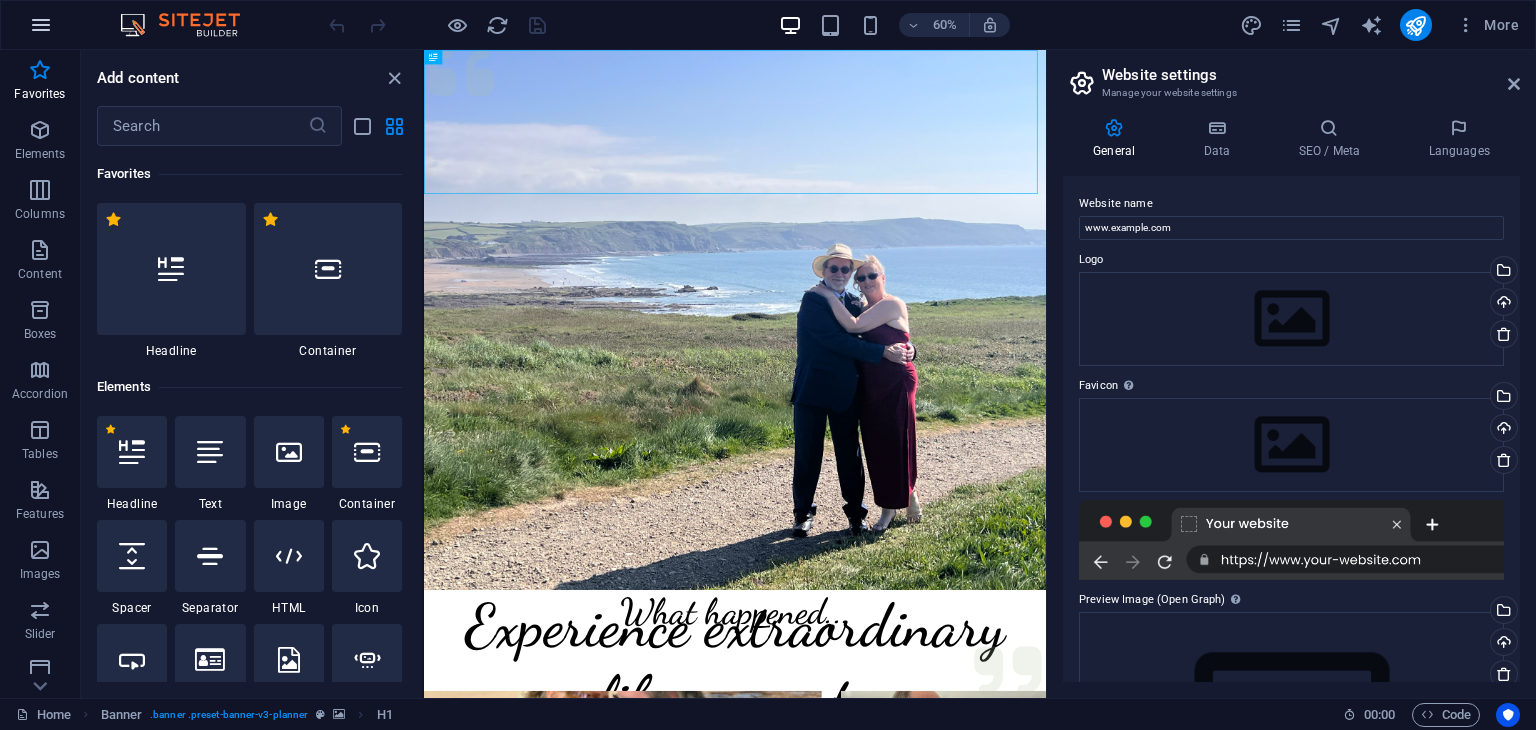 click at bounding box center (41, 25) 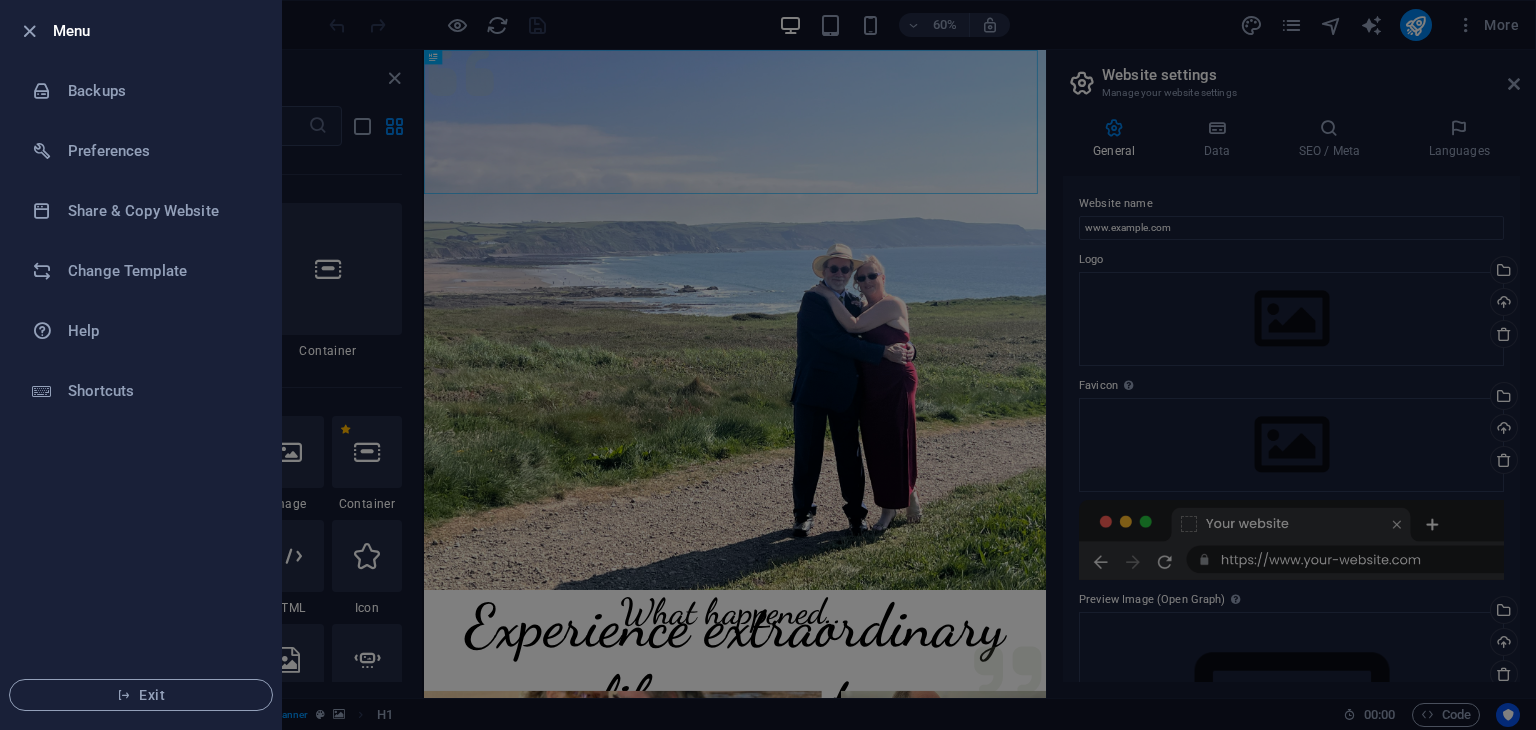 click at bounding box center (768, 365) 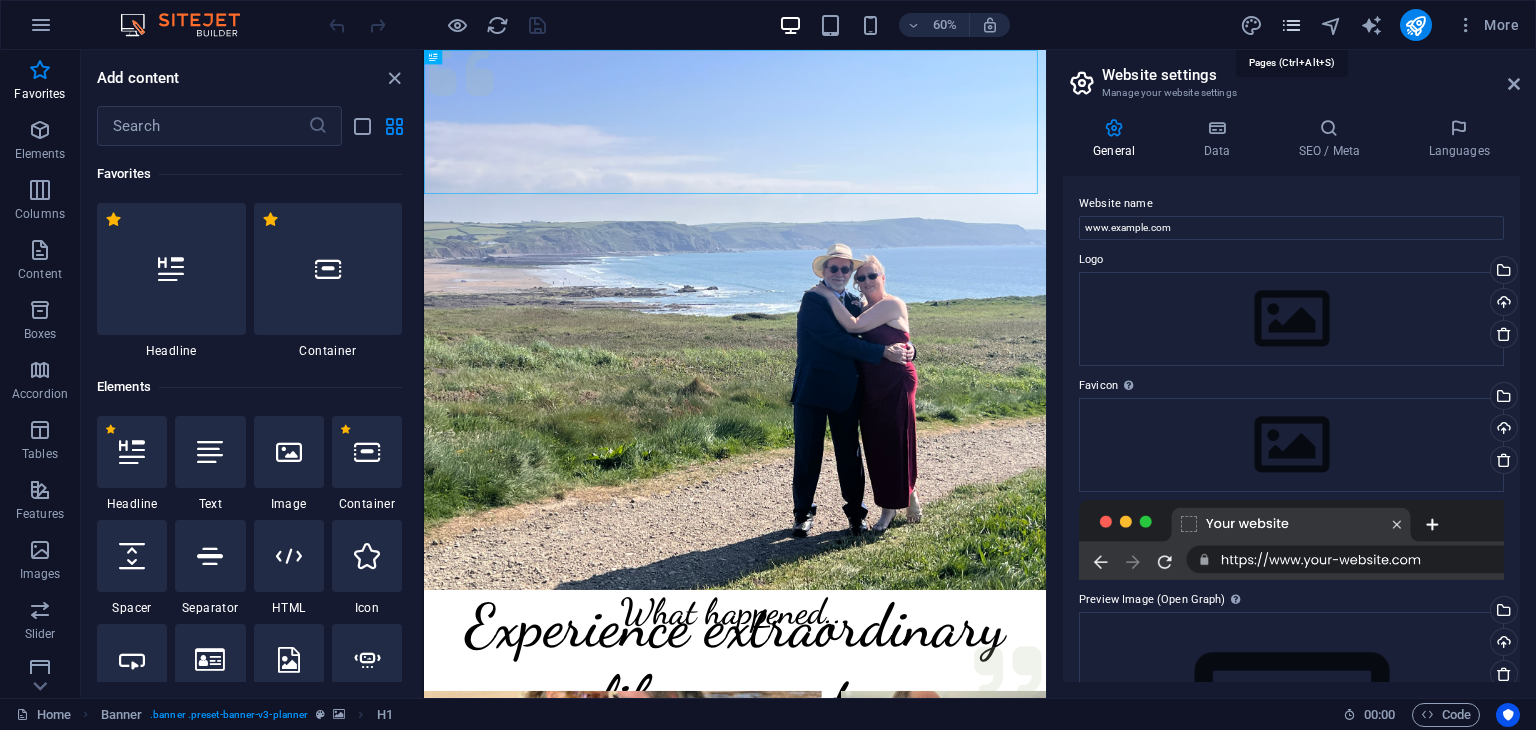click at bounding box center [1291, 25] 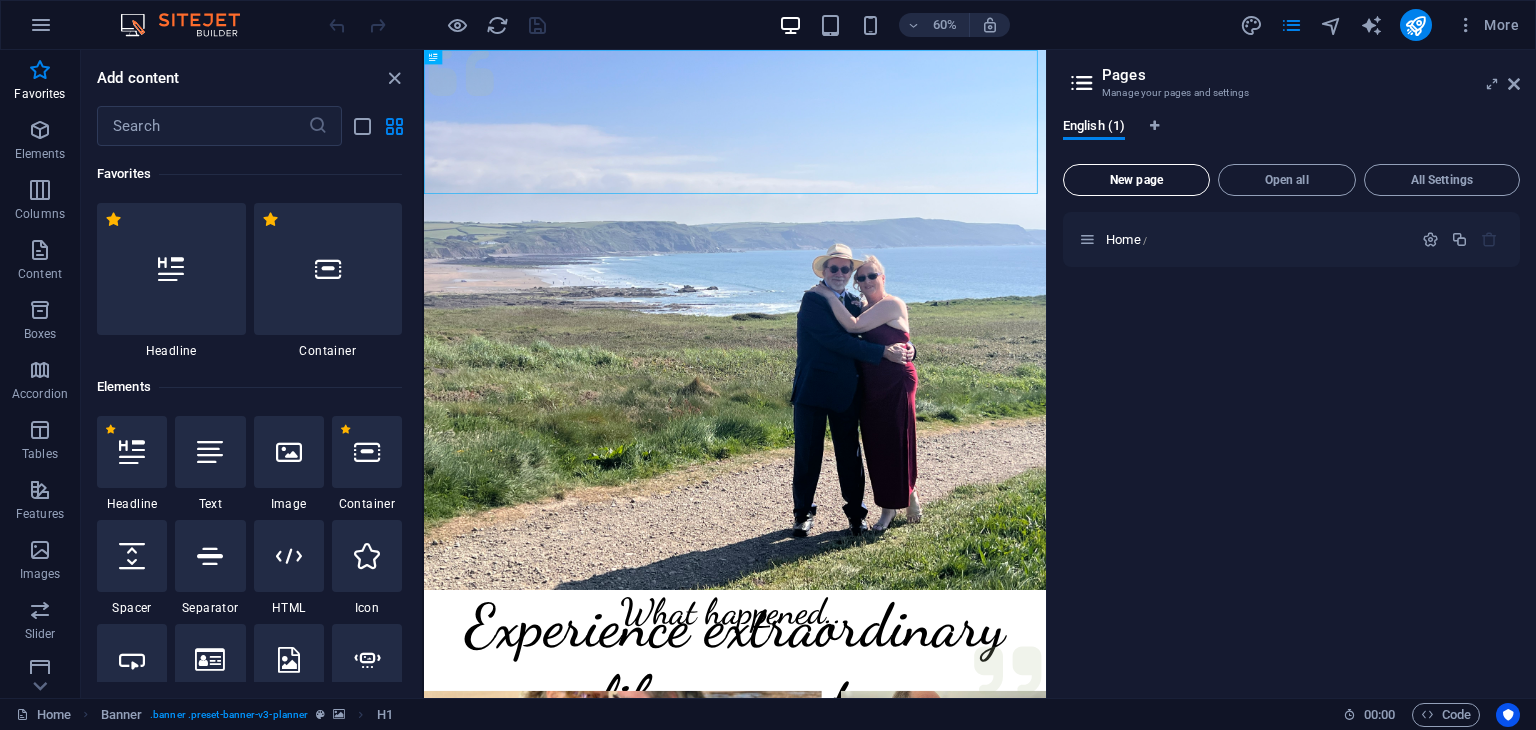 click on "New page" at bounding box center [1136, 180] 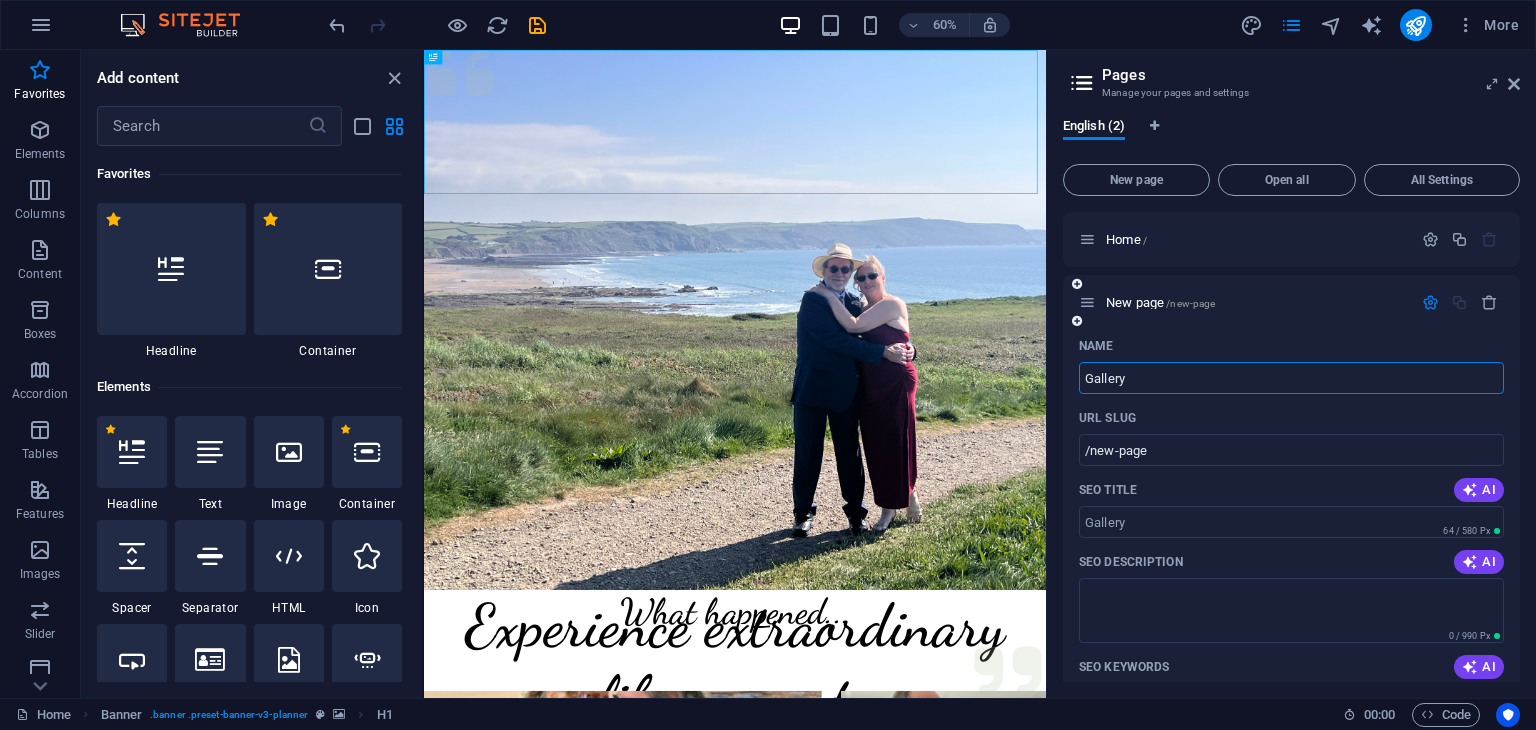 type on "Gallery" 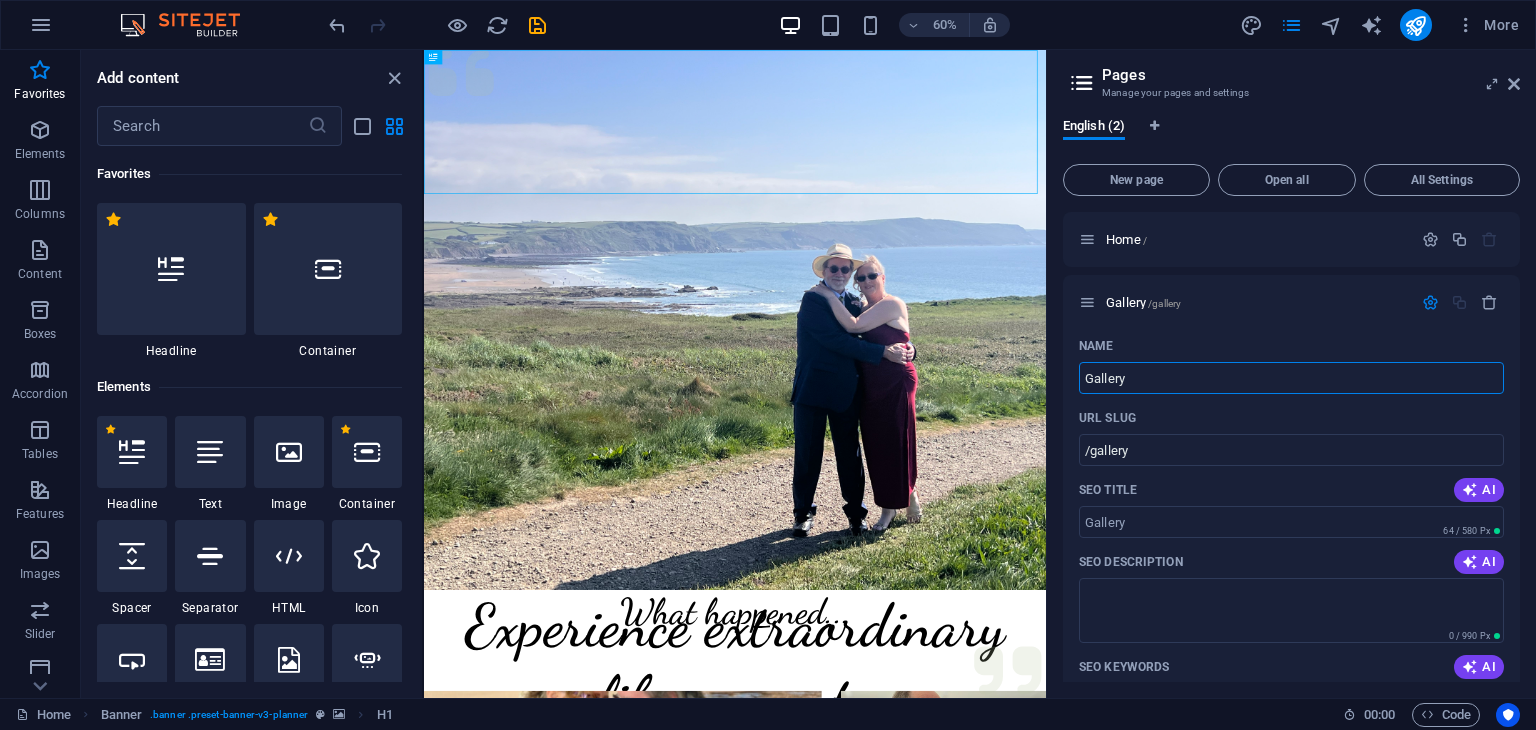 scroll, scrollTop: 110, scrollLeft: 0, axis: vertical 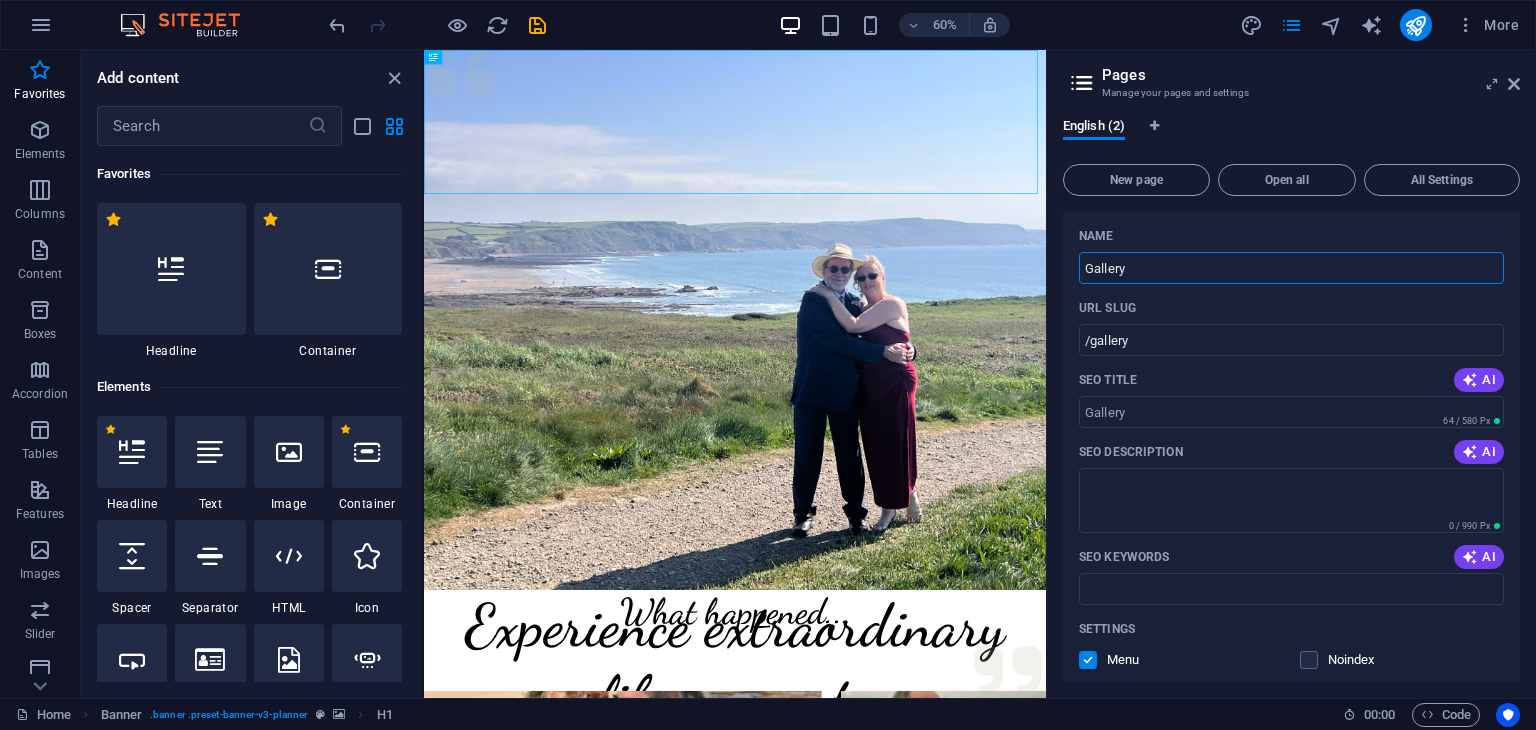 type on "Gallery" 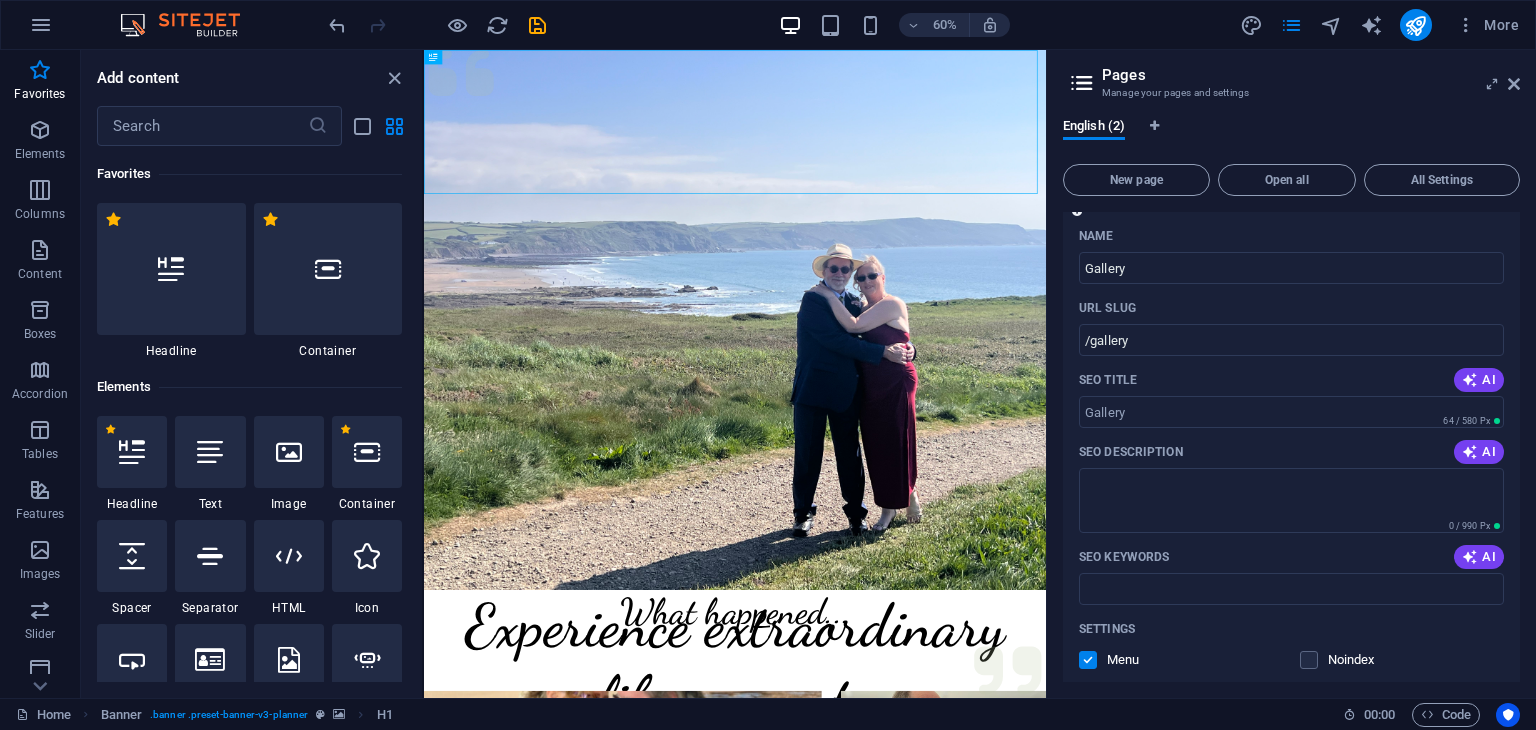 drag, startPoint x: 1516, startPoint y: 617, endPoint x: 1460, endPoint y: 619, distance: 56.0357 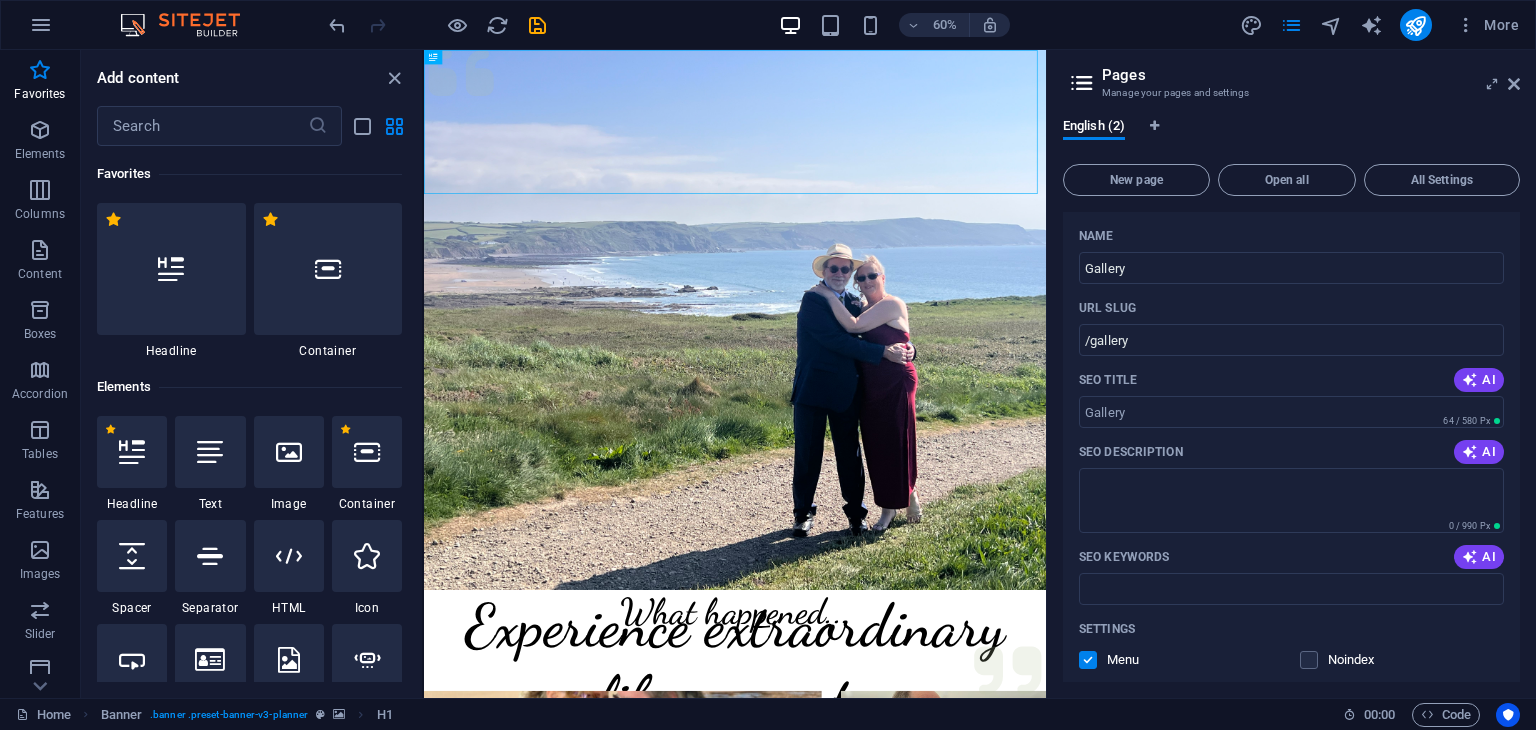 click on "English (2) New page Open all All Settings Home / Gallery /gallery Name Gallery ​ URL SLUG /gallery ​ SEO Title AI ​ [NUMBER] / [NUMBER] Px SEO Description AI ​ [NUMBER] / [NUMBER] Px SEO Keywords AI ​ Settings Menu Noindex Preview Mobile Desktop www.example.com gallery Meta tags ​ Preview Image (Open Graph) Drag files here, click to choose files or select files from Files or our free stock photos & videos More Settings" at bounding box center [1291, 400] 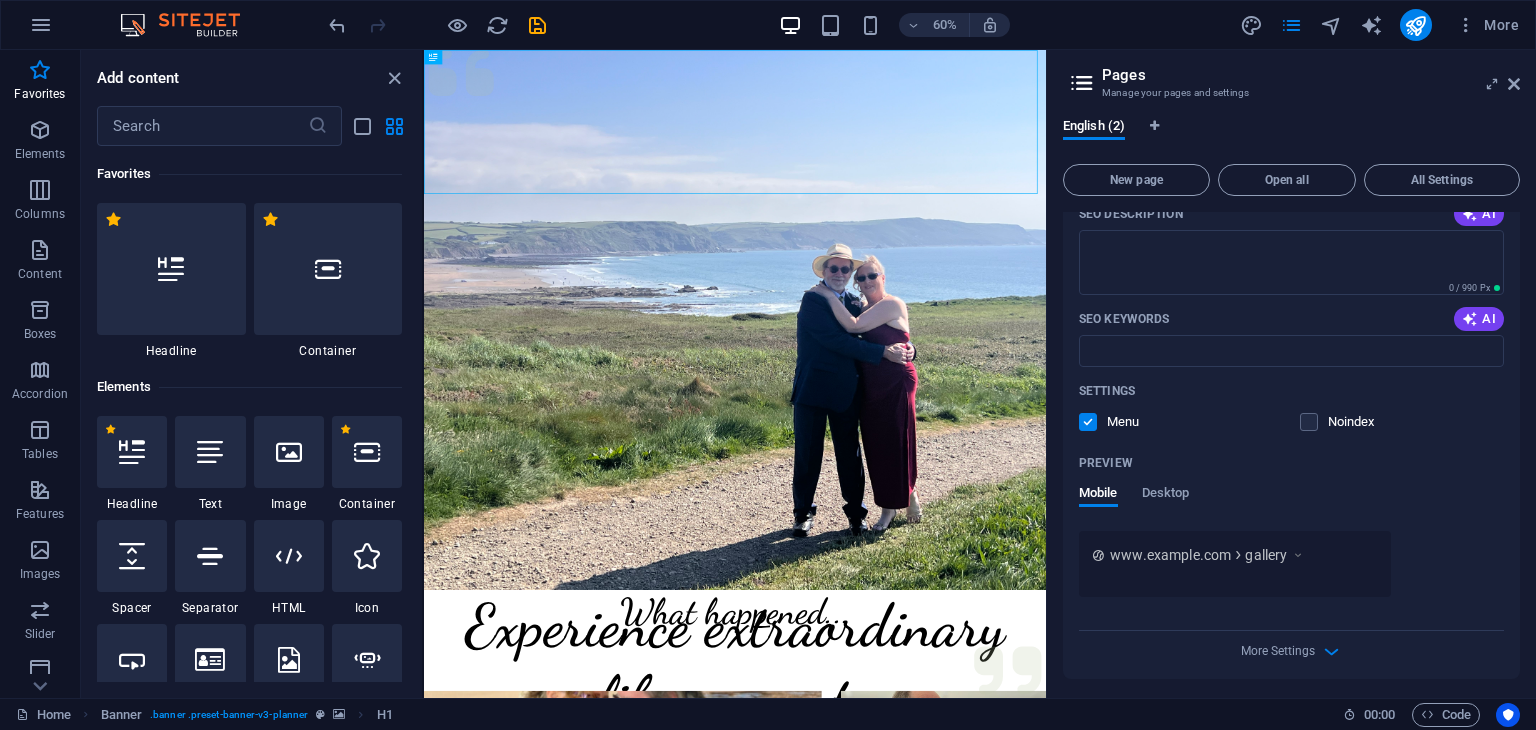 scroll, scrollTop: 353, scrollLeft: 0, axis: vertical 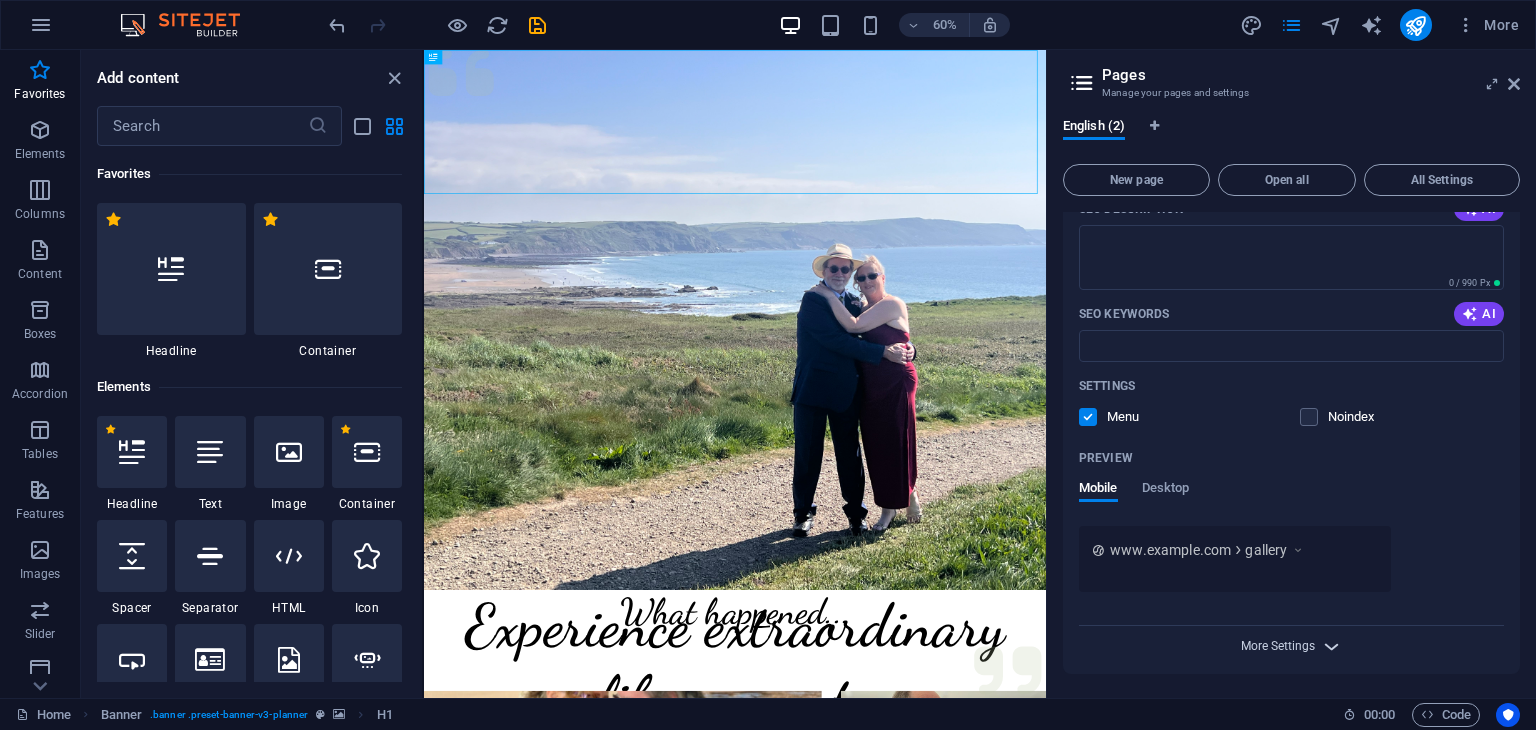 click on "More Settings" at bounding box center (1278, 646) 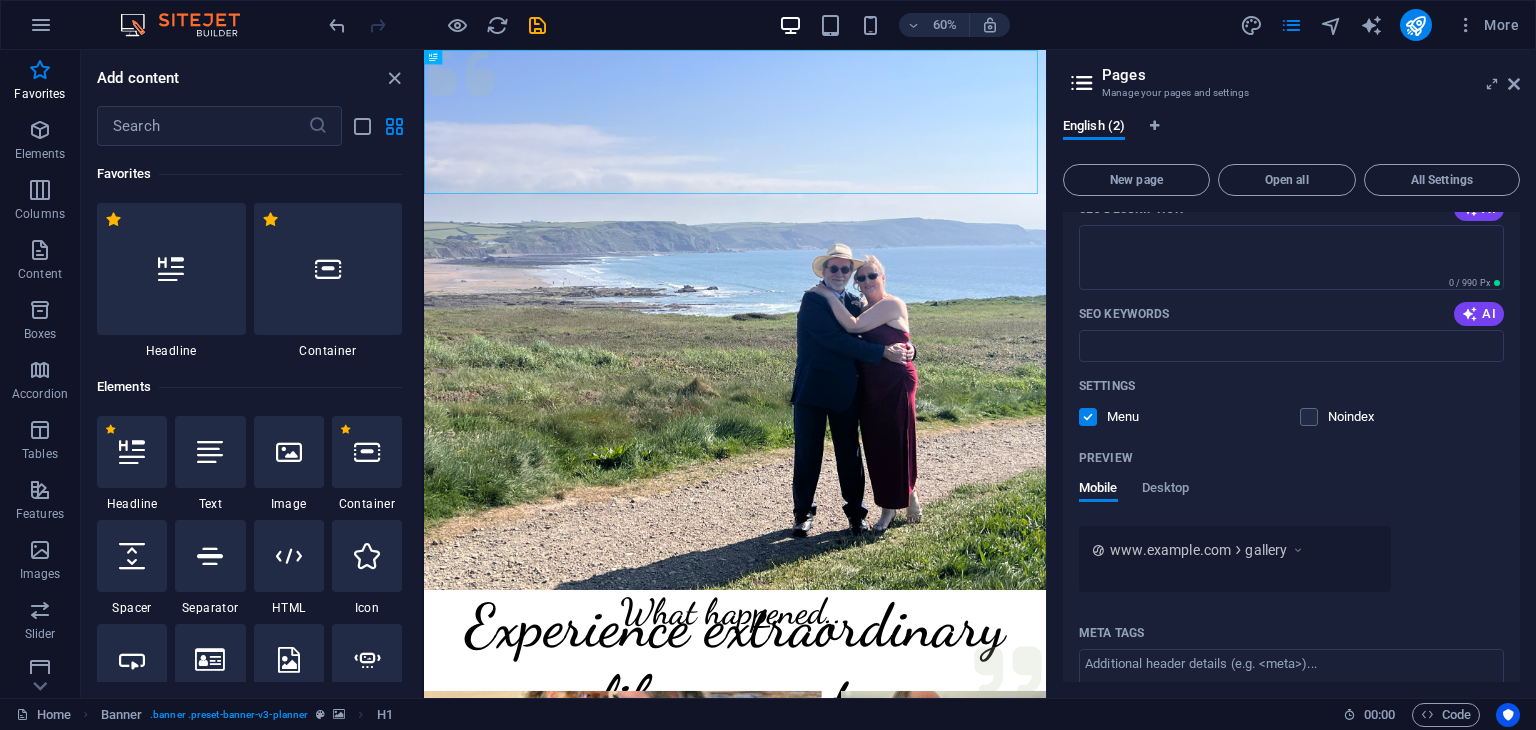 scroll, scrollTop: 640, scrollLeft: 0, axis: vertical 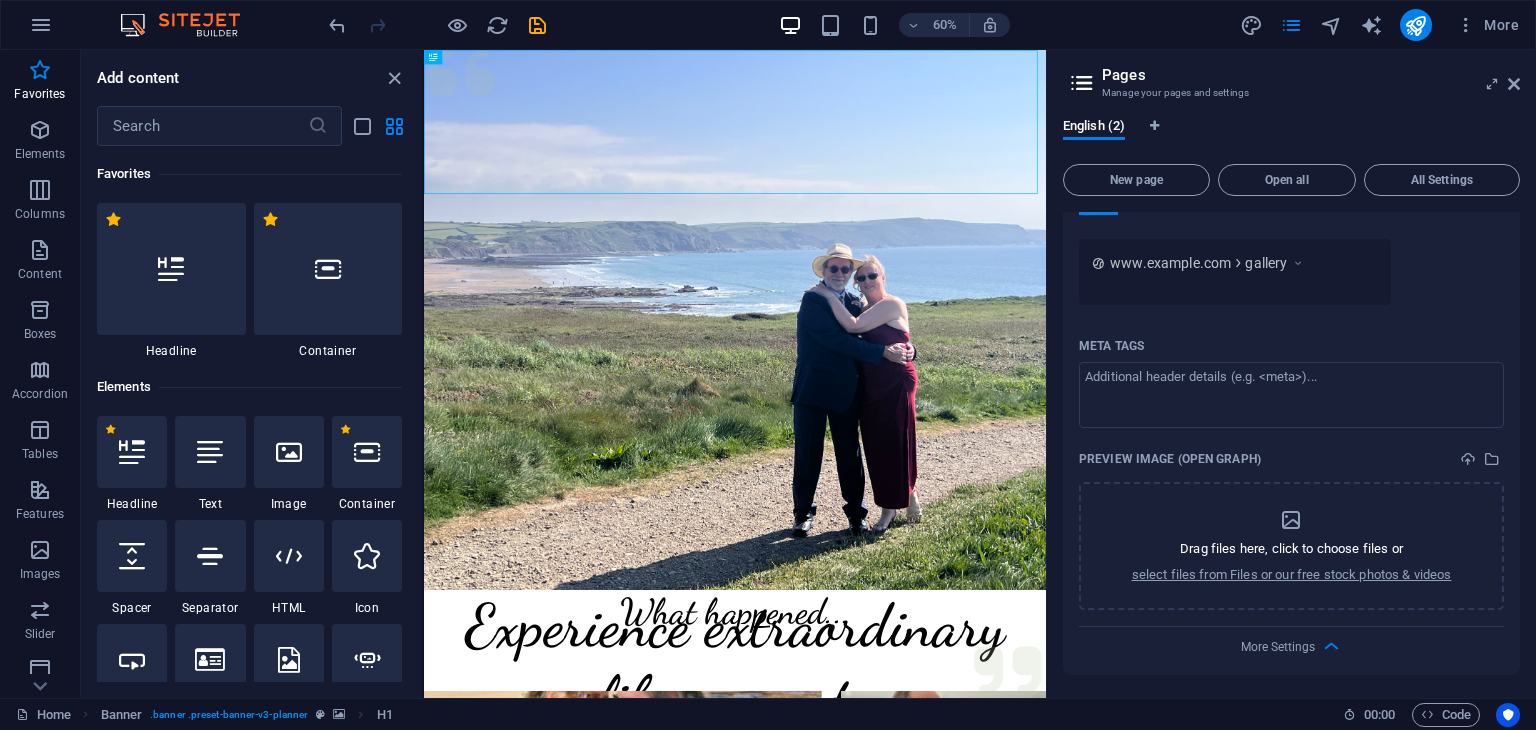drag, startPoint x: 1523, startPoint y: 521, endPoint x: 1486, endPoint y: 361, distance: 164.22241 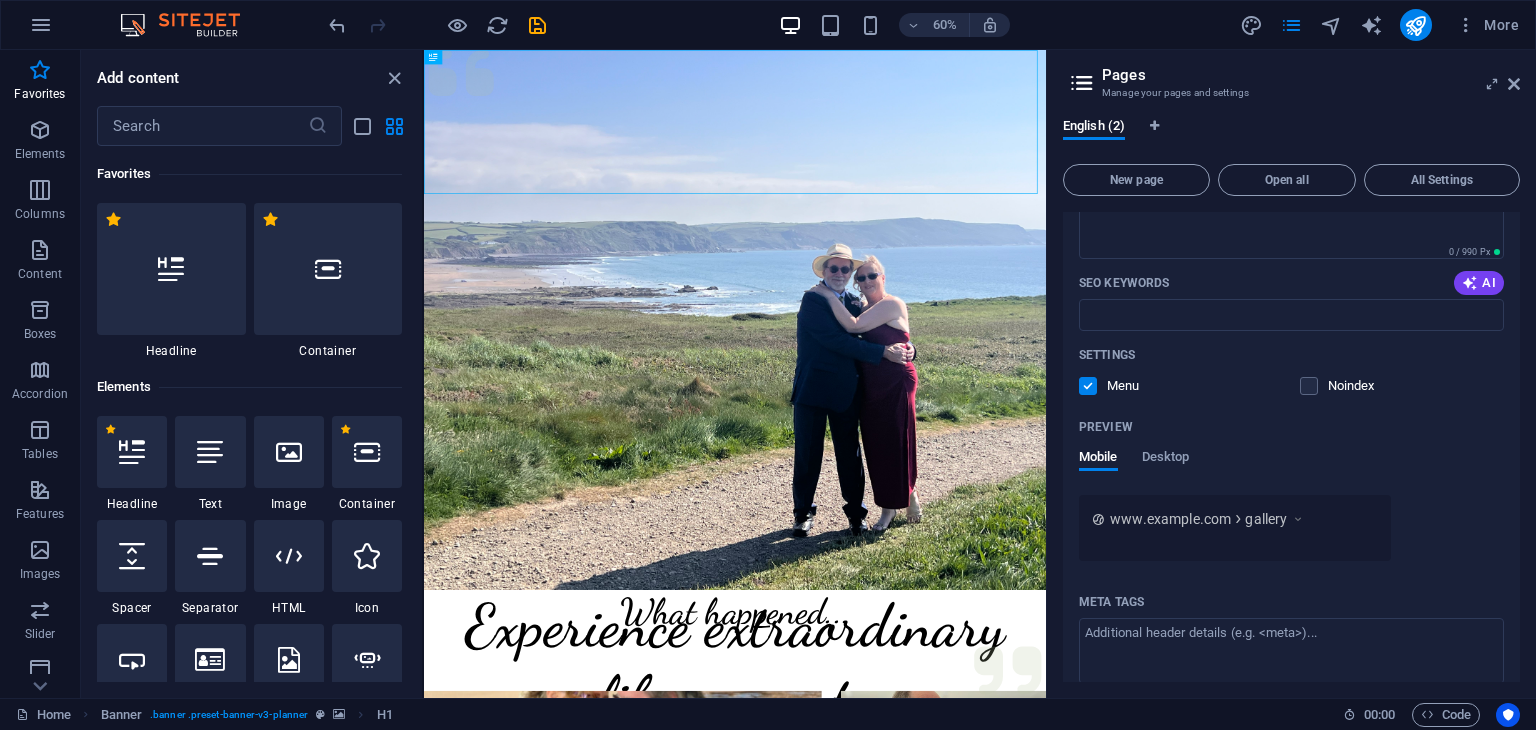 scroll, scrollTop: 0, scrollLeft: 0, axis: both 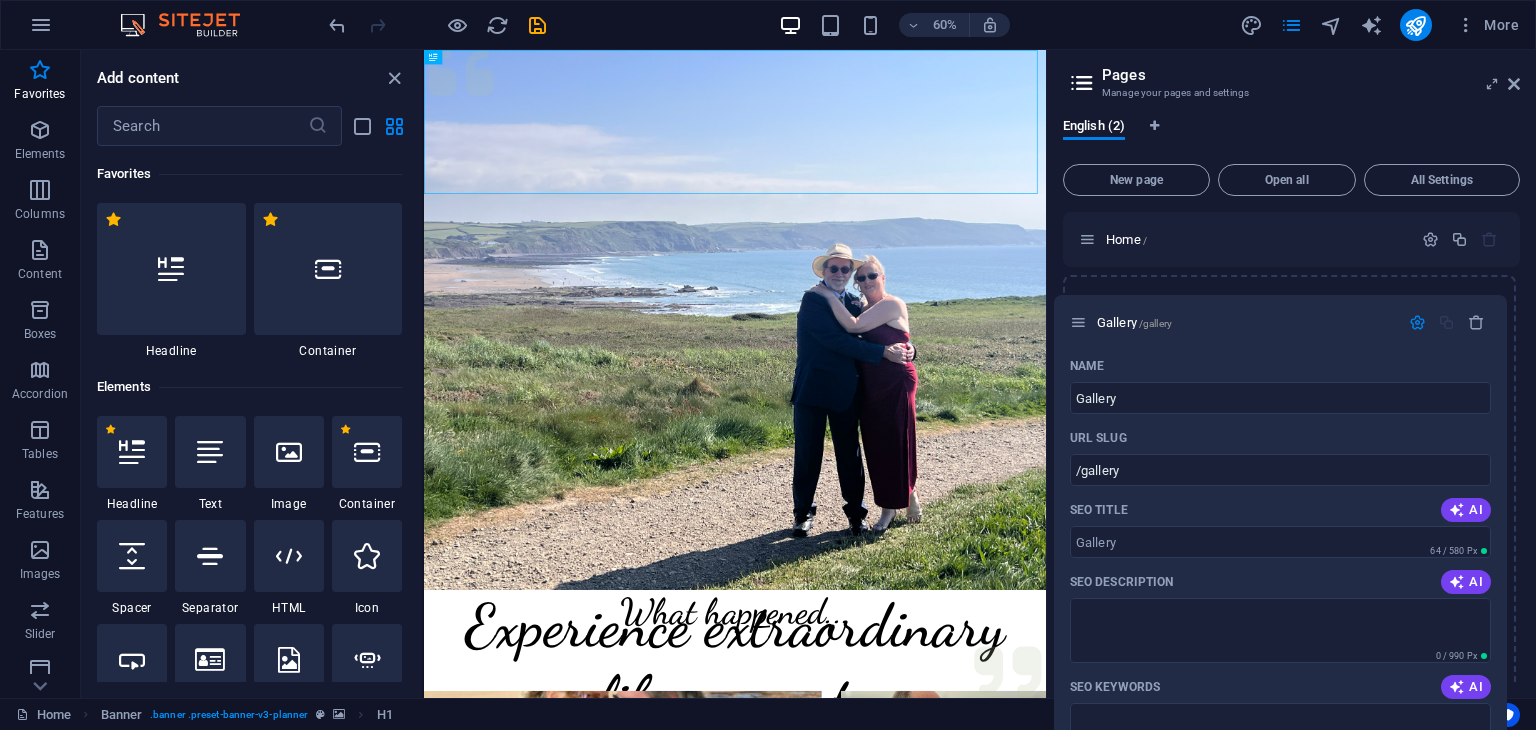 drag, startPoint x: 1089, startPoint y: 305, endPoint x: 1102, endPoint y: 319, distance: 19.104973 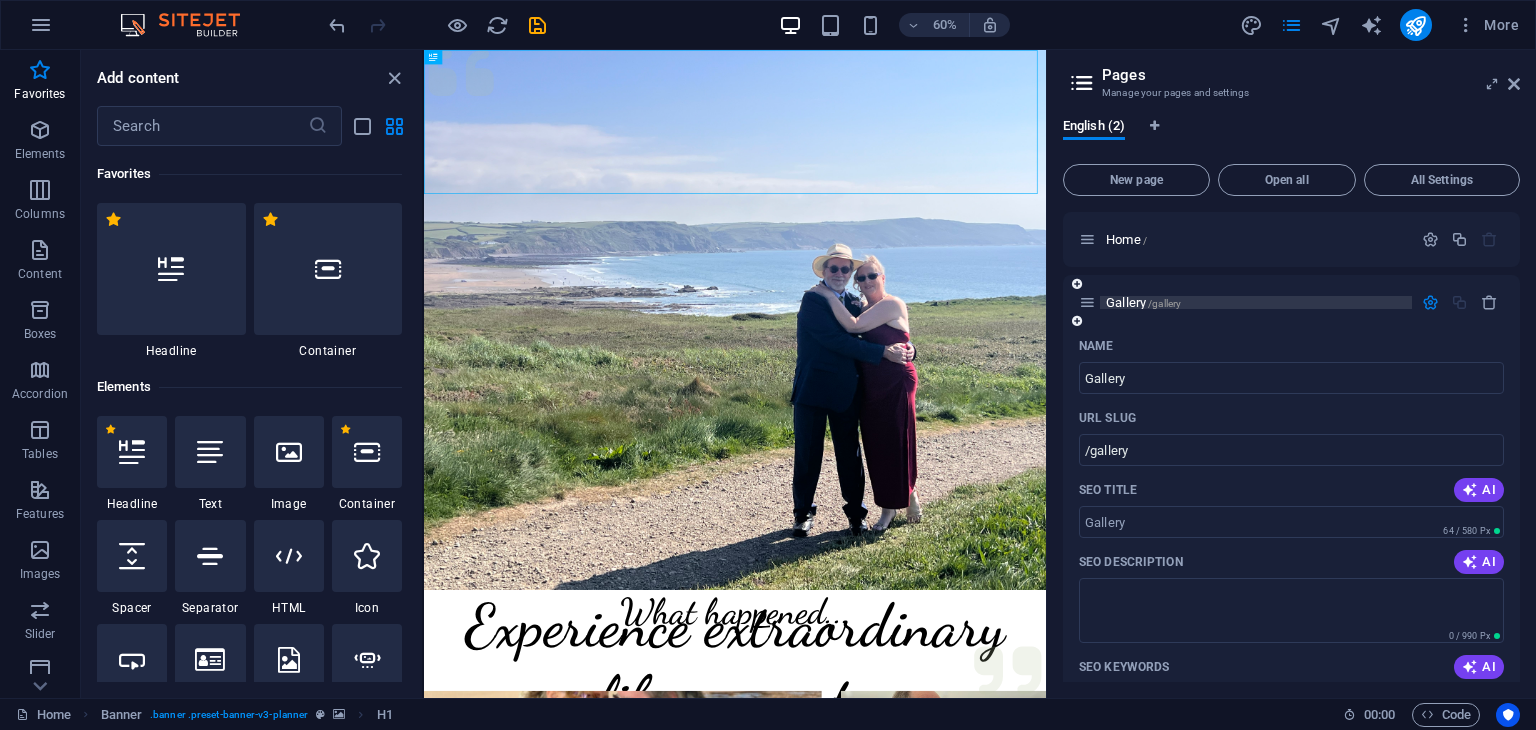 click on "Gallery /gallery" at bounding box center (1143, 302) 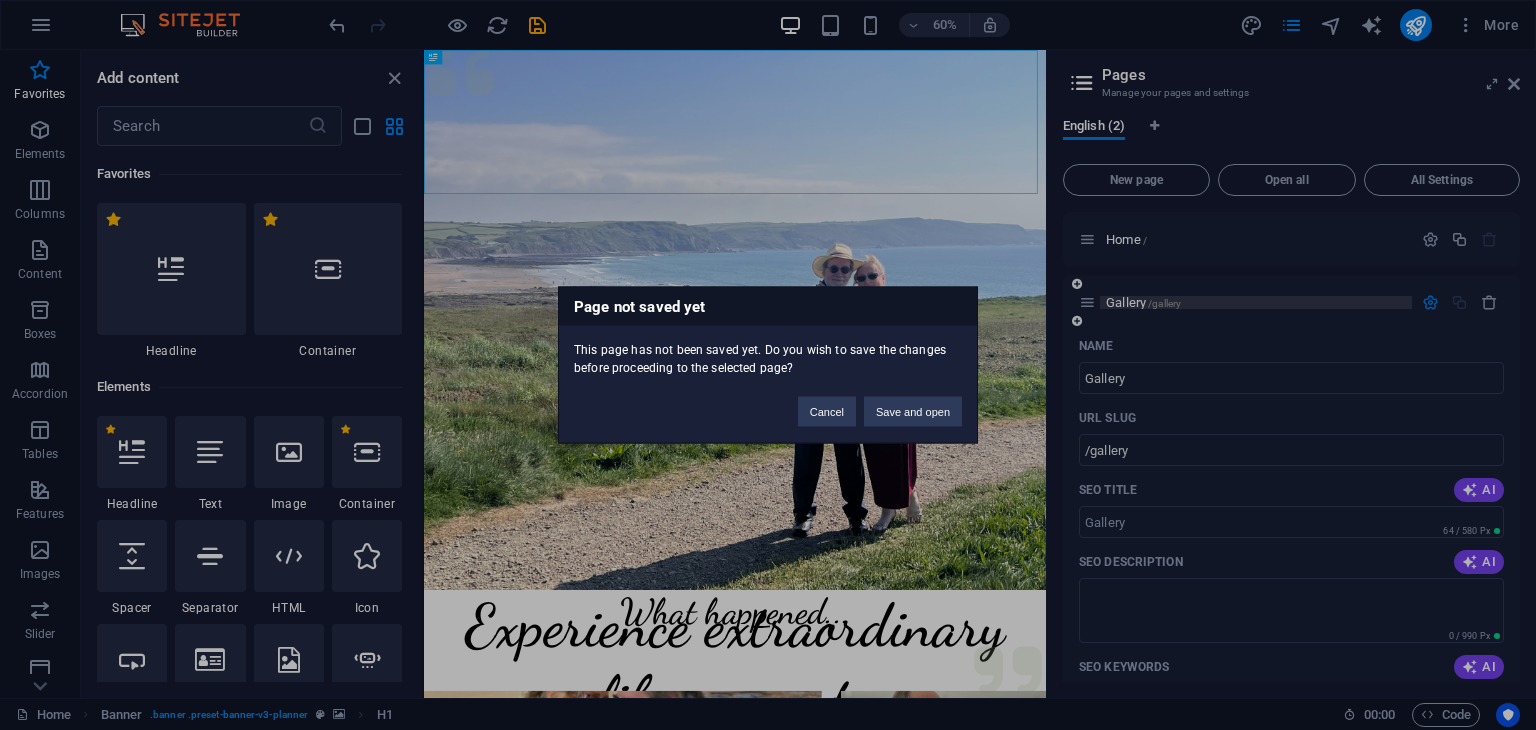 click on "Page not saved yet This page has not been saved yet. Do you wish to save the changes before proceeding to the selected page? Cancel Save and open" at bounding box center (768, 365) 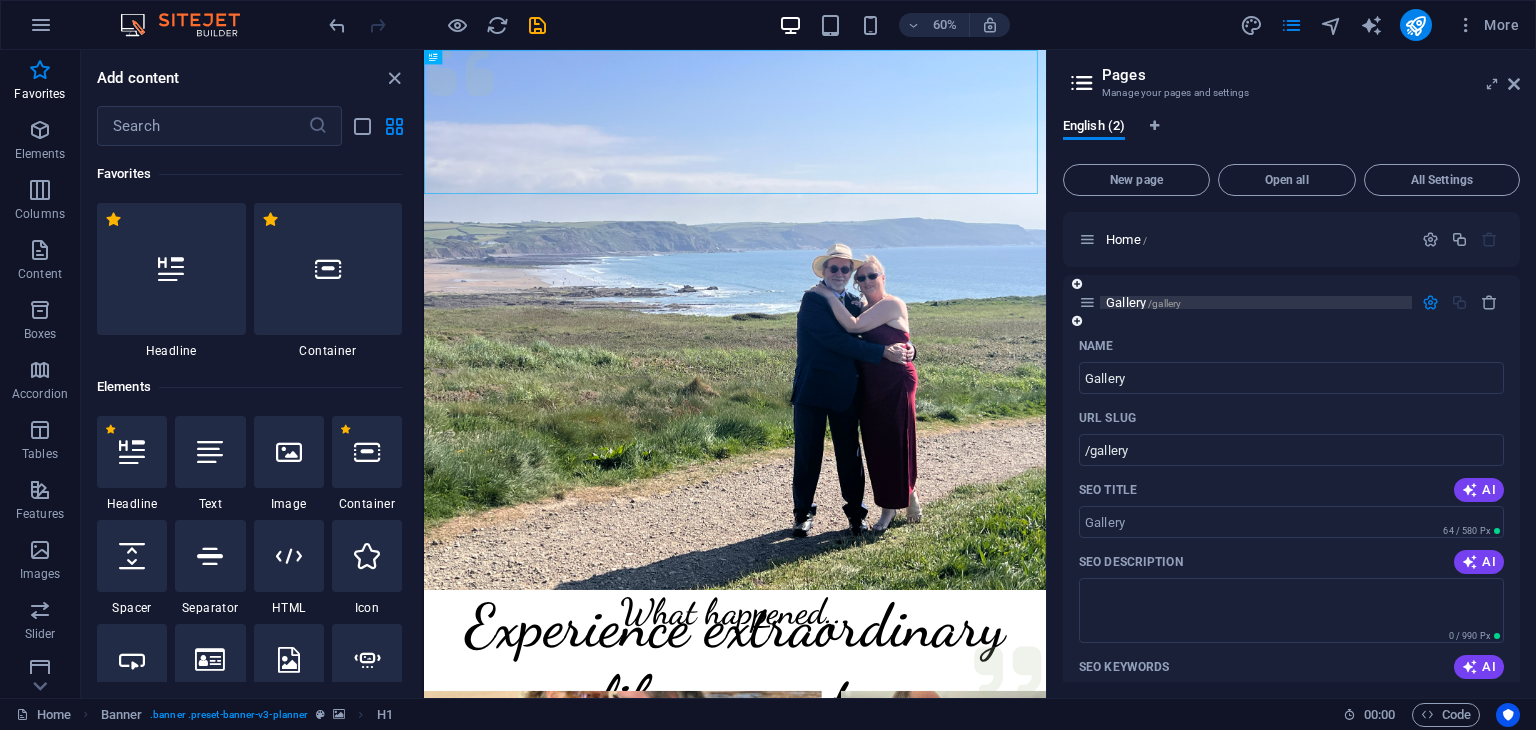 click on "Gallery /gallery" at bounding box center (1143, 302) 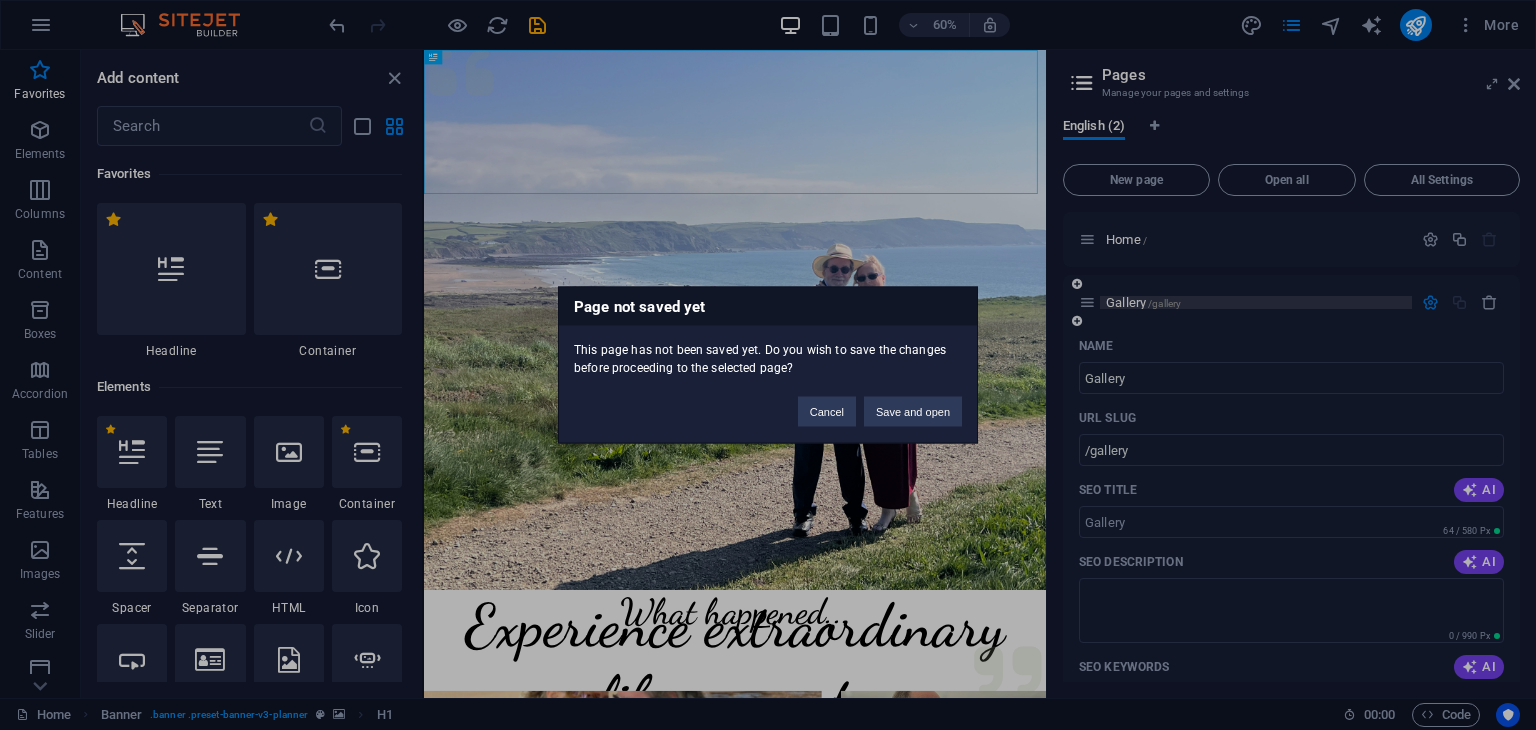 click on "Page not saved yet This page has not been saved yet. Do you wish to save the changes before proceeding to the selected page? Cancel Save and open" at bounding box center (768, 365) 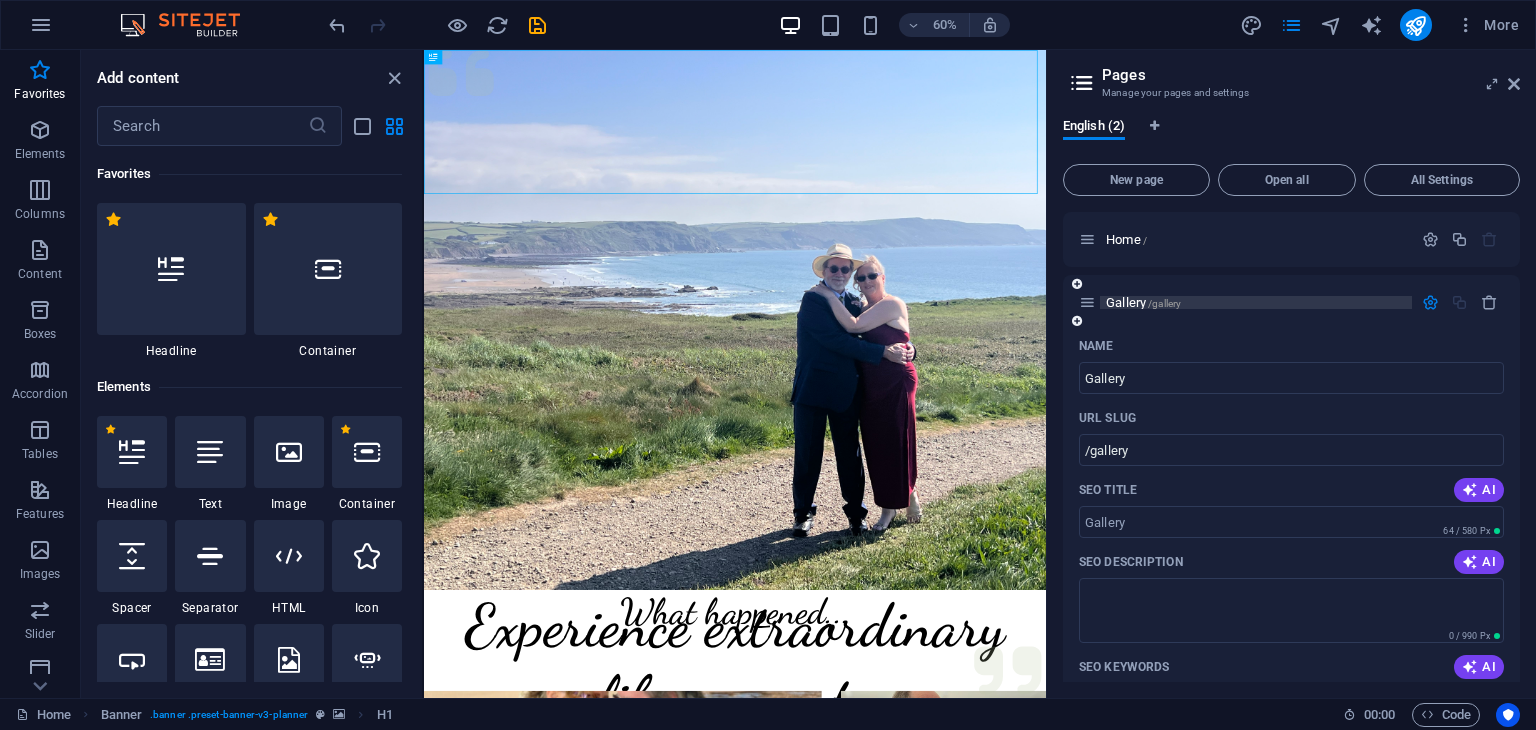 click on "Gallery /gallery" at bounding box center (1143, 302) 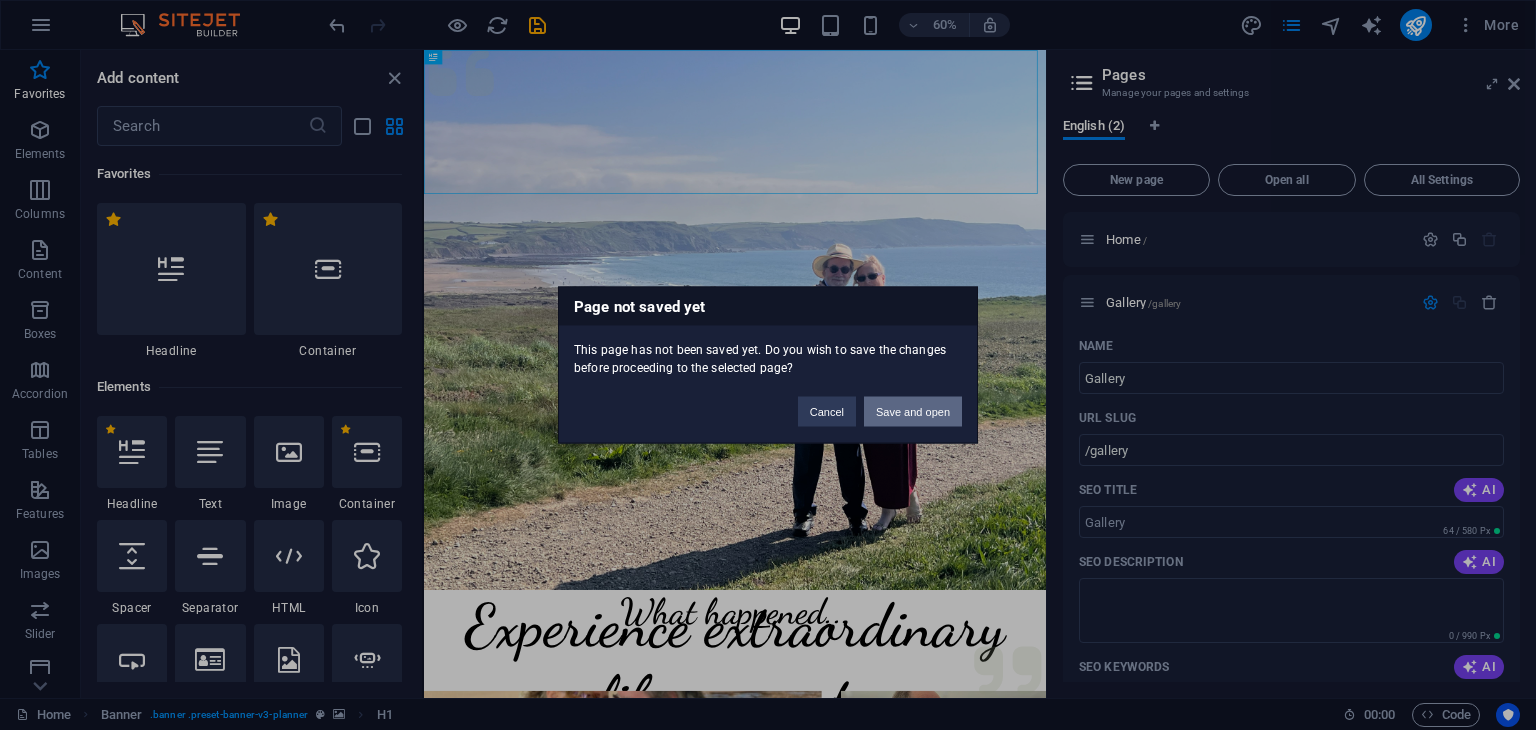 click on "Save and open" at bounding box center [913, 412] 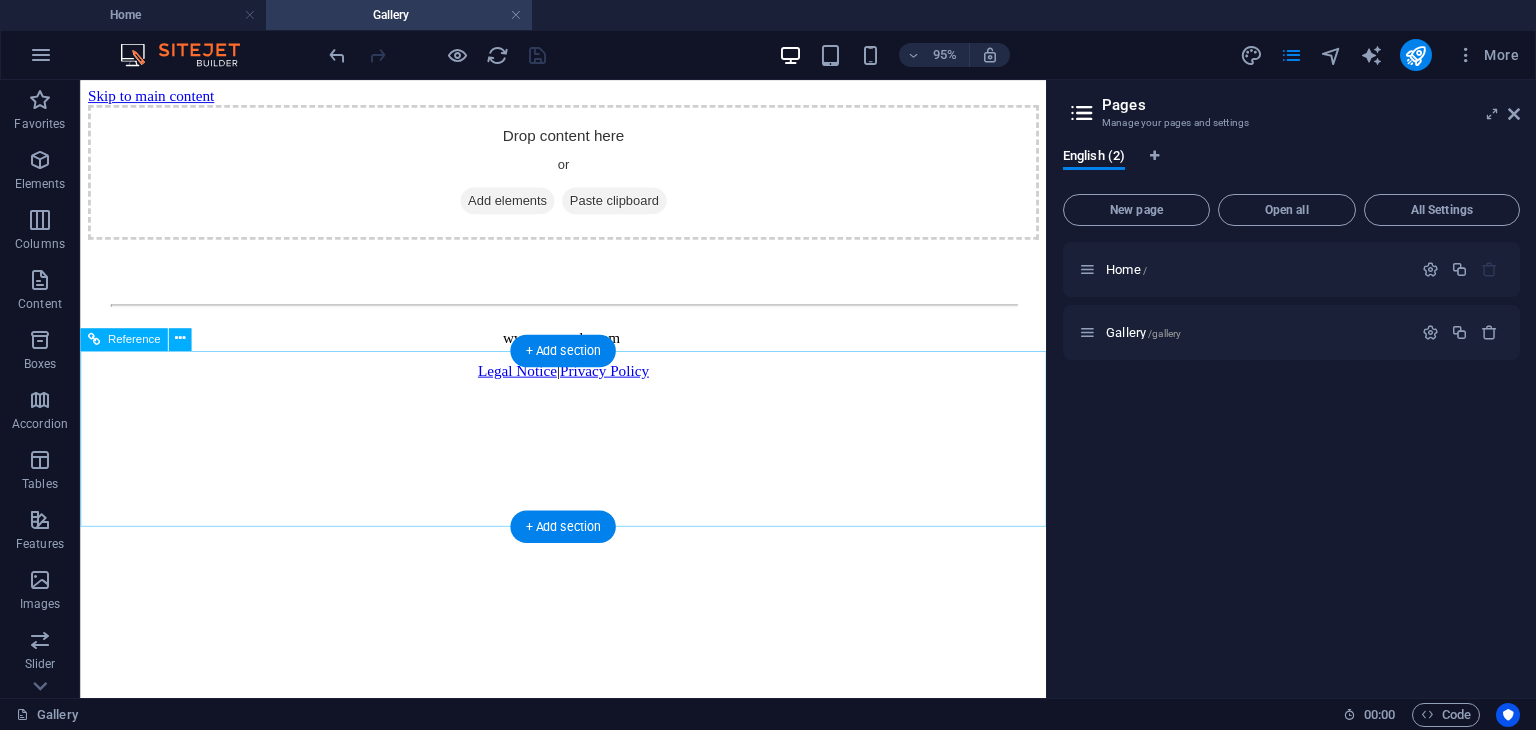 scroll, scrollTop: 0, scrollLeft: 0, axis: both 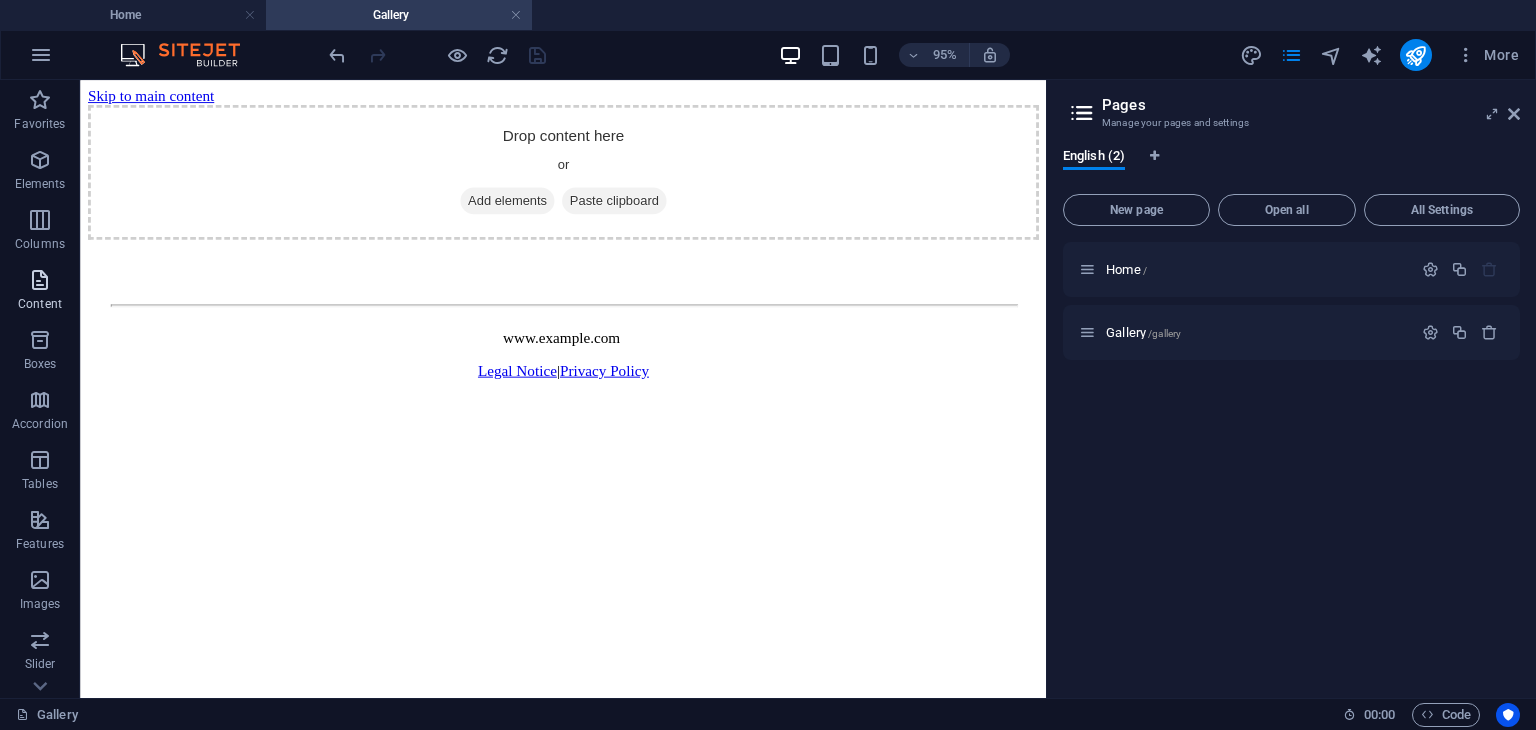 click at bounding box center [40, 280] 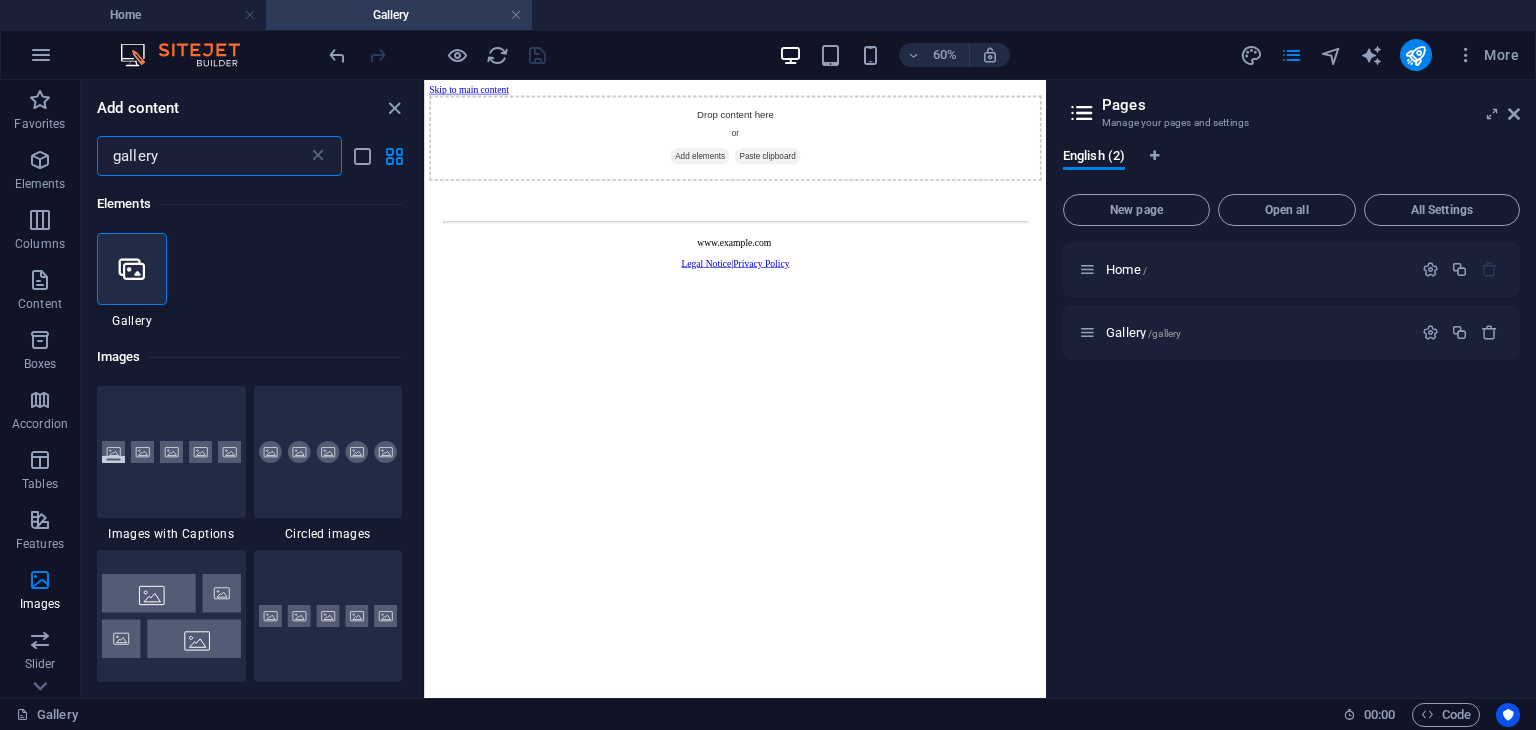 scroll, scrollTop: 0, scrollLeft: 0, axis: both 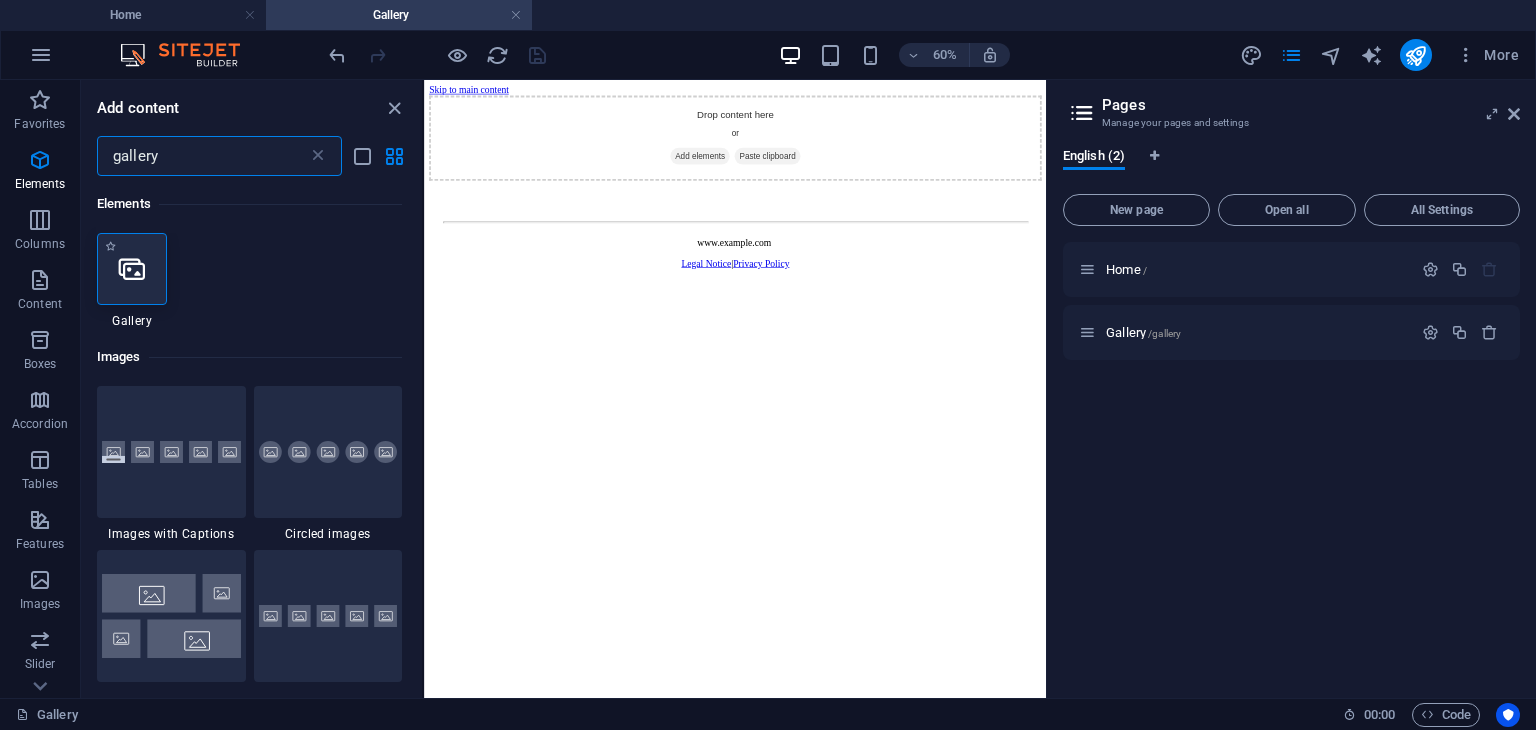 type on "gallery" 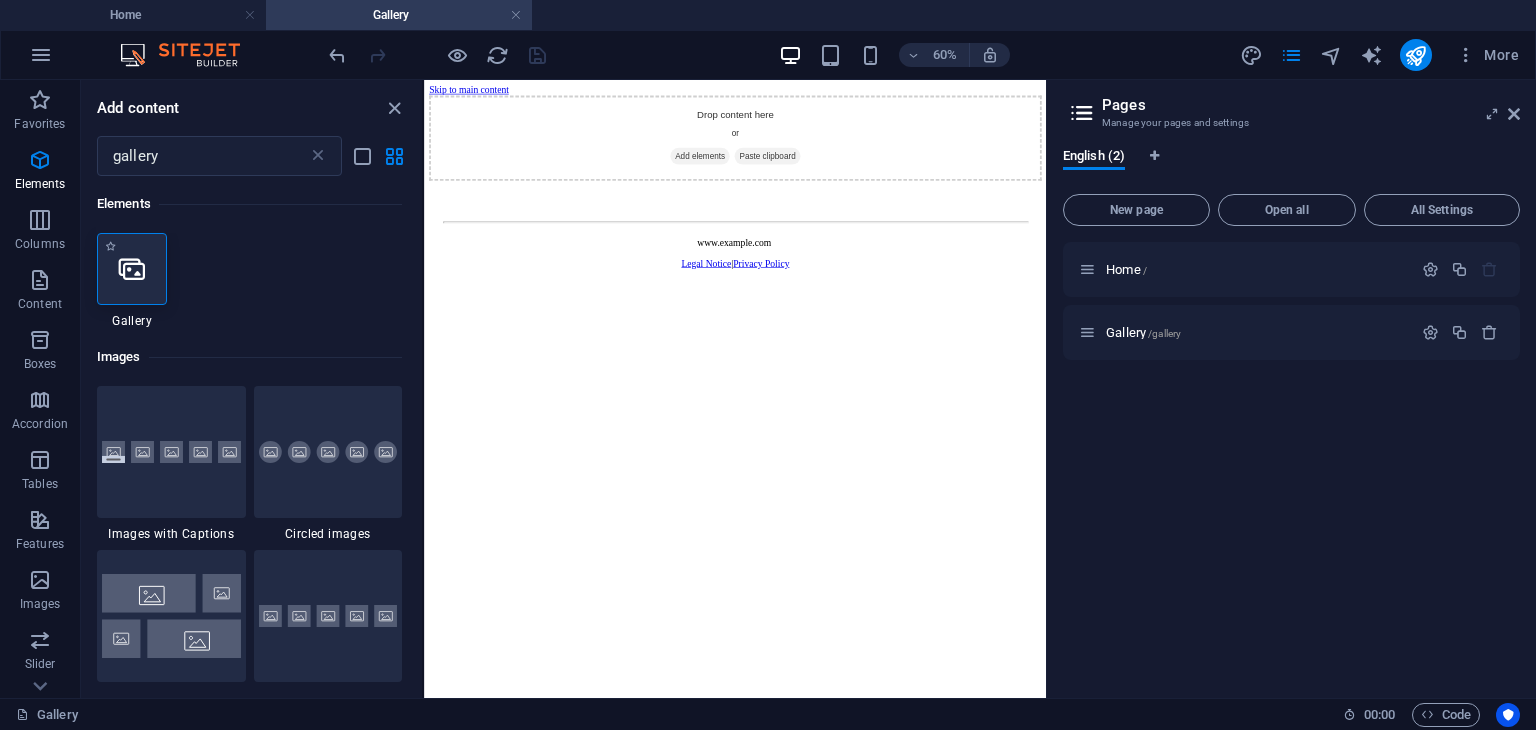 click at bounding box center [132, 269] 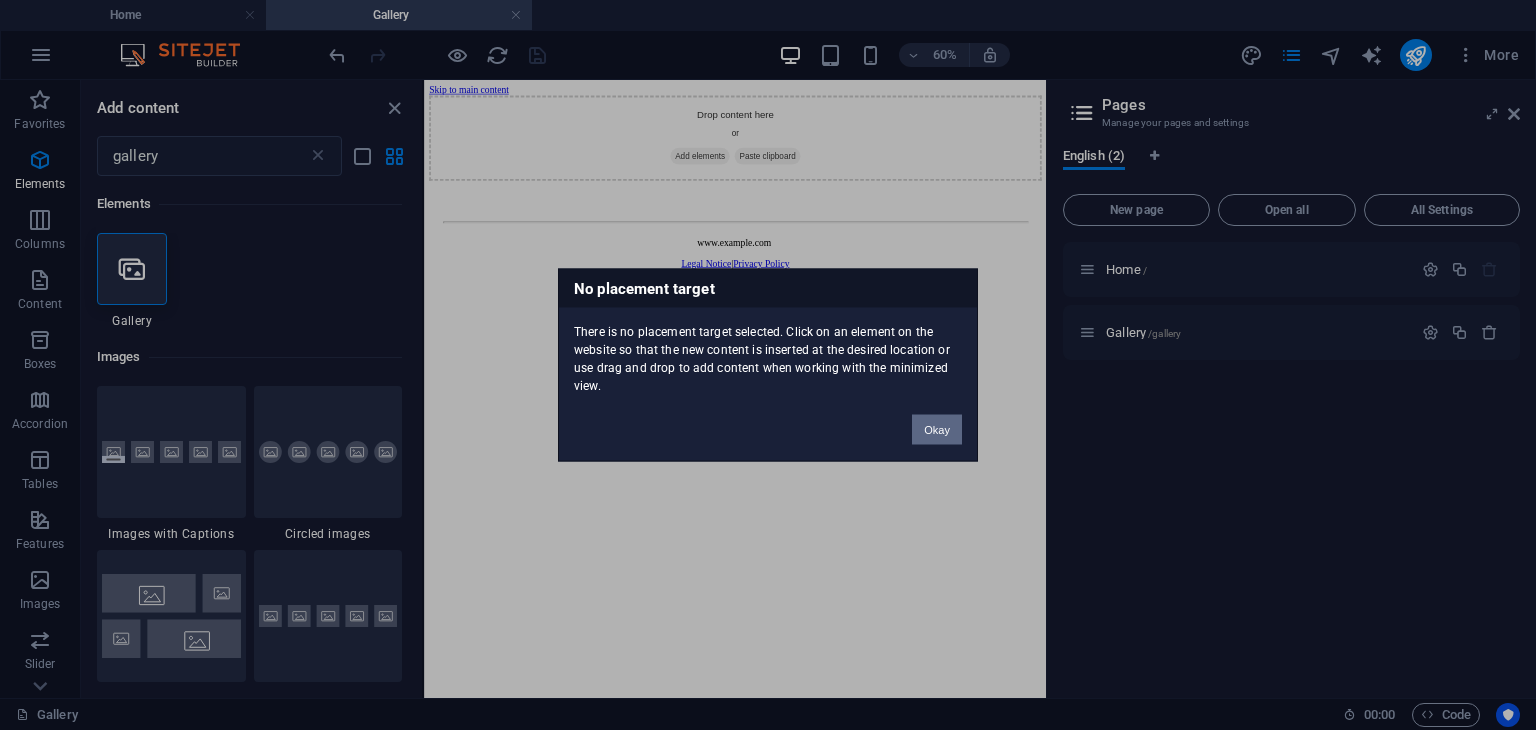 click on "Okay" at bounding box center (937, 430) 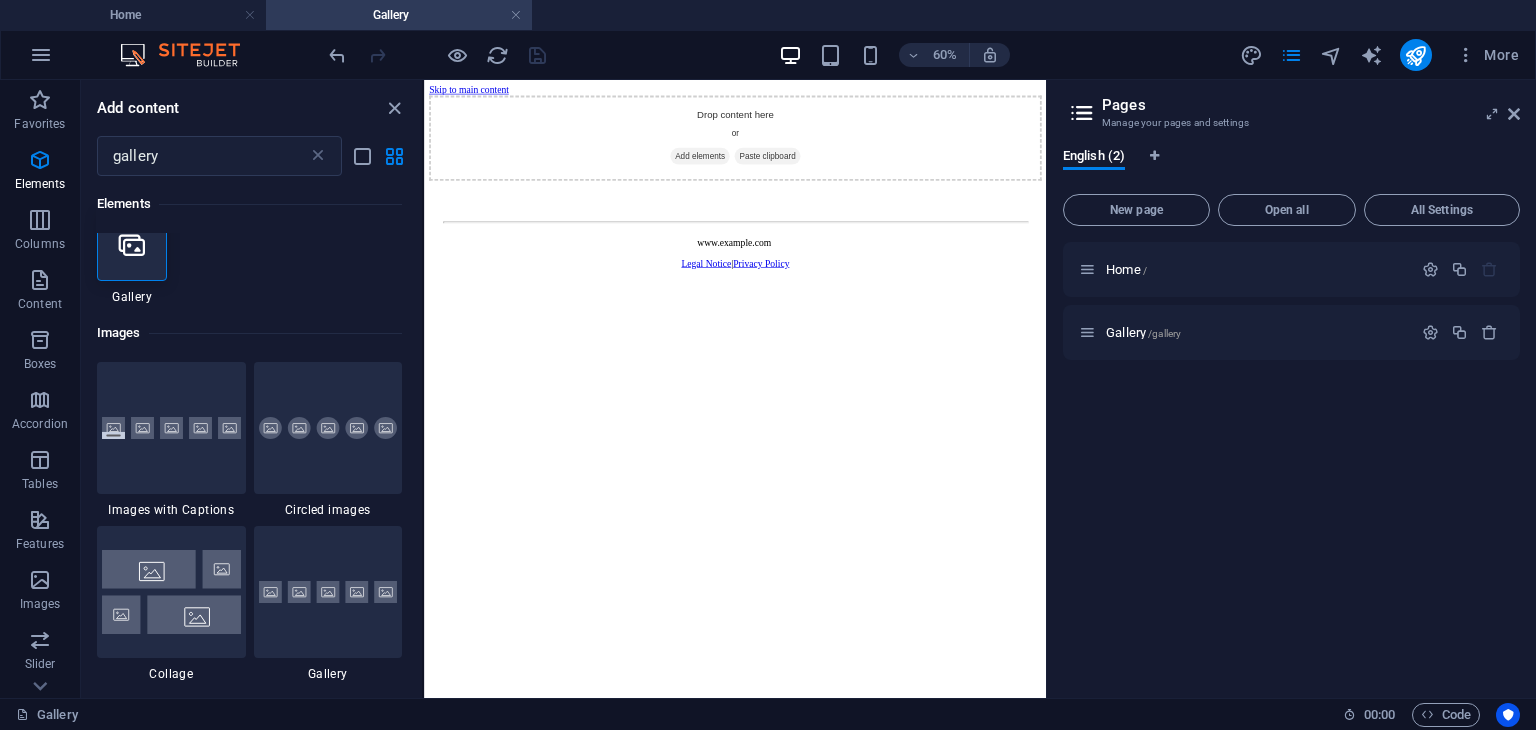 drag, startPoint x: 421, startPoint y: 329, endPoint x: 10, endPoint y: 430, distance: 423.22806 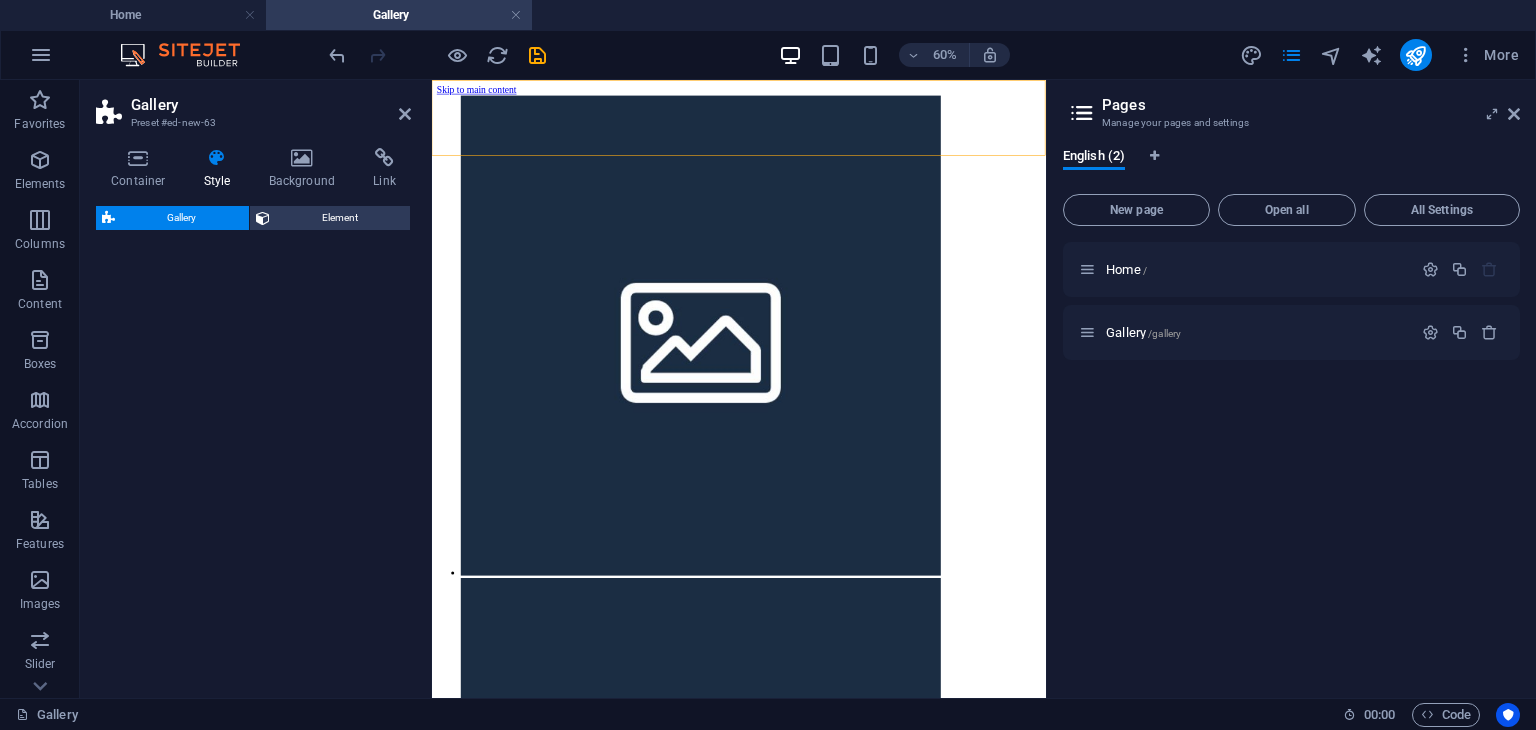 select on "rem" 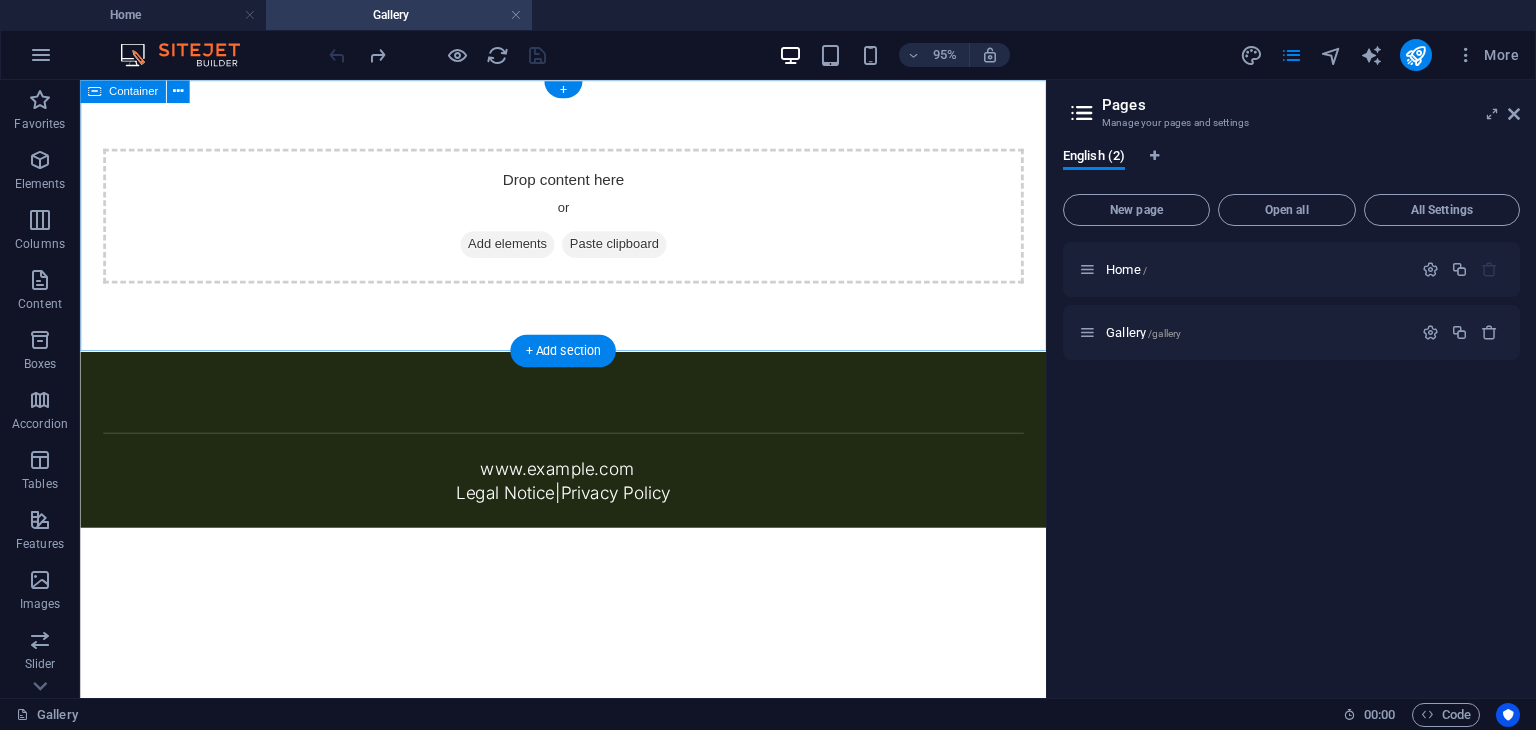 click on "Add elements" at bounding box center [529, 253] 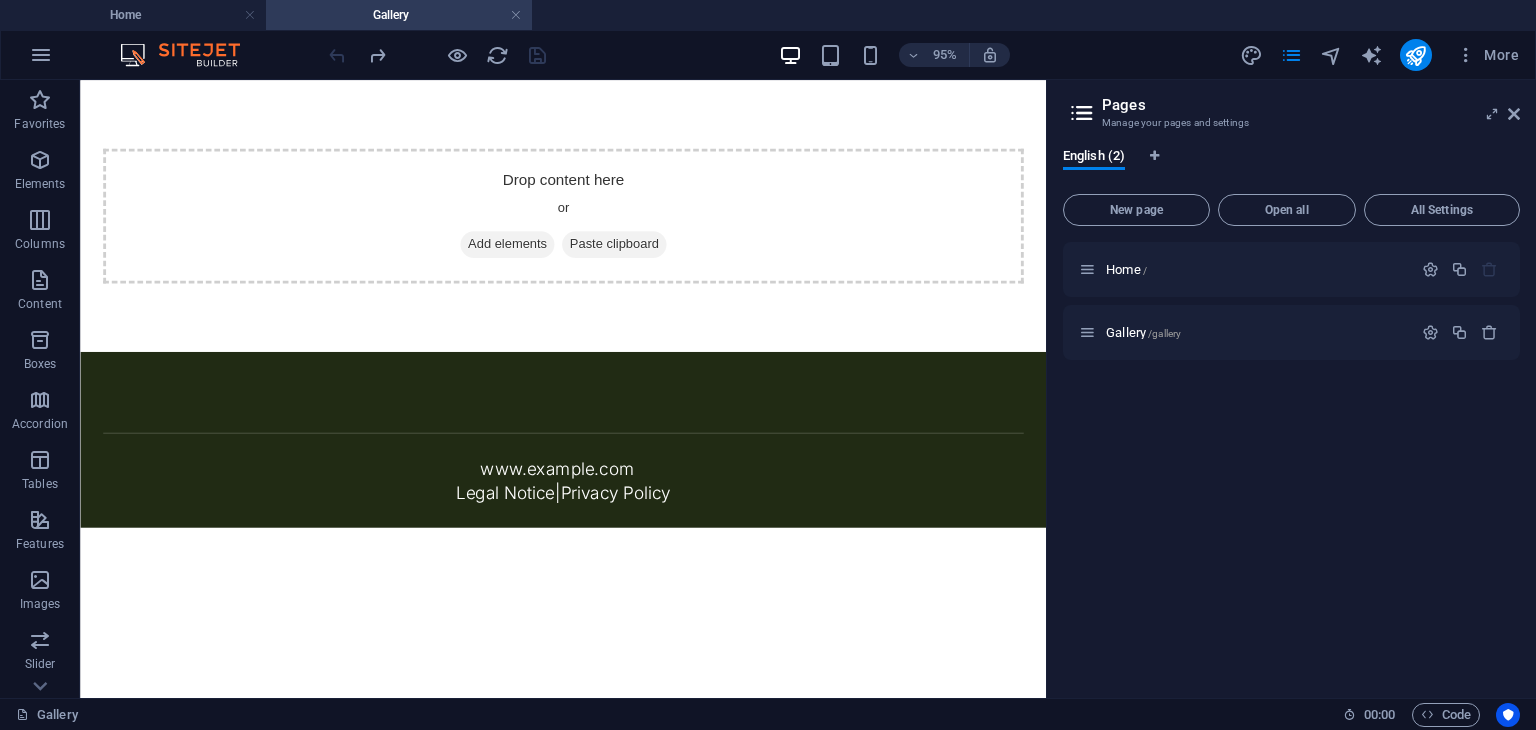 click on "kayandroy.co.uk Legal Notice | Privacy Policy" at bounding box center (588, 315) 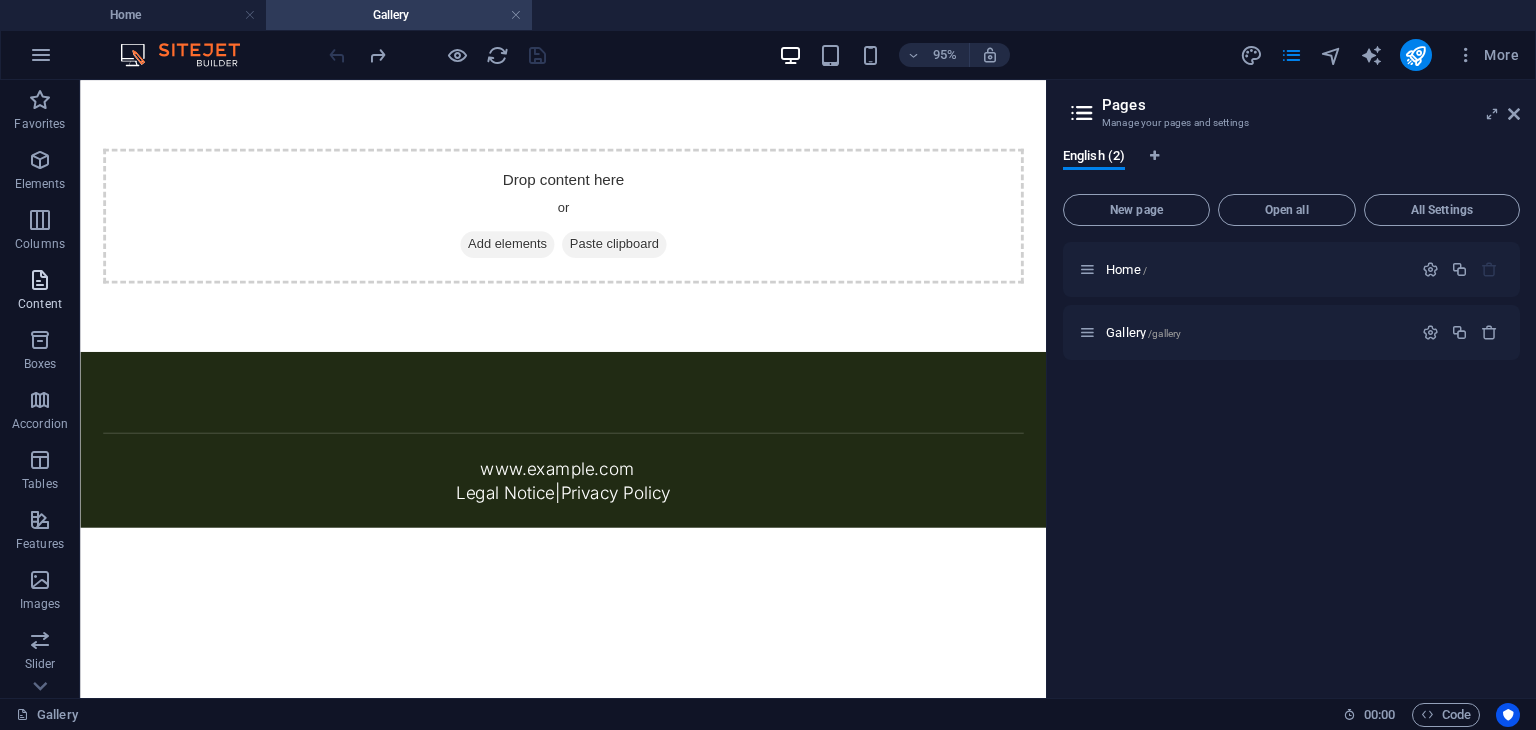 click on "Content" at bounding box center [40, 304] 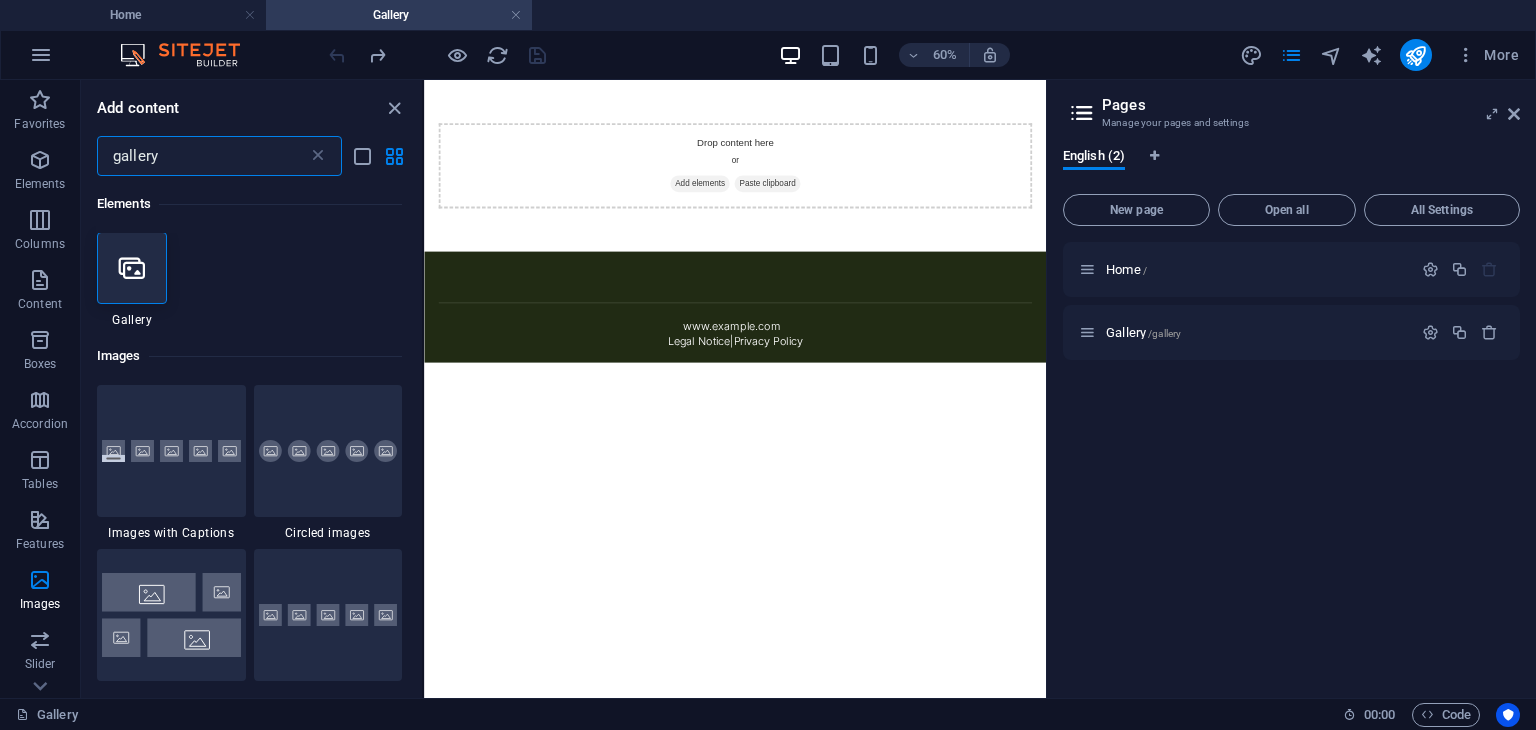 scroll, scrollTop: 0, scrollLeft: 0, axis: both 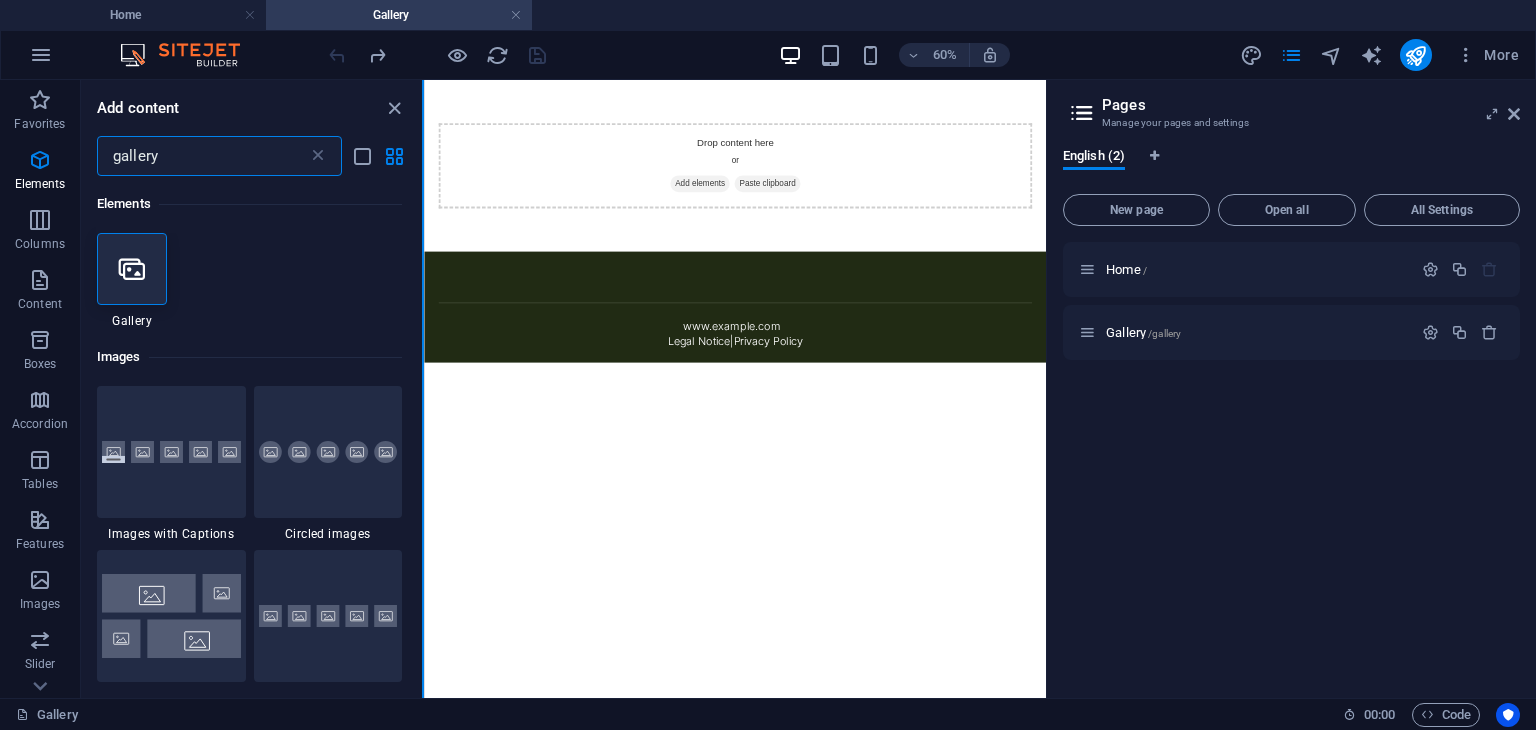 type on "gallery" 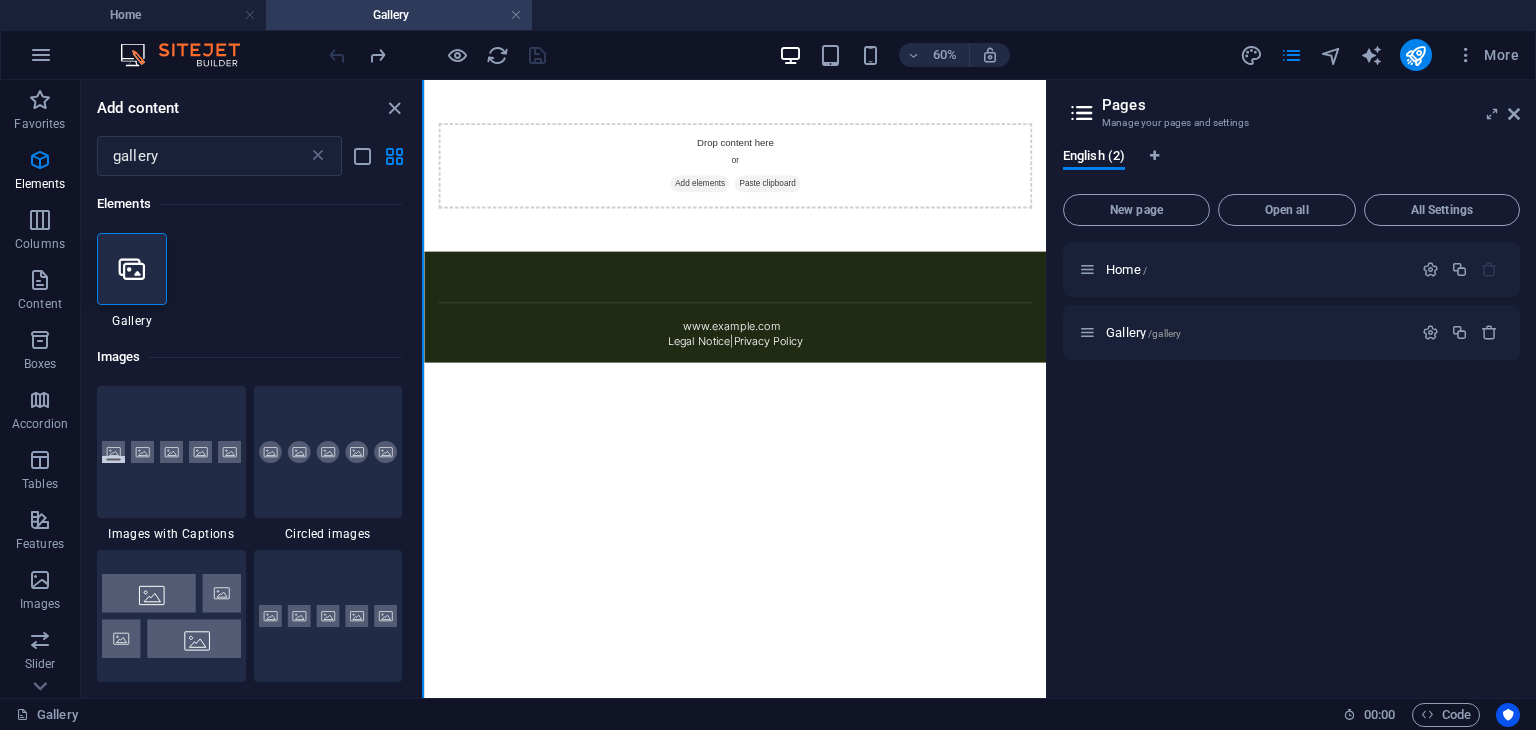 click at bounding box center (423, 389) 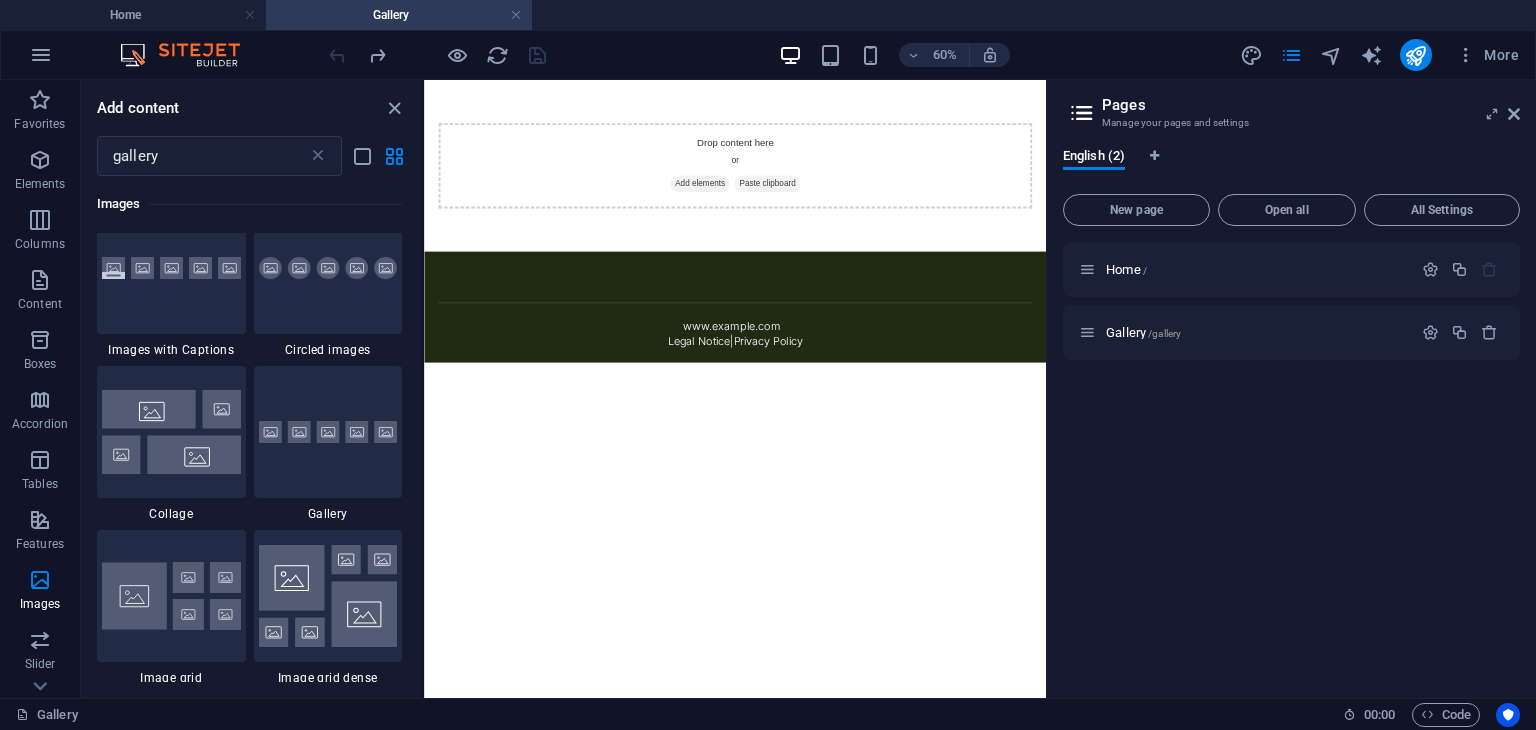 scroll, scrollTop: 193, scrollLeft: 0, axis: vertical 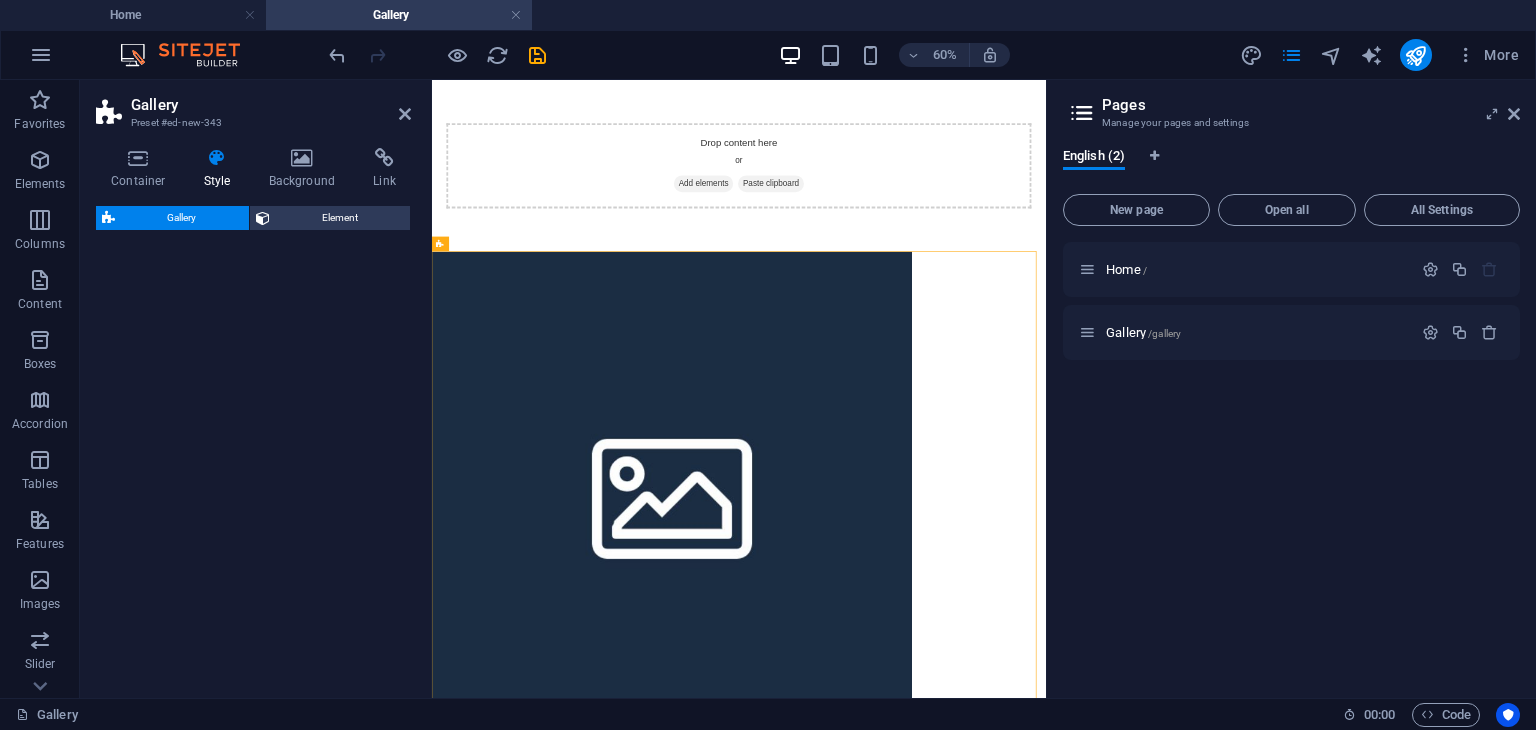 select on "rem" 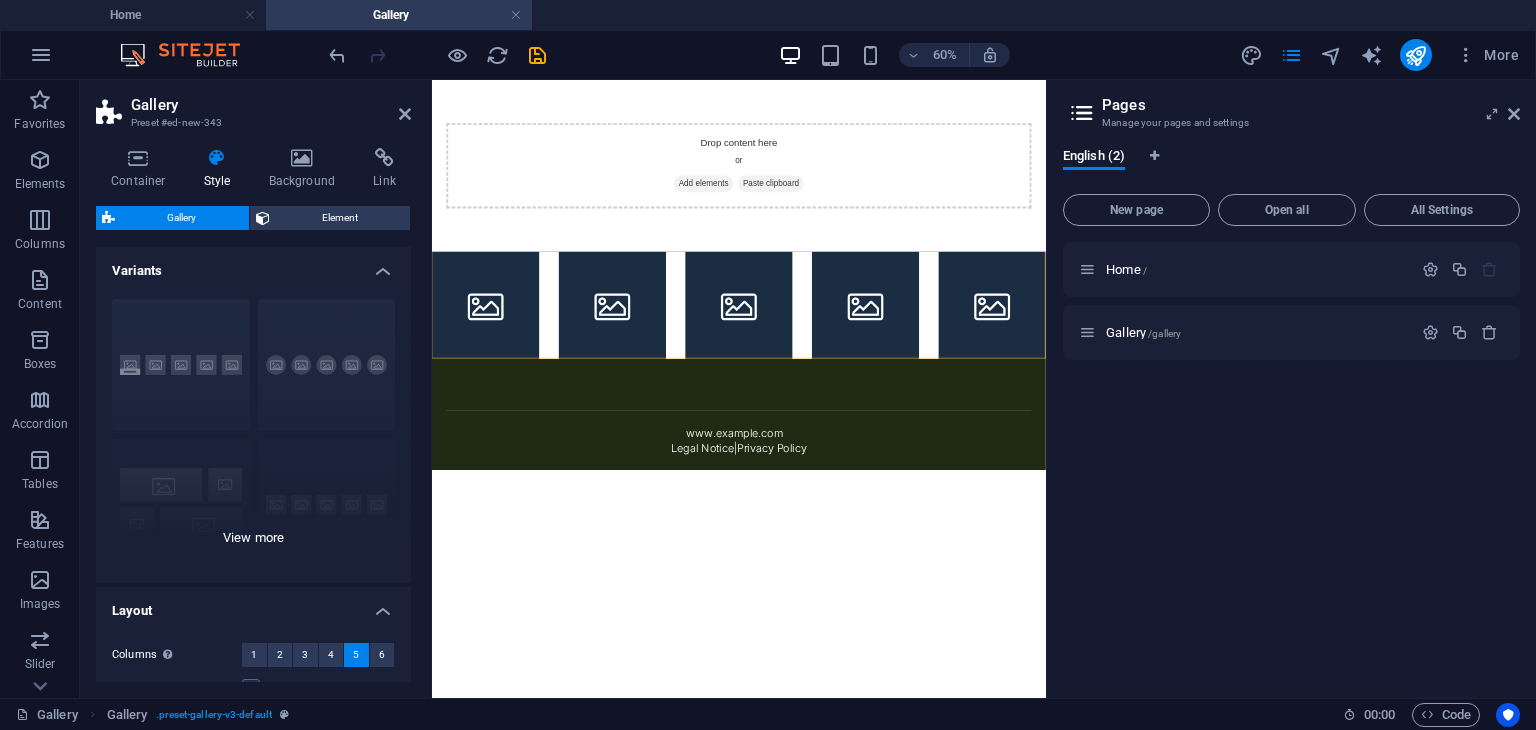 click on "Captions Circle Collage Default Grid Grid shifted" at bounding box center [253, 433] 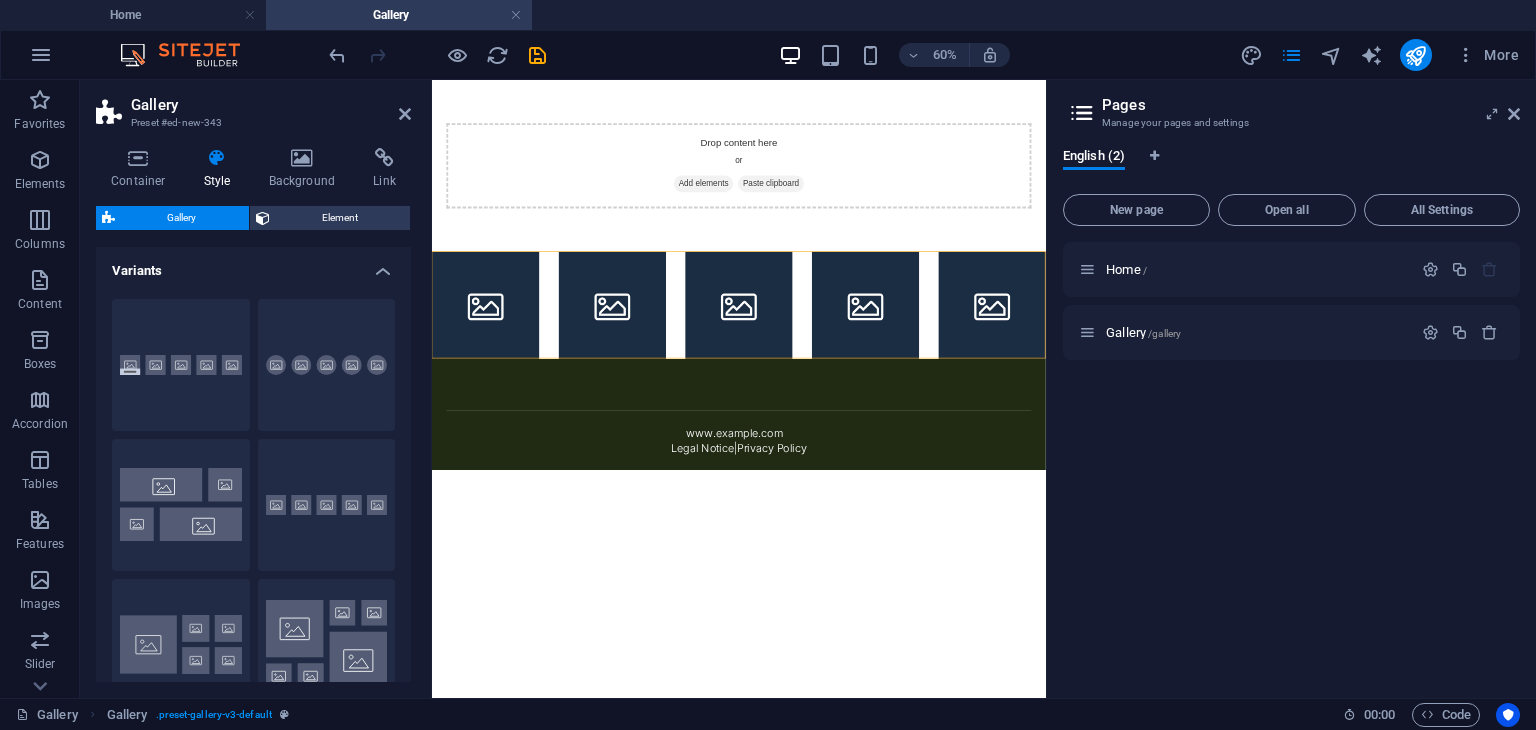 drag, startPoint x: 406, startPoint y: 409, endPoint x: 398, endPoint y: 505, distance: 96.332756 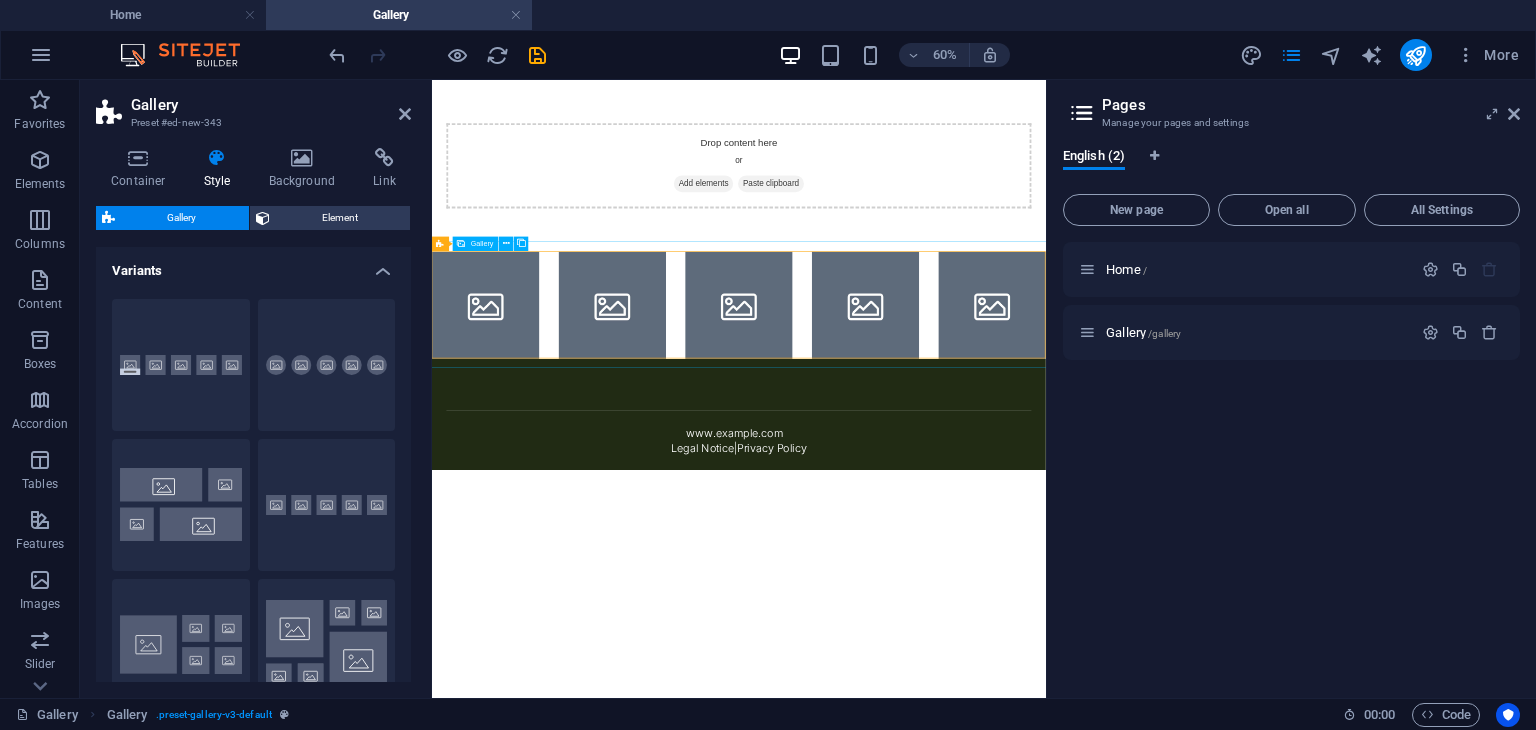 click at bounding box center [943, 455] 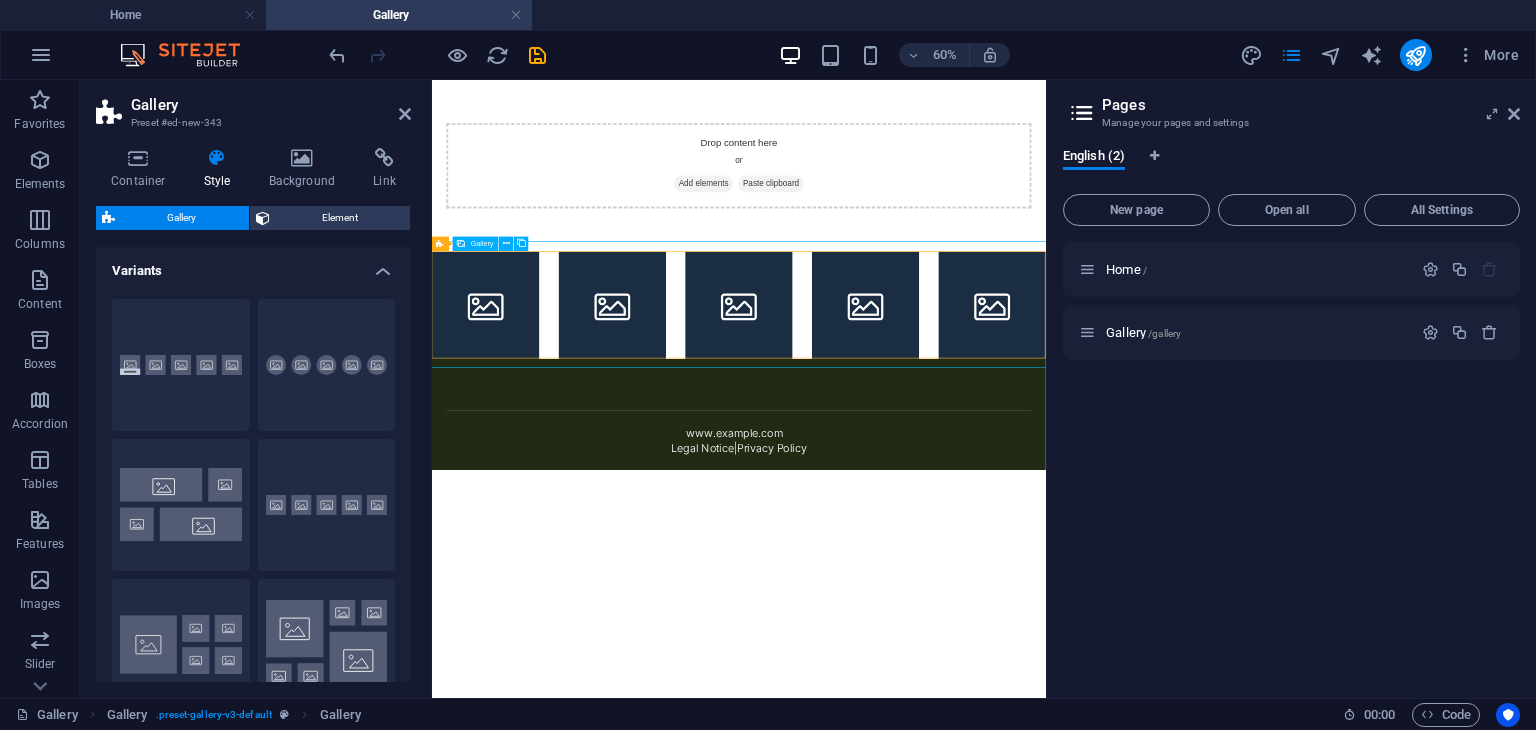 click on "Gallery" at bounding box center (476, 243) 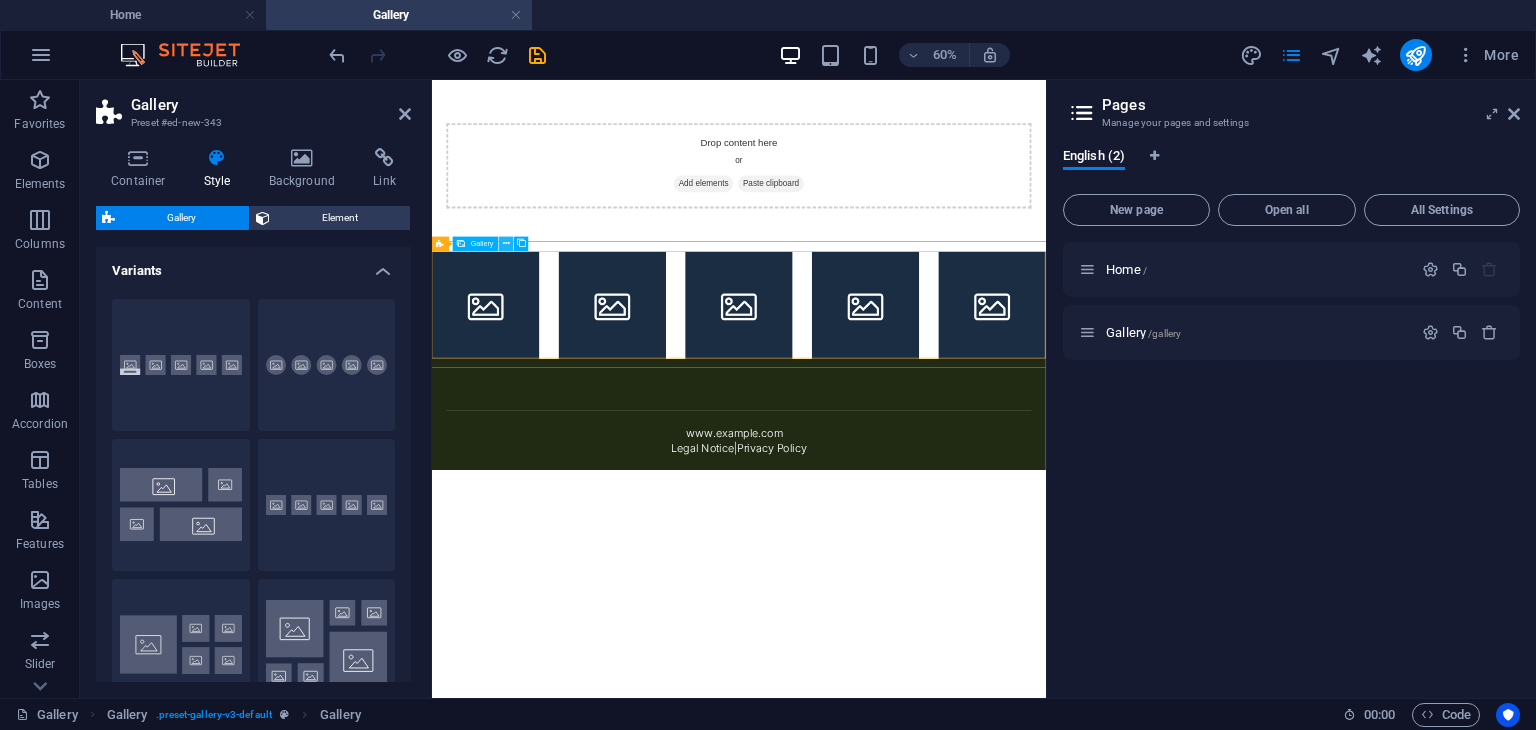 click at bounding box center [506, 243] 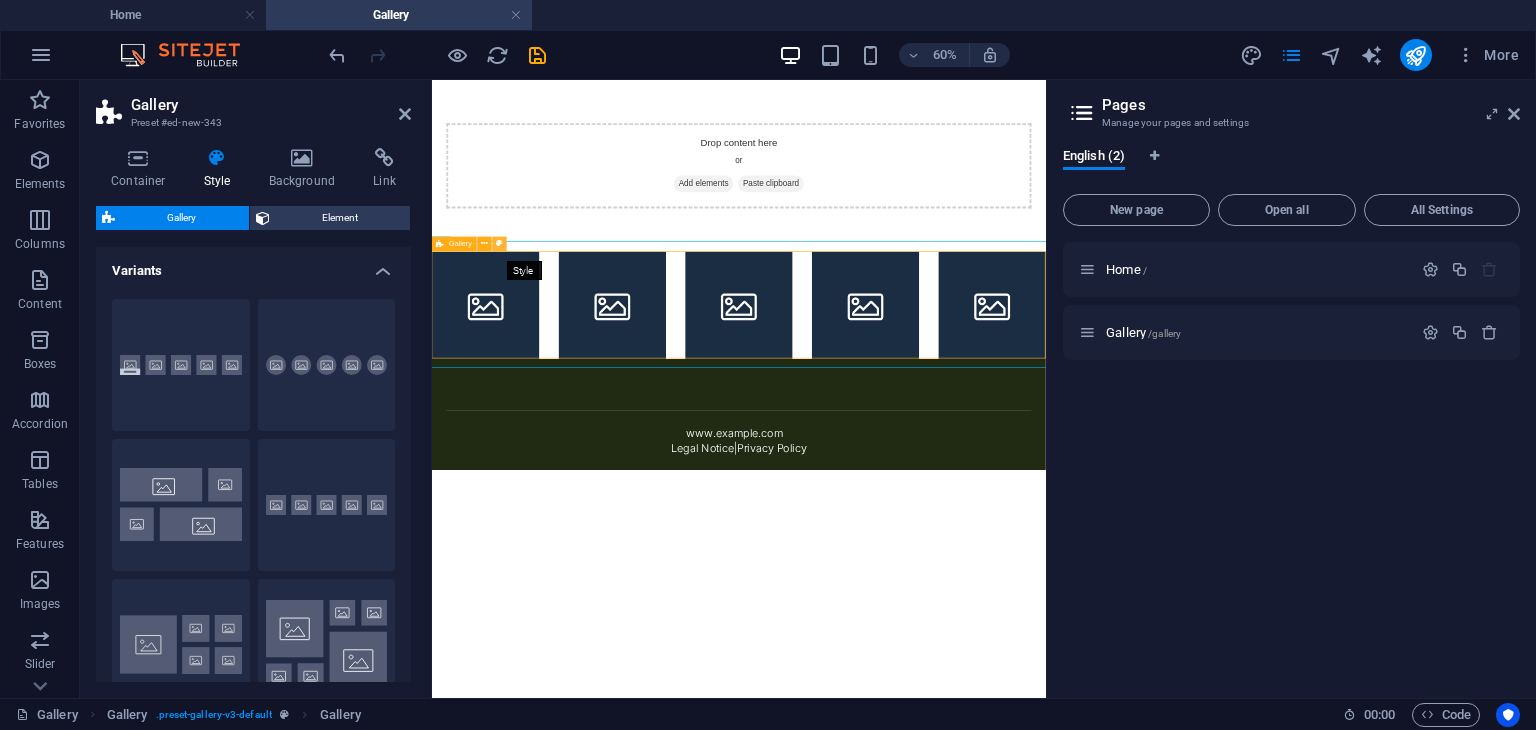 click at bounding box center (500, 243) 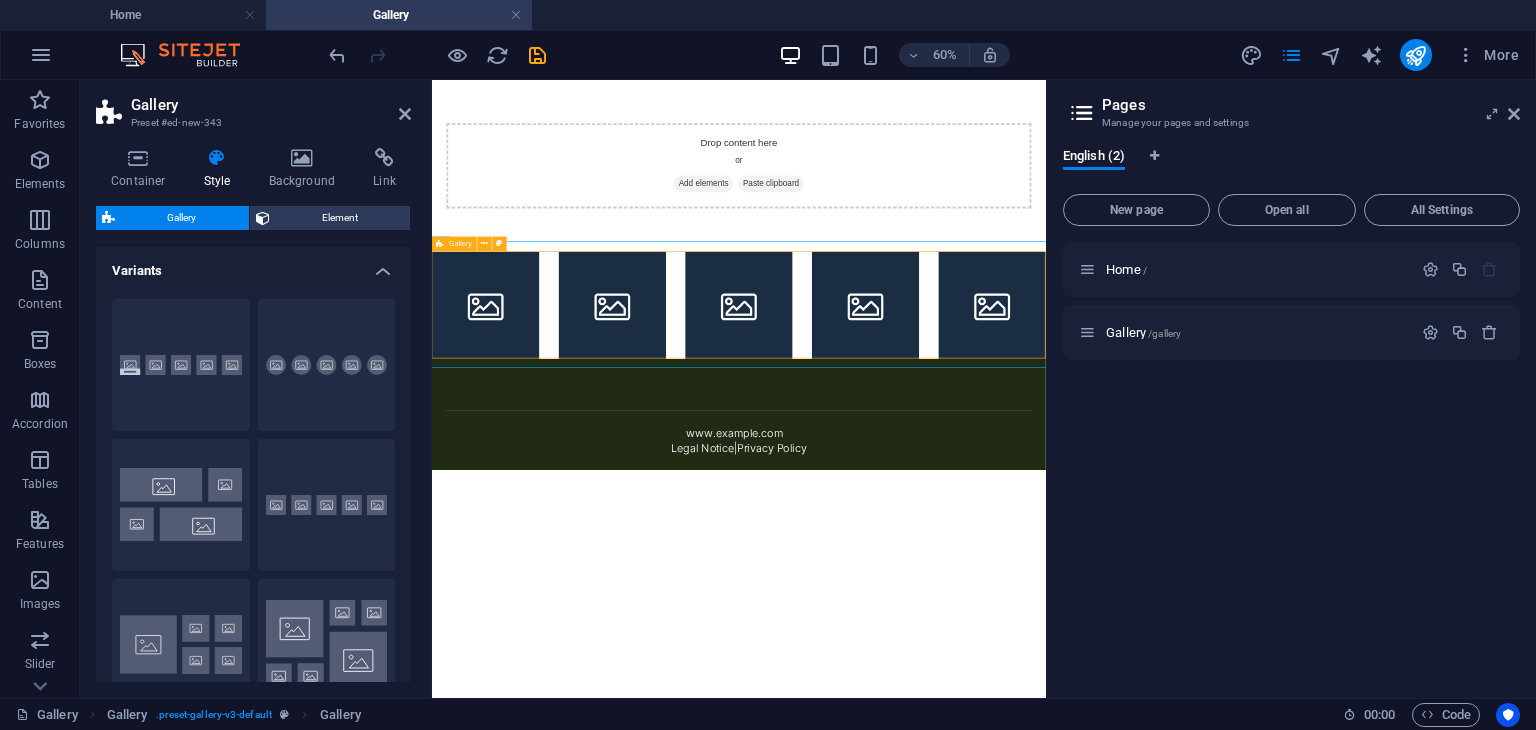 click on "Gallery" at bounding box center (460, 243) 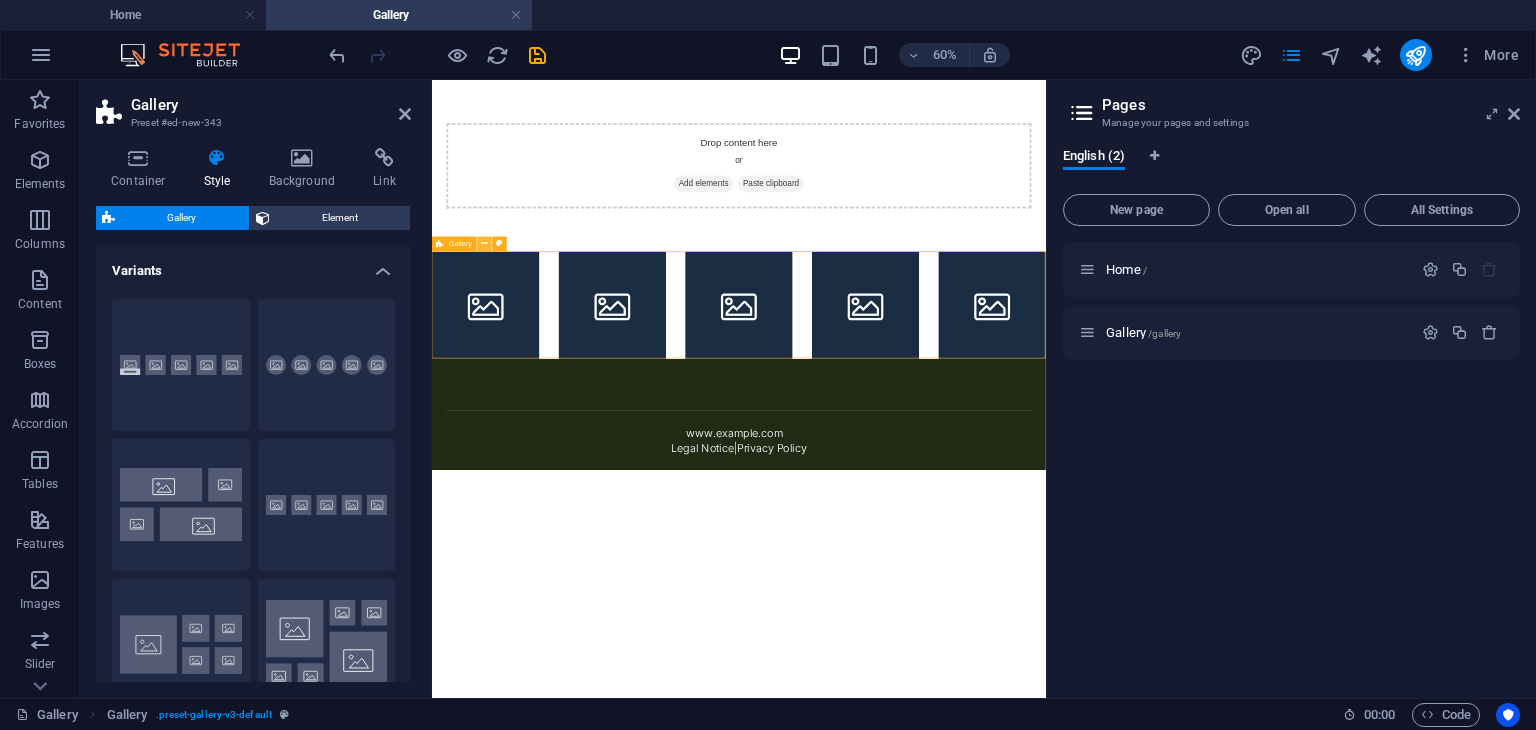 click at bounding box center [485, 243] 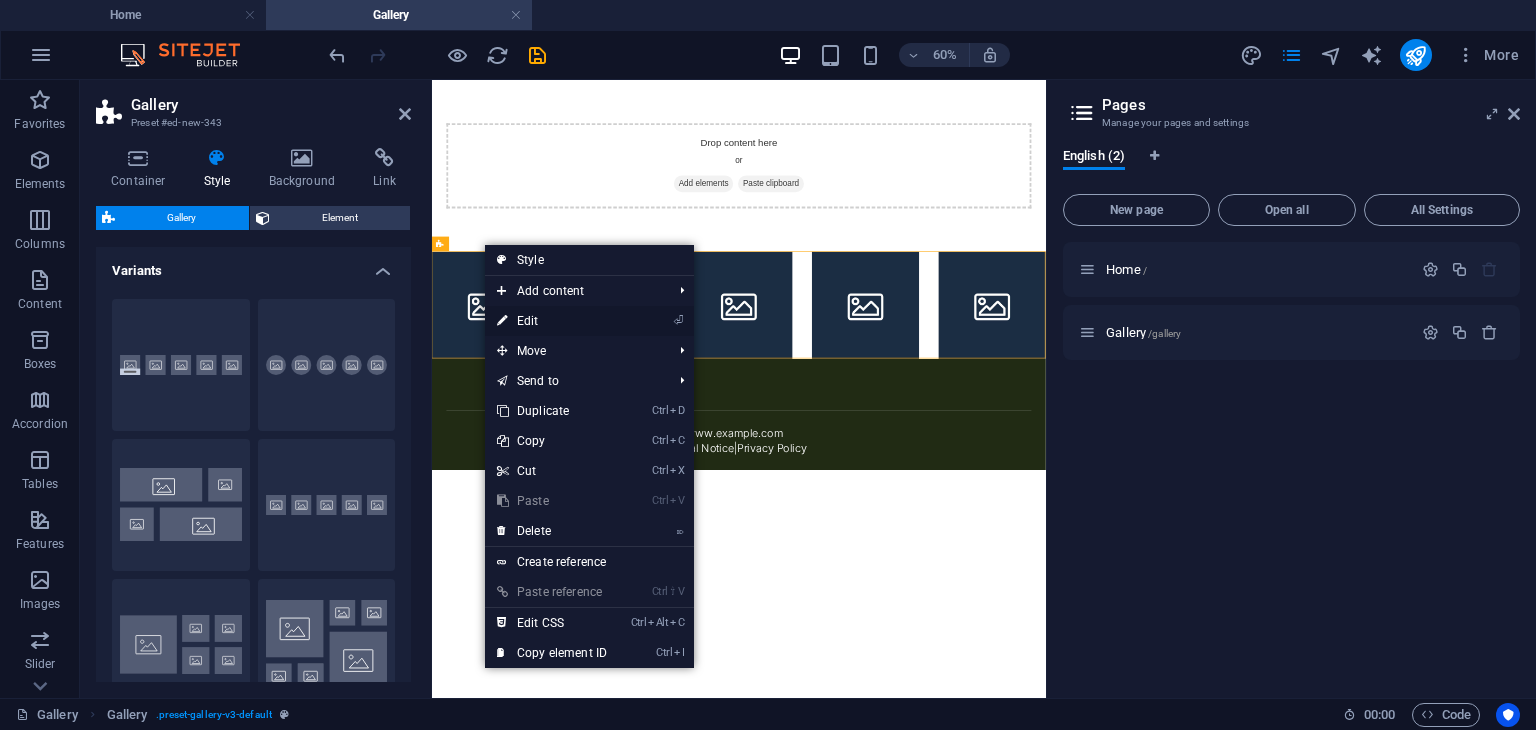 click on "⏎  Edit" at bounding box center [552, 321] 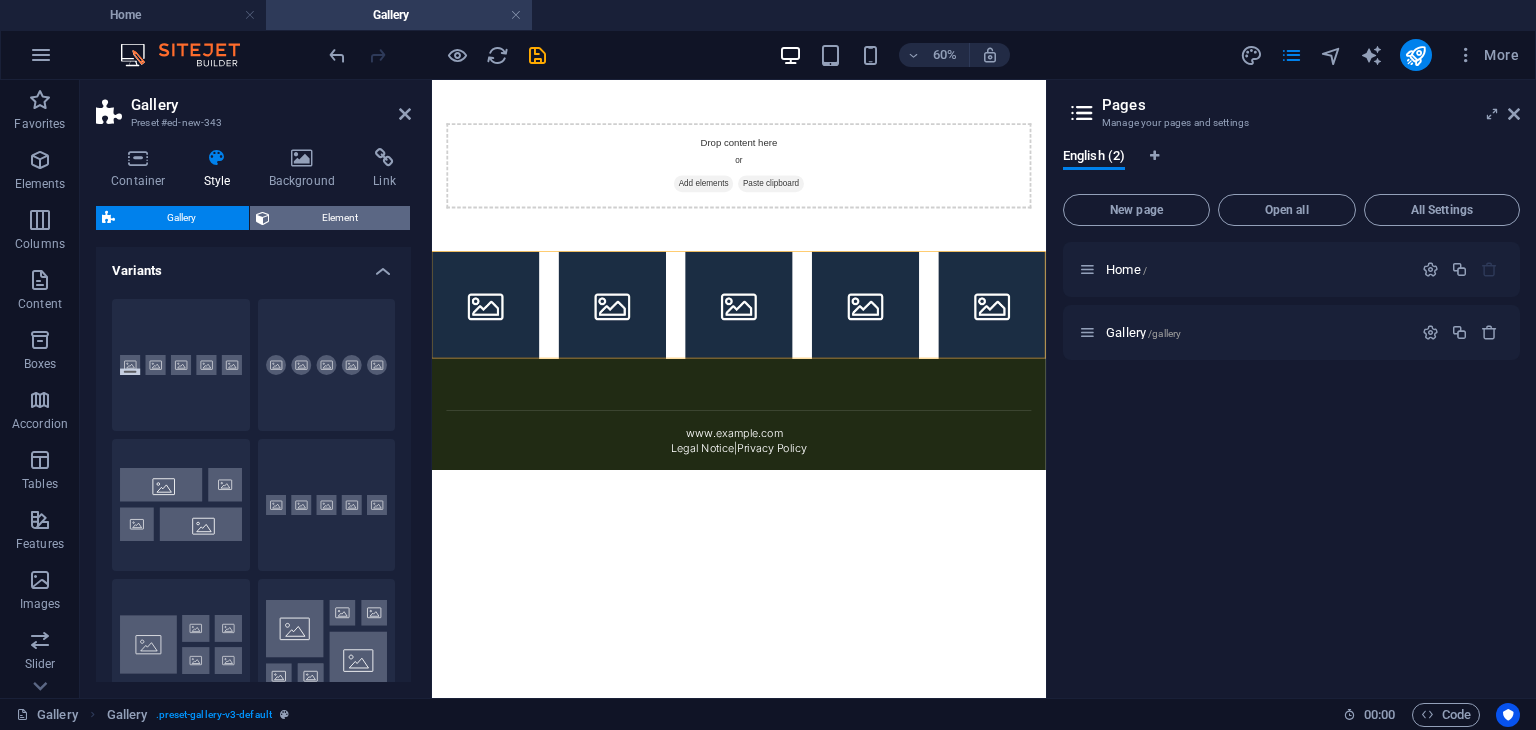 click on "Element" at bounding box center [340, 218] 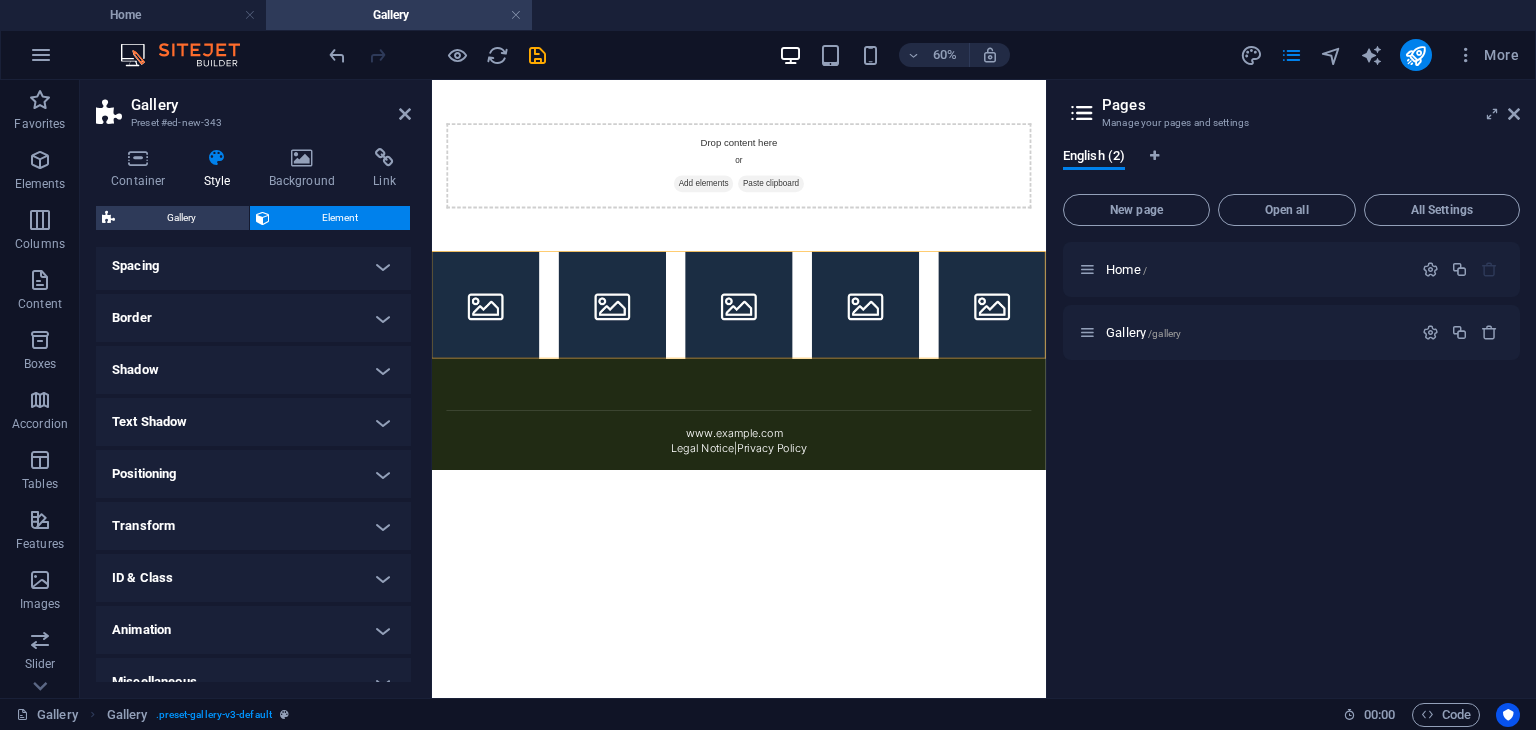 scroll, scrollTop: 196, scrollLeft: 0, axis: vertical 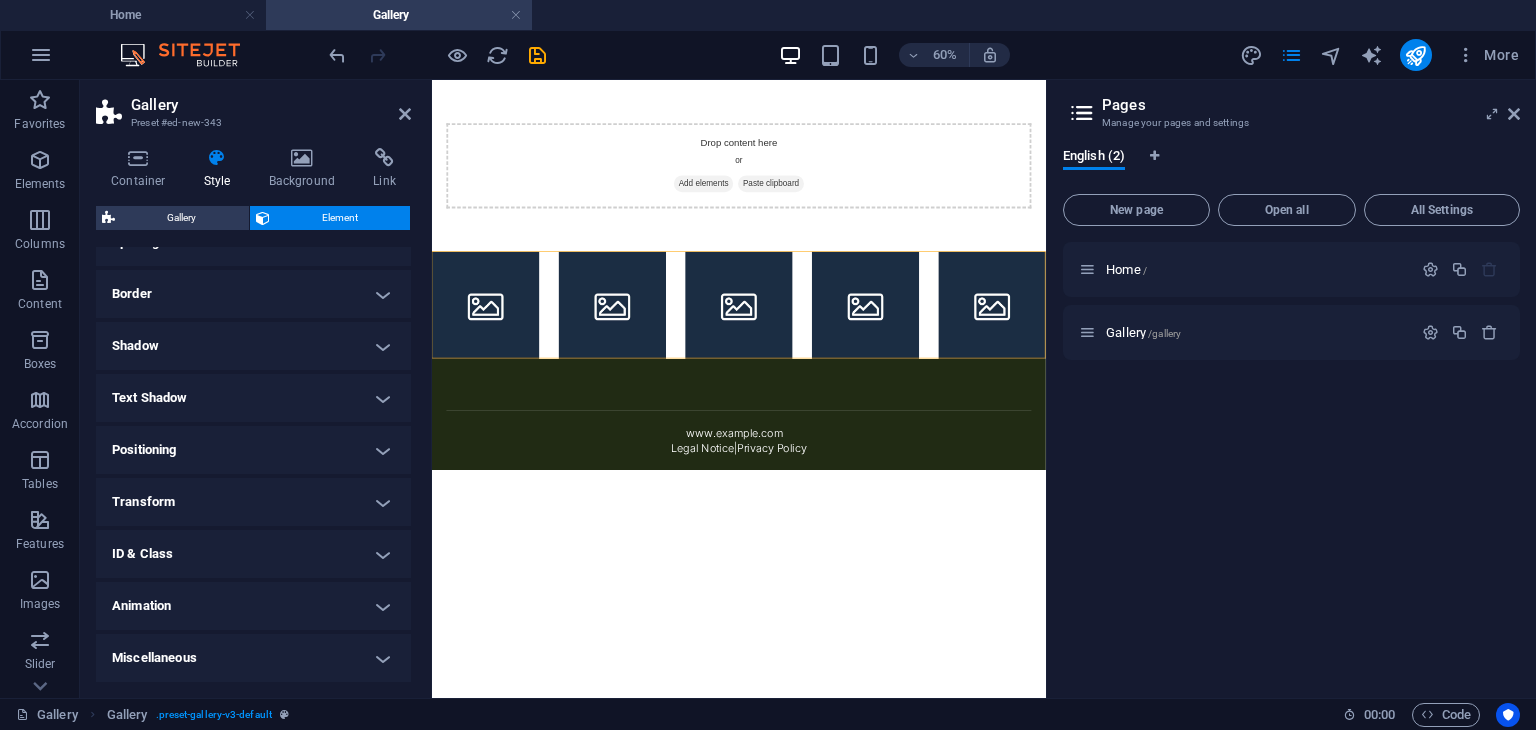 click on "Animation" at bounding box center [253, 606] 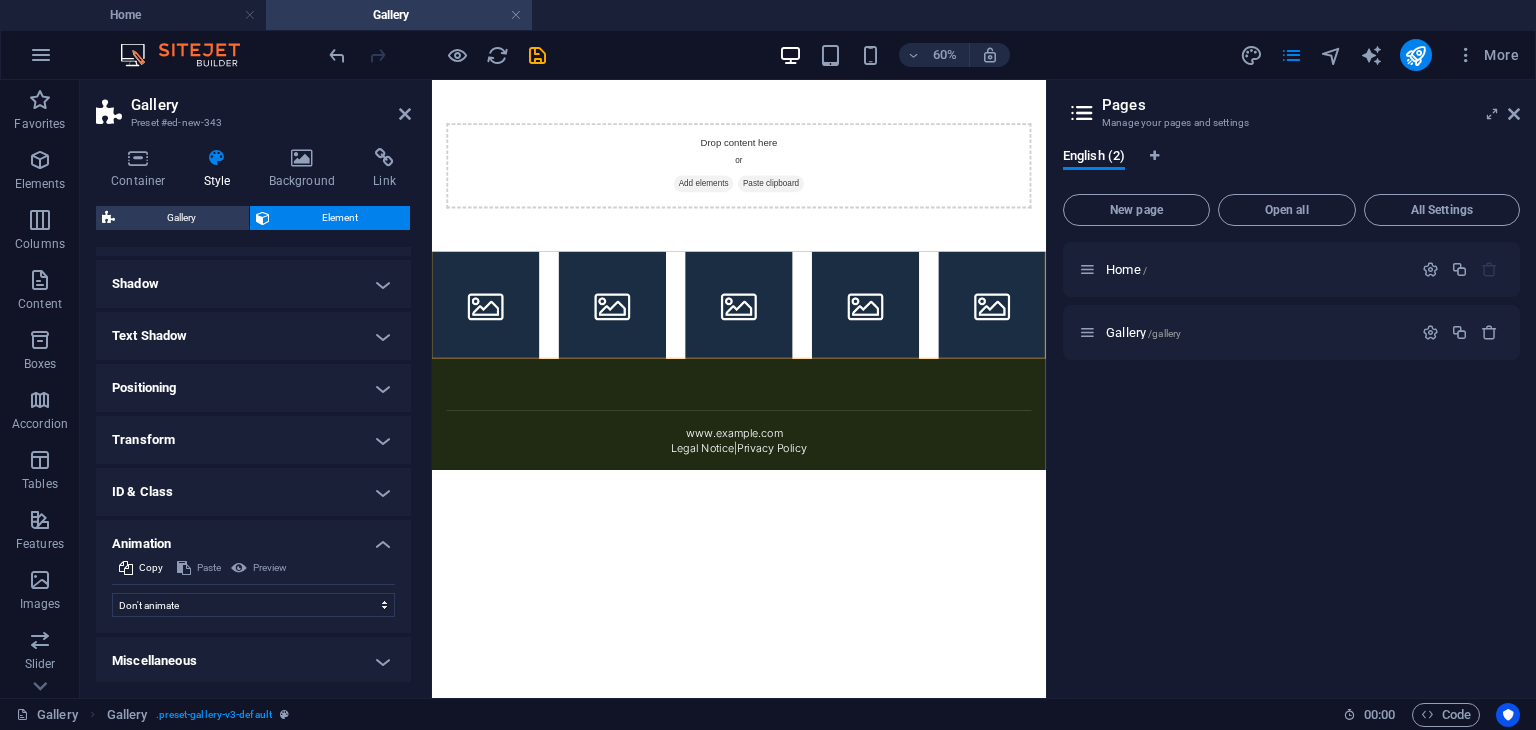 scroll, scrollTop: 260, scrollLeft: 0, axis: vertical 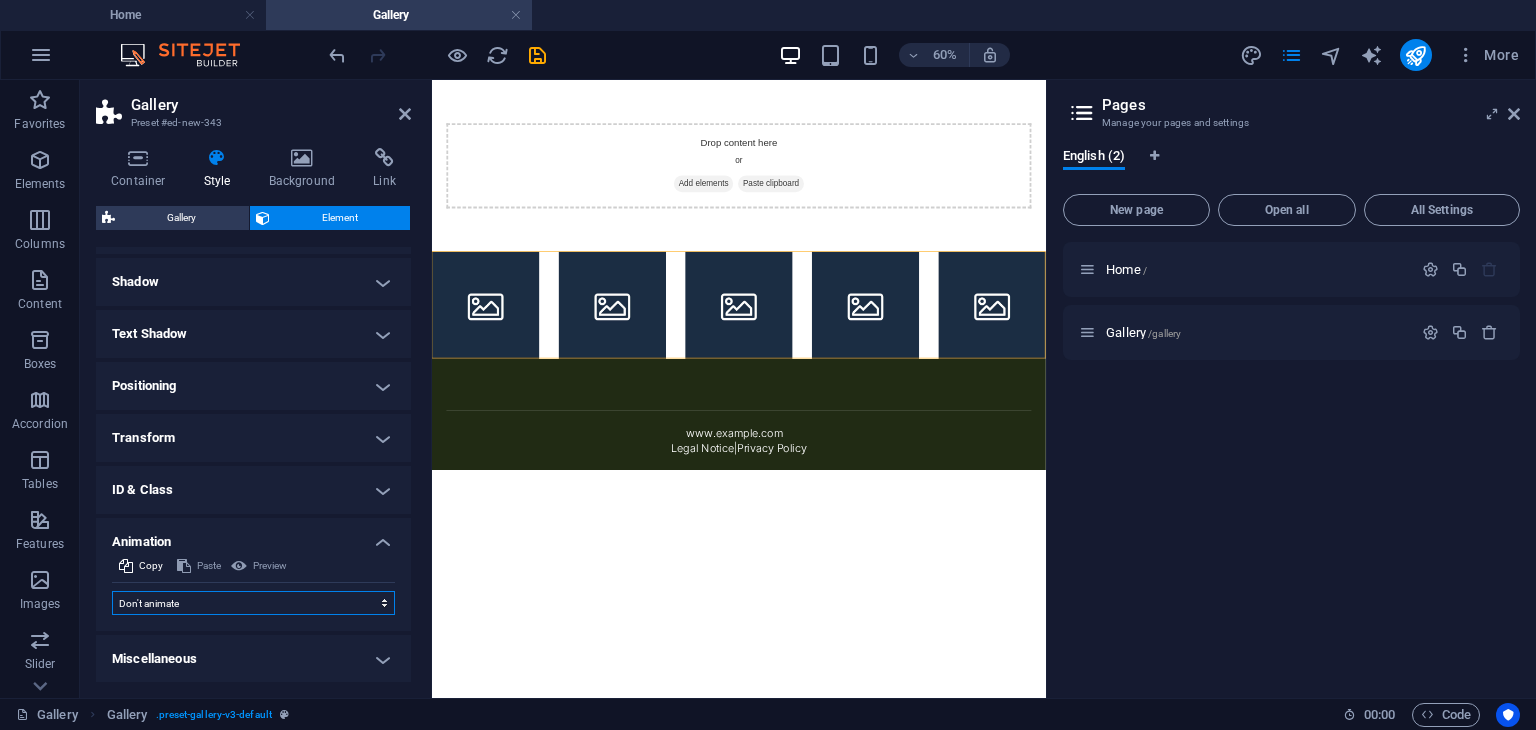 click on "Don't animate Show / Hide Slide up/down Zoom in/out Slide left to right Slide right to left Slide top to bottom Slide bottom to top Pulse Blink Open as overlay" at bounding box center [253, 603] 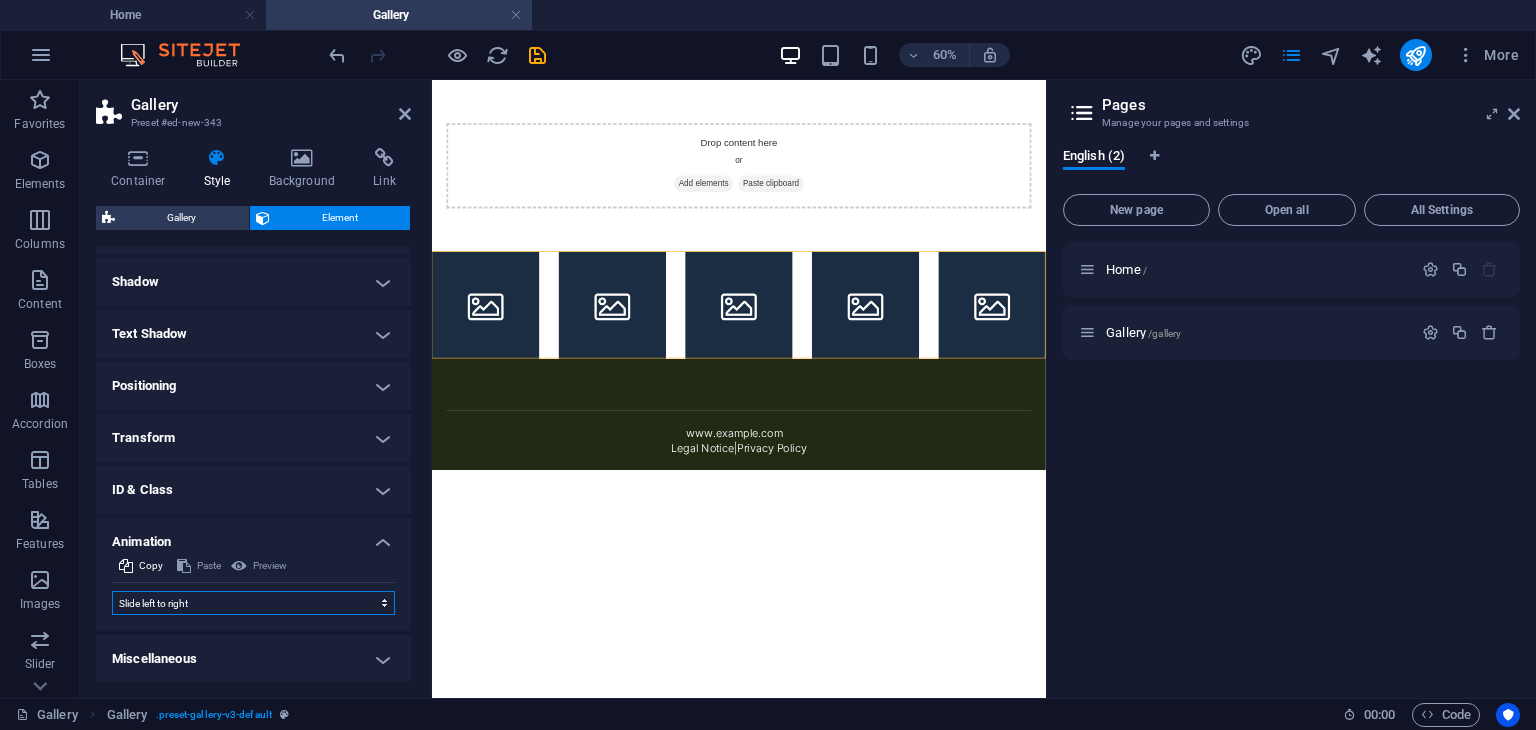 click on "Don't animate Show / Hide Slide up/down Zoom in/out Slide left to right Slide right to left Slide top to bottom Slide bottom to top Pulse Blink Open as overlay" at bounding box center [253, 603] 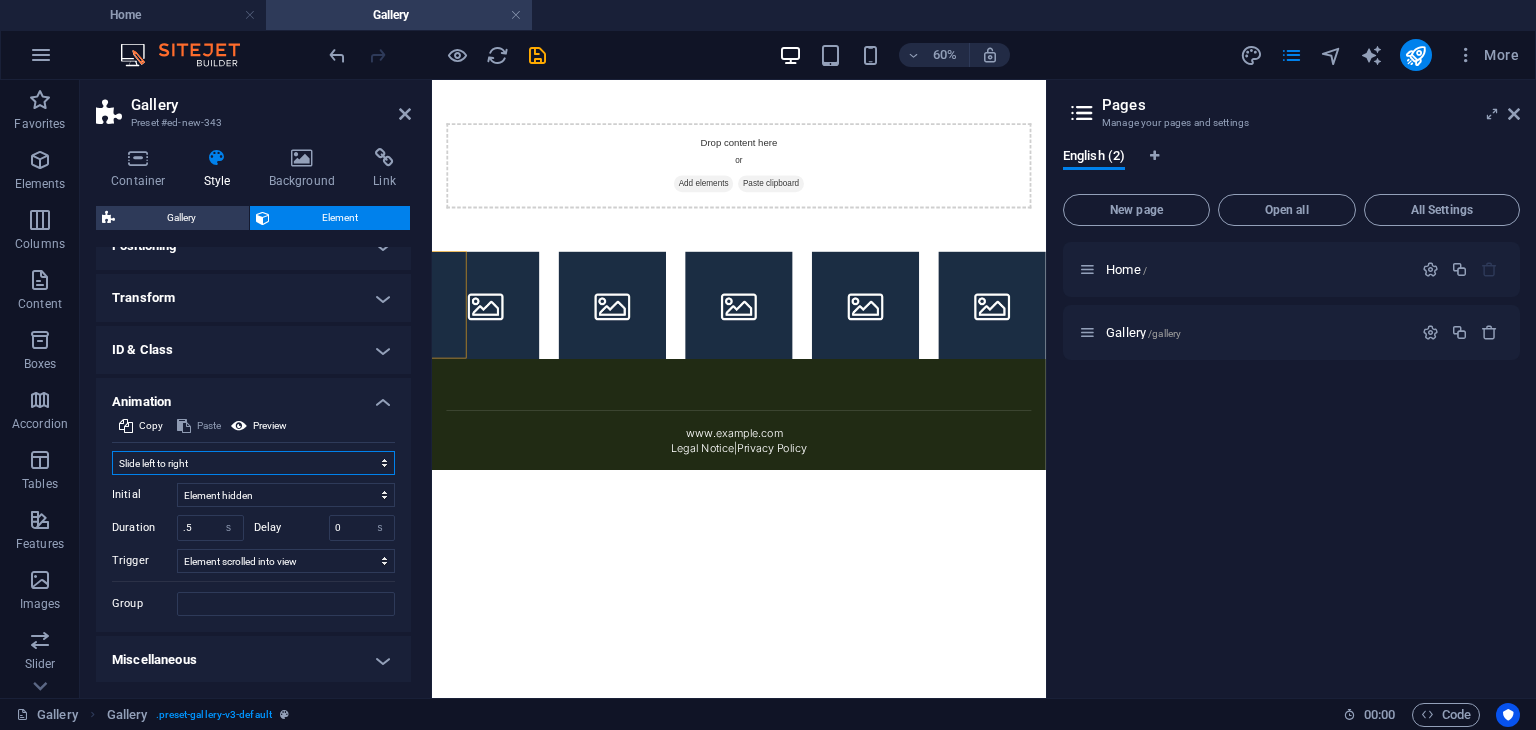 scroll, scrollTop: 401, scrollLeft: 0, axis: vertical 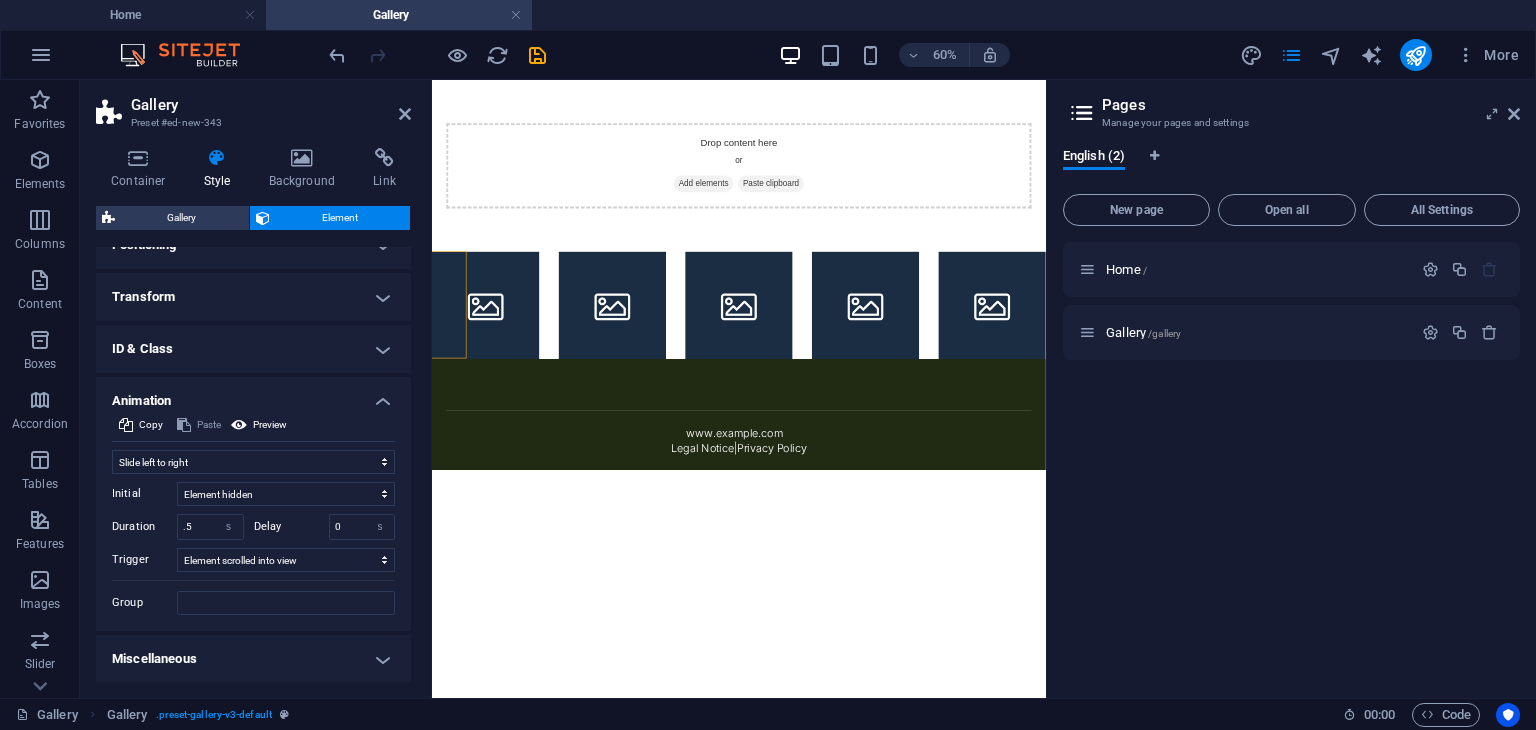 click on "Miscellaneous" at bounding box center [253, 659] 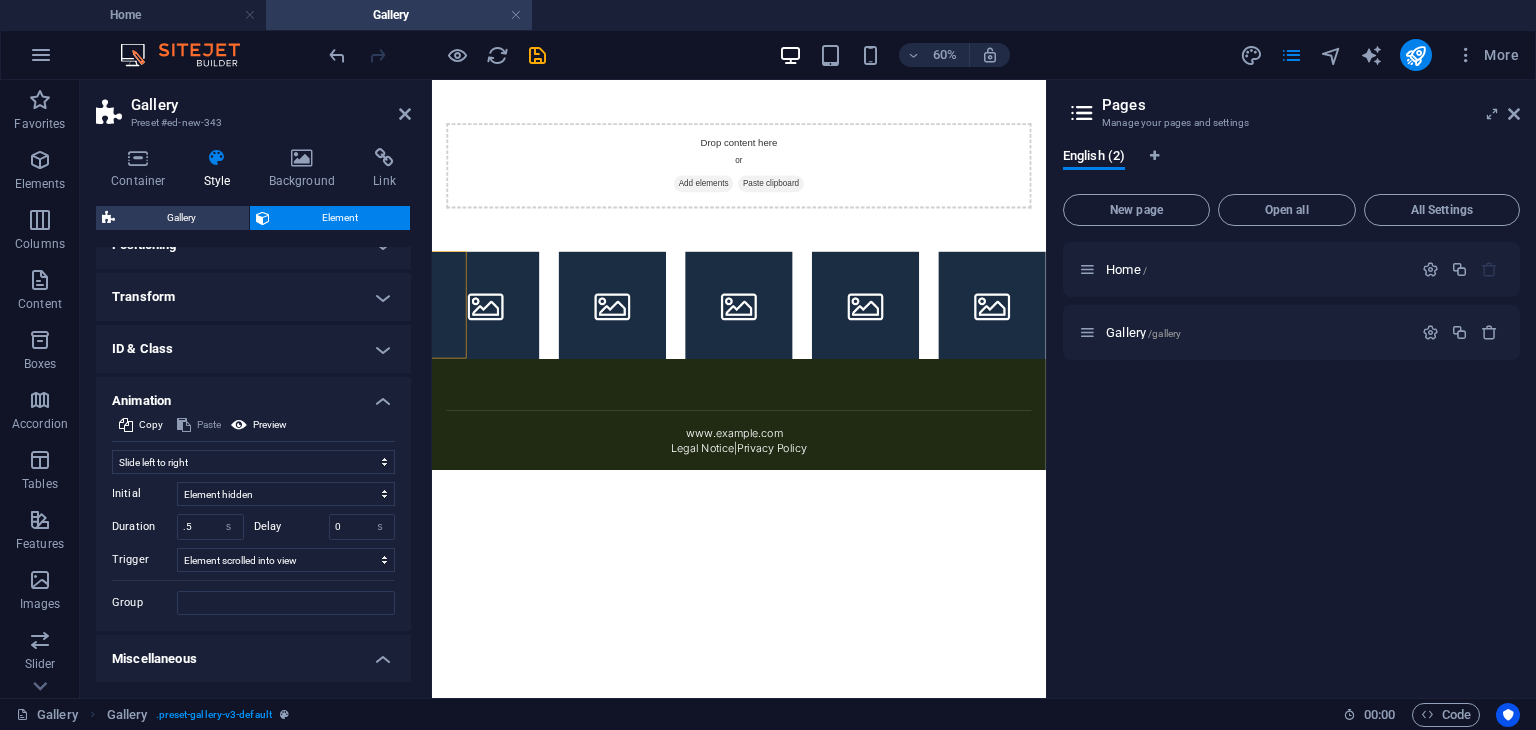 scroll, scrollTop: 524, scrollLeft: 0, axis: vertical 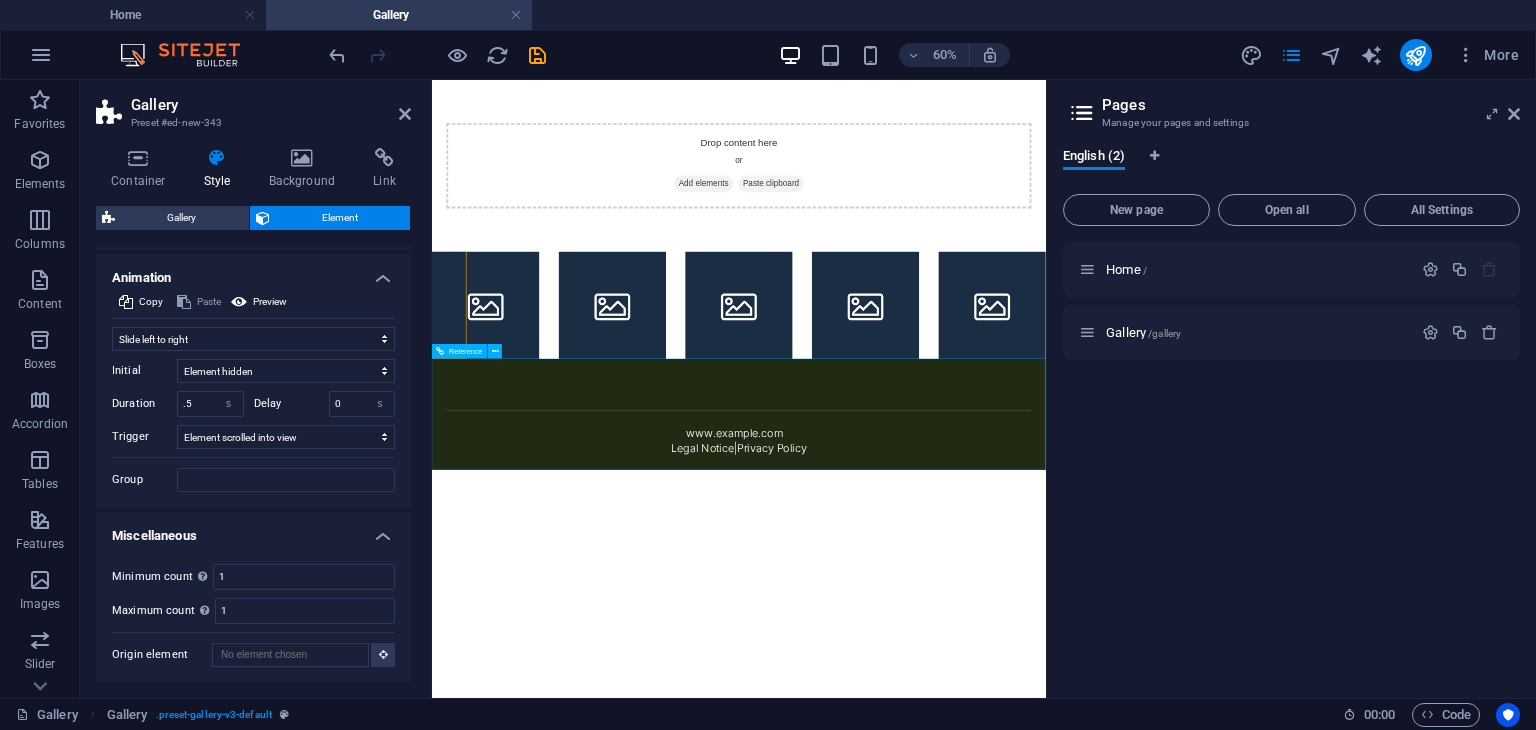 drag, startPoint x: 412, startPoint y: 553, endPoint x: 422, endPoint y: 405, distance: 148.33745 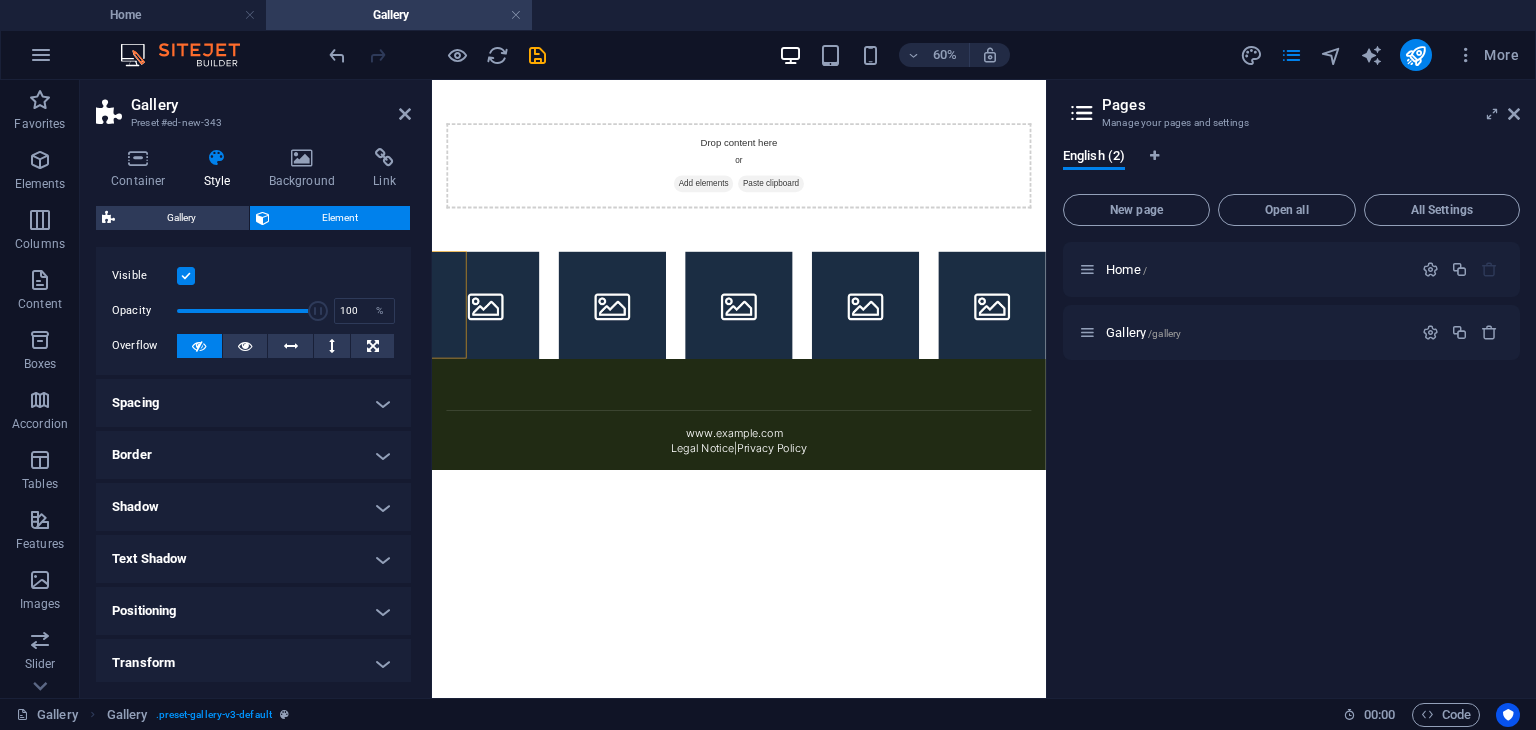 scroll, scrollTop: 0, scrollLeft: 0, axis: both 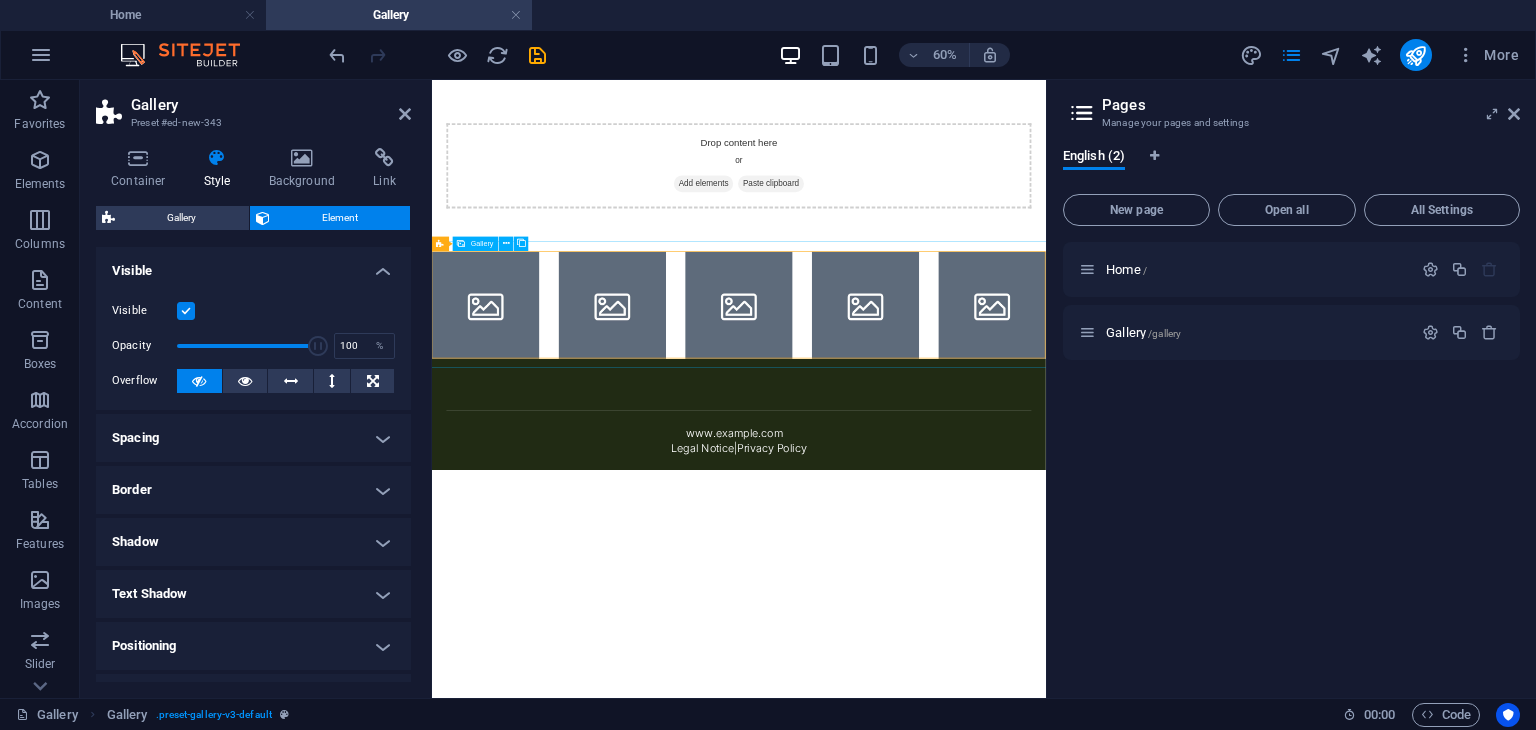 click at bounding box center [521, 455] 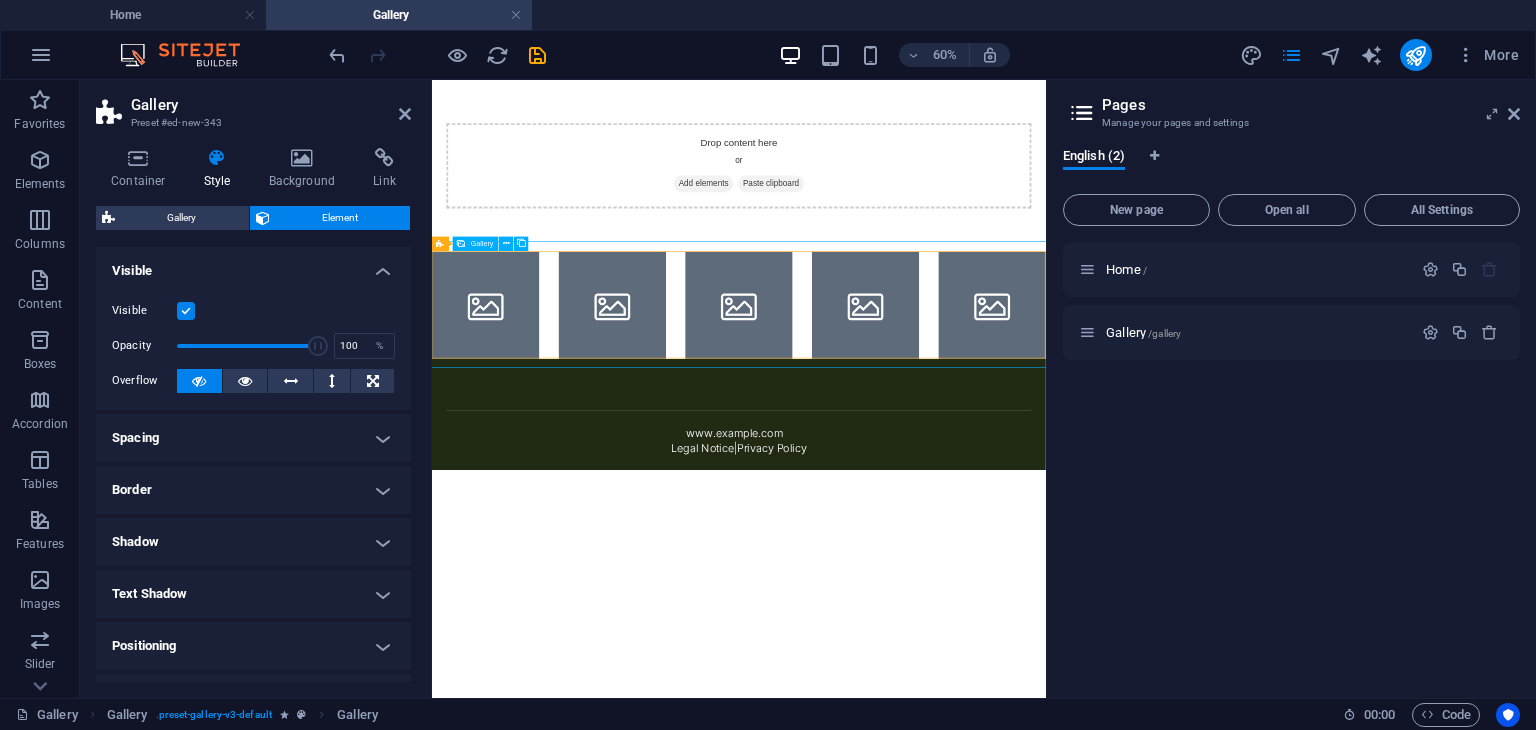 click at bounding box center (521, 455) 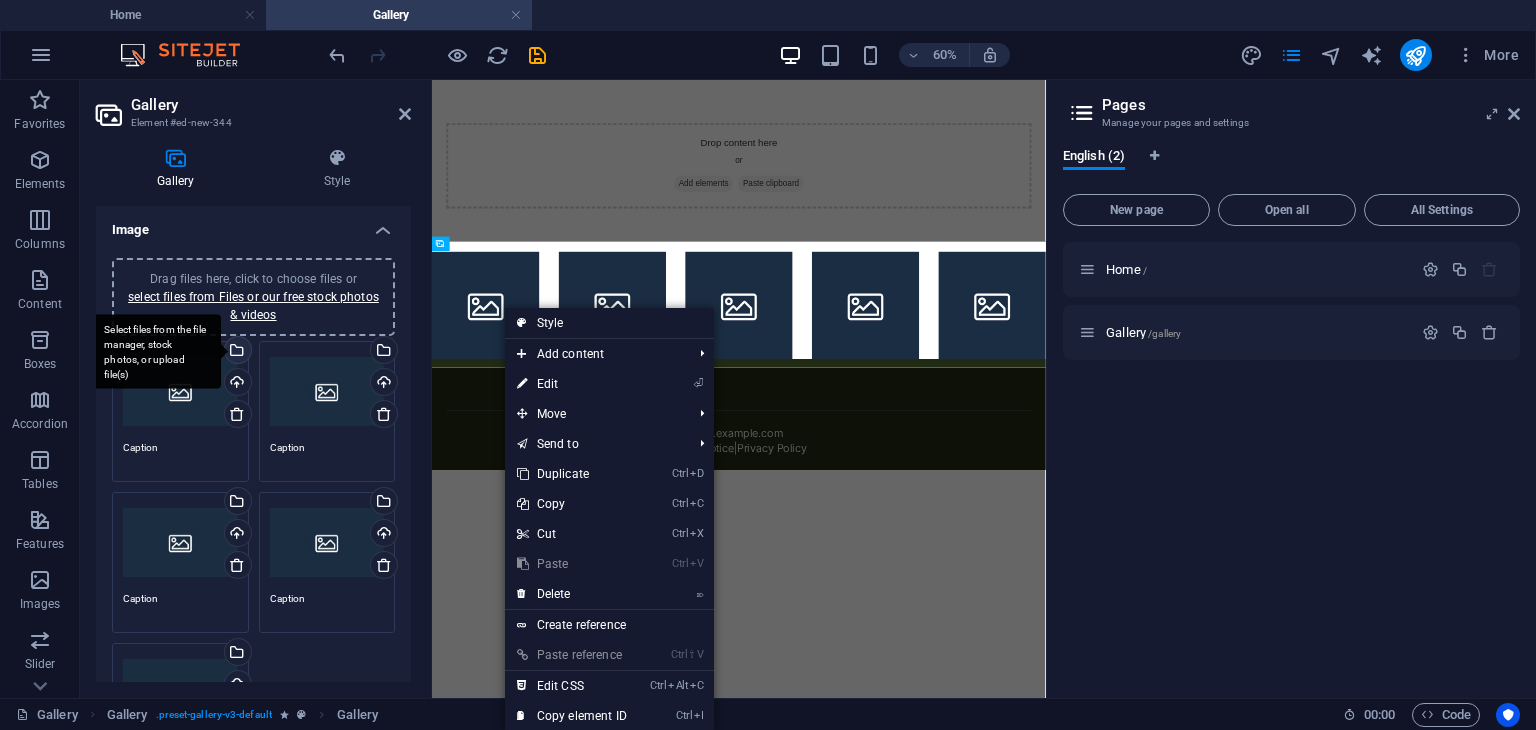 click on "Select files from the file manager, stock photos, or upload file(s)" at bounding box center (236, 352) 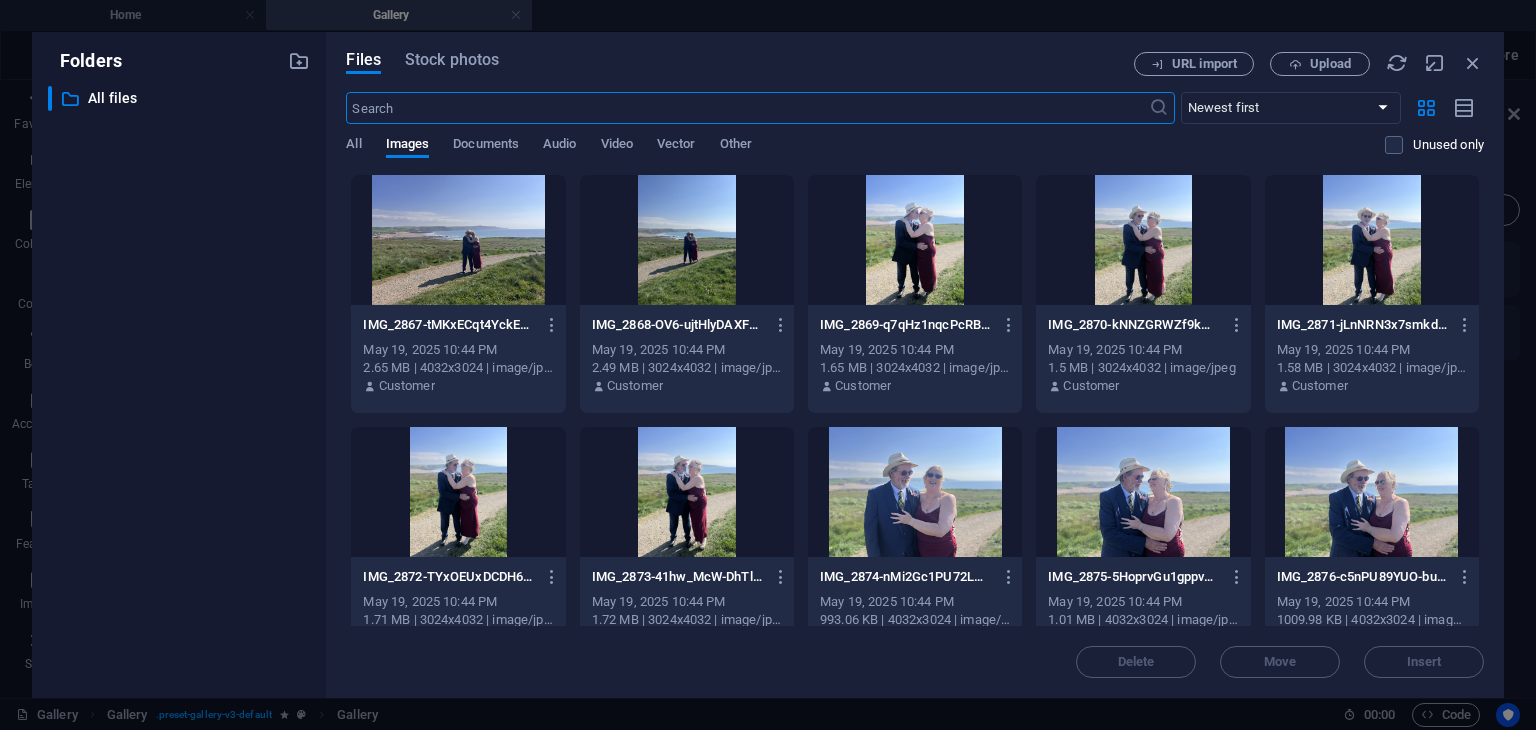 click at bounding box center (458, 240) 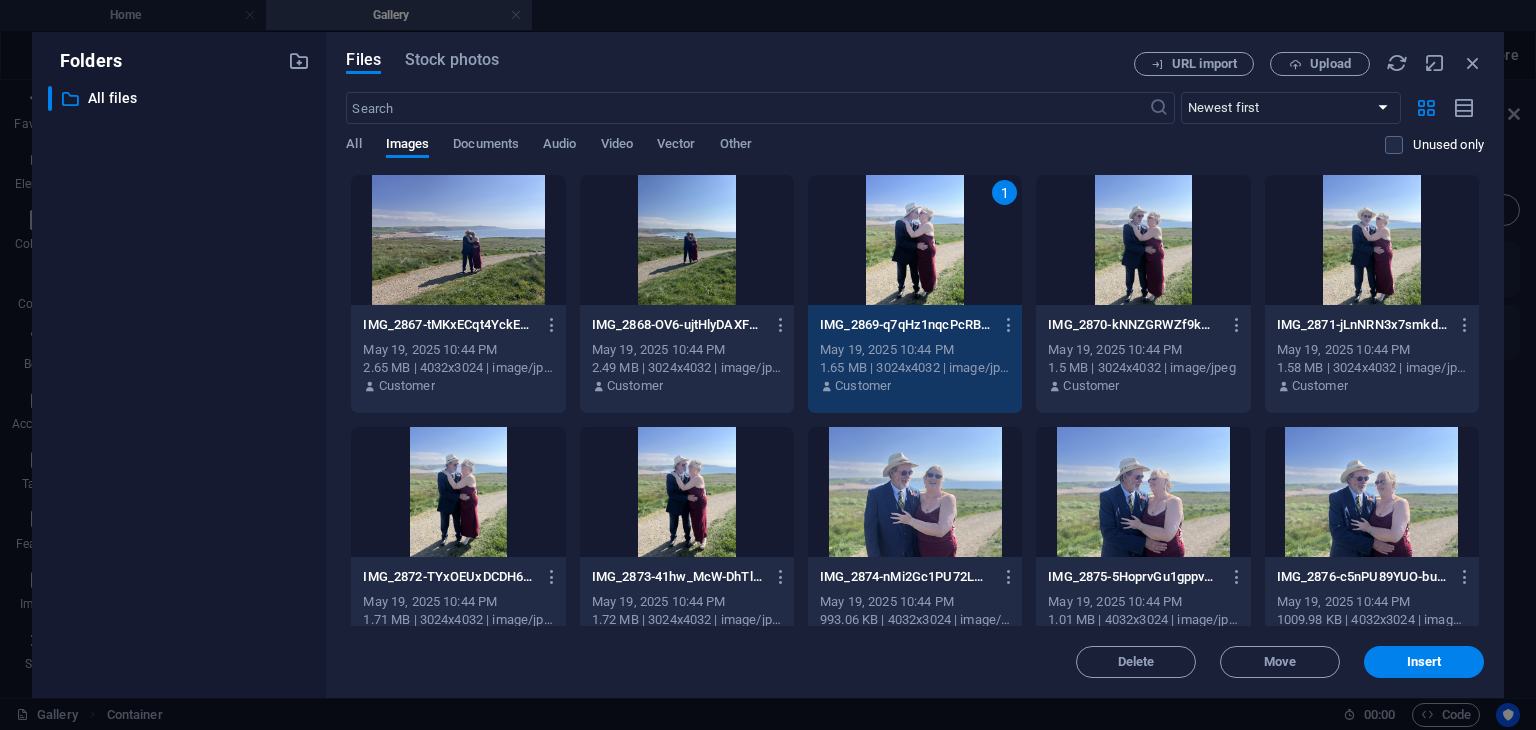 click at bounding box center (458, 240) 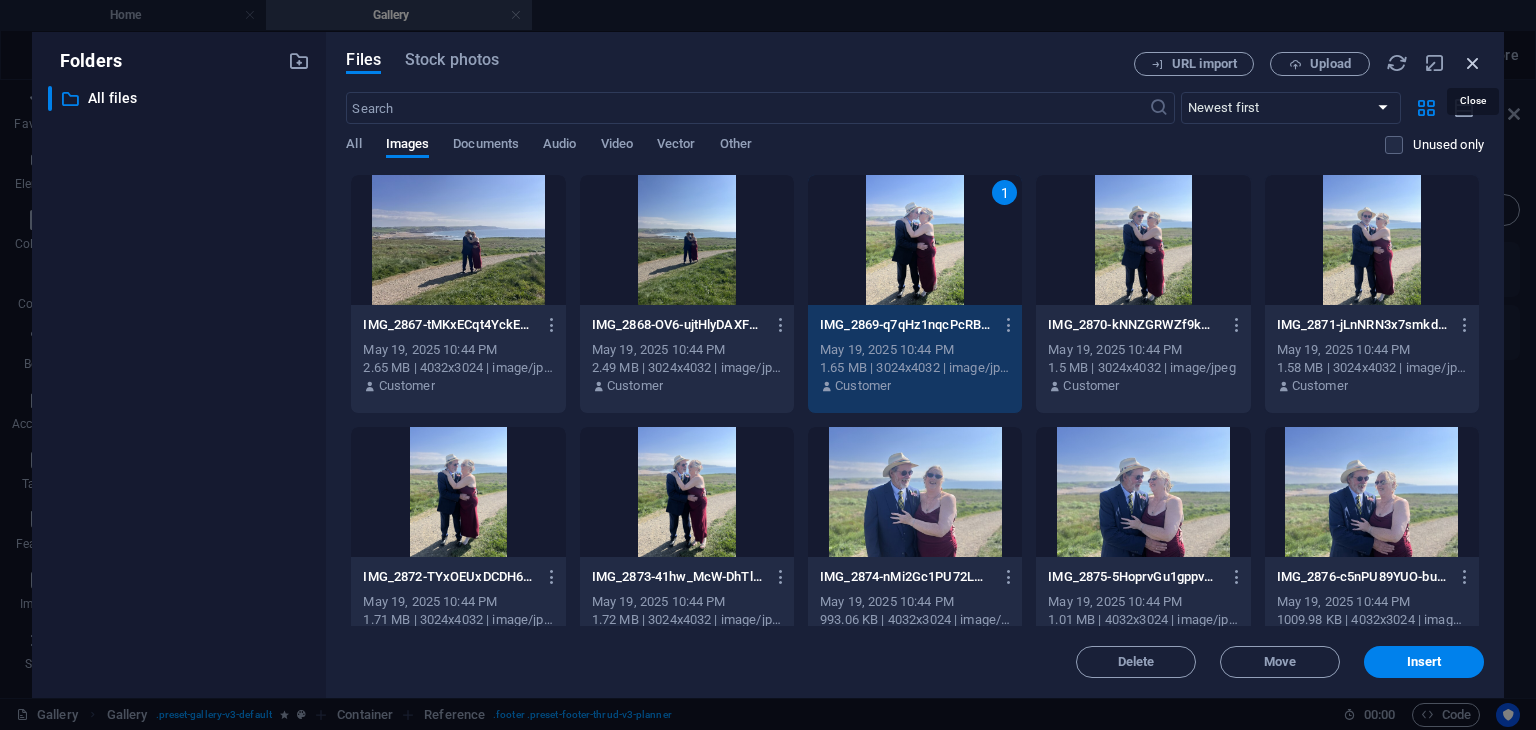 click at bounding box center [1473, 63] 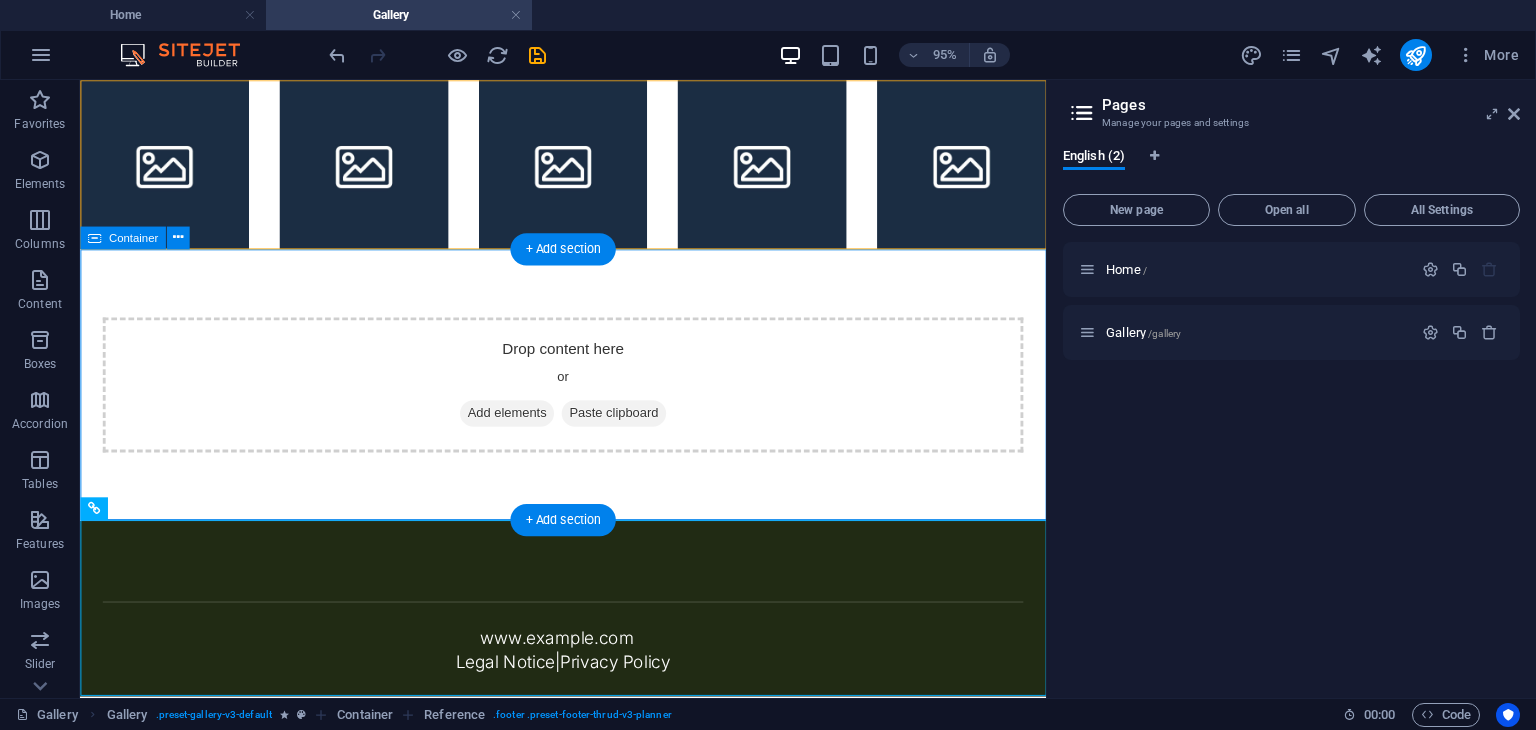click on "Add elements" at bounding box center (529, 431) 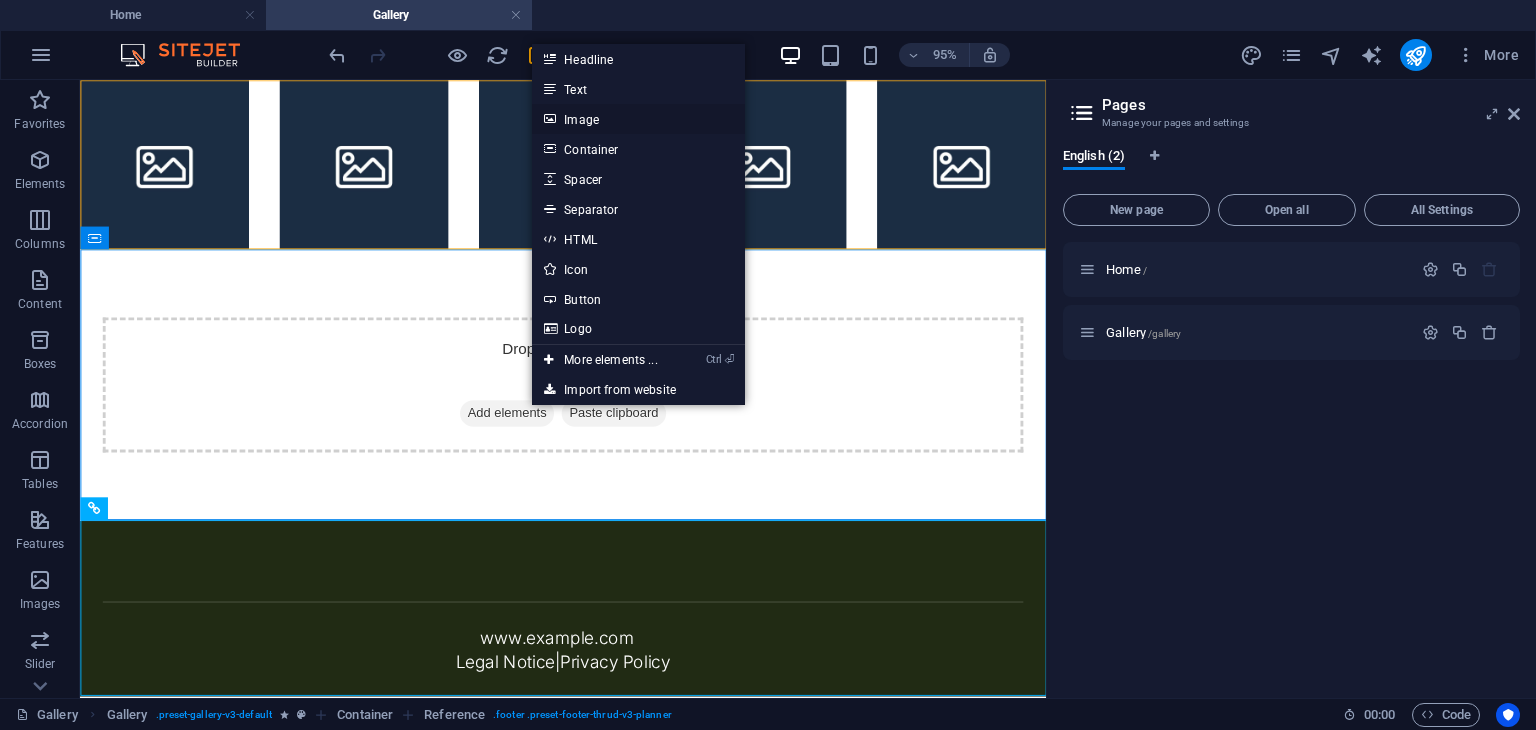 click on "Image" at bounding box center [638, 119] 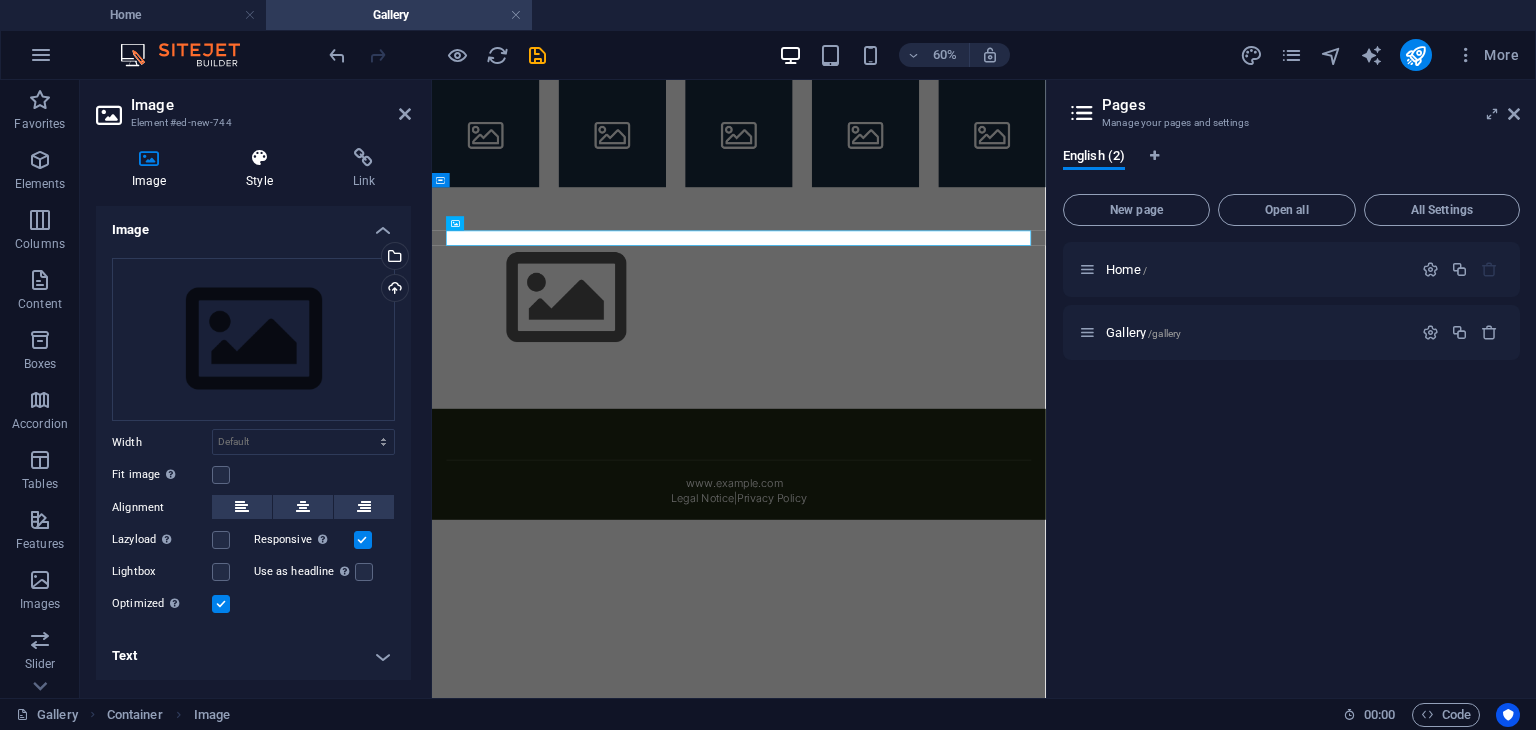 click at bounding box center [259, 158] 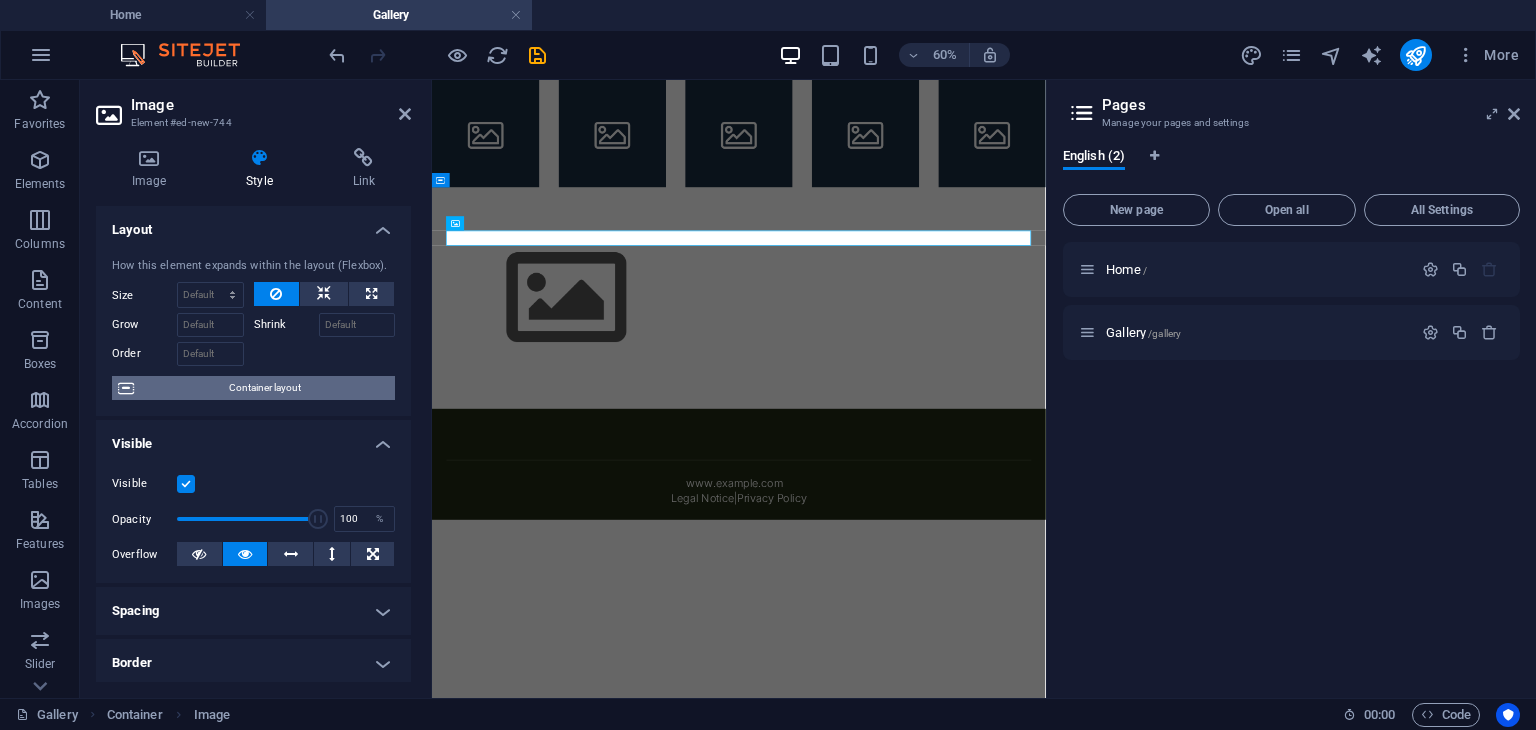 click on "Container layout" at bounding box center (264, 388) 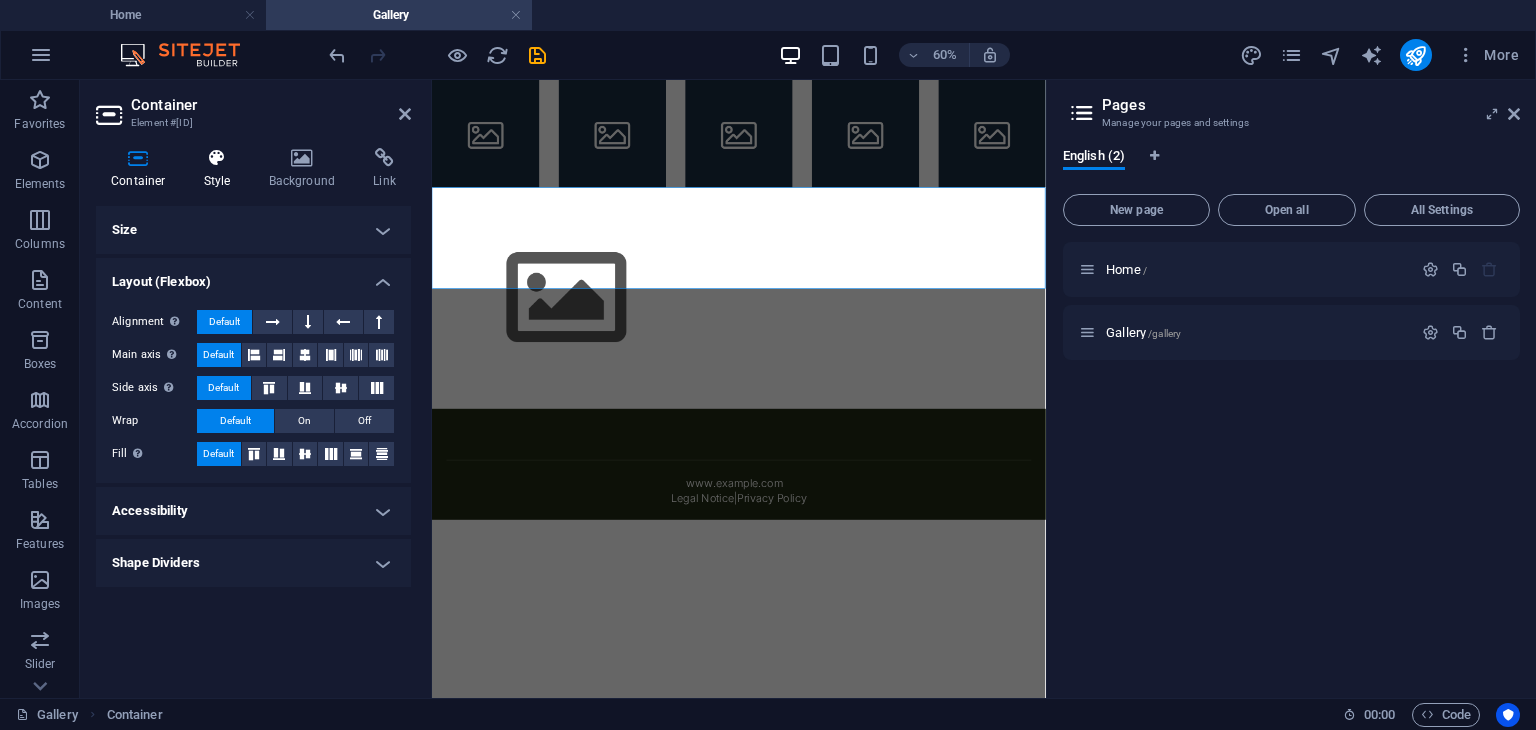 click on "Style" at bounding box center (221, 169) 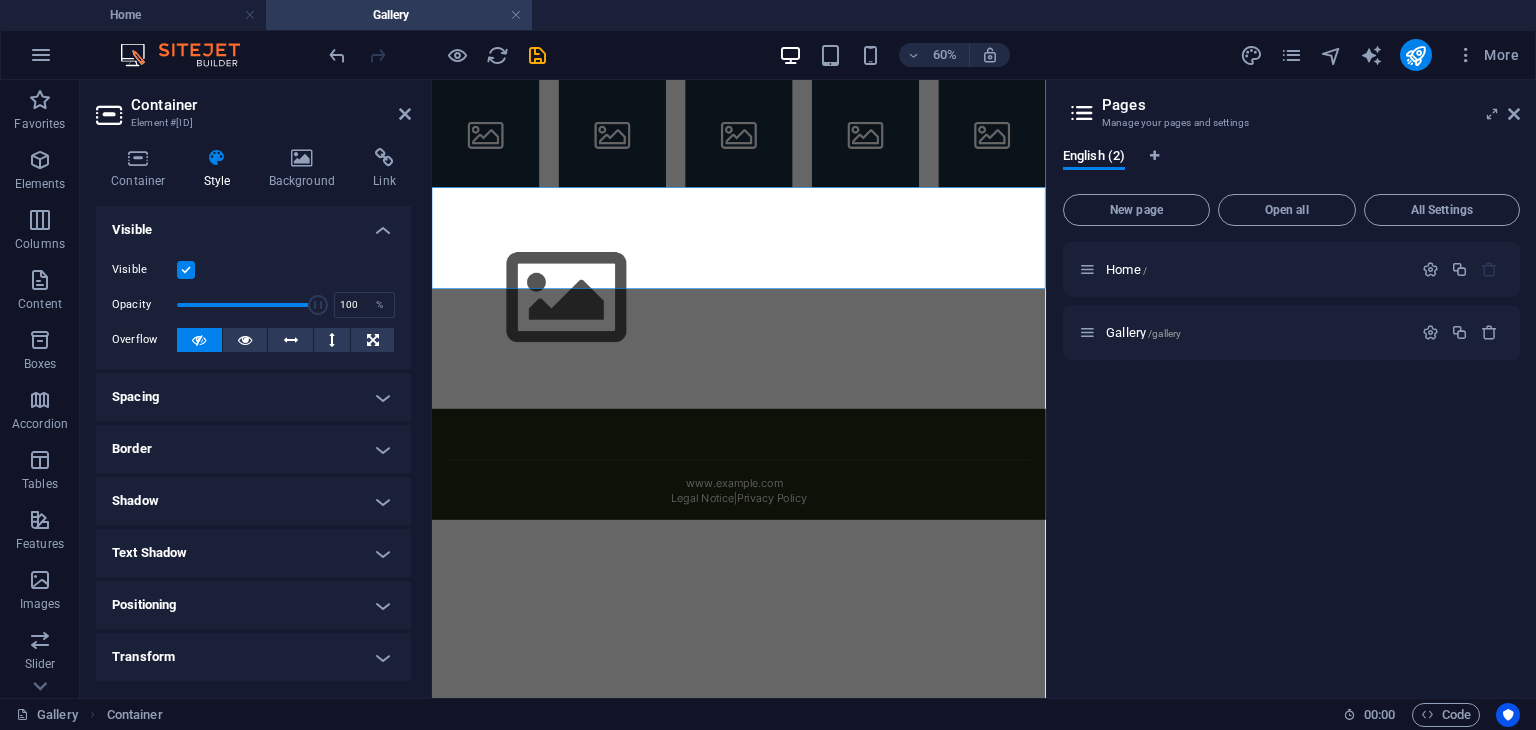 drag, startPoint x: 404, startPoint y: 305, endPoint x: 408, endPoint y: 324, distance: 19.416489 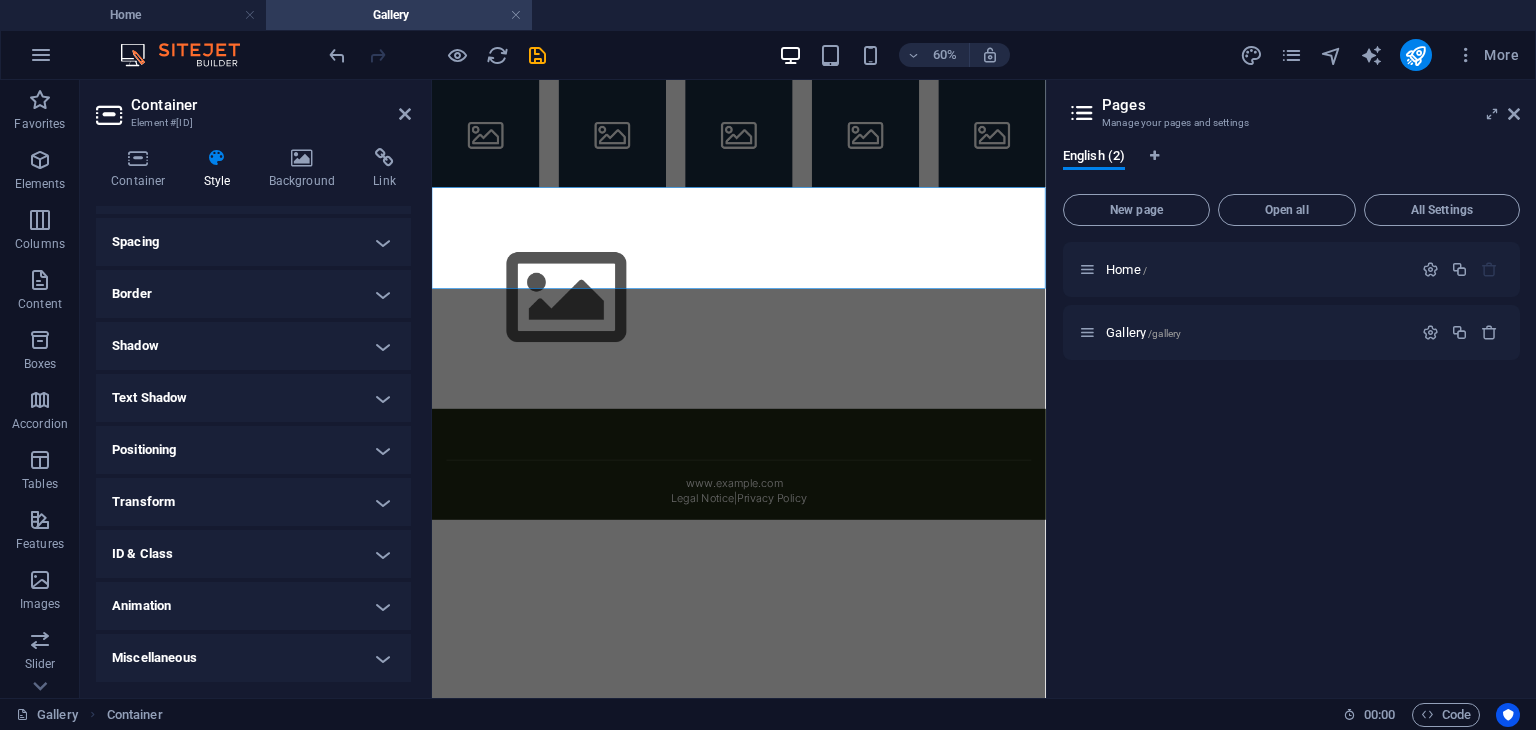 scroll, scrollTop: 0, scrollLeft: 0, axis: both 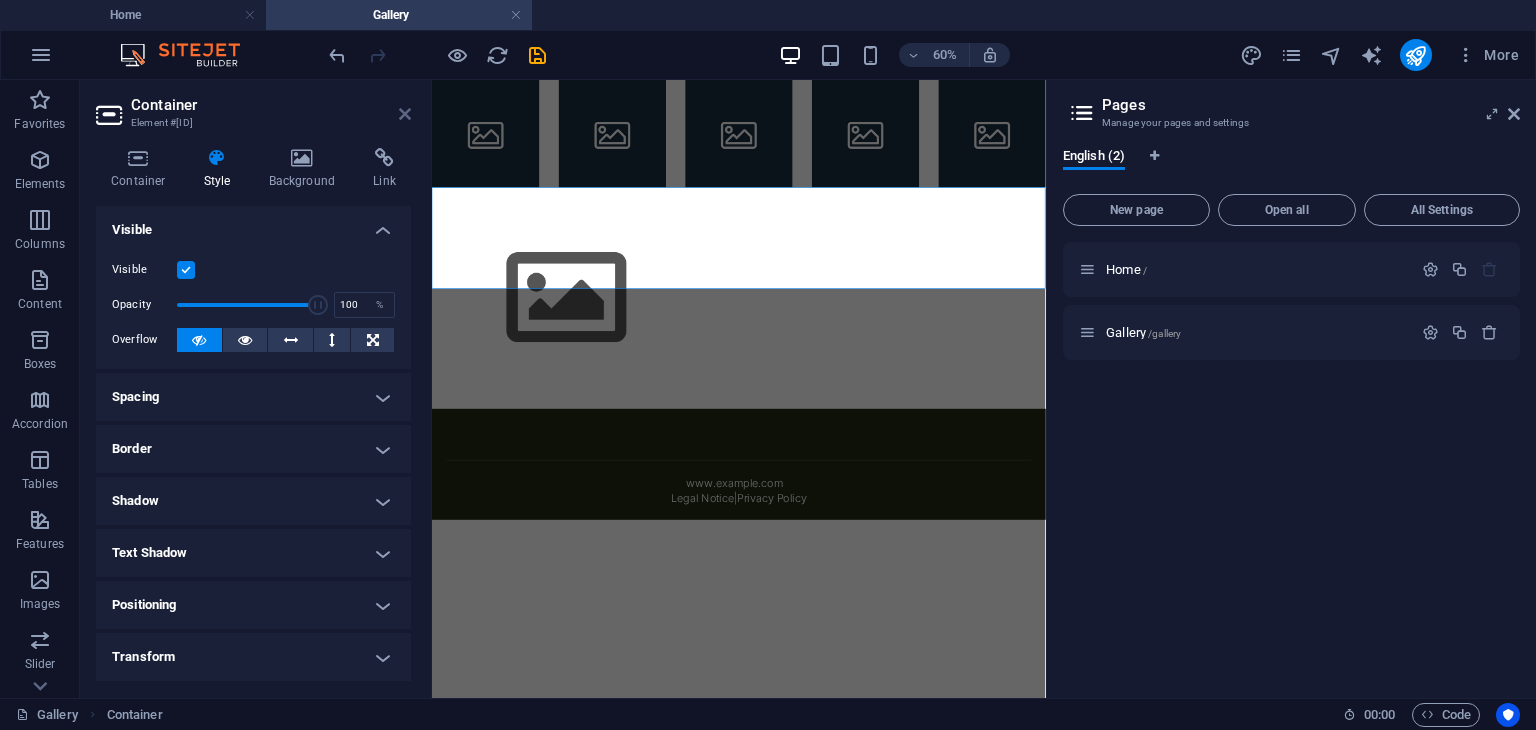 click at bounding box center [405, 114] 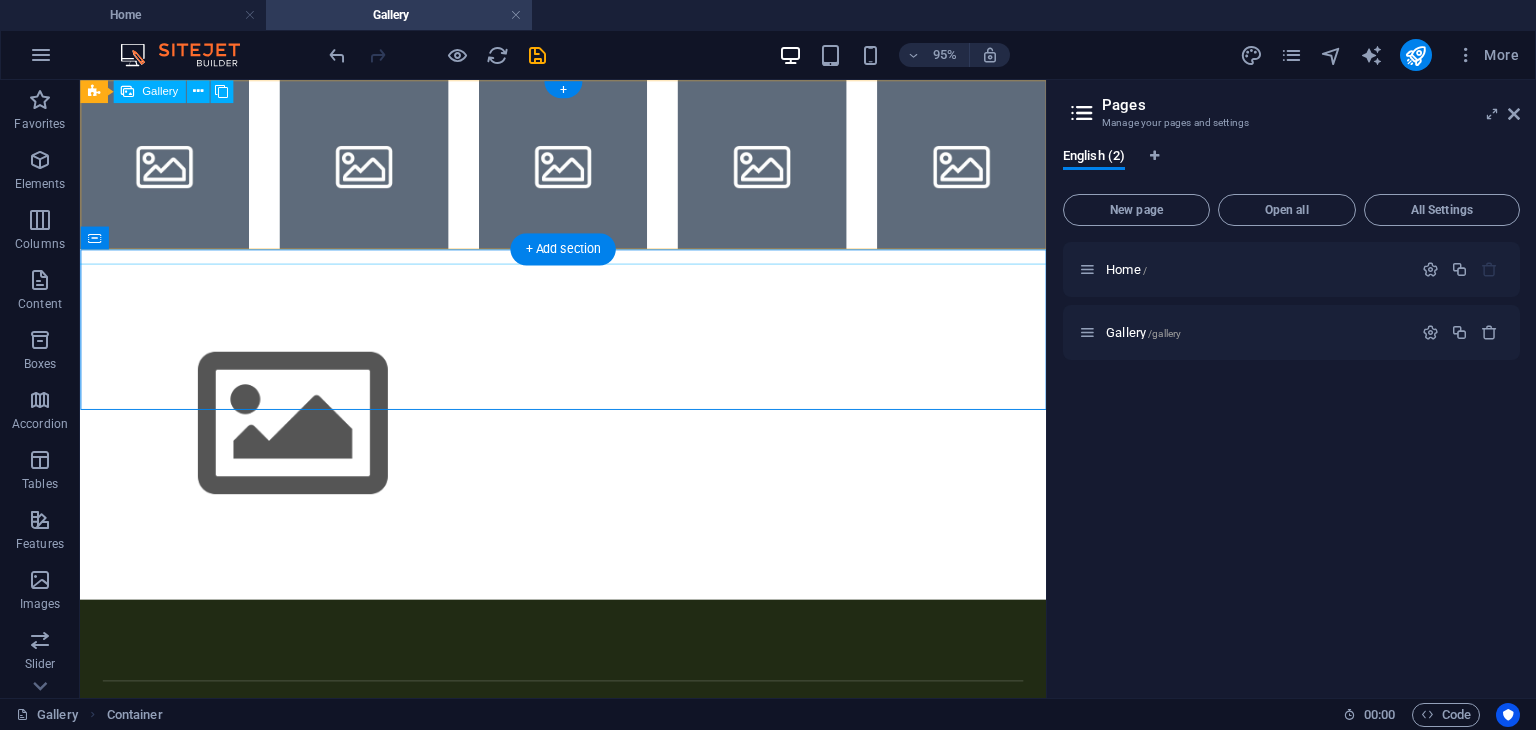 click at bounding box center [169, 169] 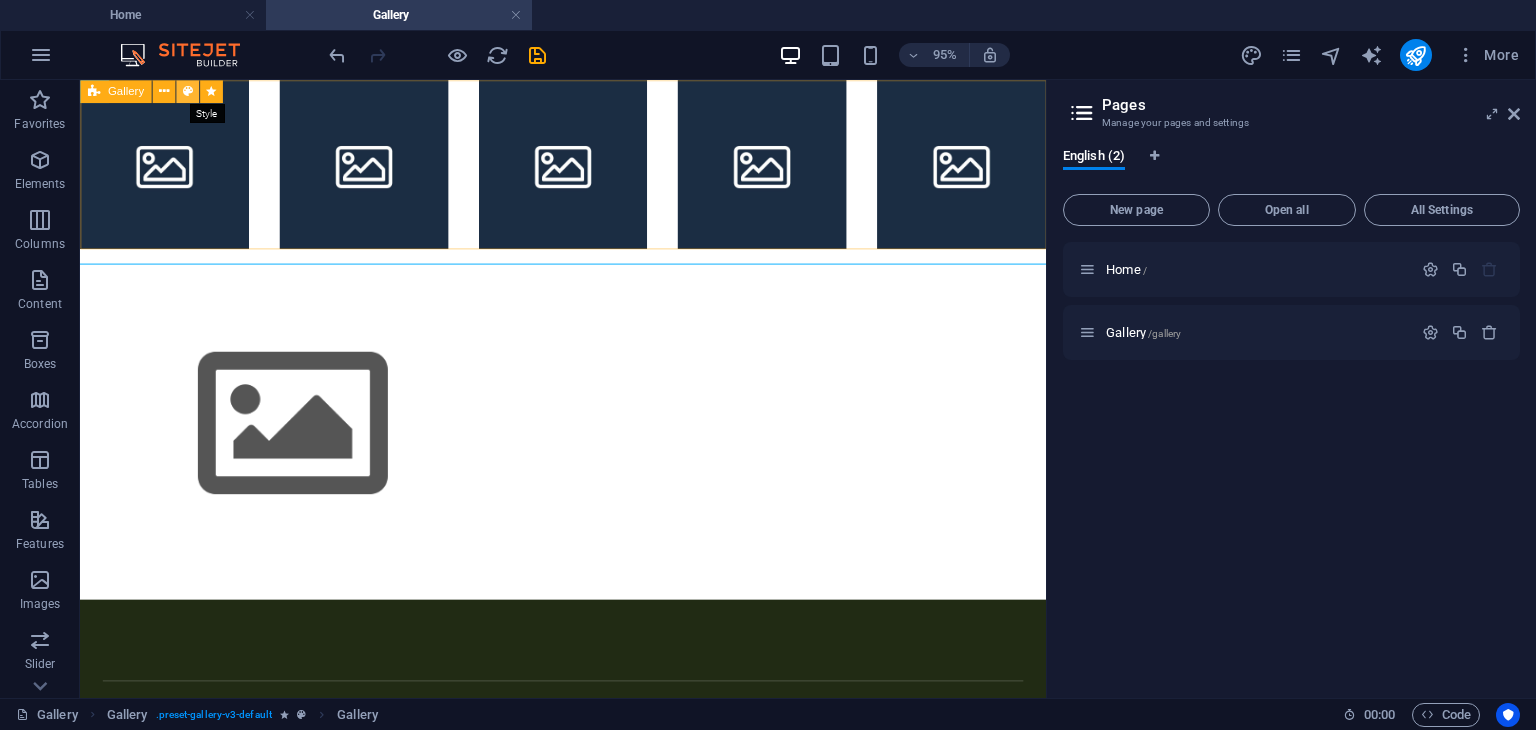 click at bounding box center [187, 91] 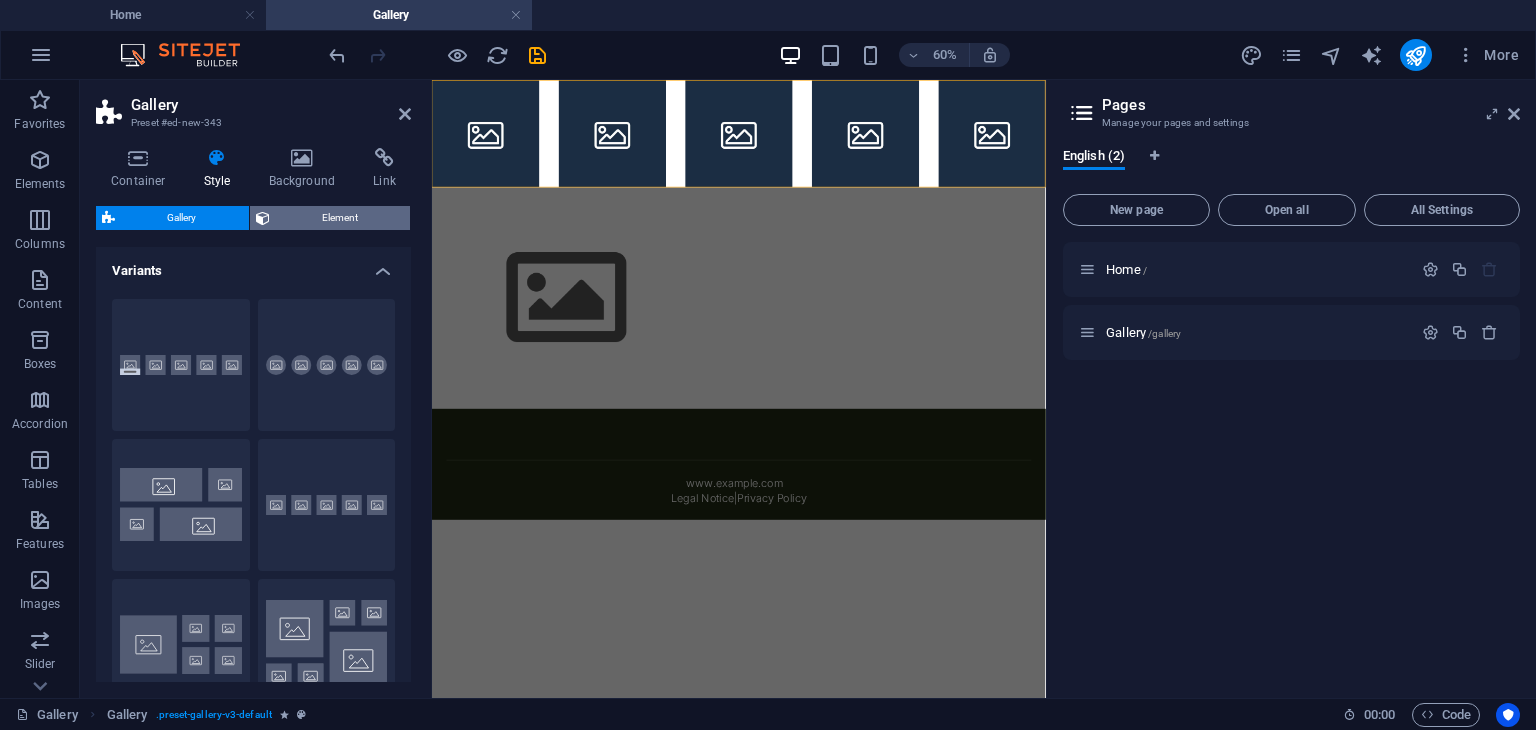 click on "Element" at bounding box center (340, 218) 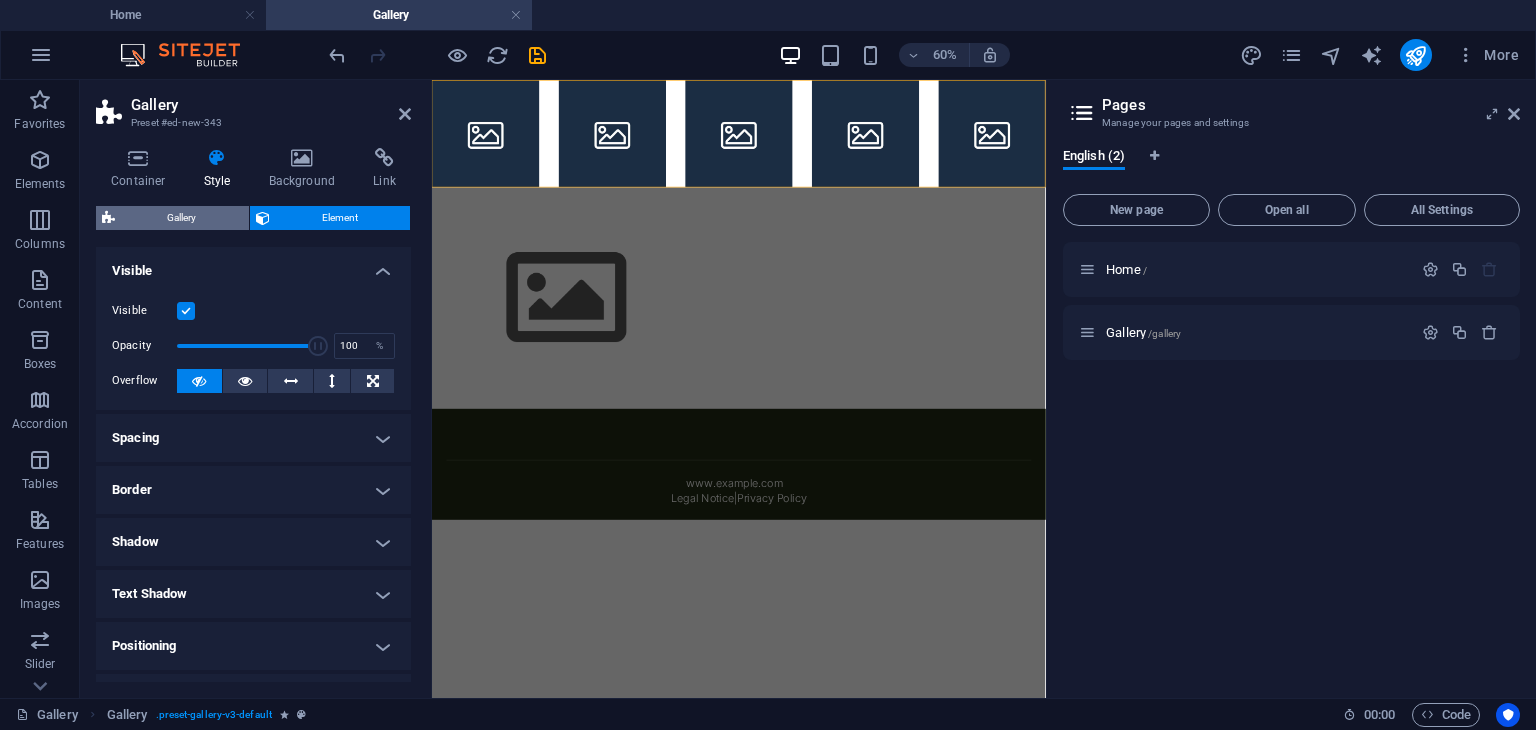click on "Gallery" at bounding box center (182, 218) 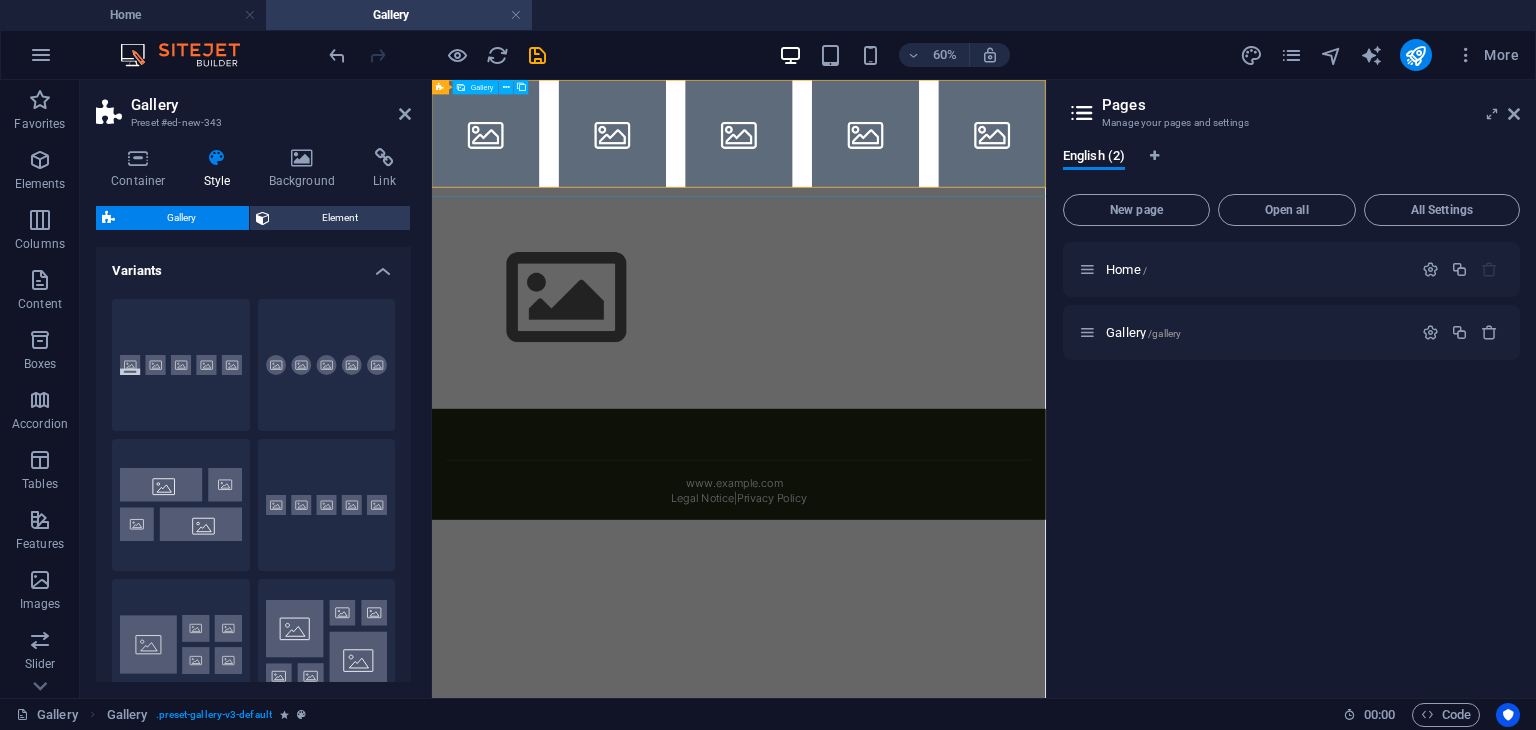 click at bounding box center [521, 169] 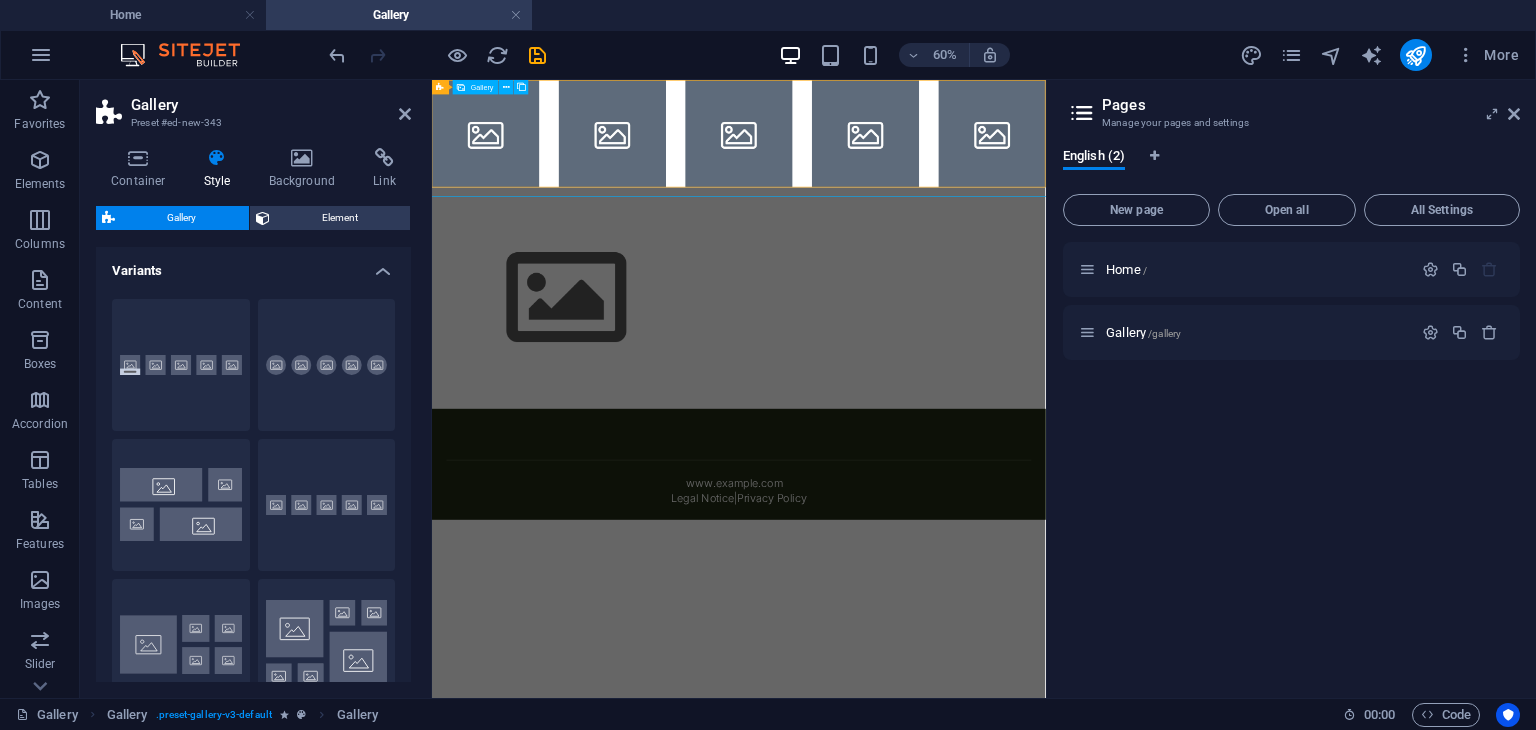 click at bounding box center (521, 169) 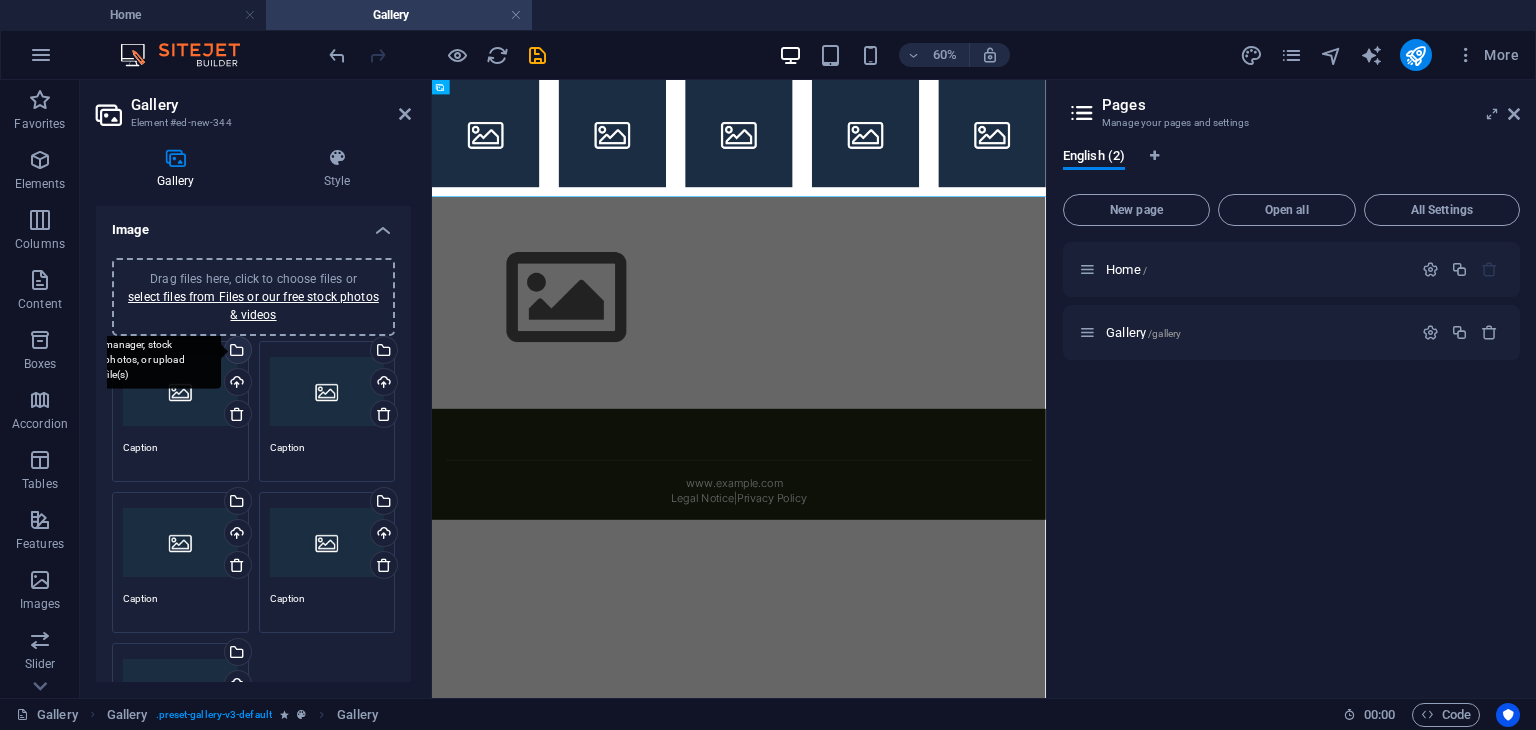 click on "Select files from the file manager, stock photos, or upload file(s)" at bounding box center (156, 351) 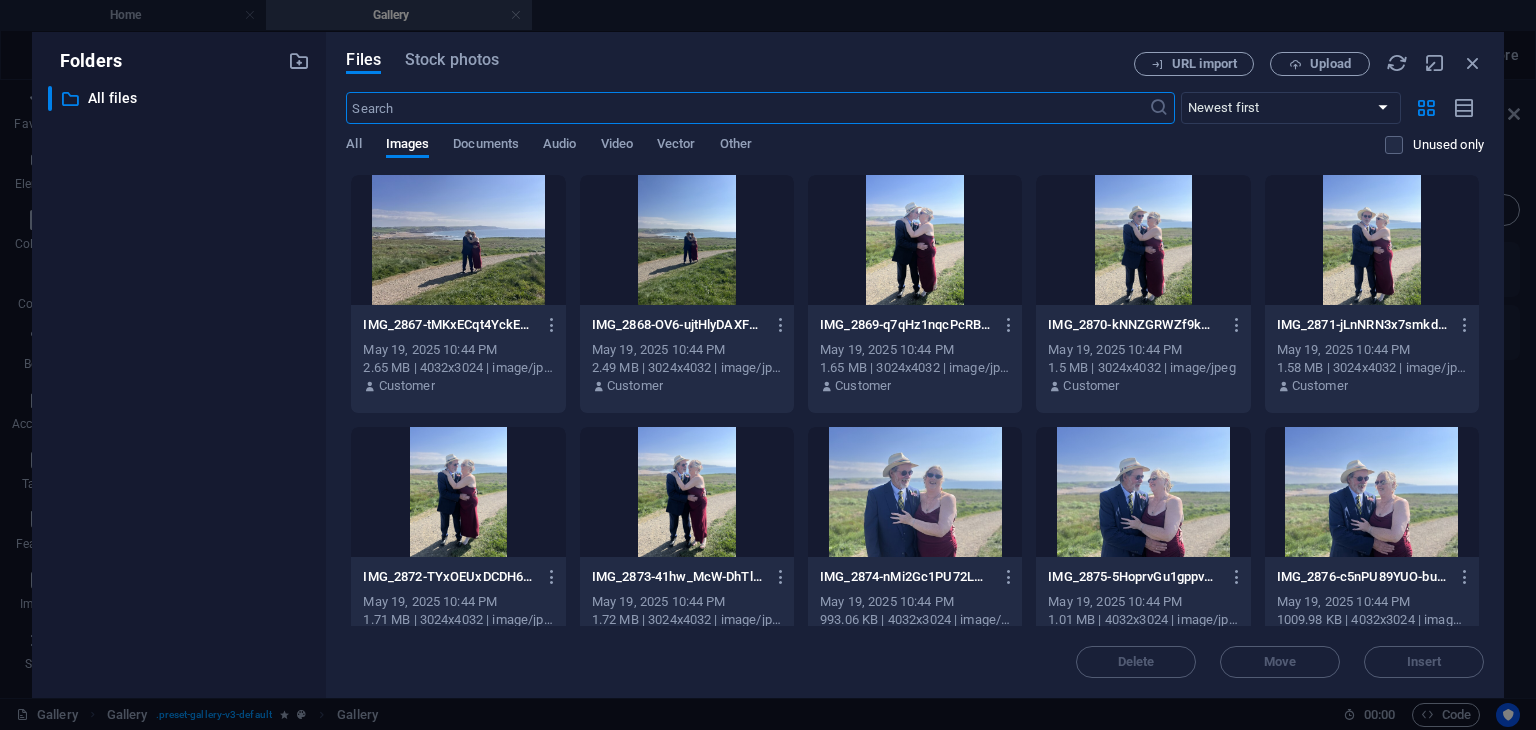 click at bounding box center (458, 240) 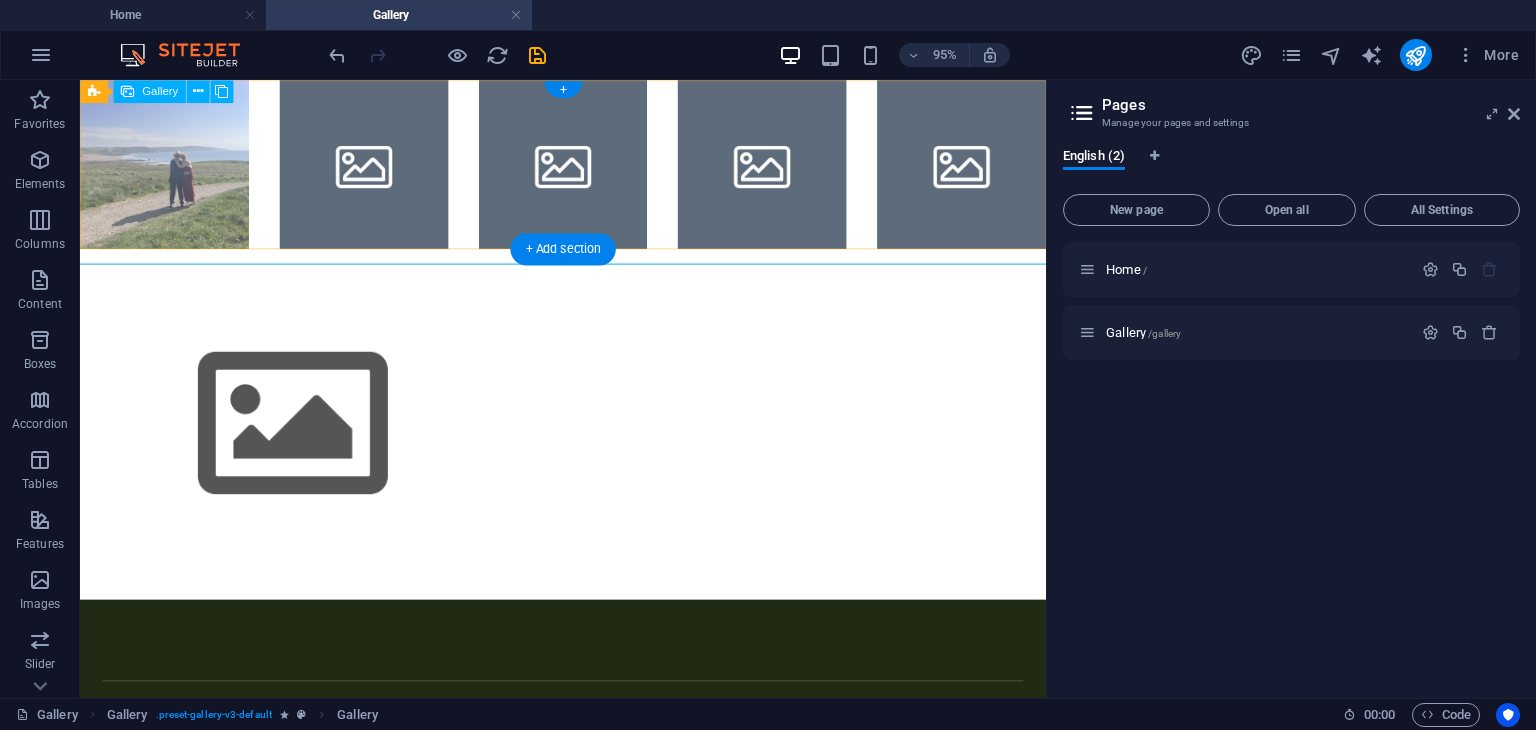 click at bounding box center [379, 169] 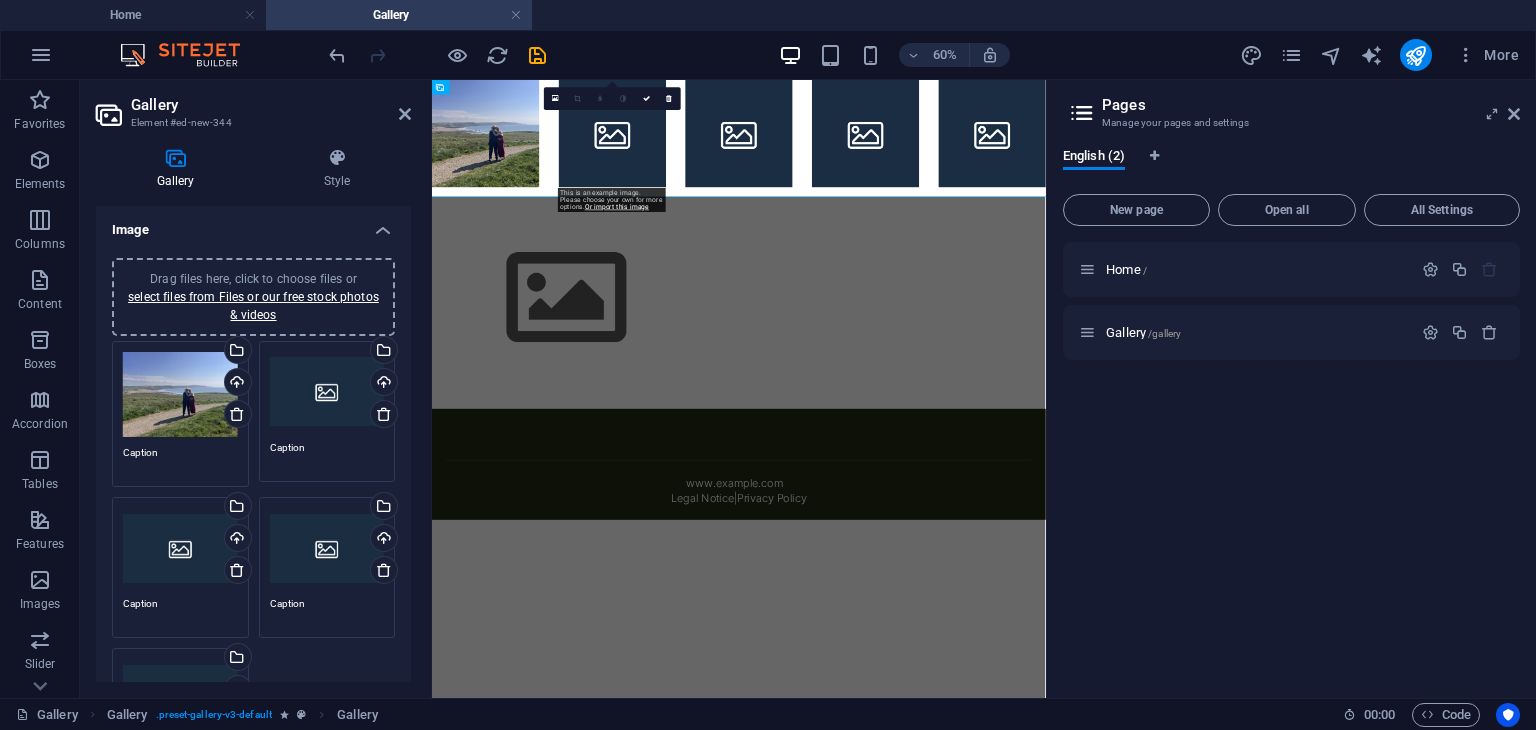 click on "0" at bounding box center [612, 98] 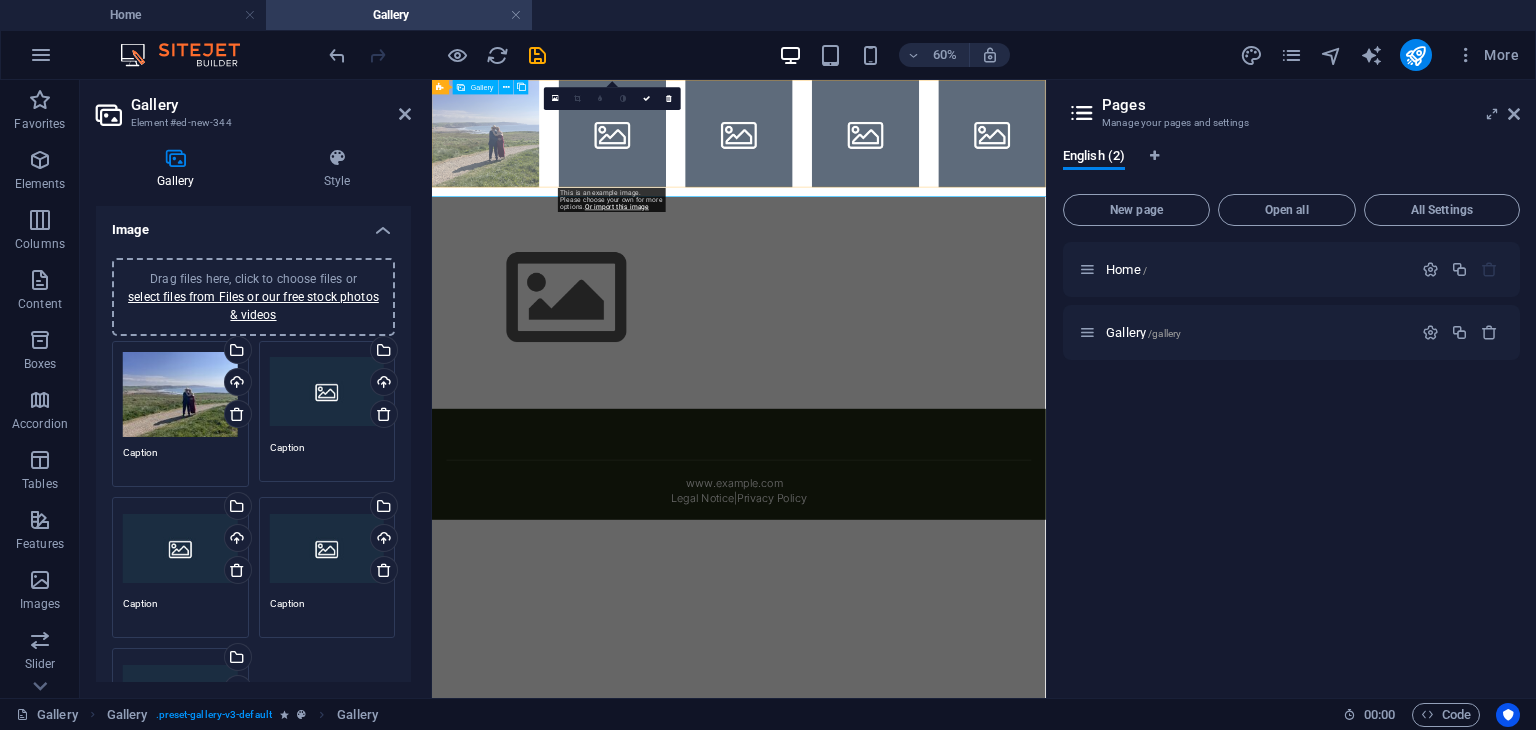click at bounding box center [732, 169] 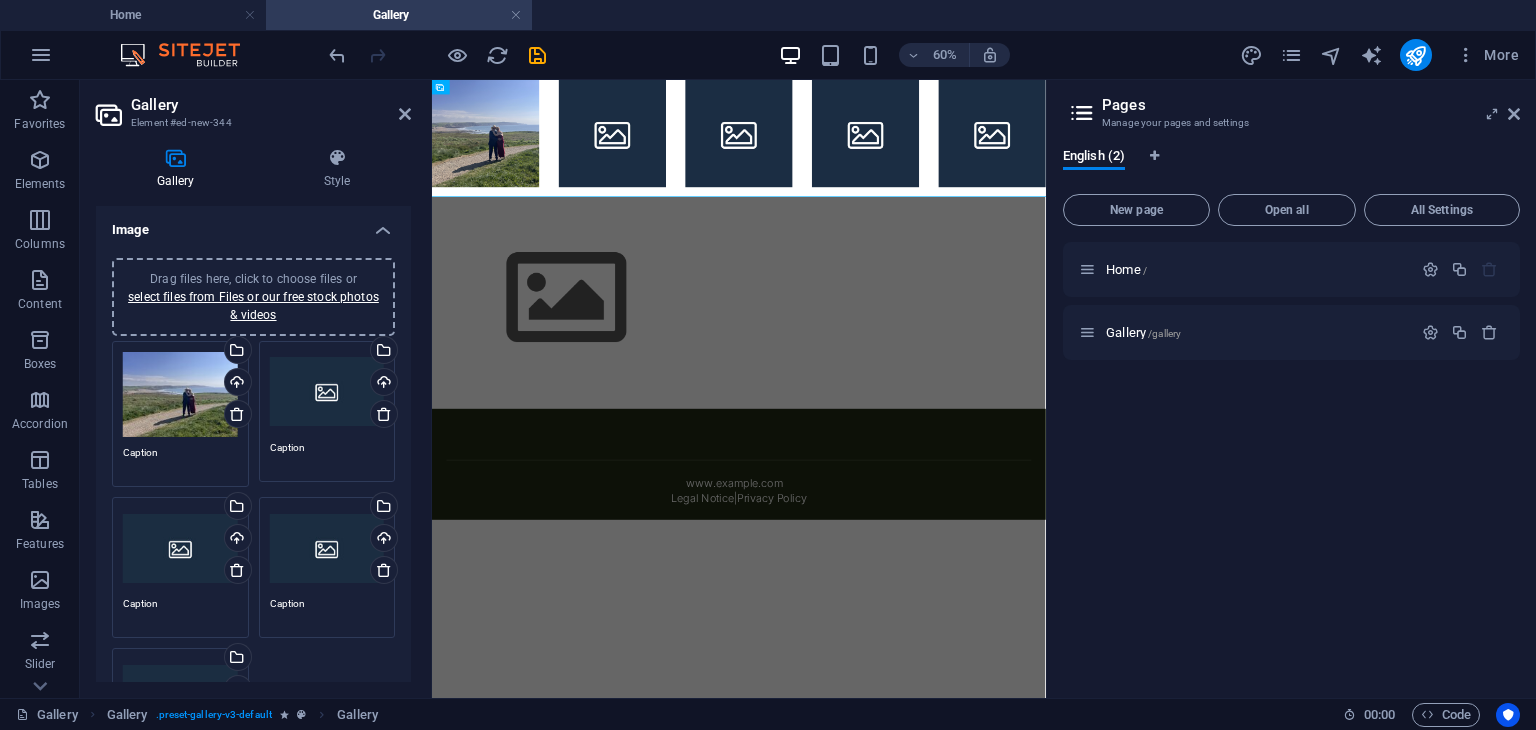click on "Drag files here, click to choose files or select files from Files or our free stock photos & videos" at bounding box center (327, 392) 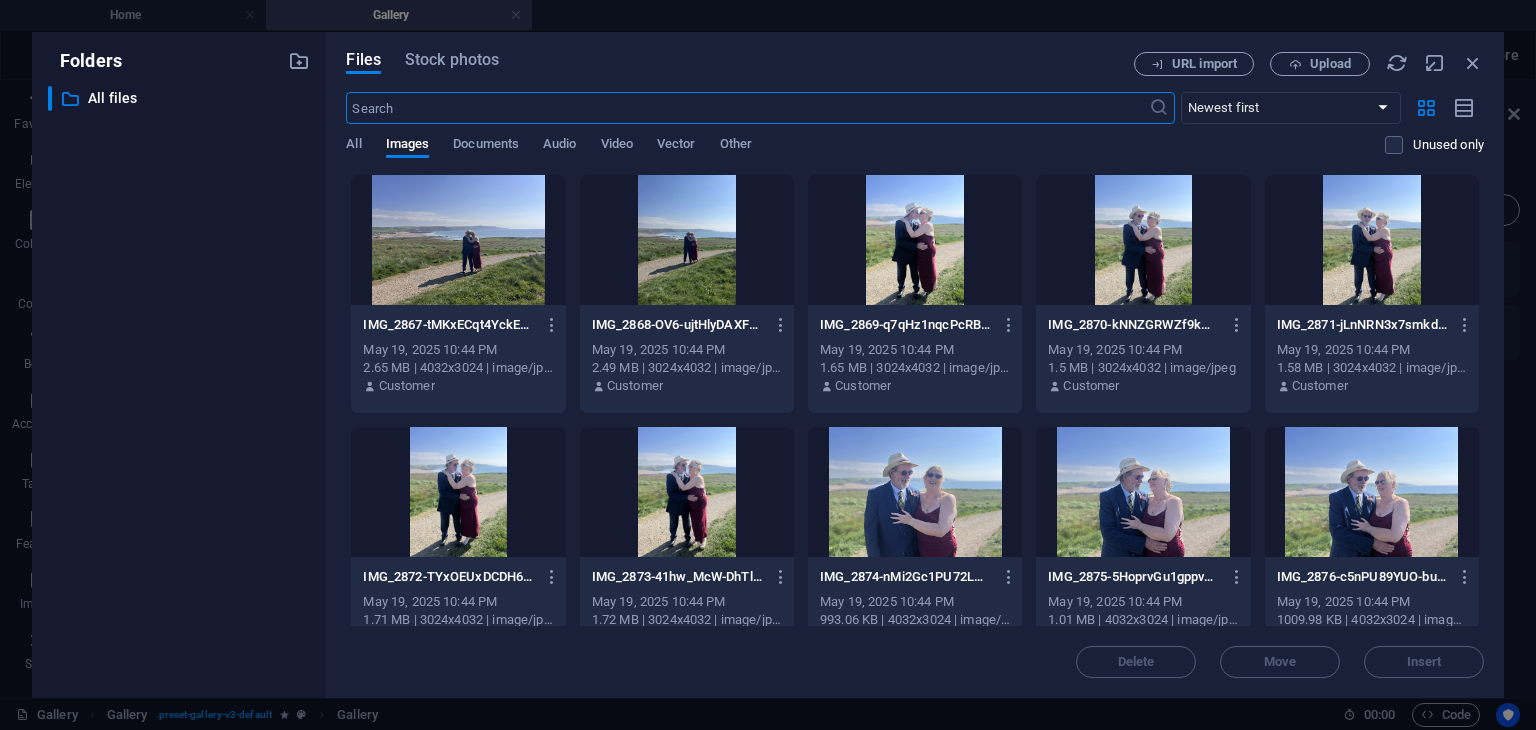click at bounding box center [1372, 240] 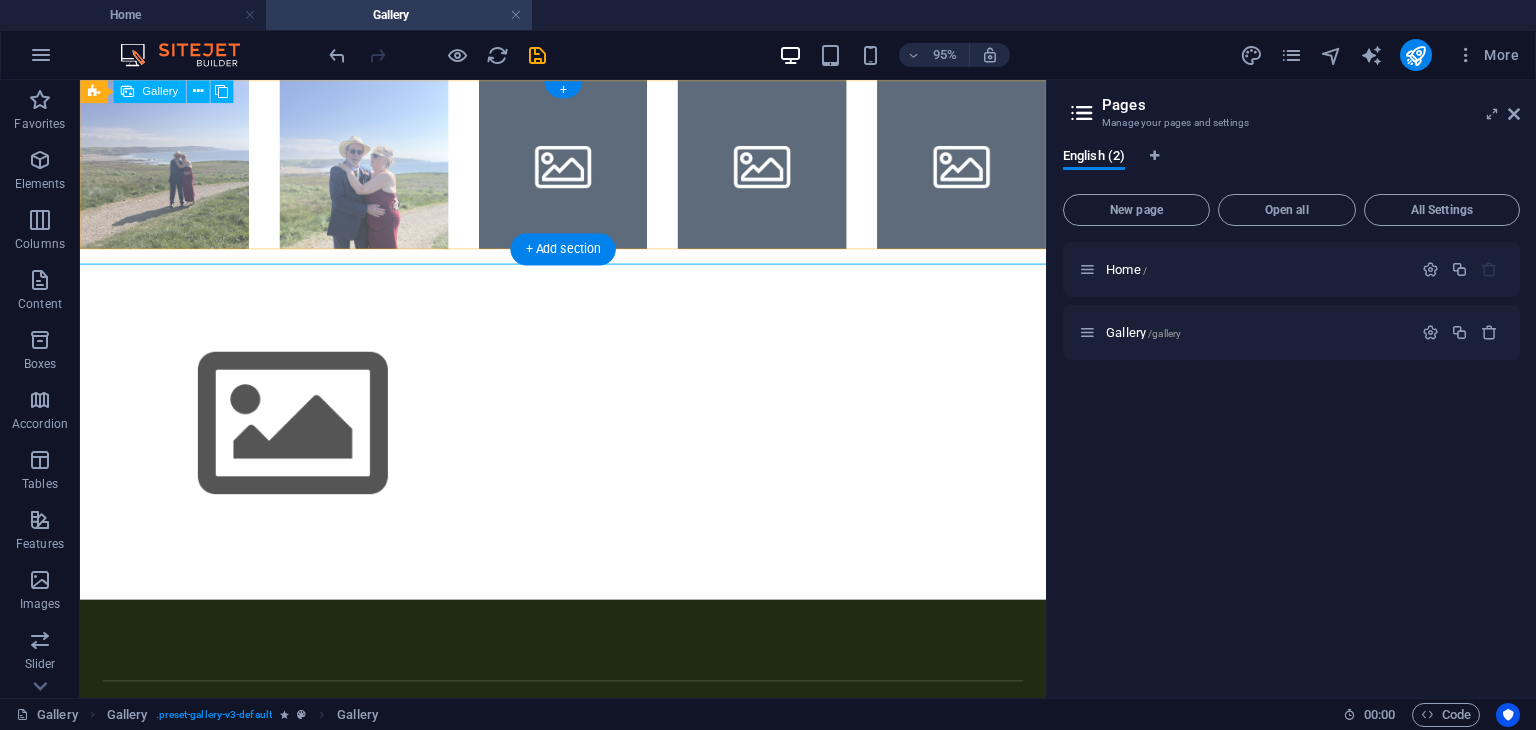 click at bounding box center (589, 169) 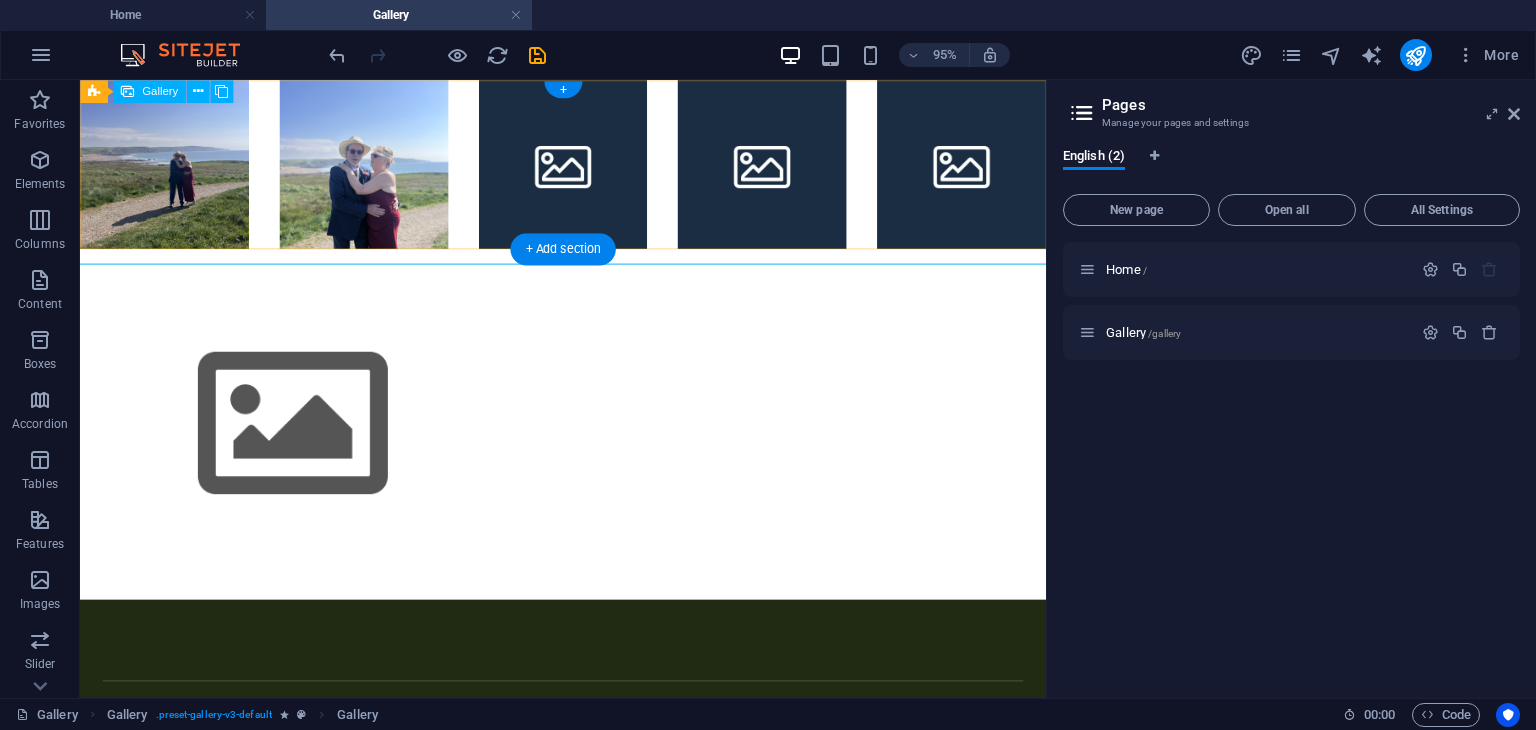 select on "4" 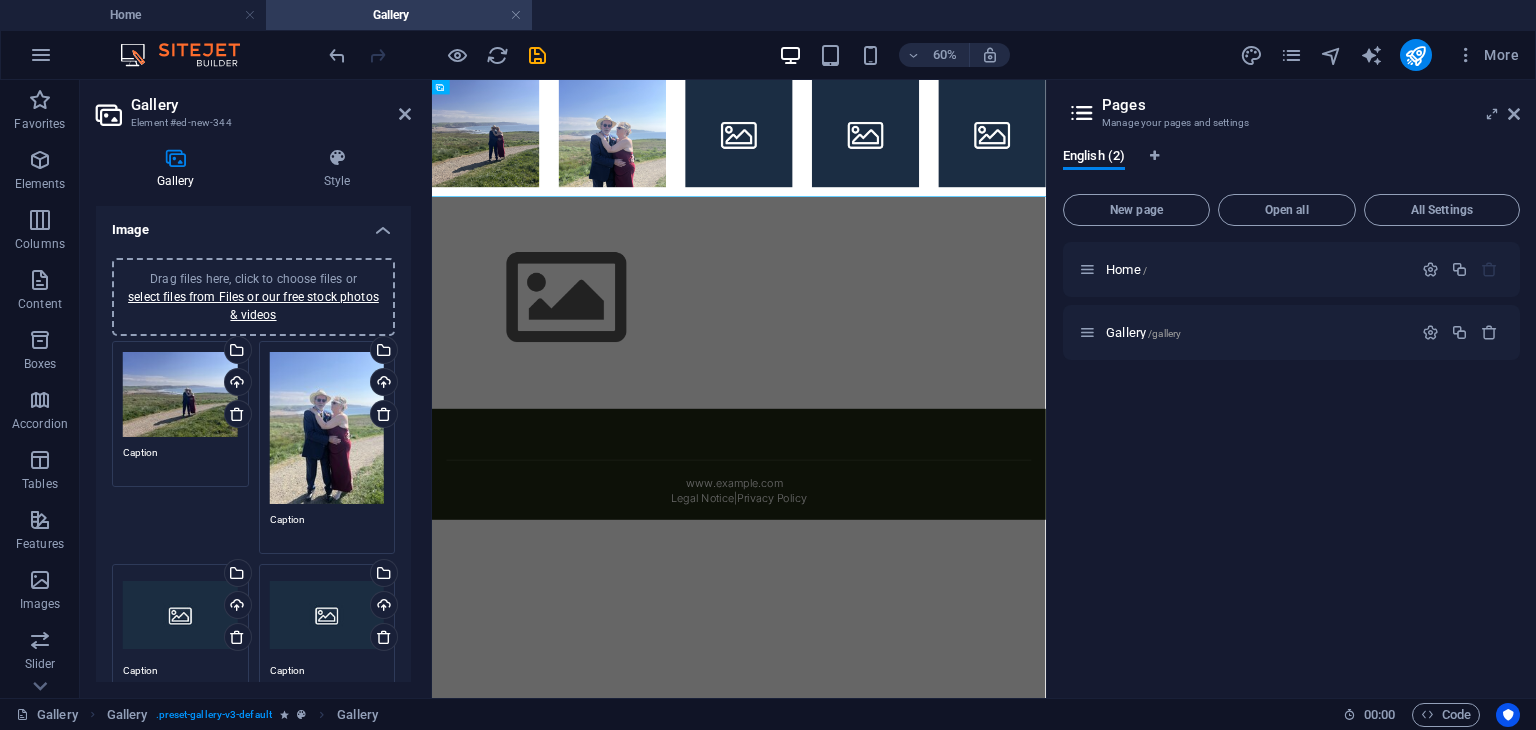click on "Drag files here, click to choose files or select files from Files or our free stock photos & videos" at bounding box center [180, 615] 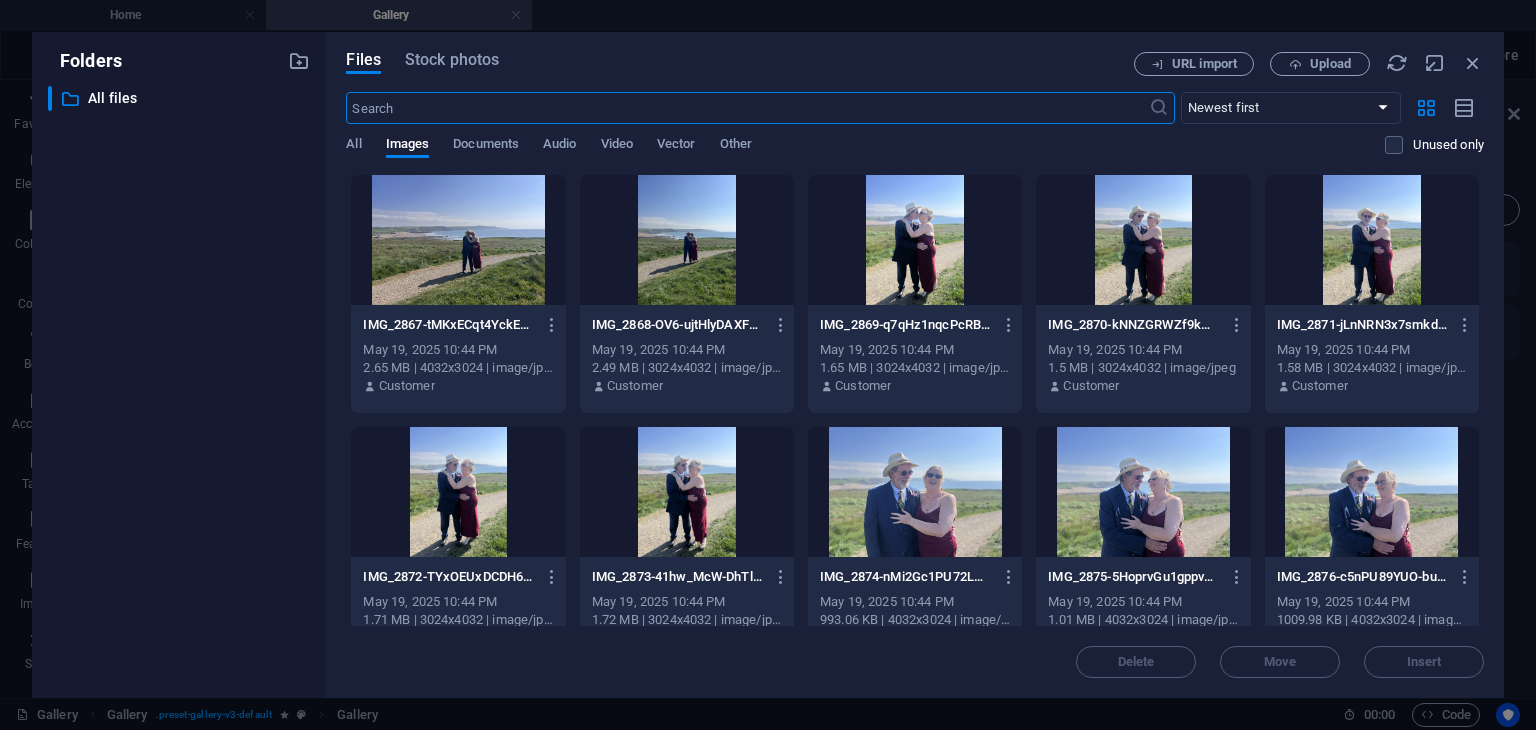 click at bounding box center [915, 492] 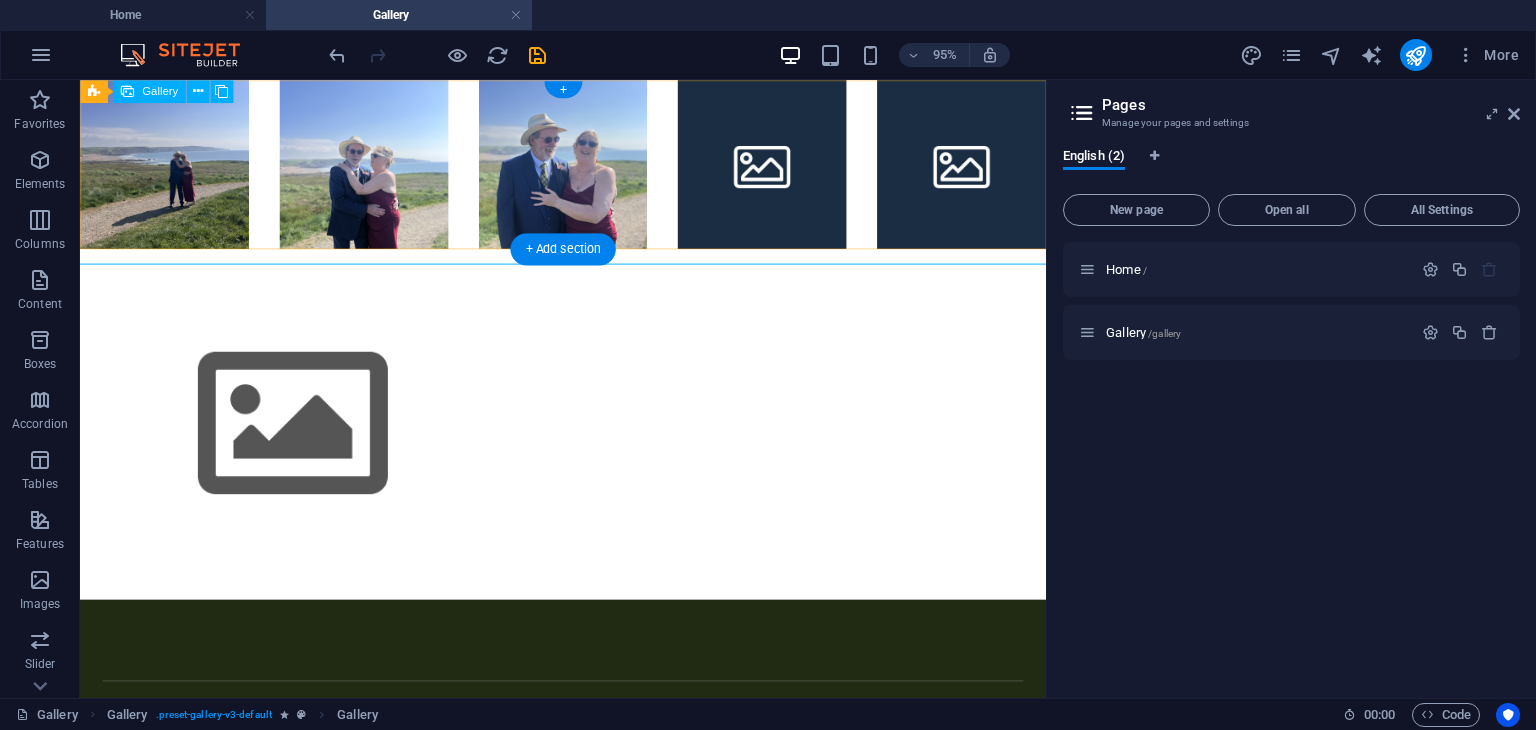 click at bounding box center [588, 169] 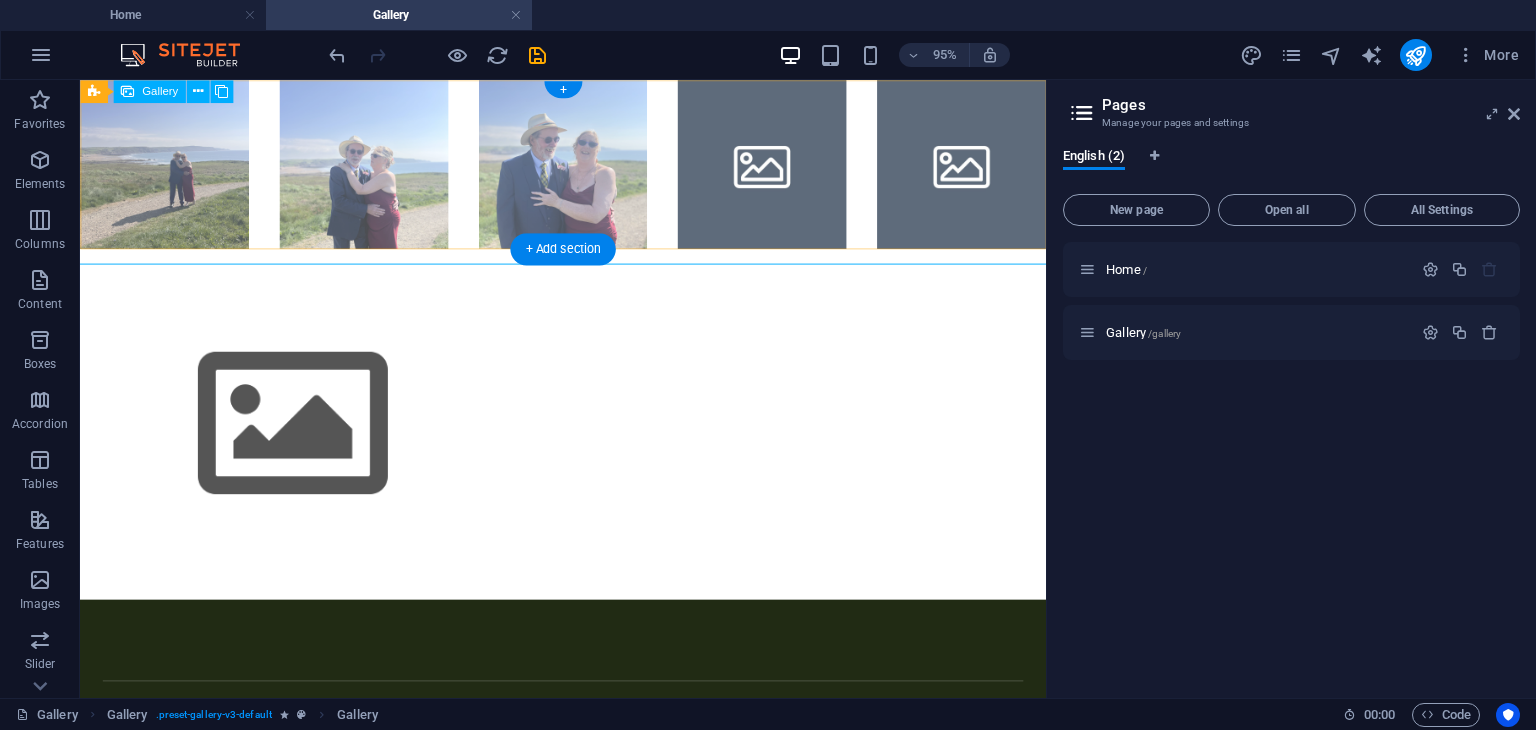 click at bounding box center (798, 169) 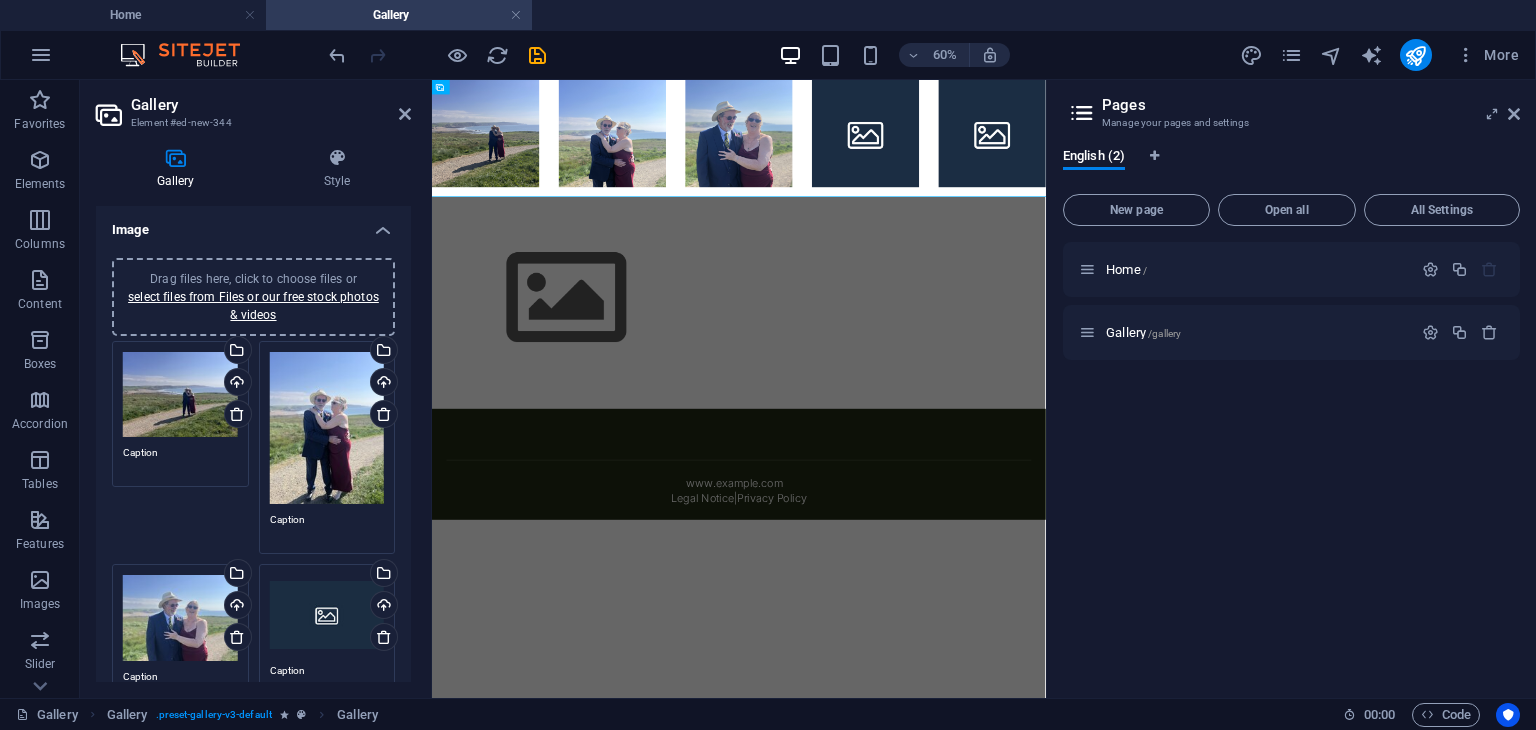 click on "Drag files here, click to choose files or select files from Files or our free stock photos & videos" at bounding box center (327, 615) 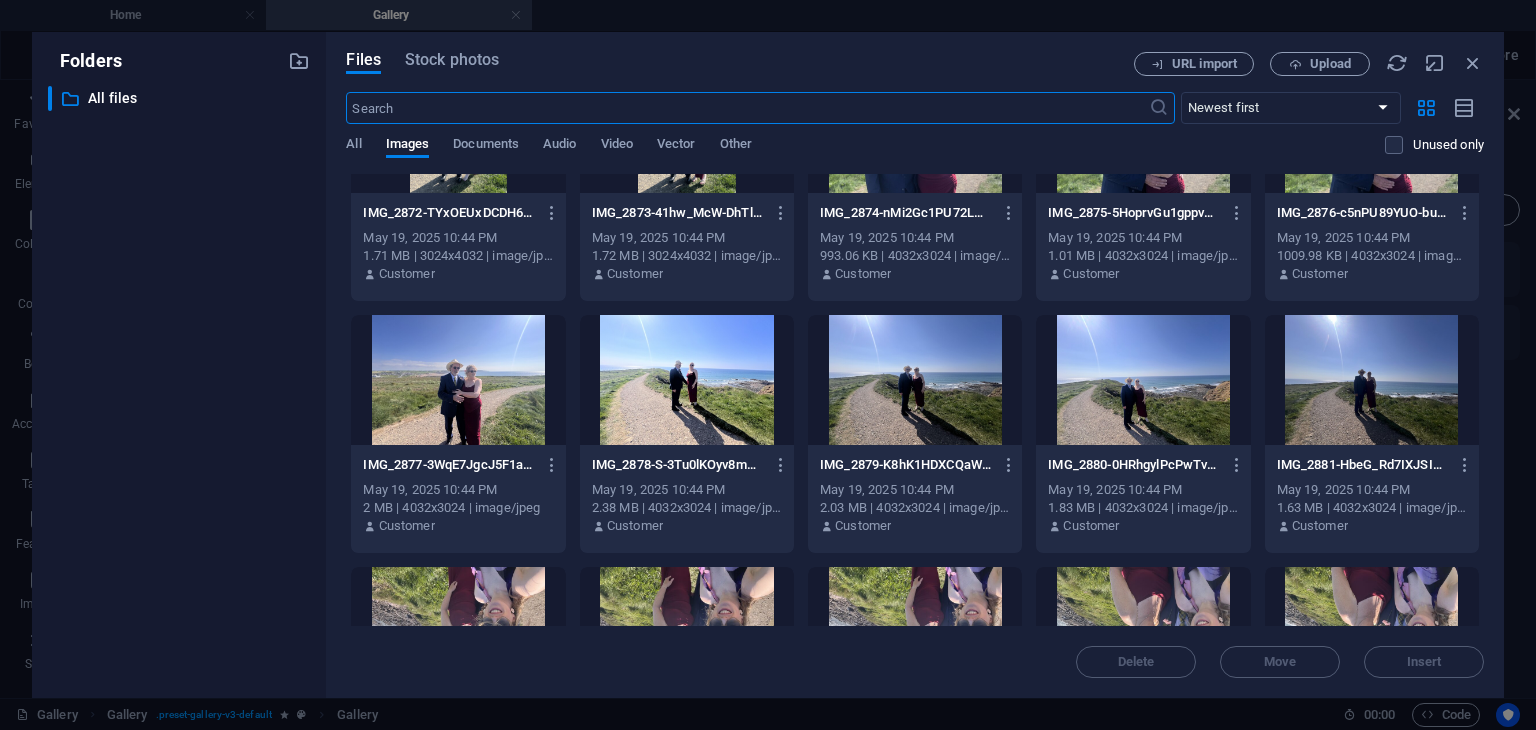scroll, scrollTop: 369, scrollLeft: 0, axis: vertical 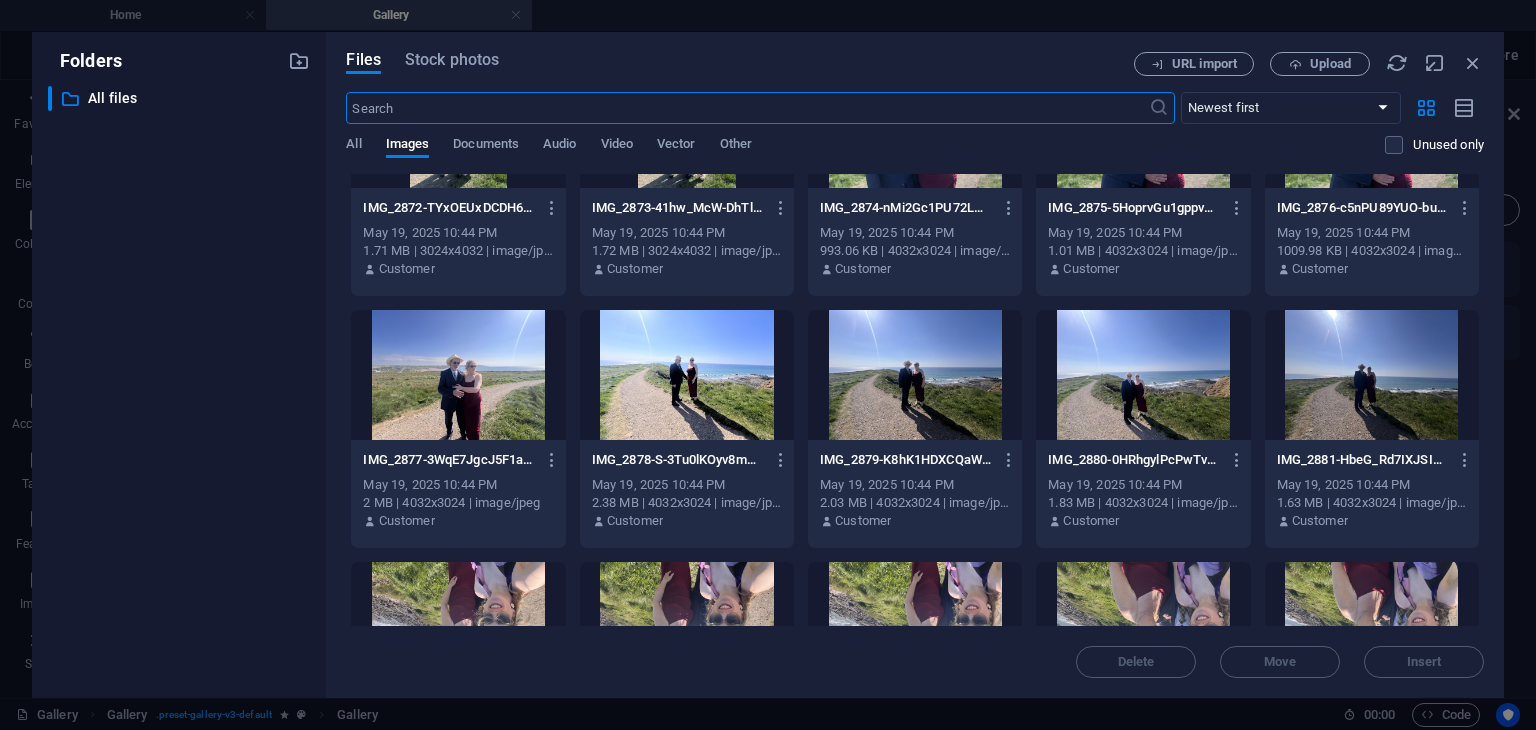 click at bounding box center (458, 375) 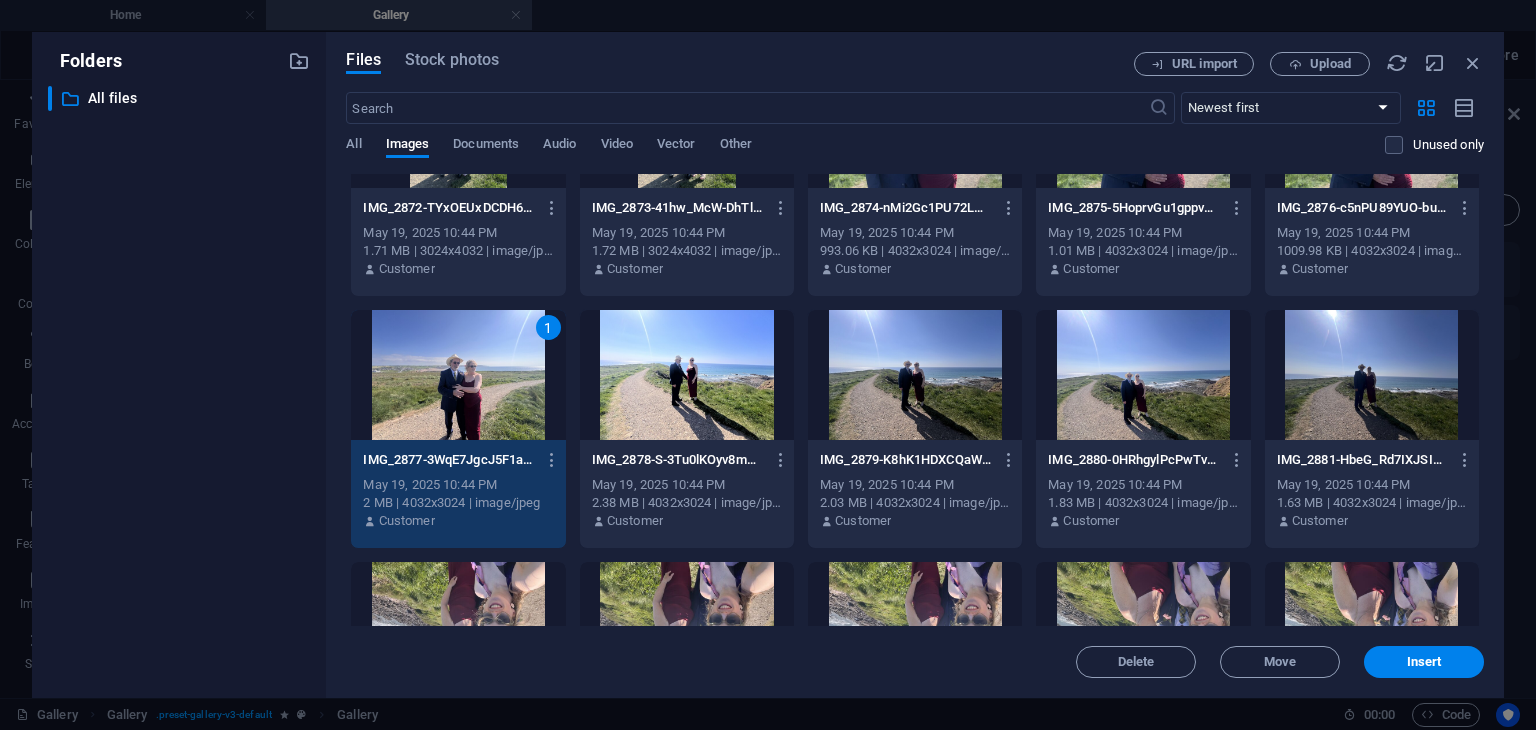click on "1" at bounding box center (458, 375) 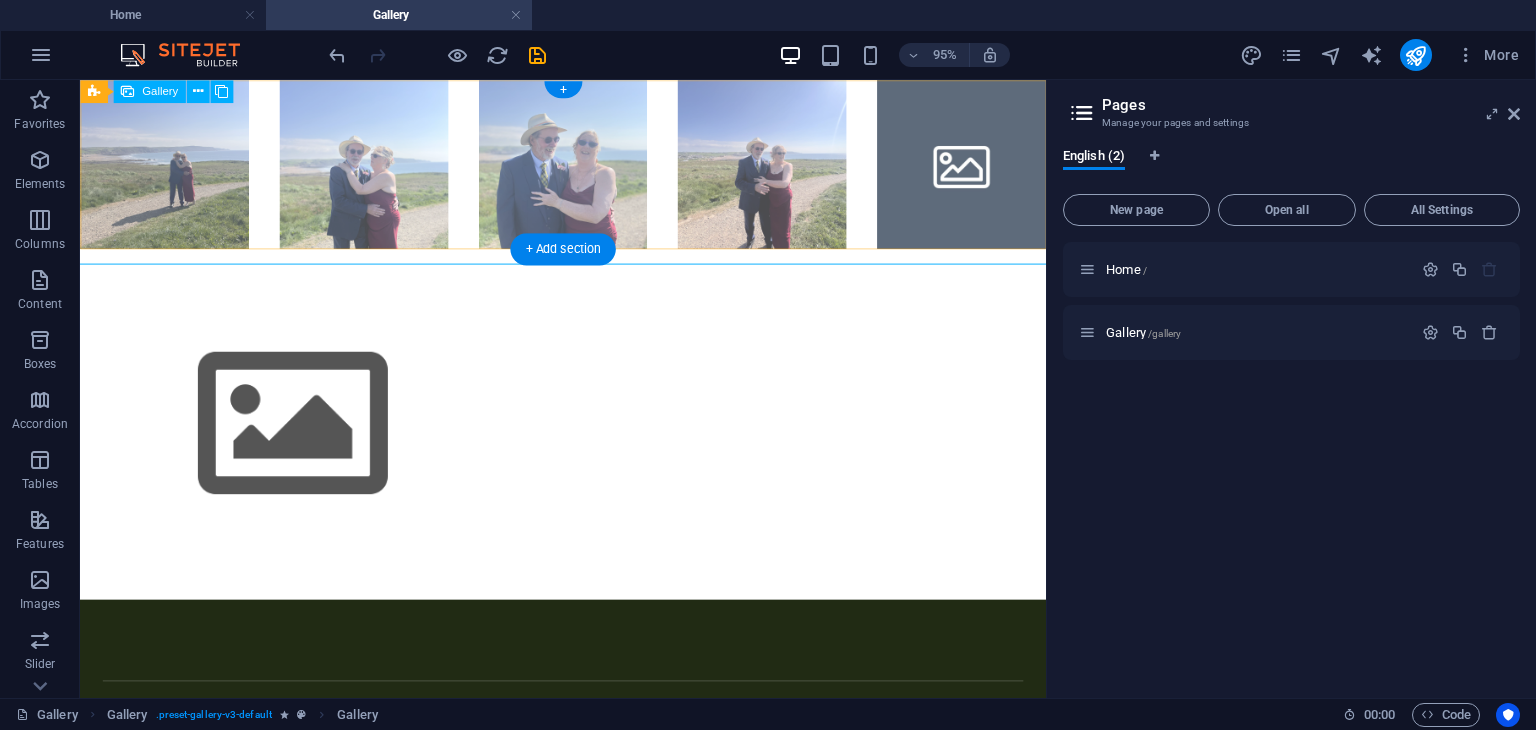 click at bounding box center (1008, 169) 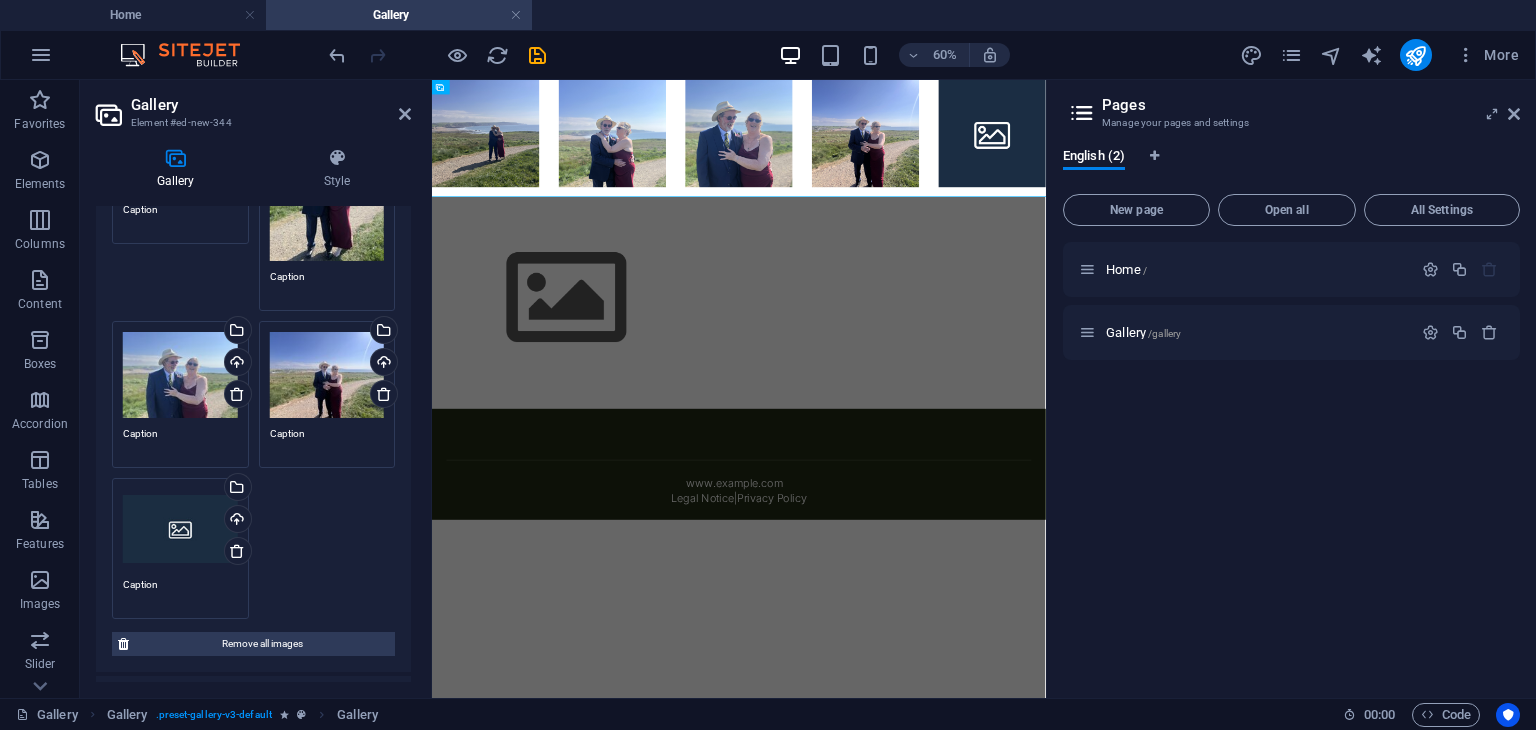 scroll, scrollTop: 248, scrollLeft: 0, axis: vertical 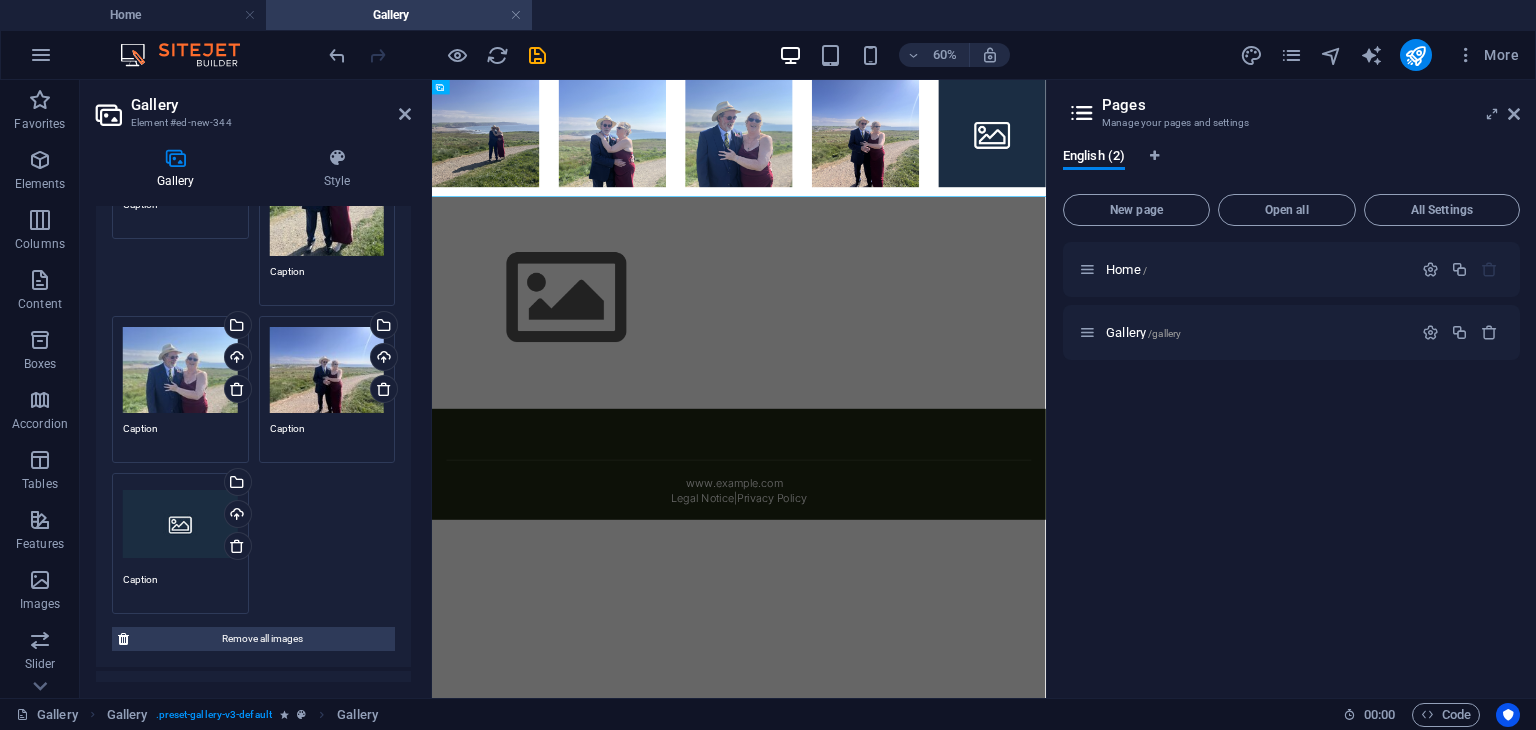 click on "Drag files here, click to choose files or select files from Files or our free stock photos & videos" at bounding box center [180, 524] 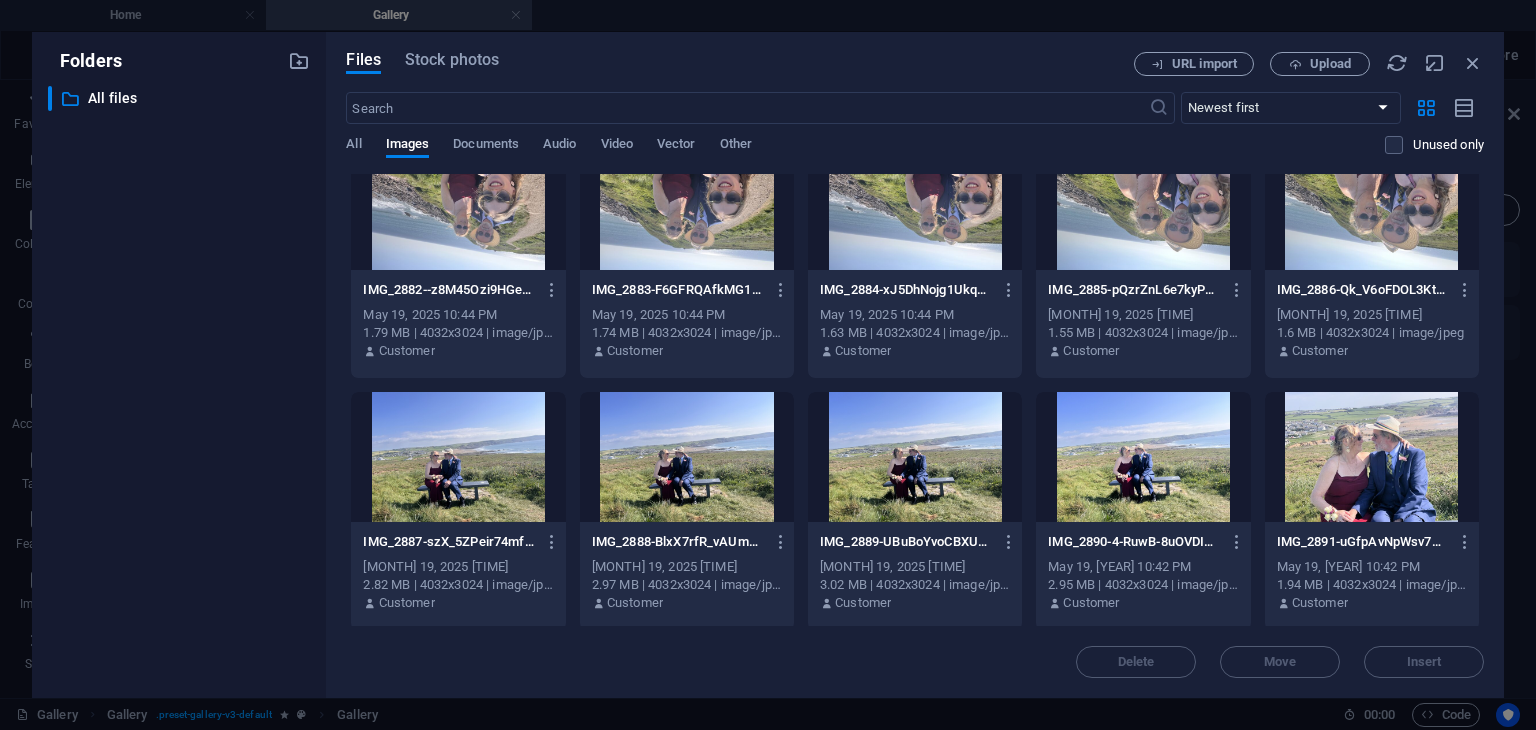 scroll, scrollTop: 801, scrollLeft: 0, axis: vertical 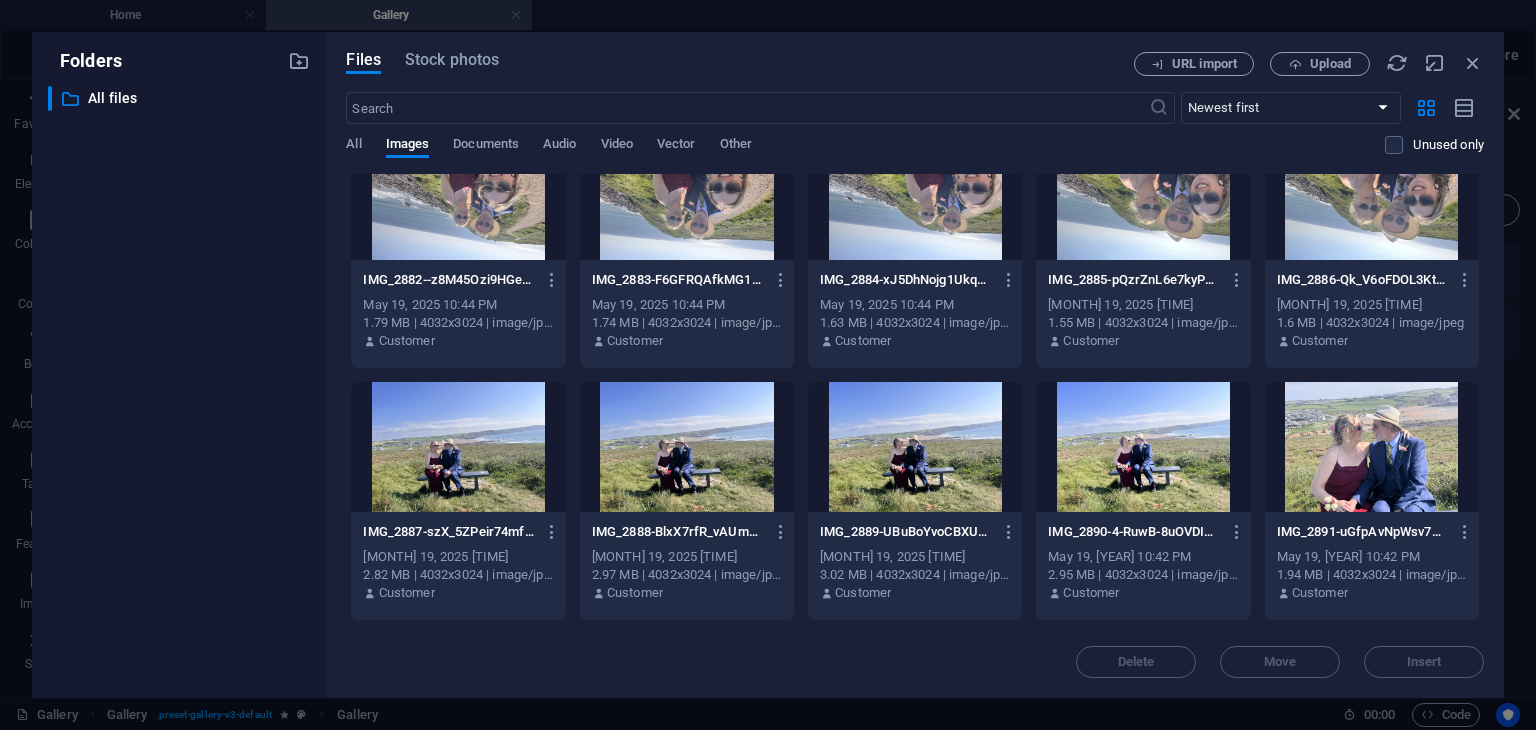 click on "Files Stock photos URL import Upload ​ Newest first Oldest first Name (A-Z) Name (Z-A) Size (0-9) Size (9-0) Resolution (0-9) Resolution (9-0) All Images Documents Audio Video Vector Other Unused only Drop files here to upload them instantly IMG_2867-tMKxECqt4YckEpd17uMeuQ.jpeg IMG_2867-tMKxECqt4YckEpd17uMeuQ.jpeg May [MONTH], [YEAR] 10:44 PM 2.65 MB | 4032x3024 | image/jpeg Customer IMG_2868-OV6-ujtHlyDAXFh4ncehqg.jpeg IMG_2868-OV6-ujtHlyDAXFh4ncehqg.jpeg May [MONTH], [YEAR] 10:44 PM 2.49 MB | 3024x4032 | image/jpeg Customer IMG_2869-q7qHz1nqcPcRBdKDNS0ZvA.jpeg IMG_2869-q7qHz1nqcPcRBdKDNS0ZvA.jpeg May [MONTH], [YEAR] 10:44 PM 1.65 MB | 3024x4032 | image/jpeg Customer IMG_2870-kNNZGRWZf9kmPxKHKpOc0w.jpeg IMG_2870-kNNZGRWZf9kmPxKHKpOc0w.jpeg May [MONTH], [YEAR] 10:44 PM 1.5 MB | 3024x4032 | image/jpeg Customer IMG_2871-jLnNRN3x7smkdtoeTh0vUA.jpeg IMG_2871-jLnNRN3x7smkdtoeTh0vUA.jpeg May [MONTH], [YEAR] 10:44 PM 1.58 MB | 3024x4032 | image/jpeg Customer IMG_2872-TYxOEUxDCDH6LidGcChN-Q.jpeg IMG_2872-TYxOEUxDCDH6LidGcChN-Q.jpeg Customer Customer" at bounding box center [915, 365] 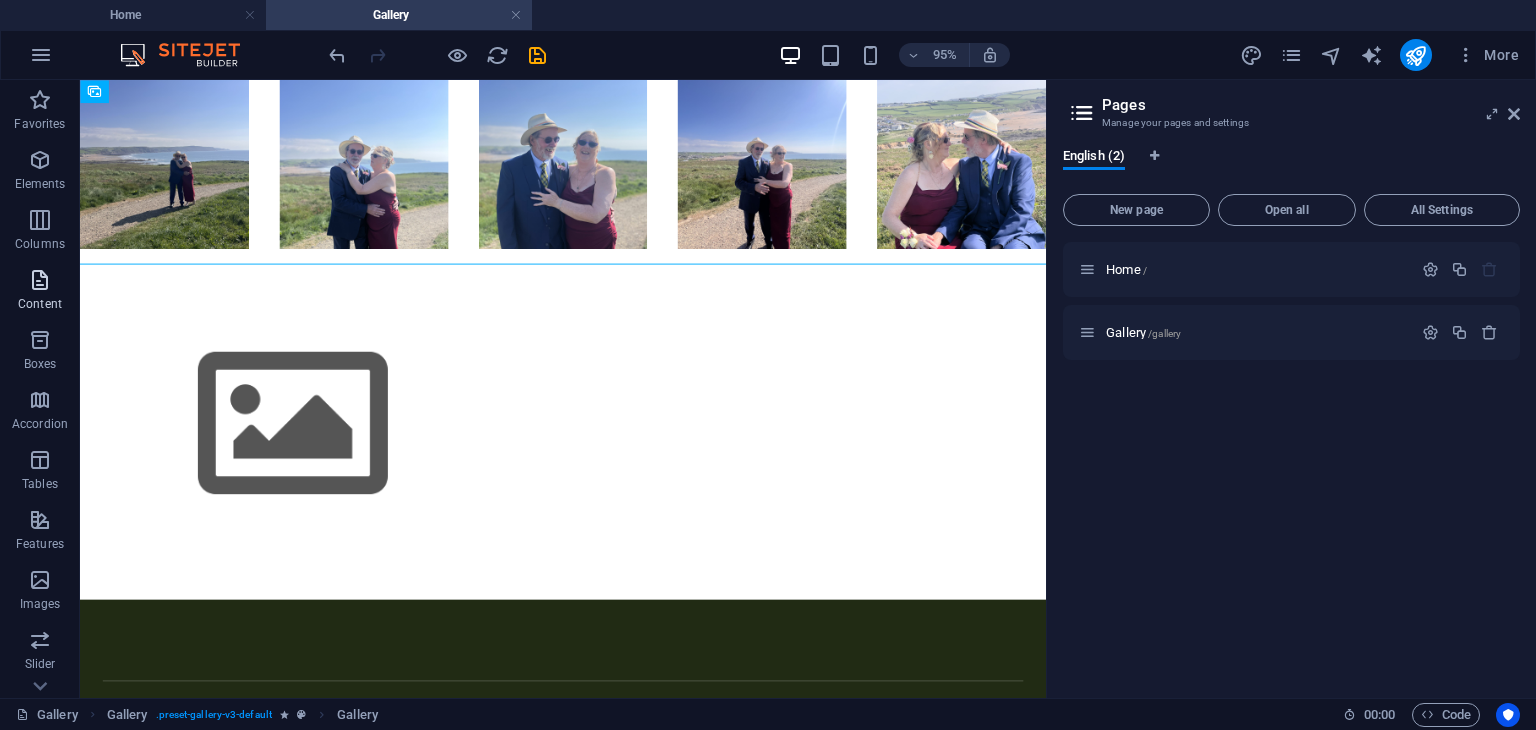 click at bounding box center [40, 280] 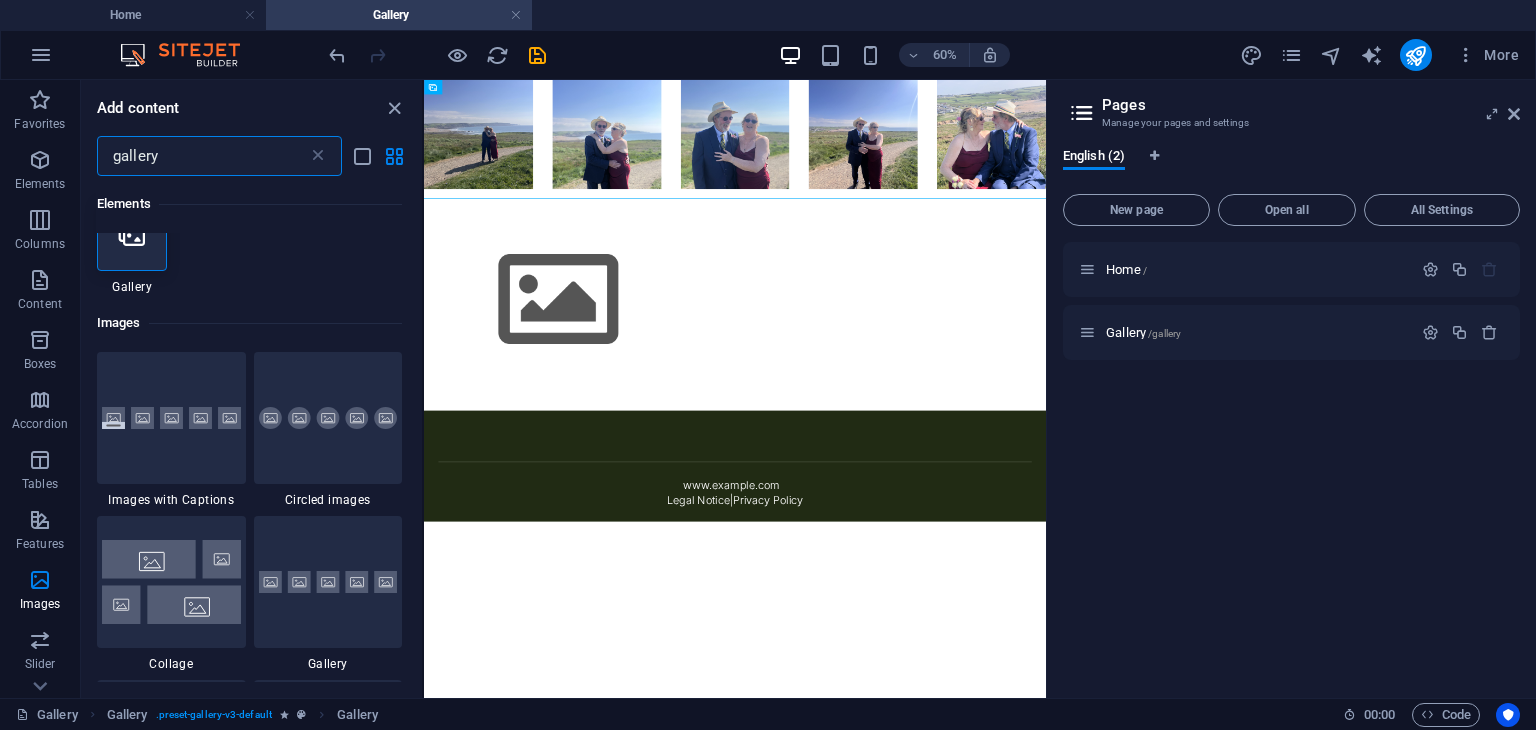 scroll, scrollTop: 0, scrollLeft: 0, axis: both 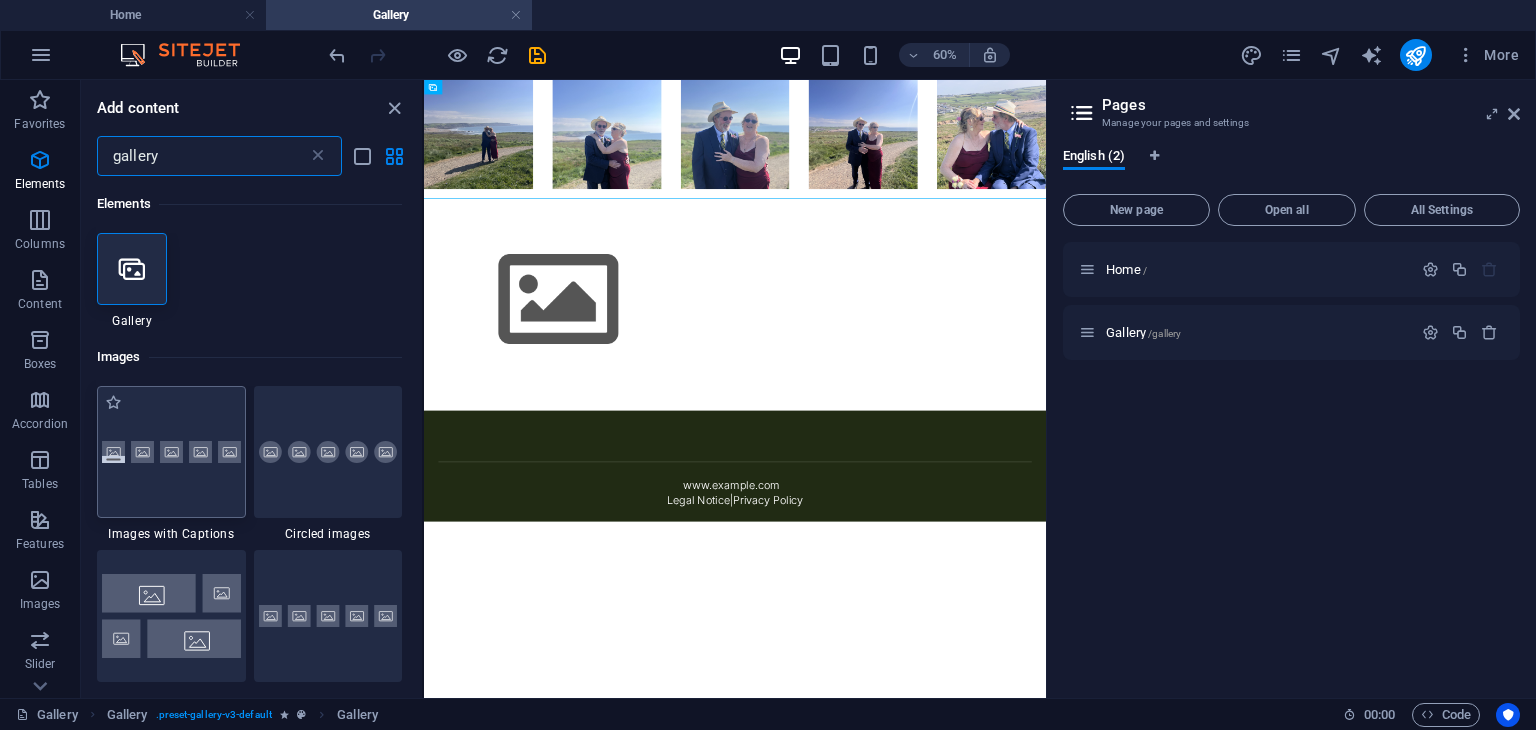 type on "gallery" 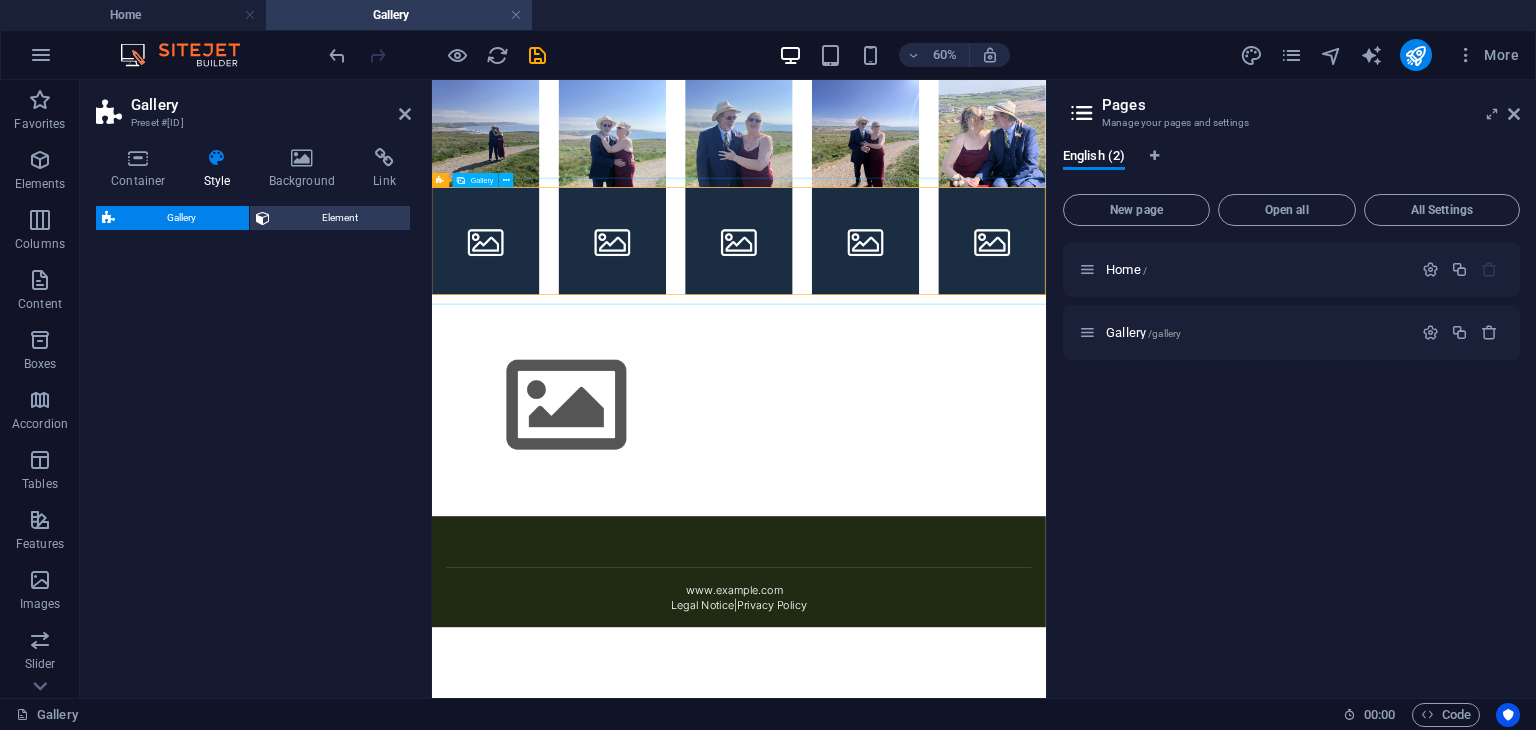 select on "rem" 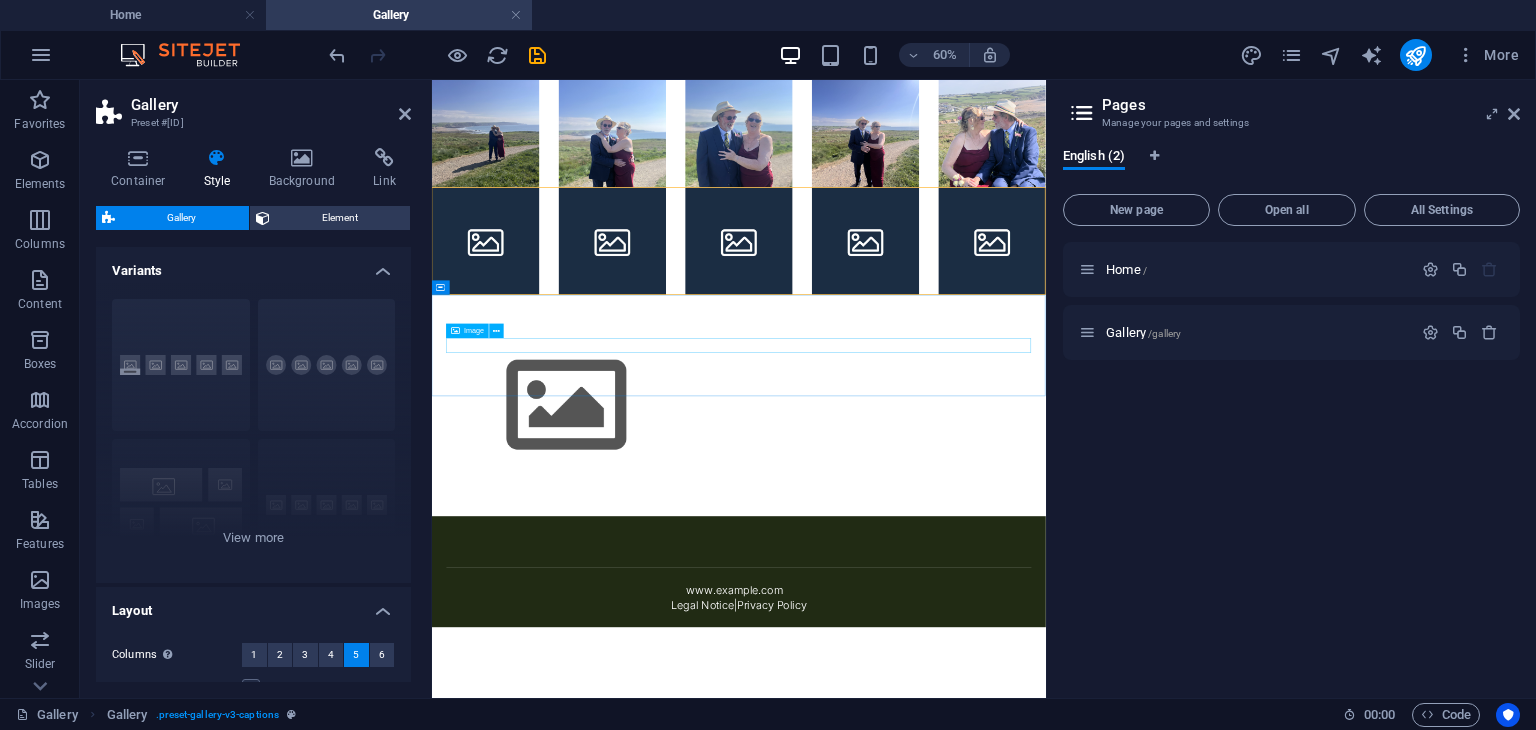 drag, startPoint x: 588, startPoint y: 441, endPoint x: 653, endPoint y: 528, distance: 108.60018 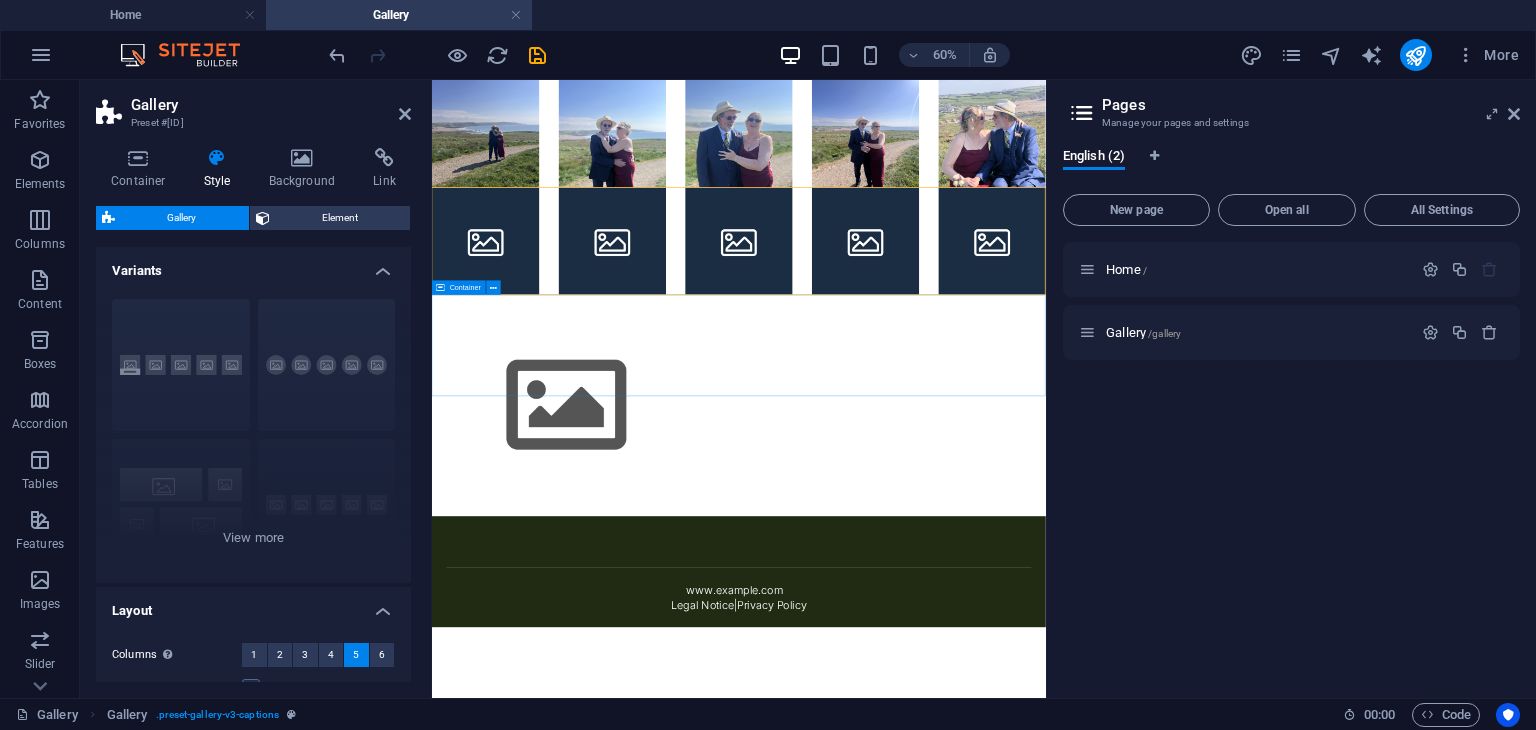 drag, startPoint x: 590, startPoint y: 446, endPoint x: 585, endPoint y: 509, distance: 63.1981 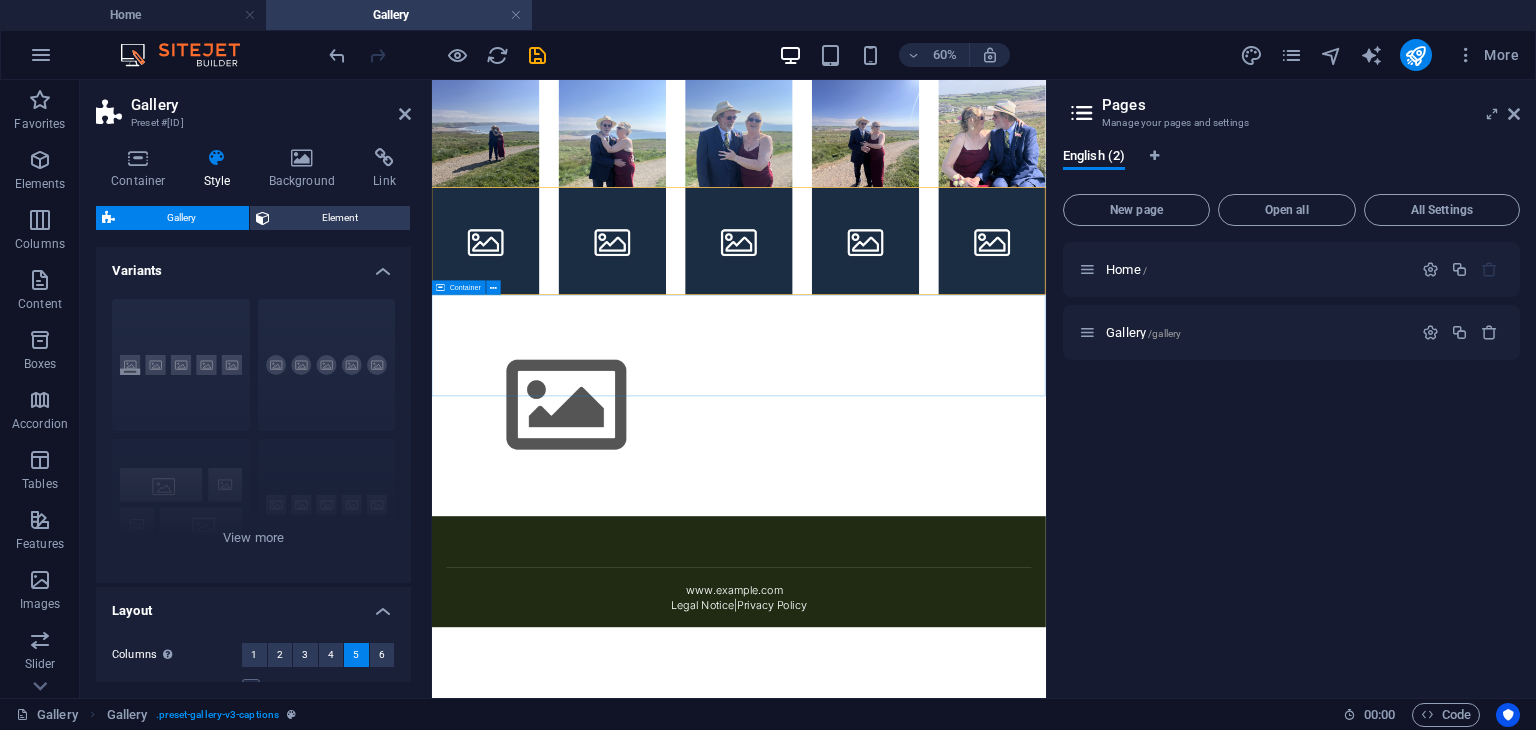 drag, startPoint x: 613, startPoint y: 457, endPoint x: 550, endPoint y: 480, distance: 67.06713 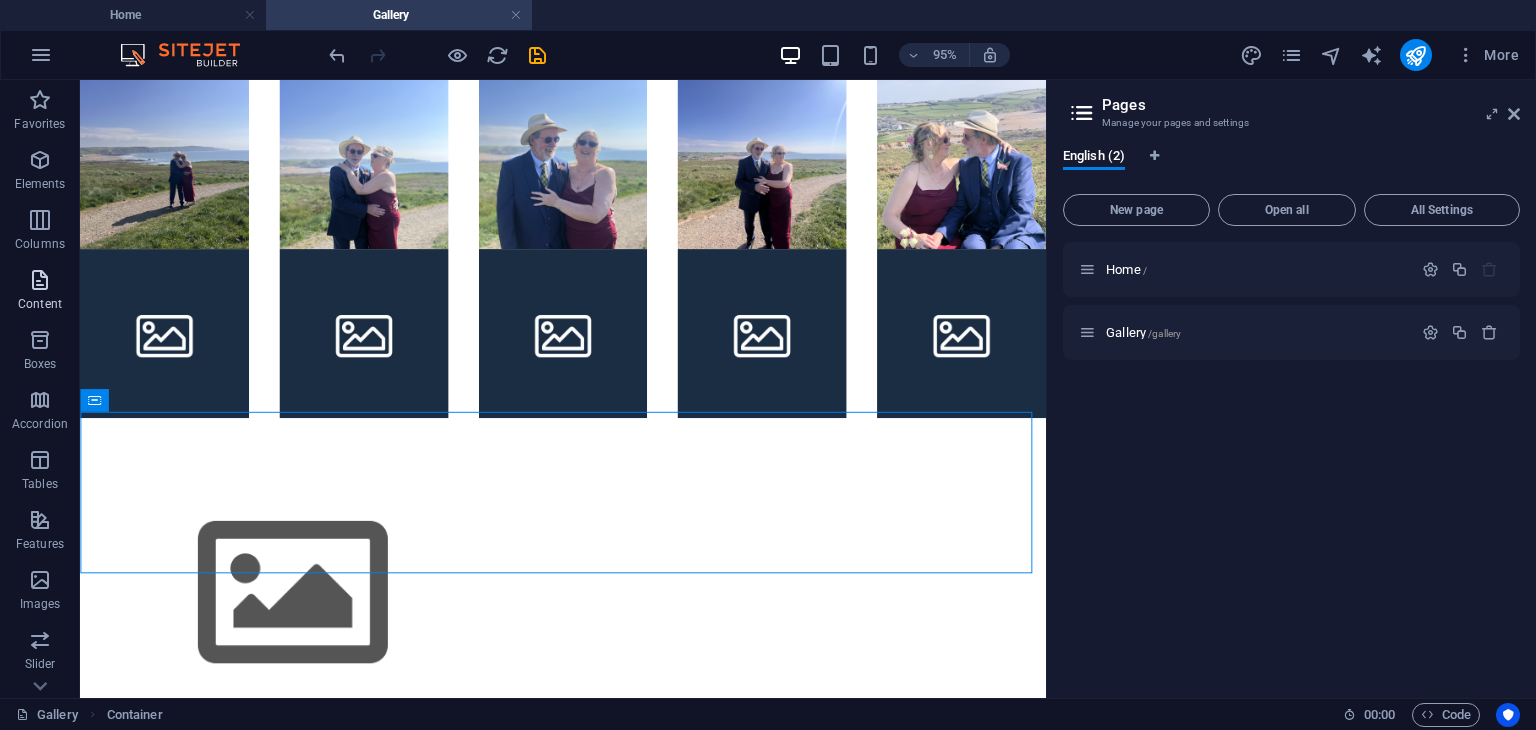 click at bounding box center [40, 280] 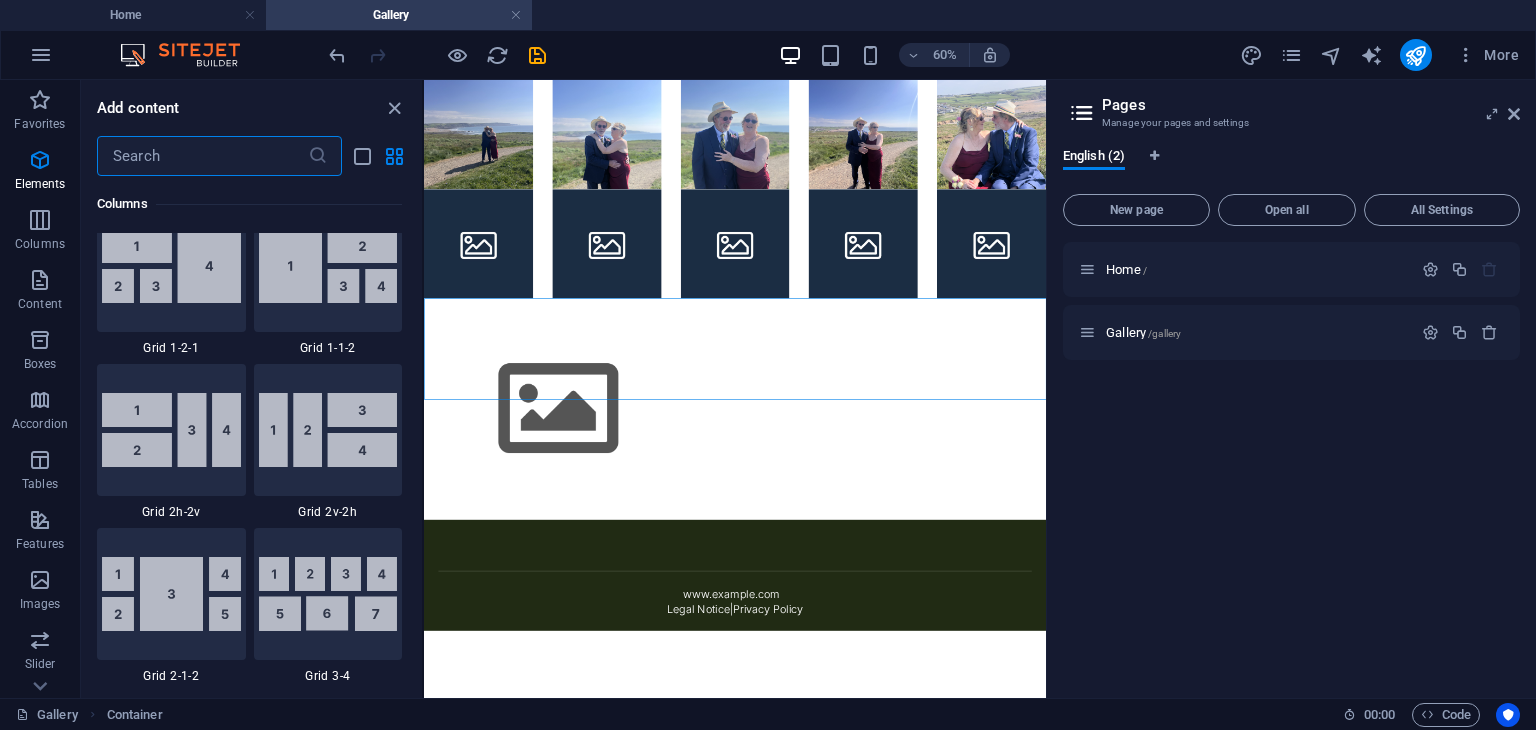 scroll, scrollTop: 3499, scrollLeft: 0, axis: vertical 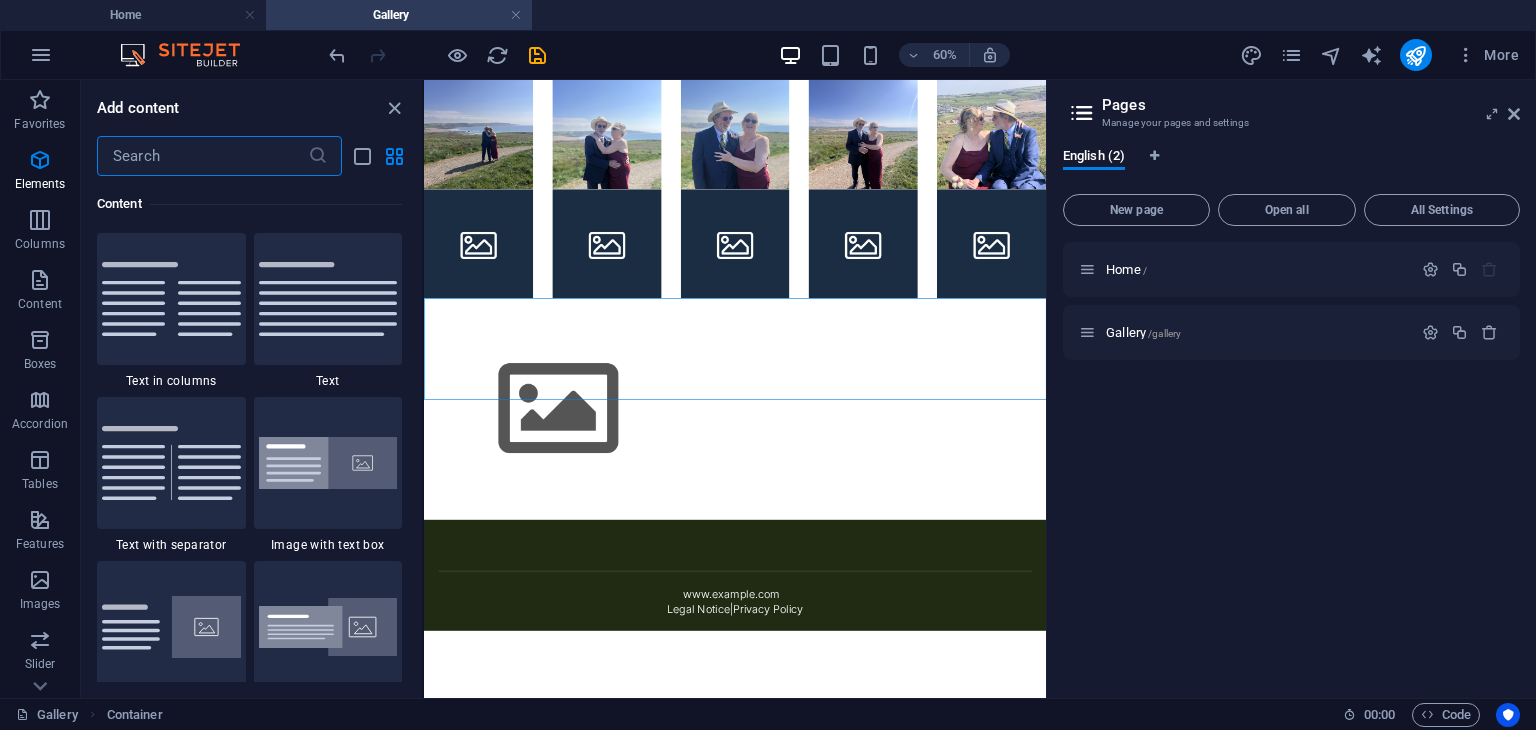 click at bounding box center (202, 156) 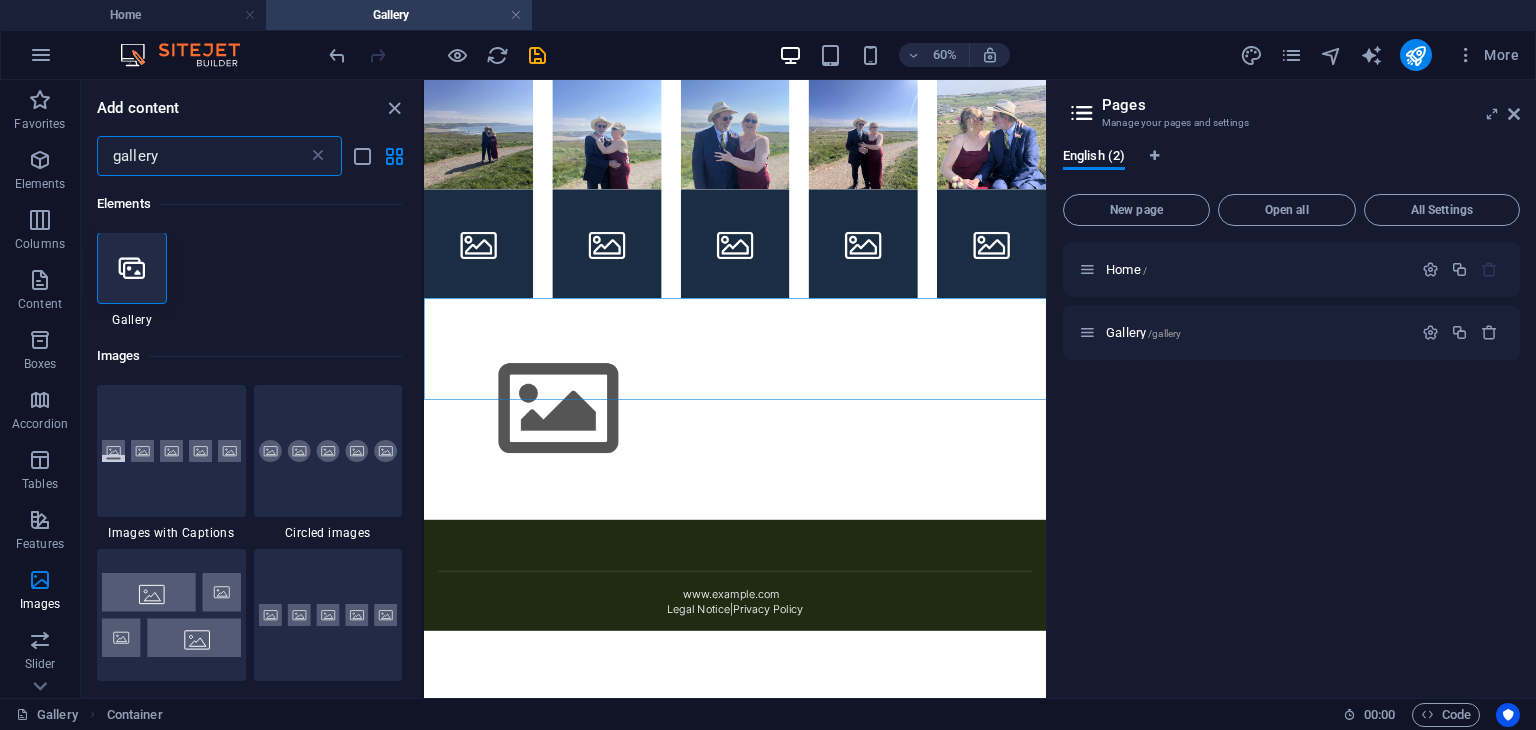 scroll, scrollTop: 0, scrollLeft: 0, axis: both 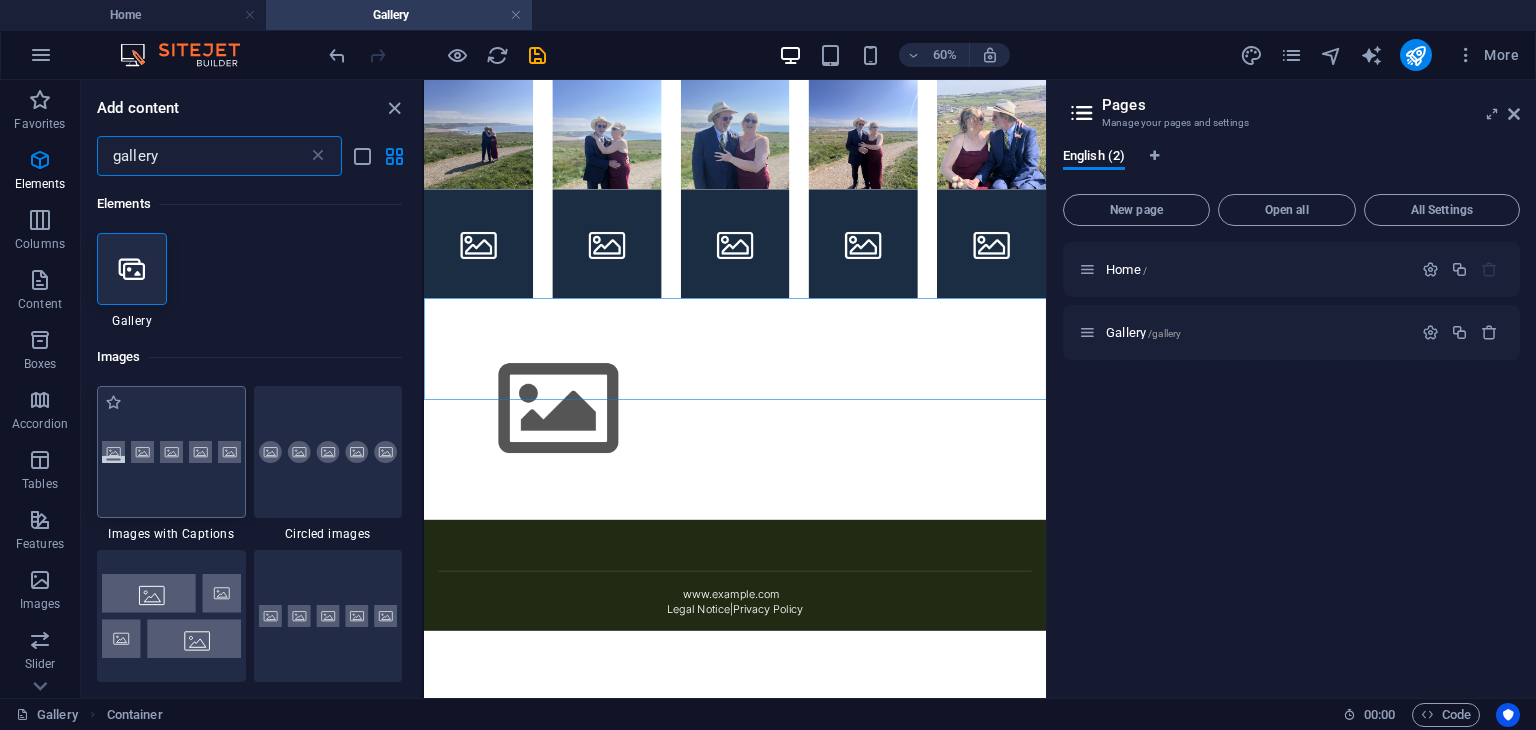 type on "gallery" 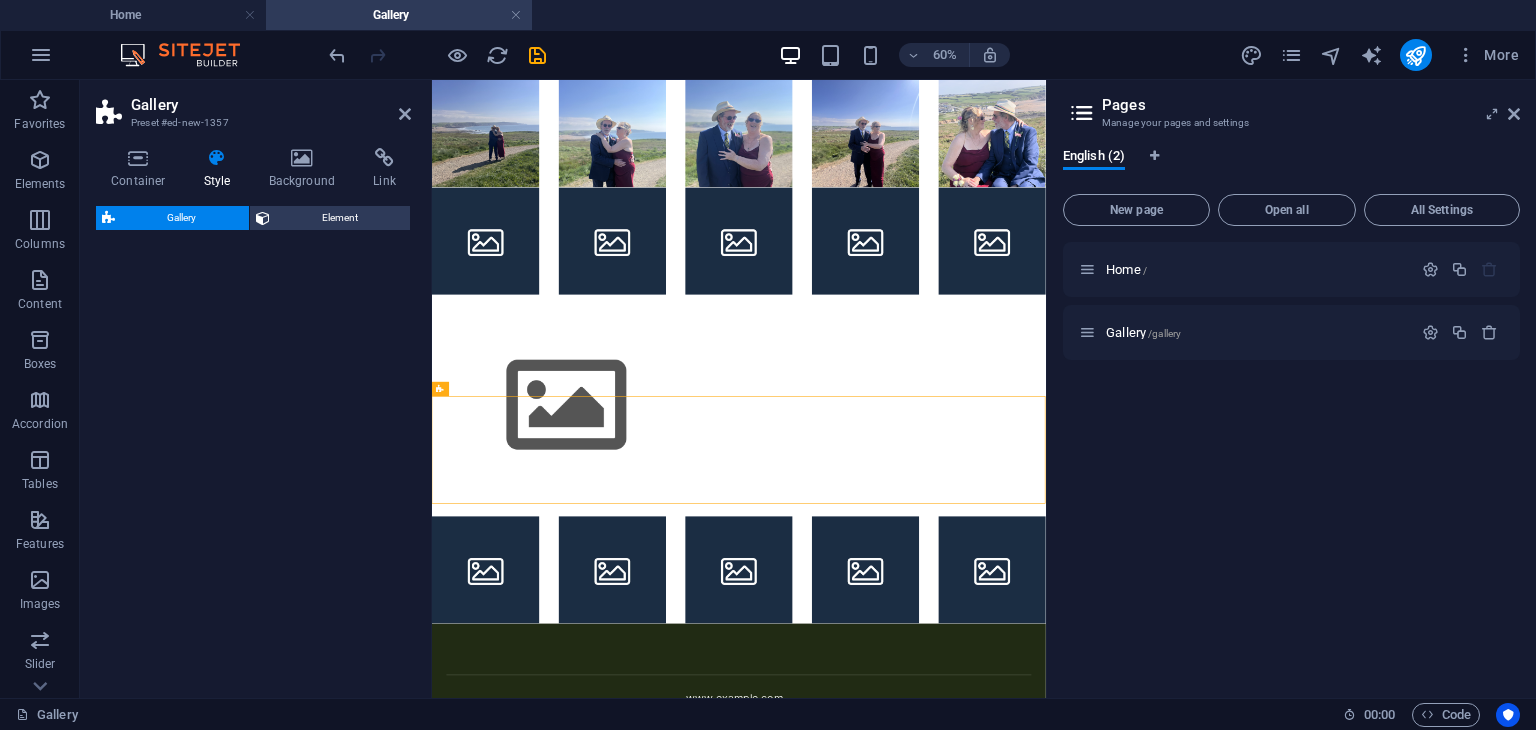 select on "rem" 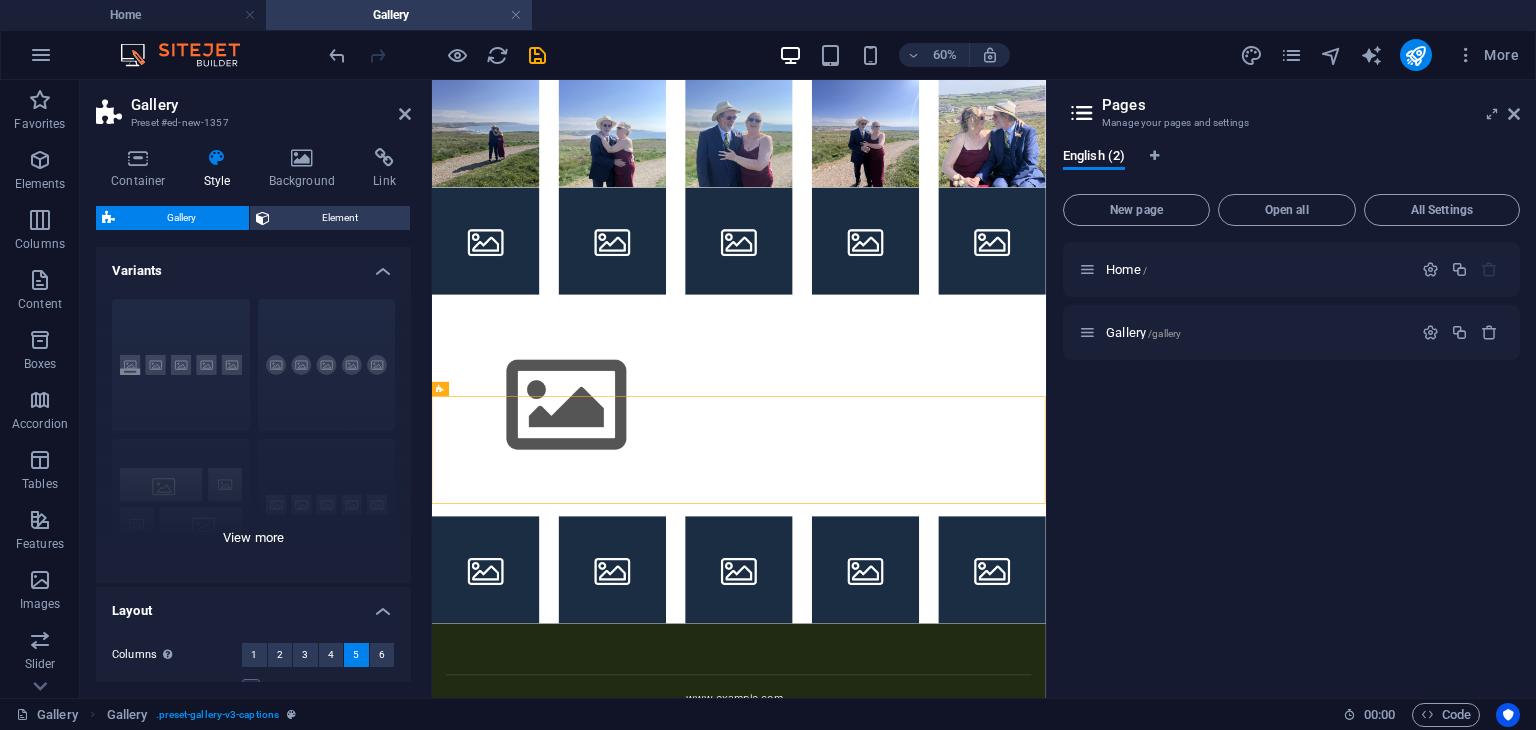 click on "Captions Circle Collage Default Grid Grid shifted" at bounding box center [253, 433] 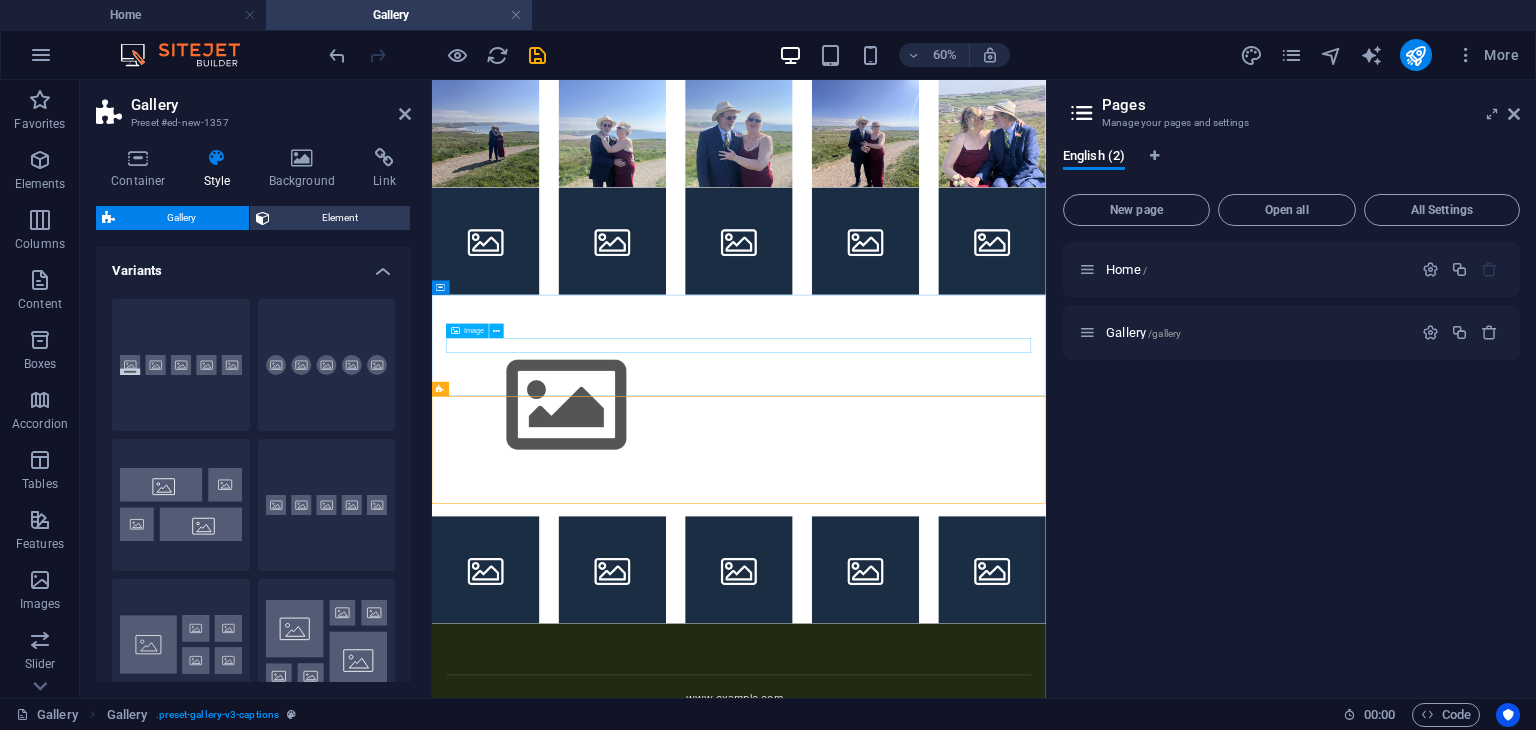 drag, startPoint x: 596, startPoint y: 425, endPoint x: 734, endPoint y: 520, distance: 167.53806 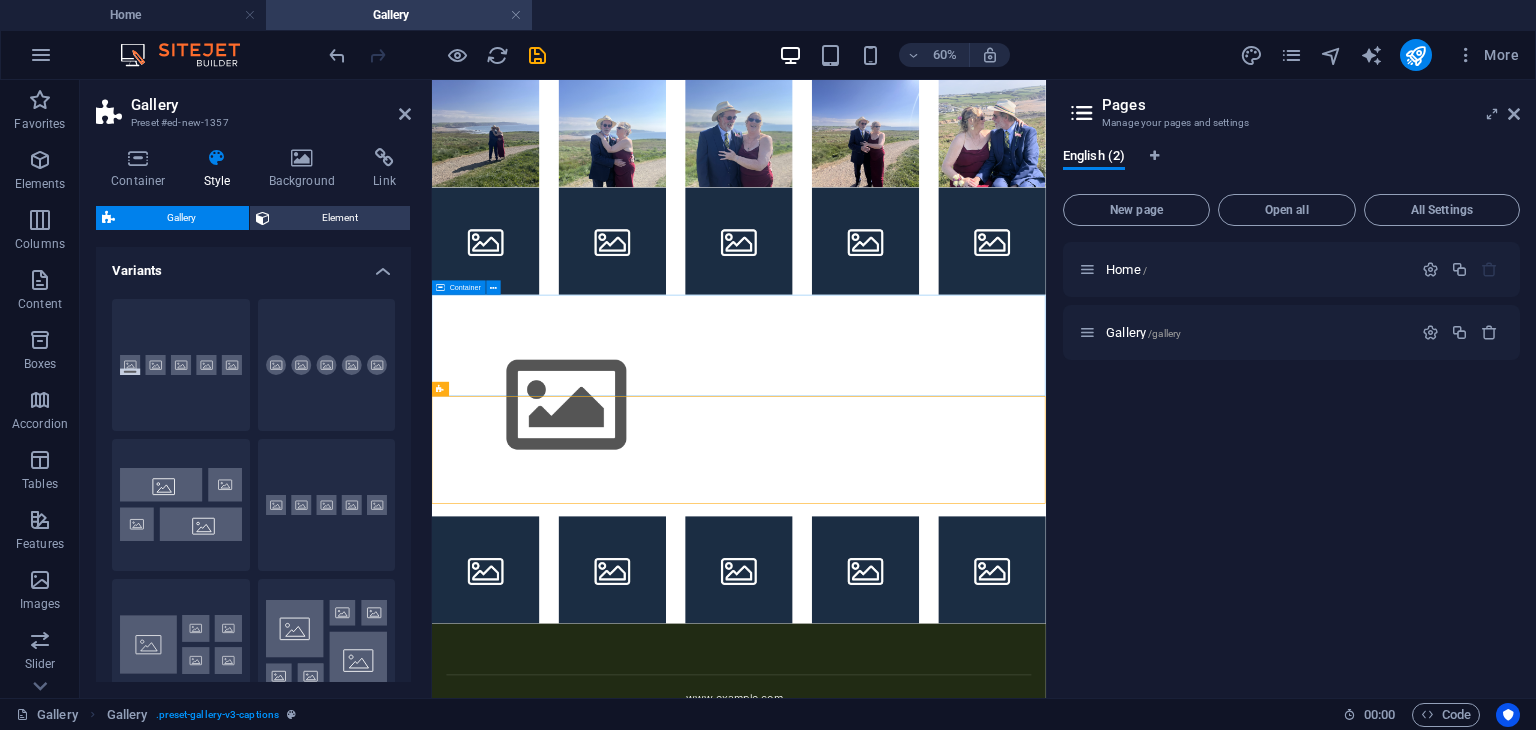 drag, startPoint x: 596, startPoint y: 428, endPoint x: 523, endPoint y: 480, distance: 89.62701 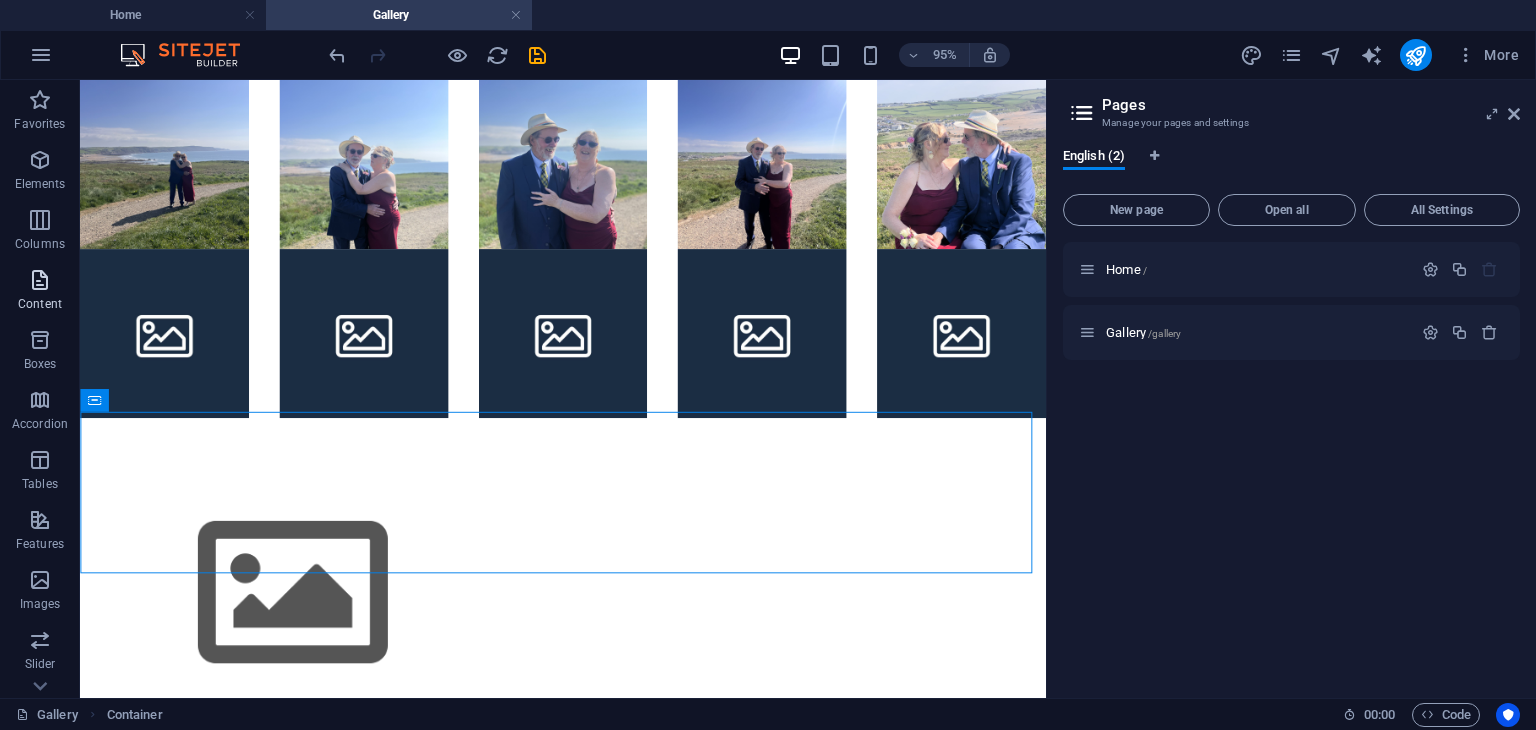 click on "Content" at bounding box center (40, 292) 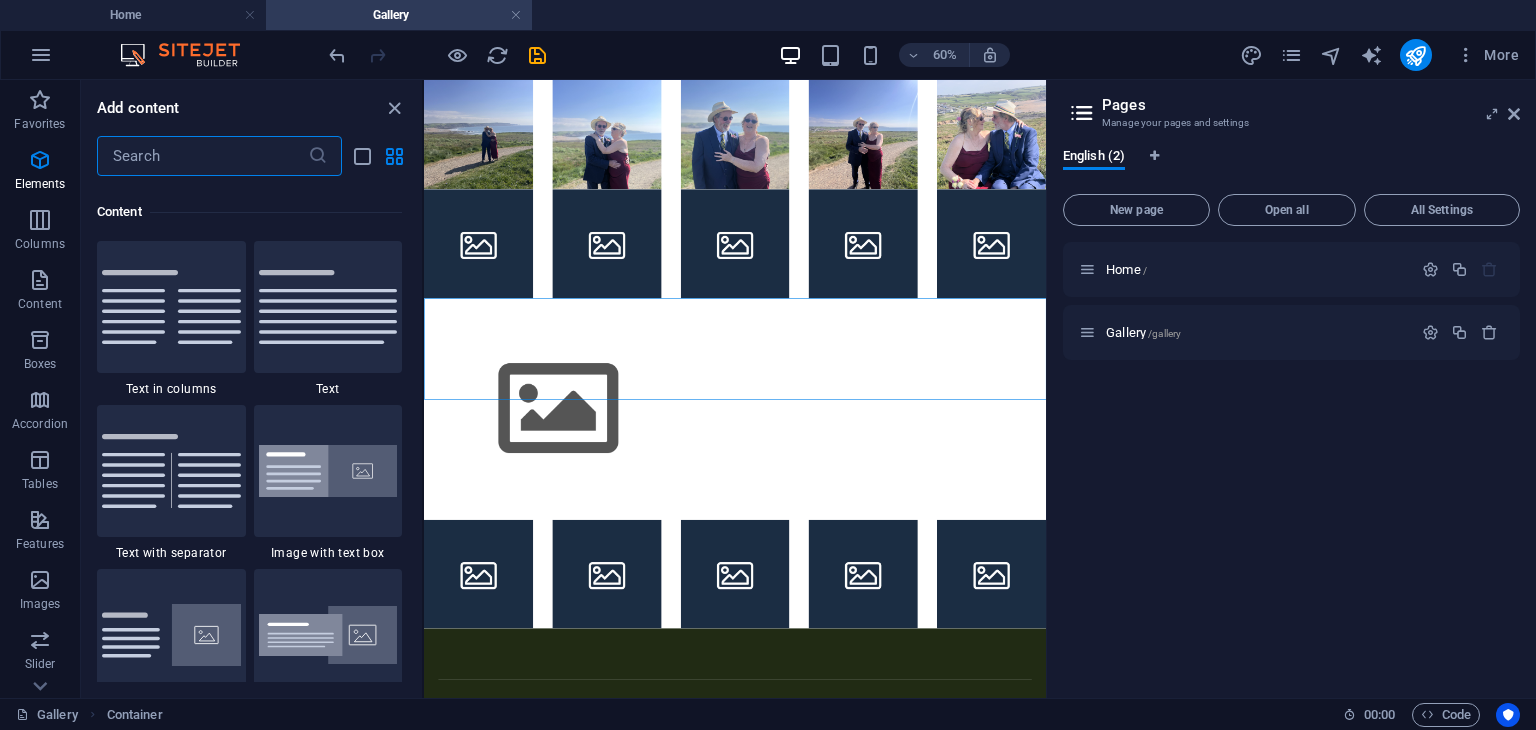 scroll, scrollTop: 3499, scrollLeft: 0, axis: vertical 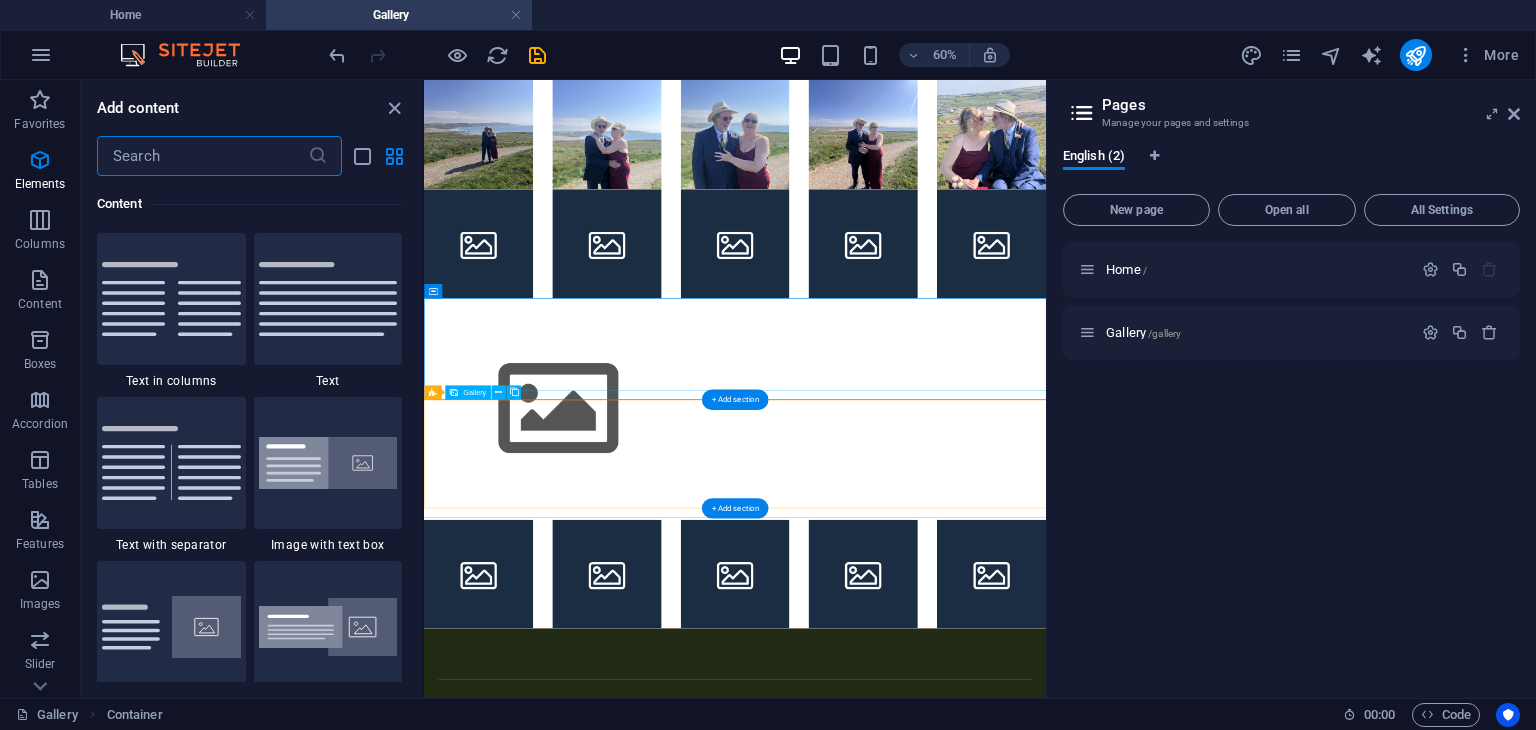 click at bounding box center [515, 904] 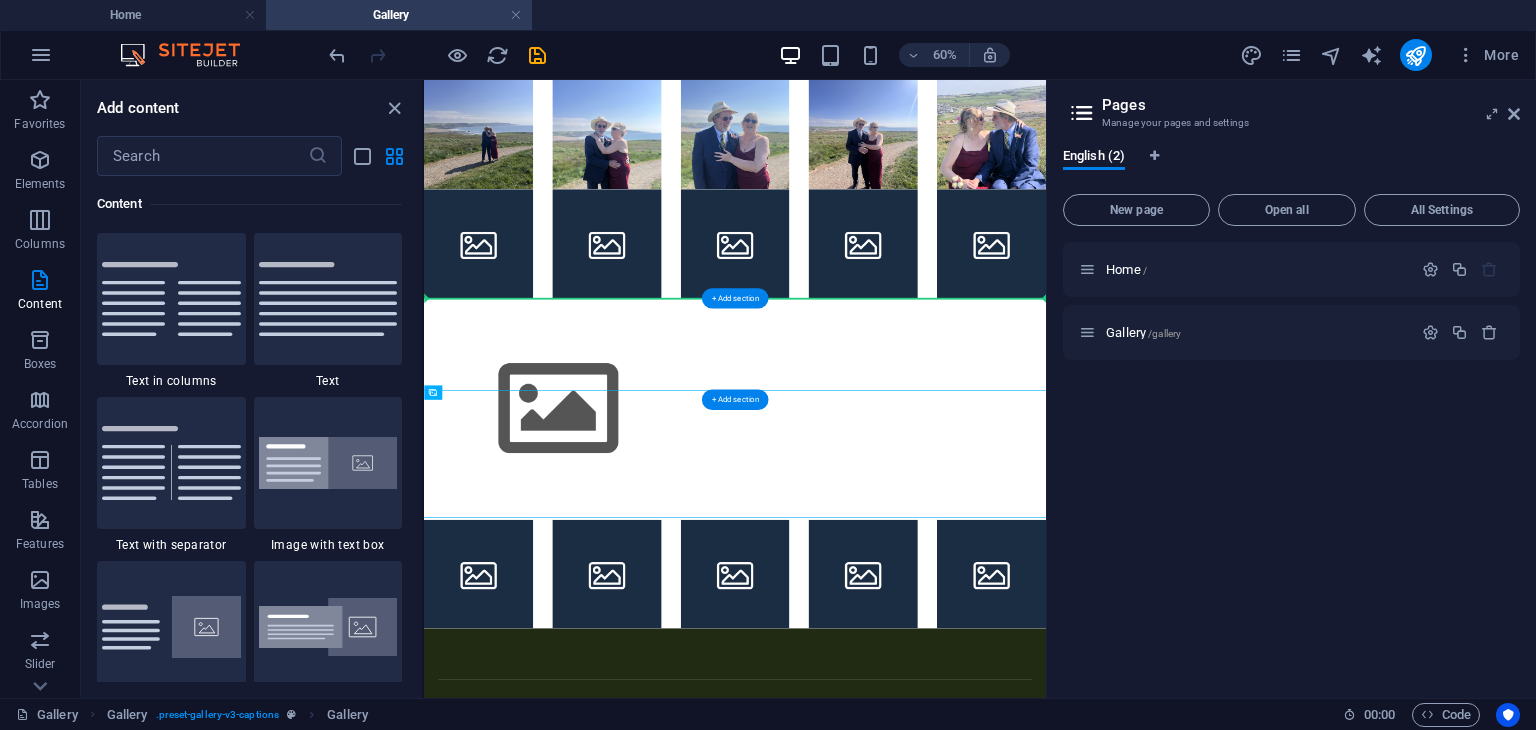 drag, startPoint x: 782, startPoint y: 634, endPoint x: 769, endPoint y: 480, distance: 154.54773 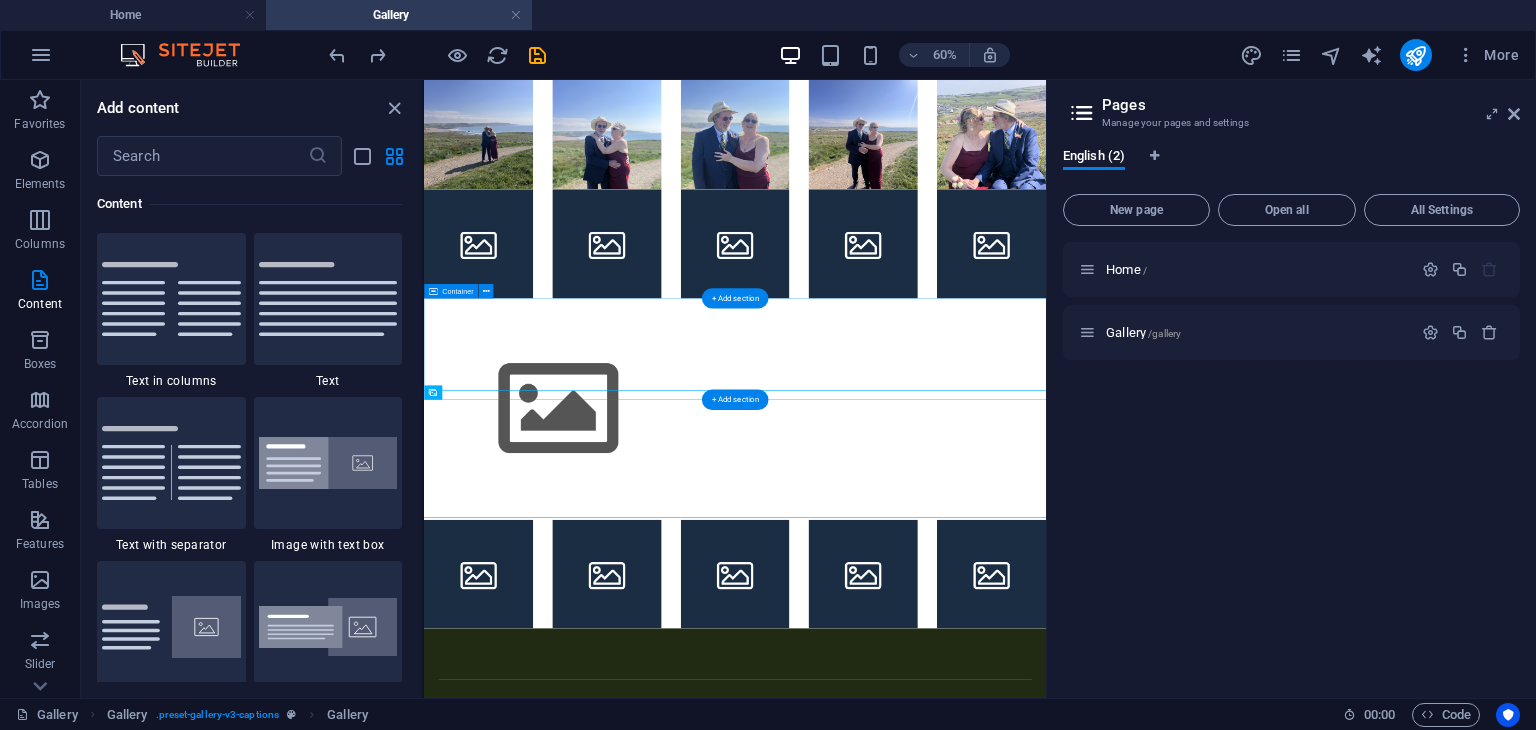 click at bounding box center (942, 628) 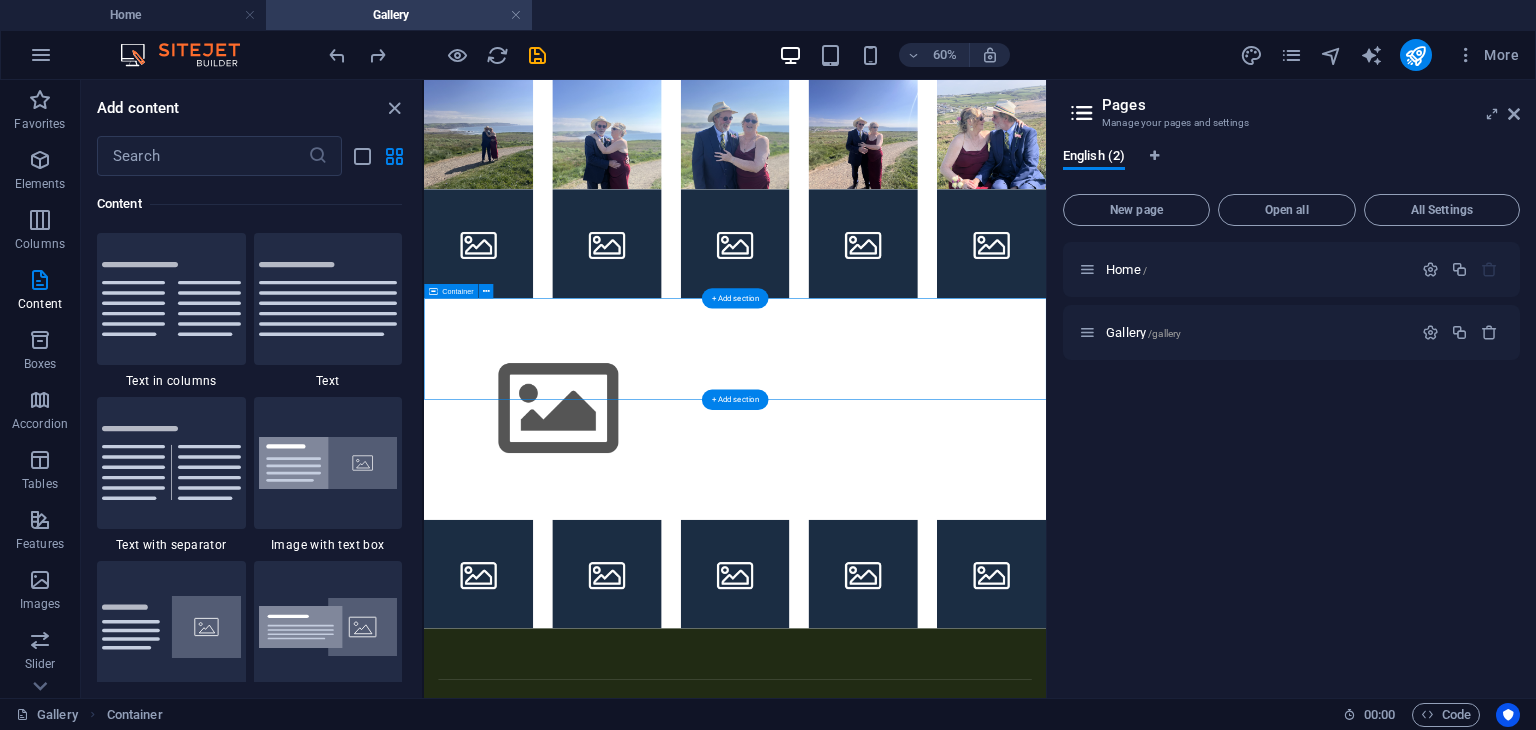 click at bounding box center (942, 628) 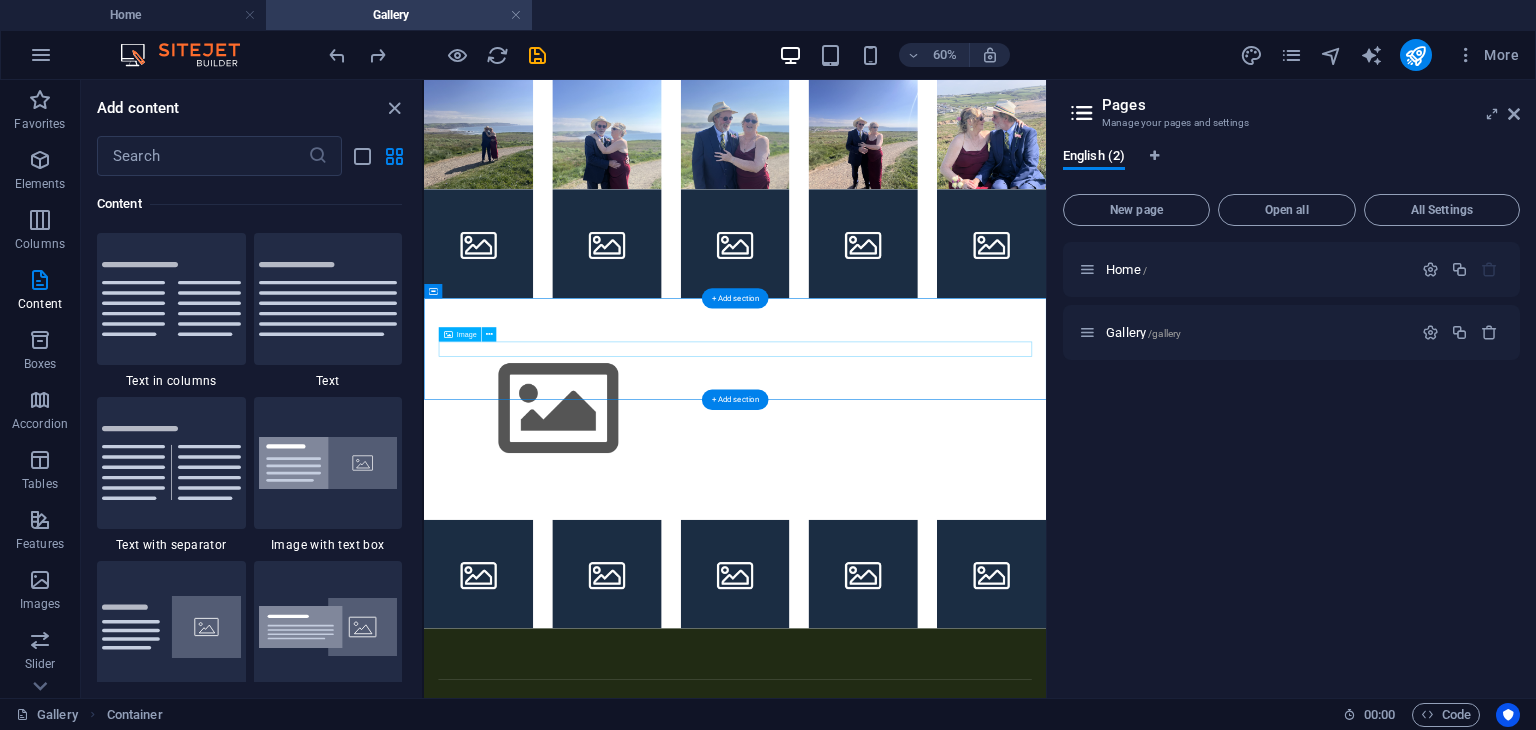 click at bounding box center (942, 628) 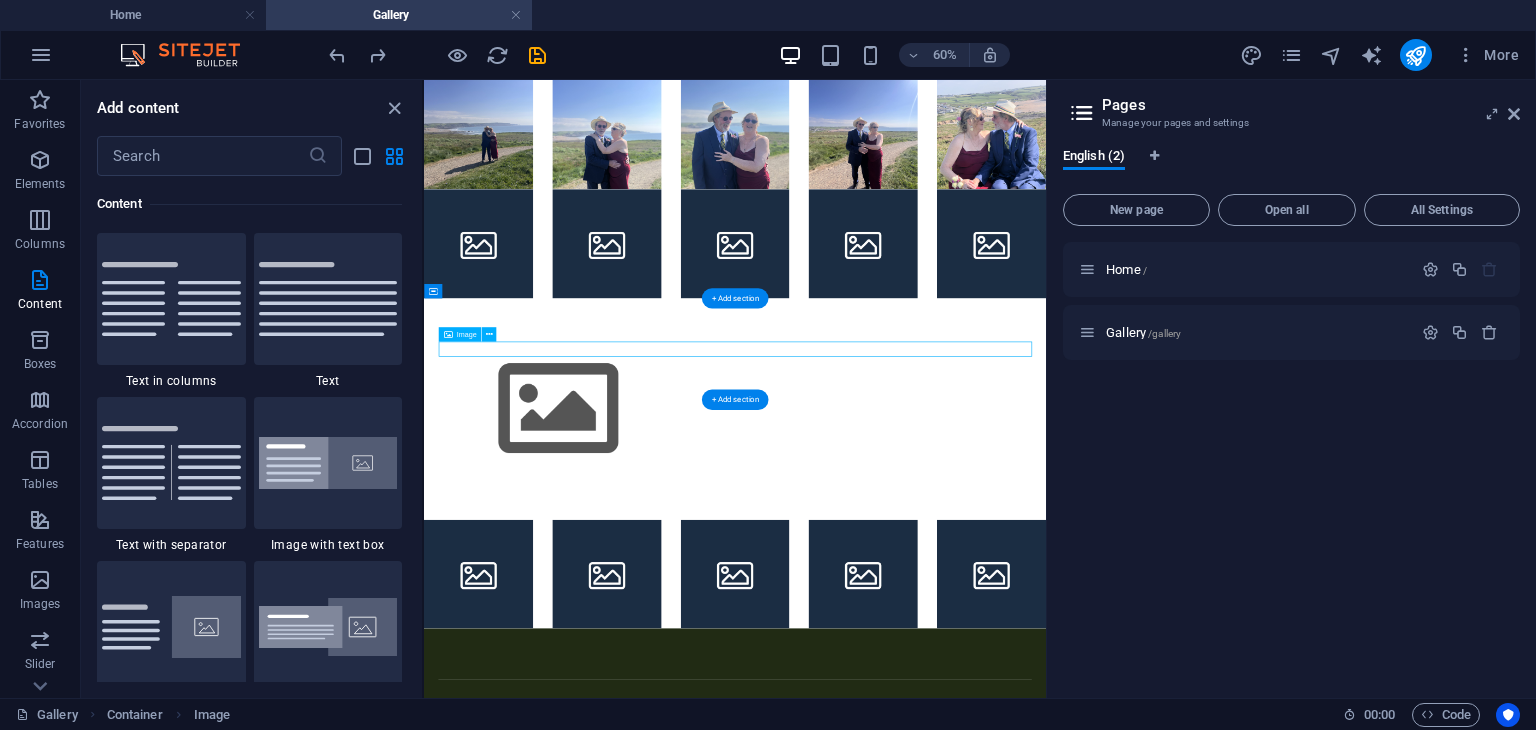 click at bounding box center (942, 628) 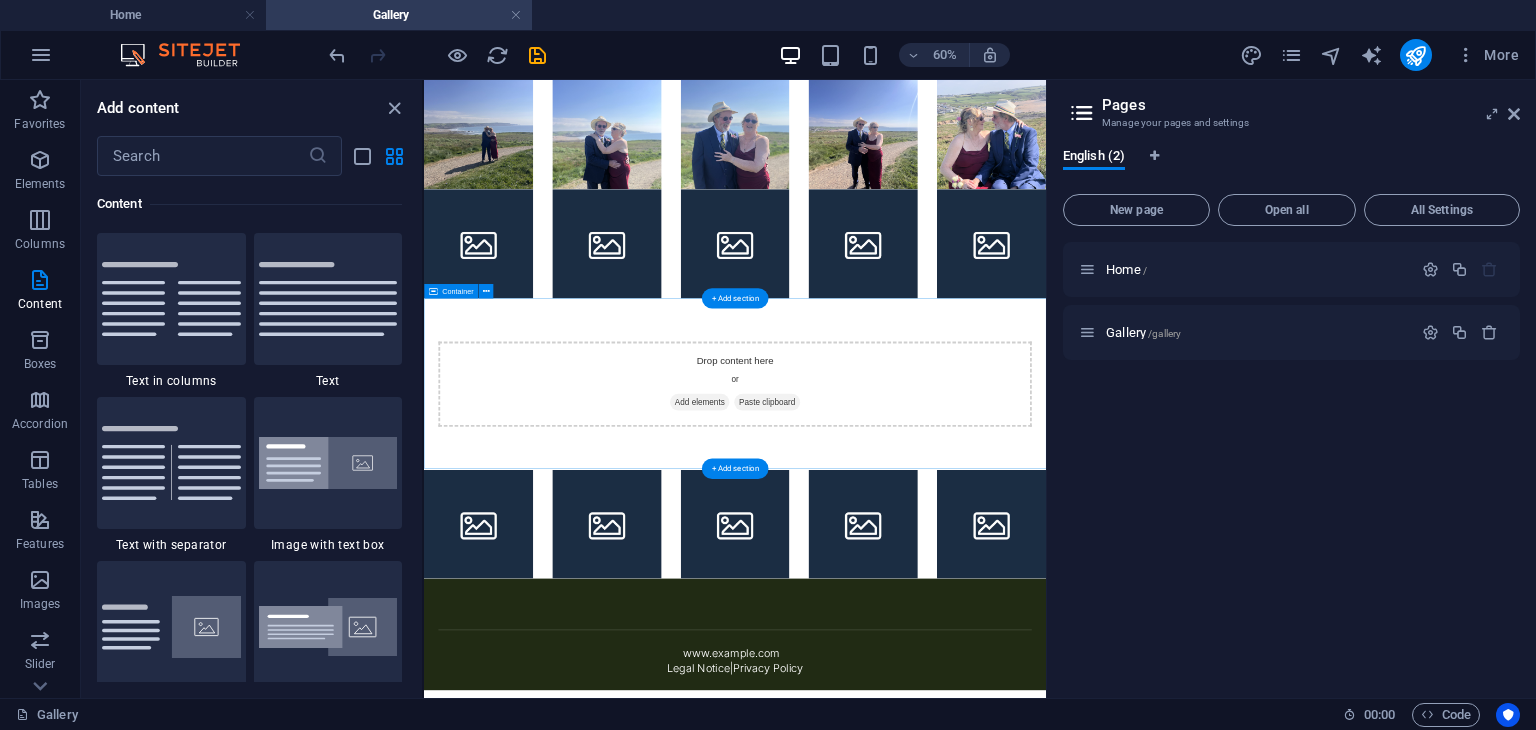 click on "Drop content here or  Add elements  Paste clipboard" at bounding box center [942, 587] 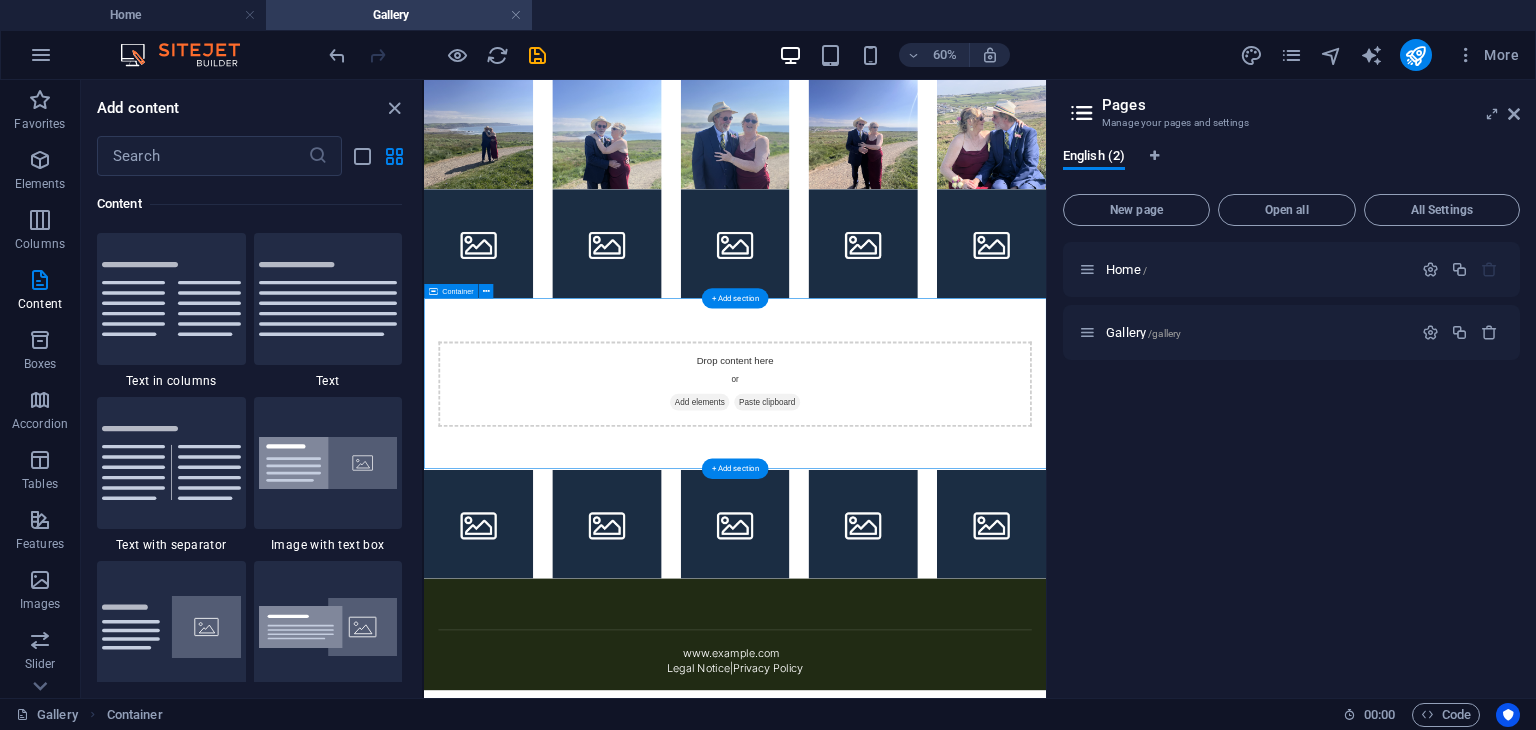 click on "Drop content here or  Add elements  Paste clipboard" at bounding box center (942, 587) 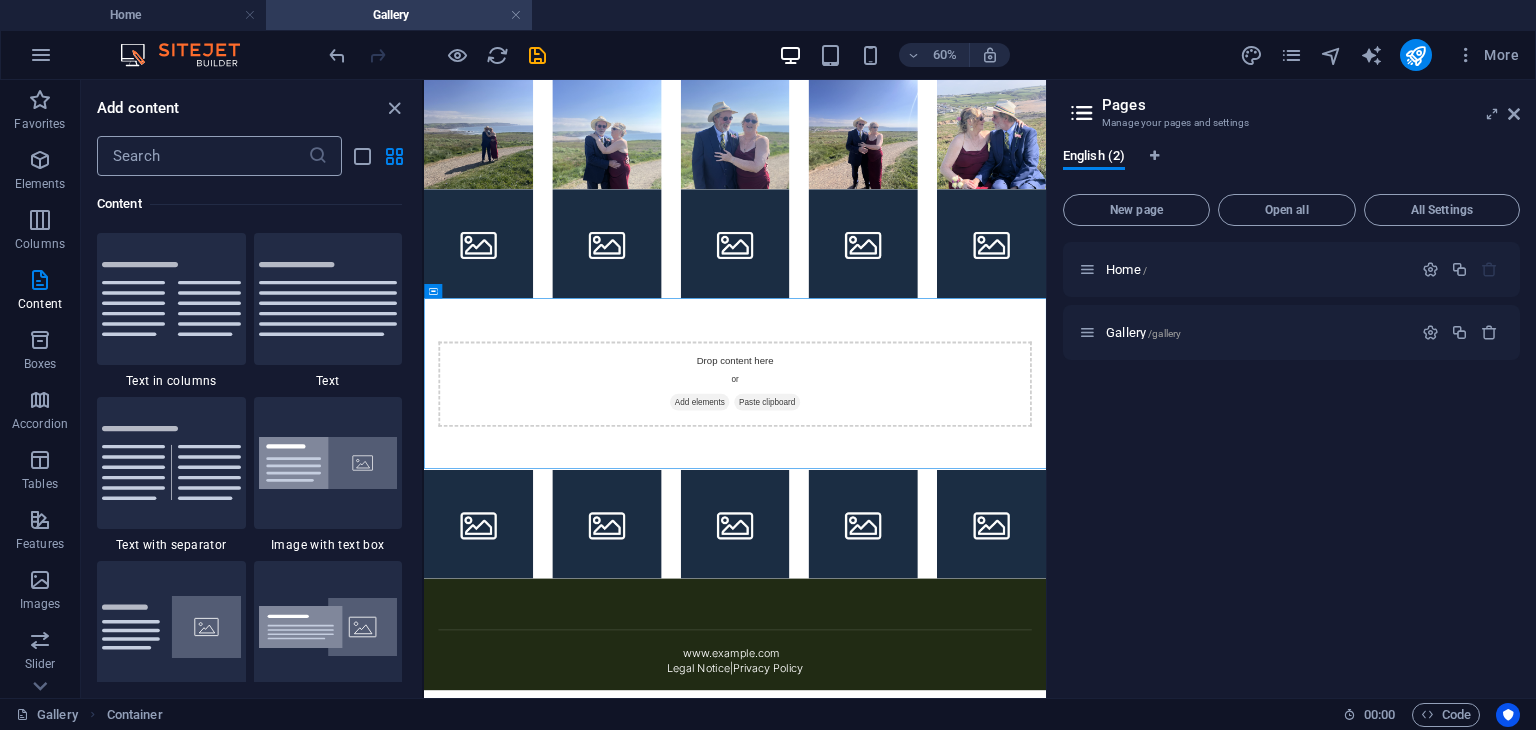 click at bounding box center [202, 156] 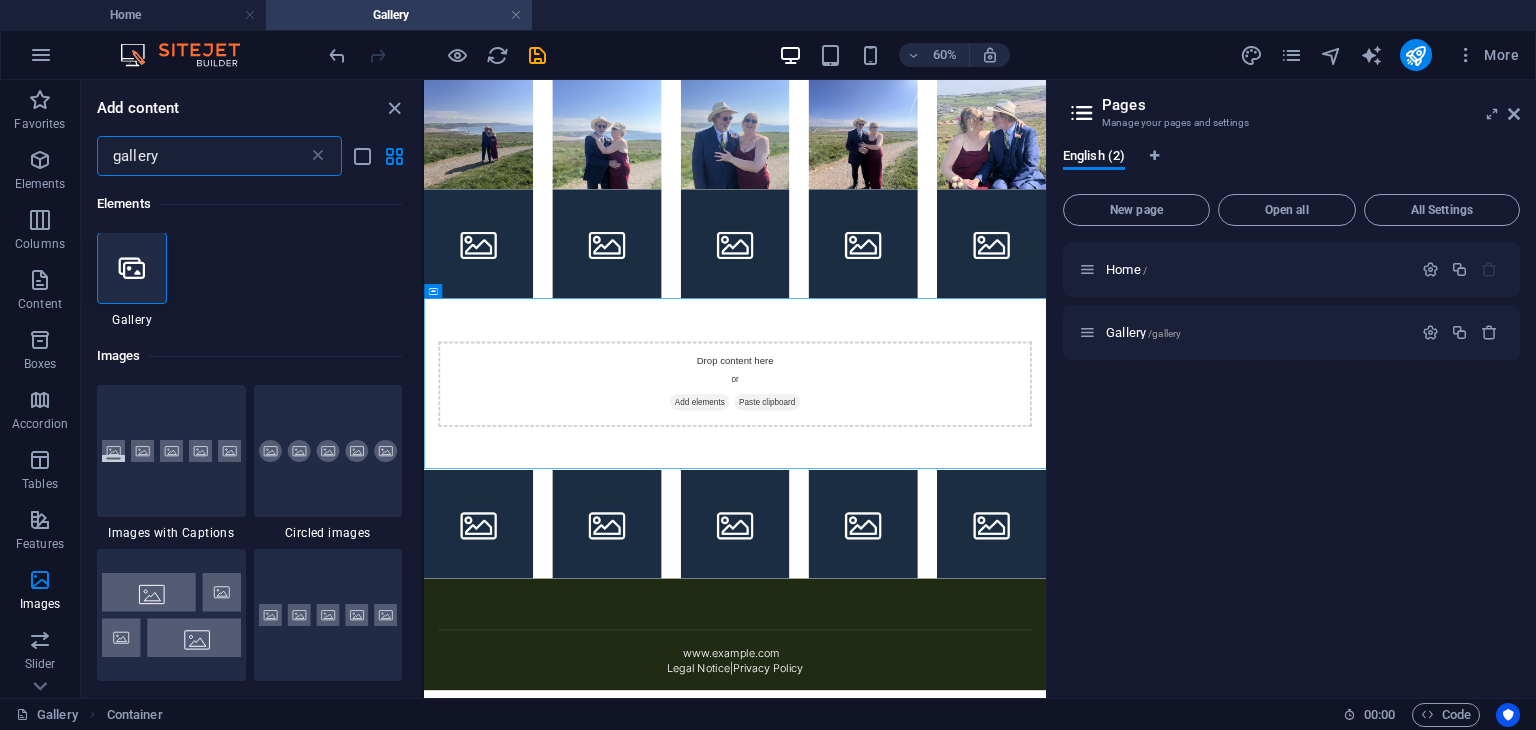scroll, scrollTop: 0, scrollLeft: 0, axis: both 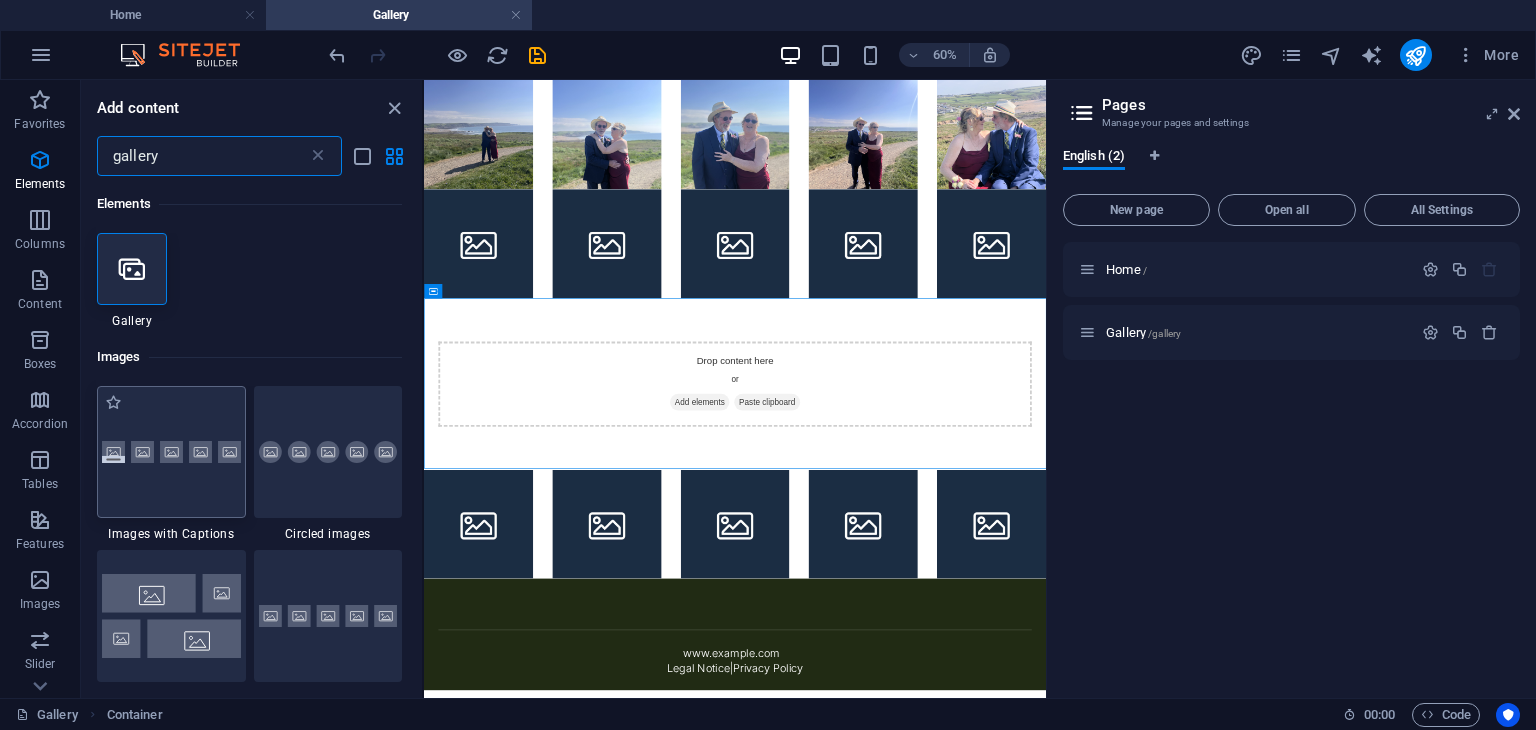 type on "gallery" 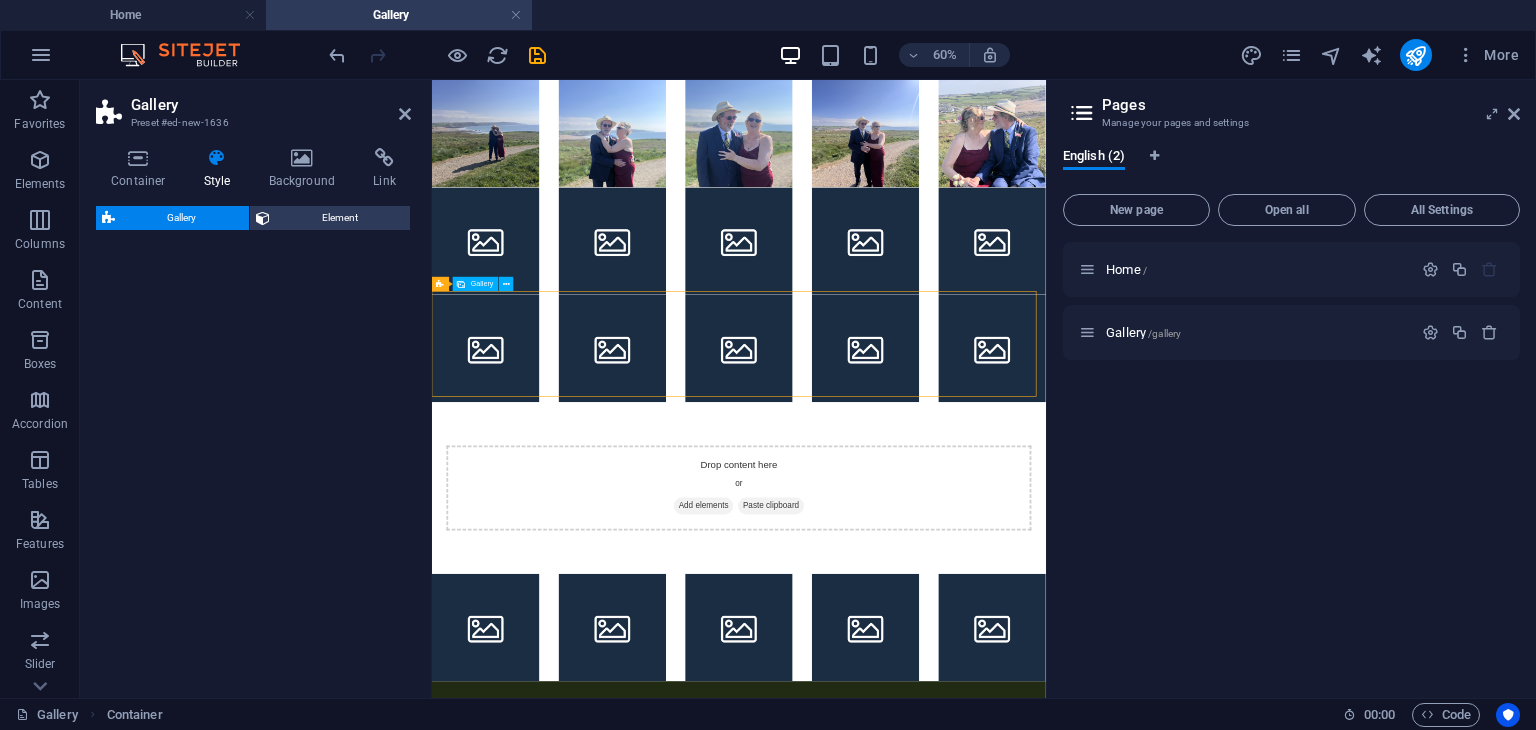 drag, startPoint x: 595, startPoint y: 501, endPoint x: 589, endPoint y: 660, distance: 159.11317 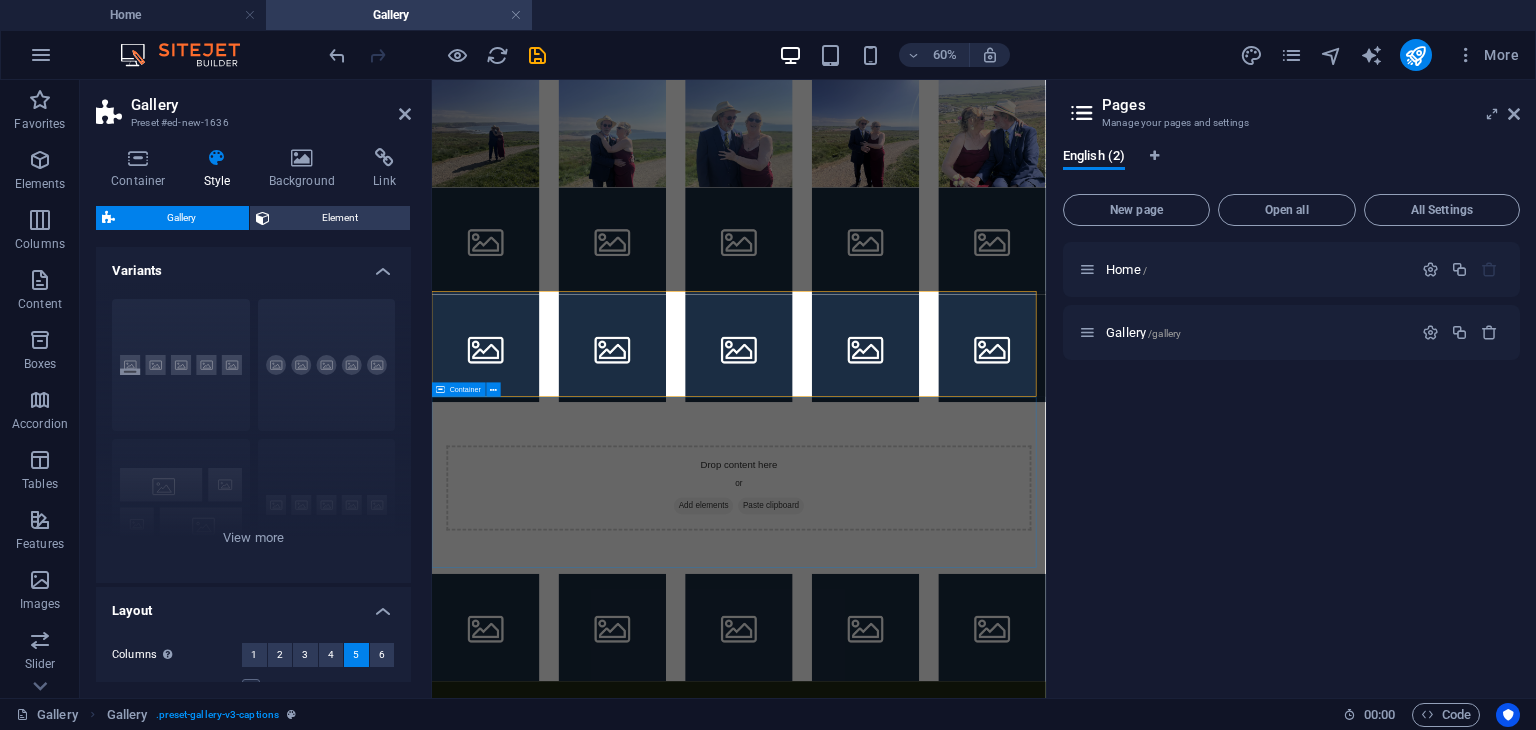 drag, startPoint x: 668, startPoint y: 451, endPoint x: 613, endPoint y: 662, distance: 218.05045 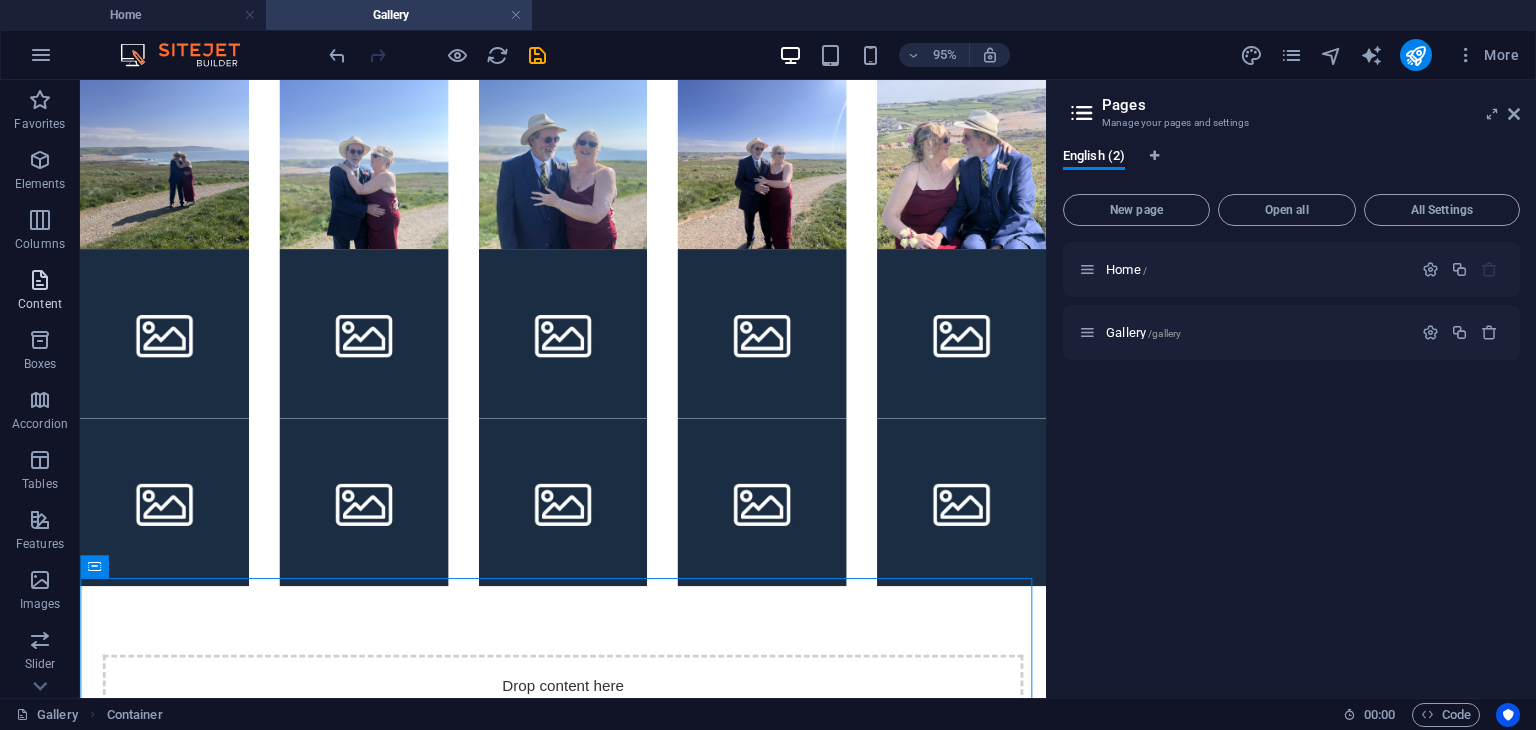 click at bounding box center [40, 280] 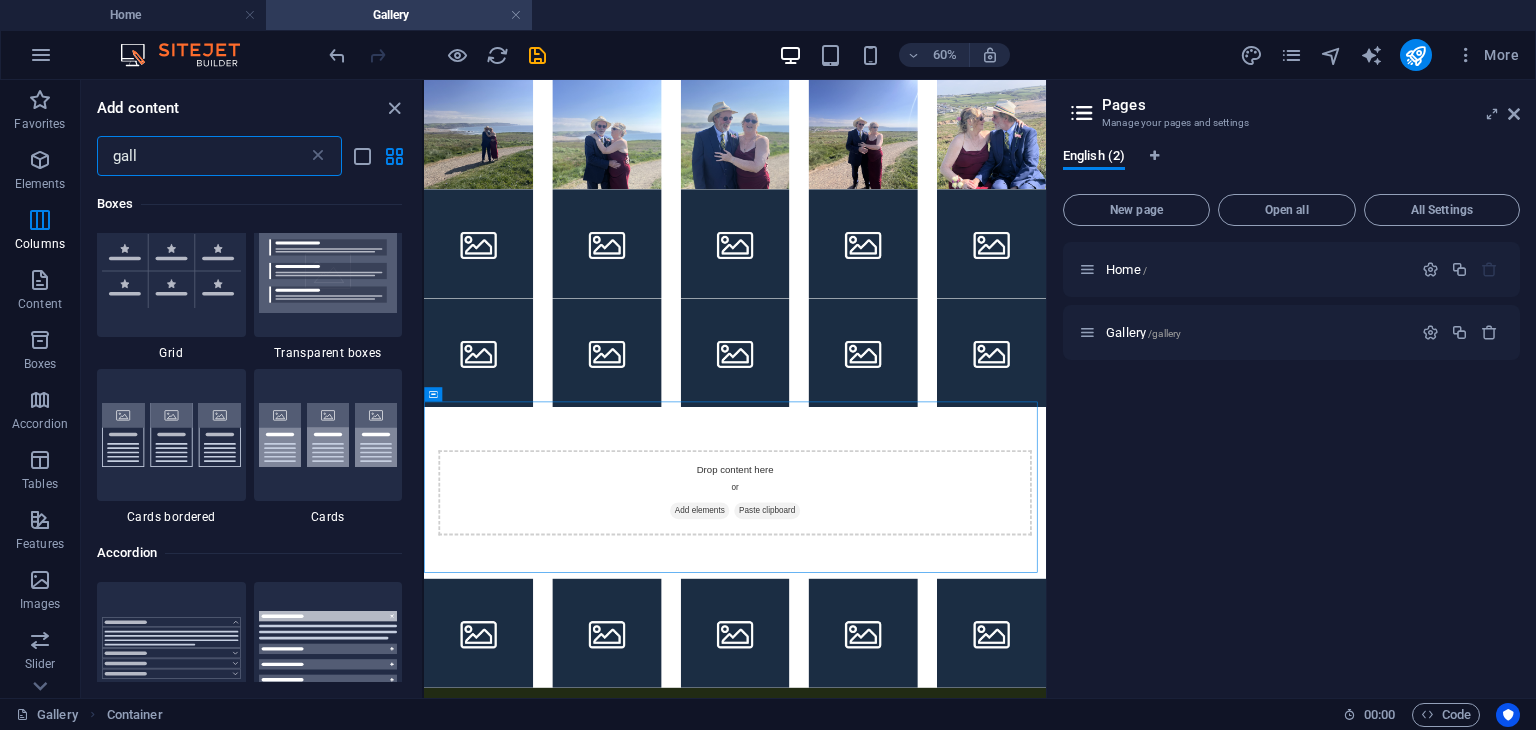 scroll, scrollTop: 2110, scrollLeft: 0, axis: vertical 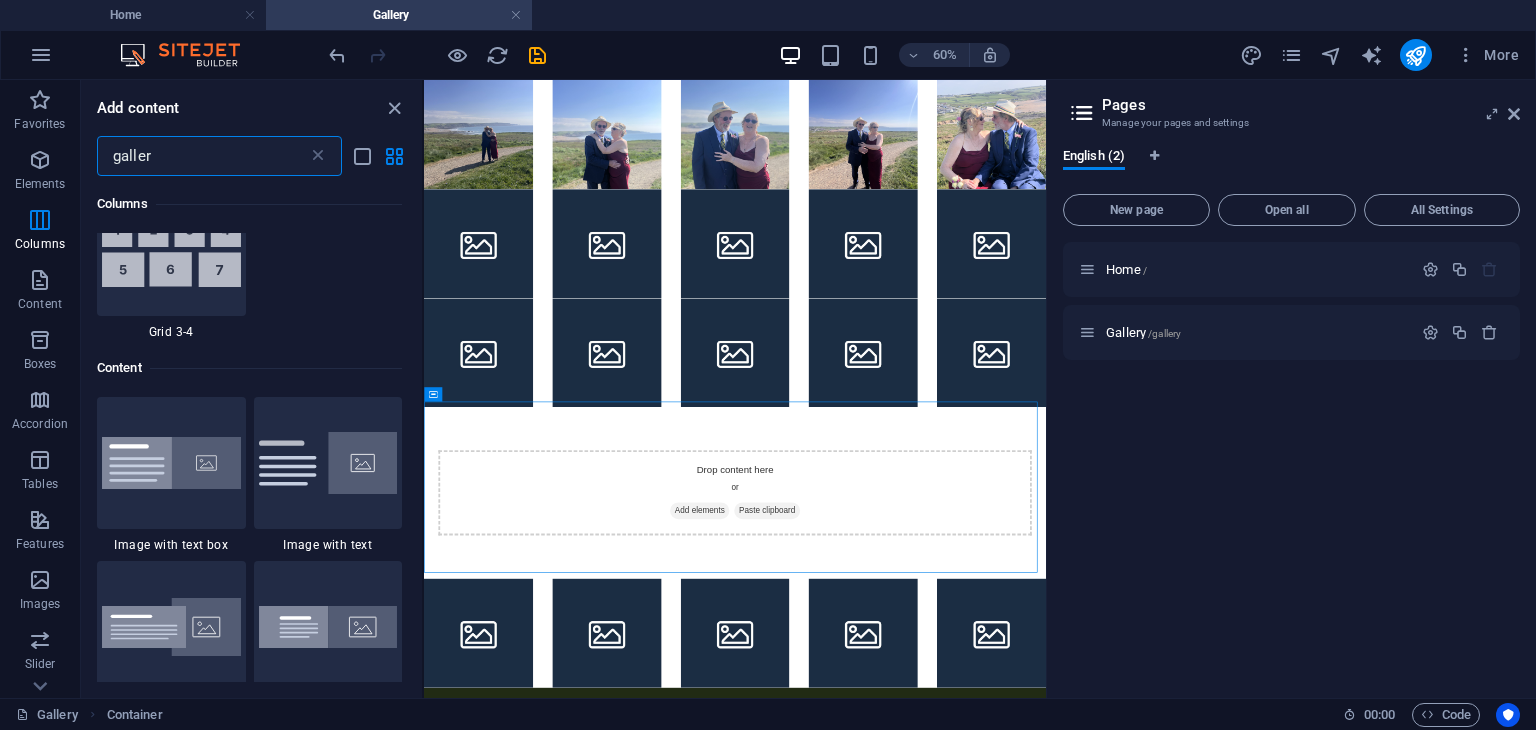 type on "gallery" 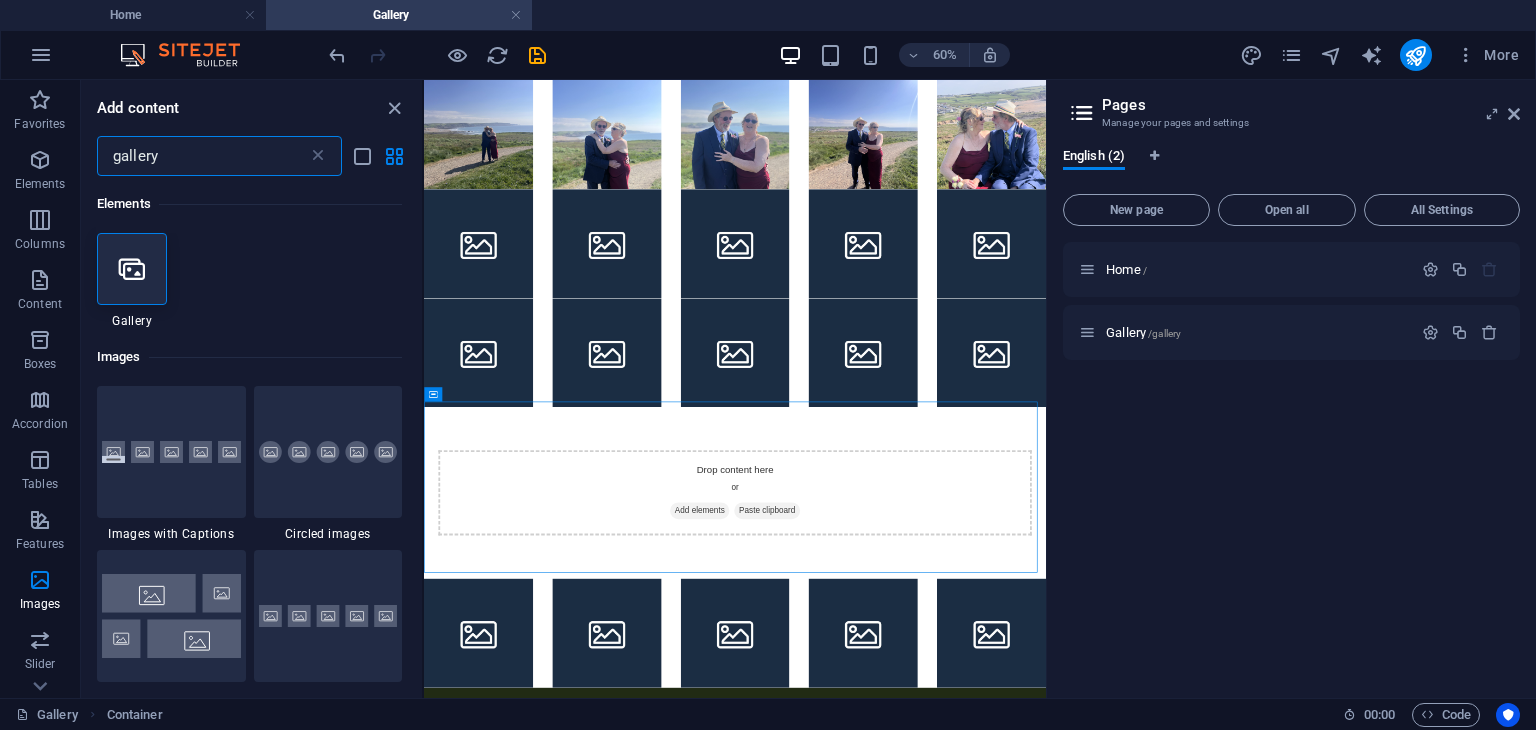 scroll, scrollTop: 0, scrollLeft: 0, axis: both 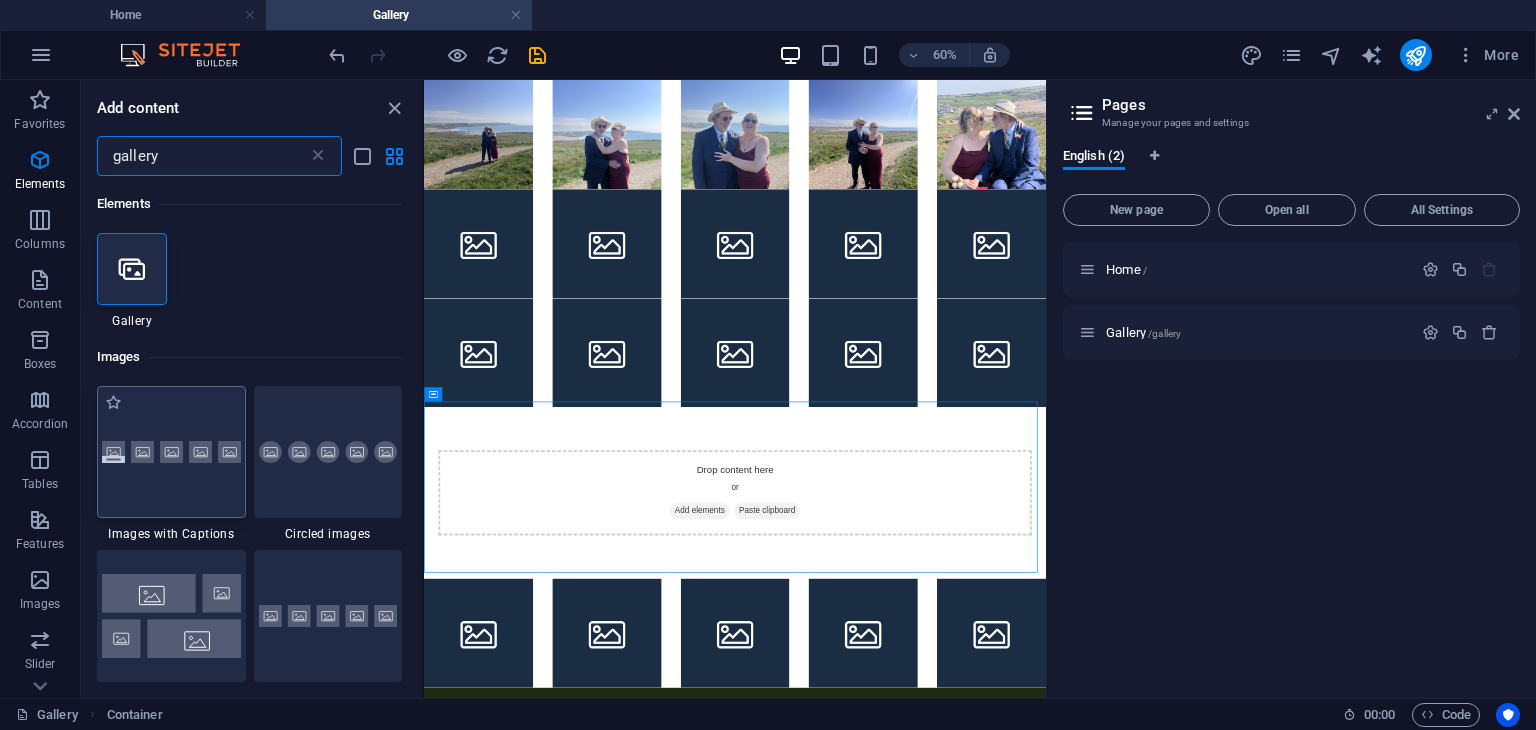 click at bounding box center (171, 452) 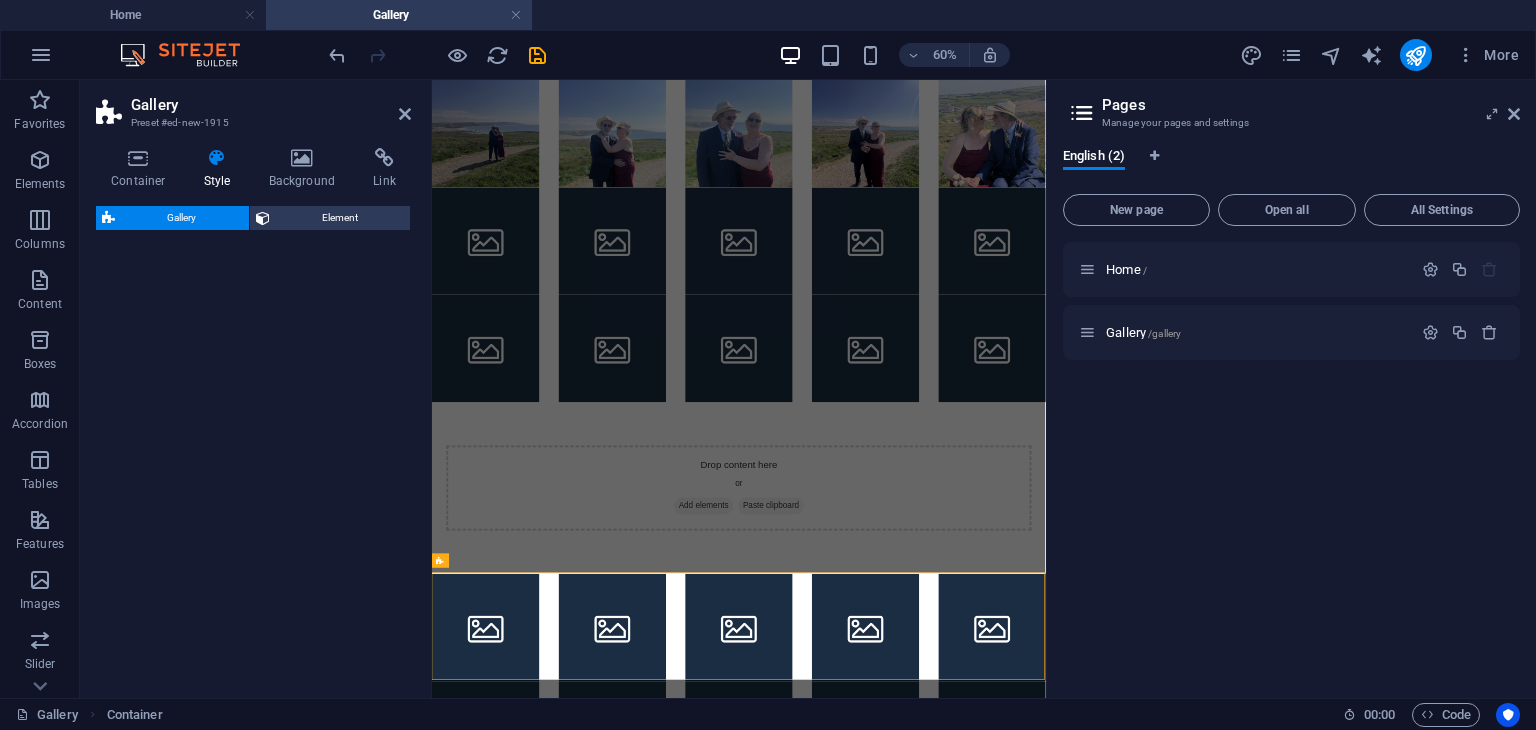 select on "rem" 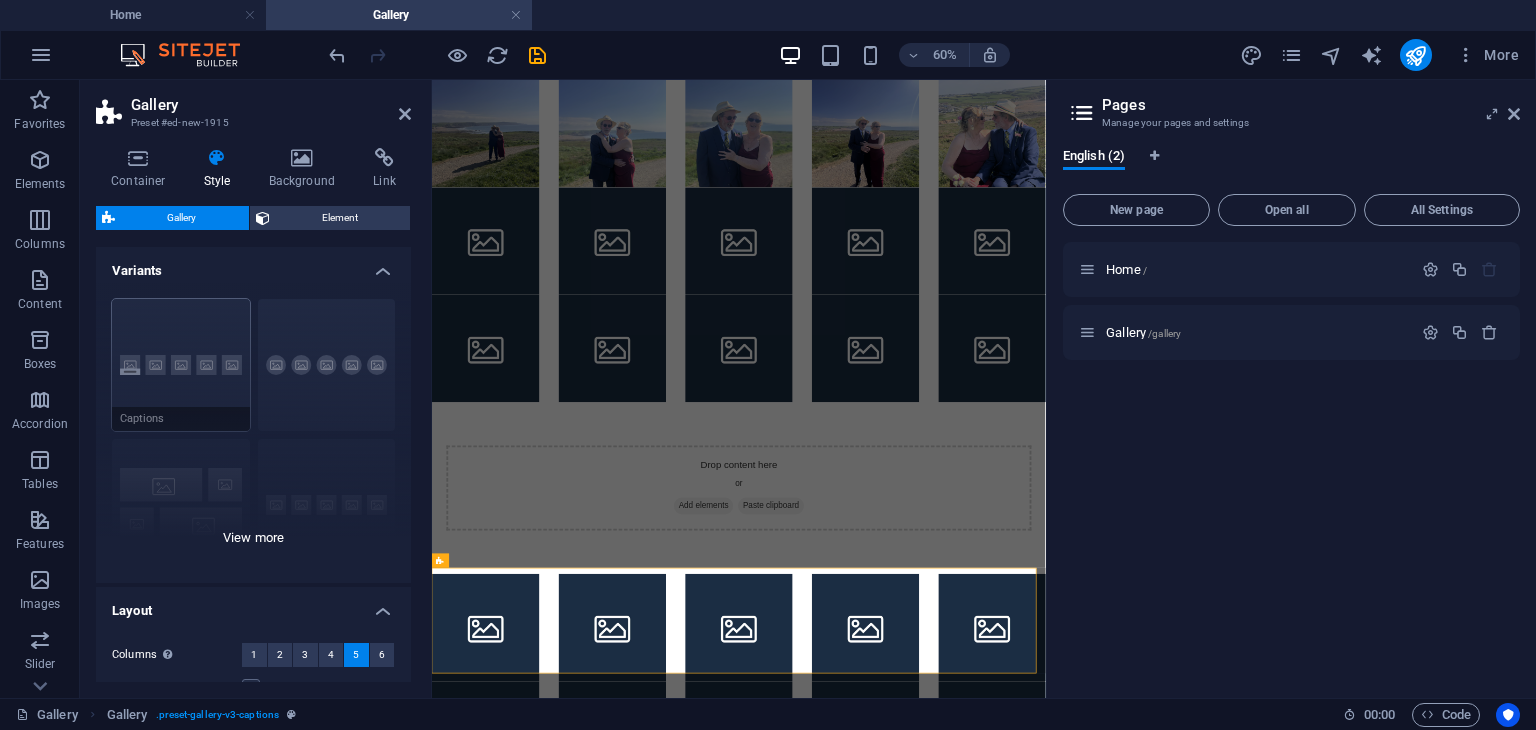 drag, startPoint x: 165, startPoint y: 437, endPoint x: 128, endPoint y: 397, distance: 54.48853 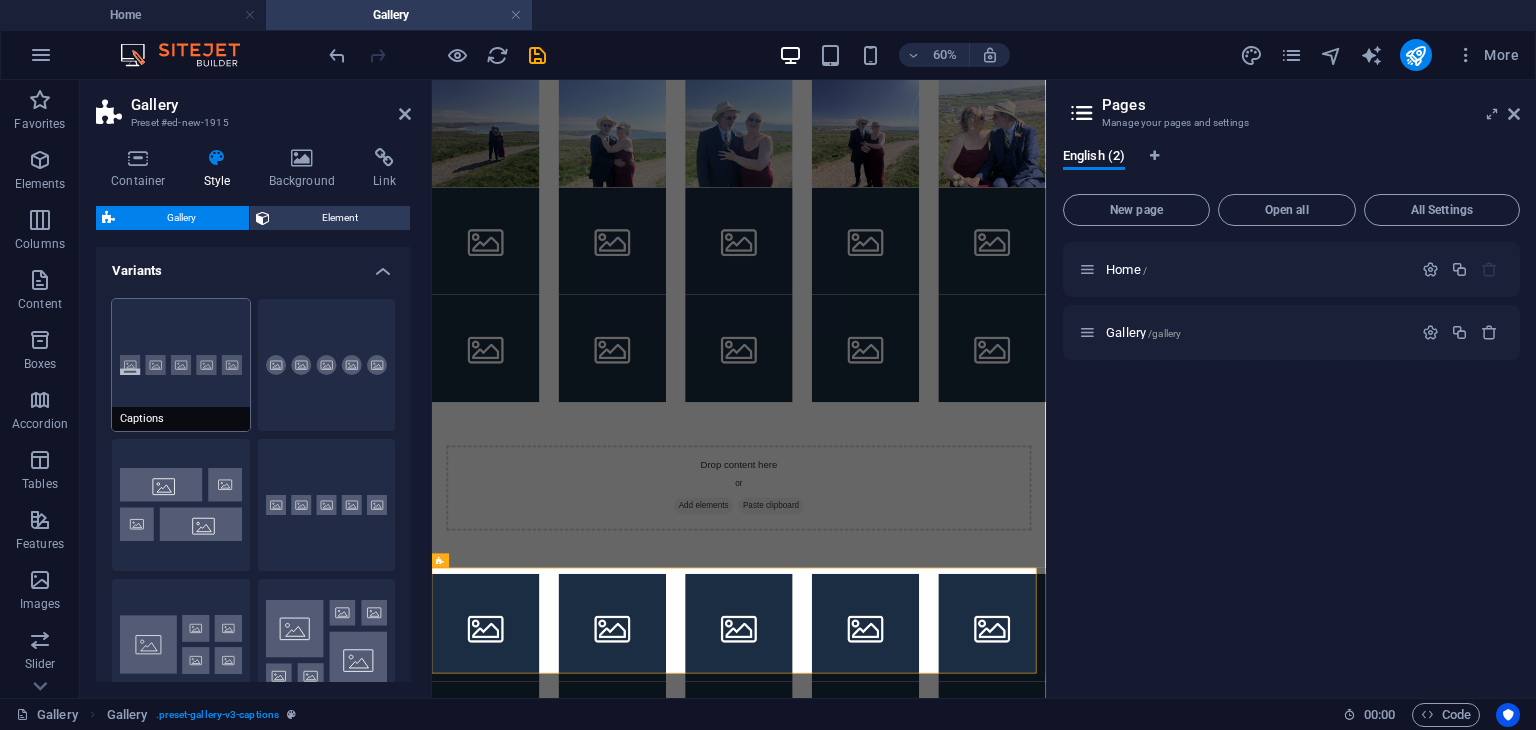 click on "Captions" at bounding box center [181, 365] 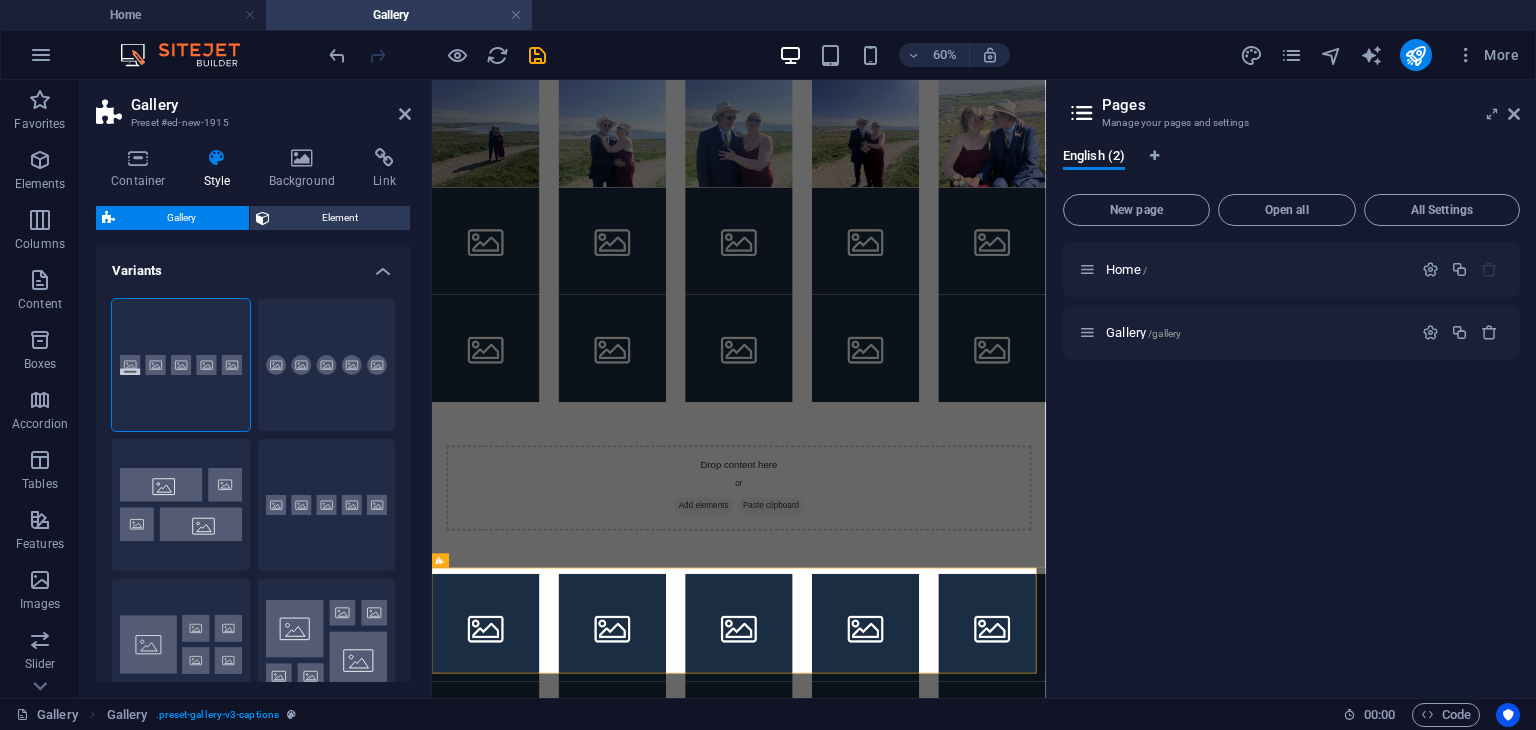 click on "Captions Circle Collage Default Grid Grid shifted" at bounding box center [253, 505] 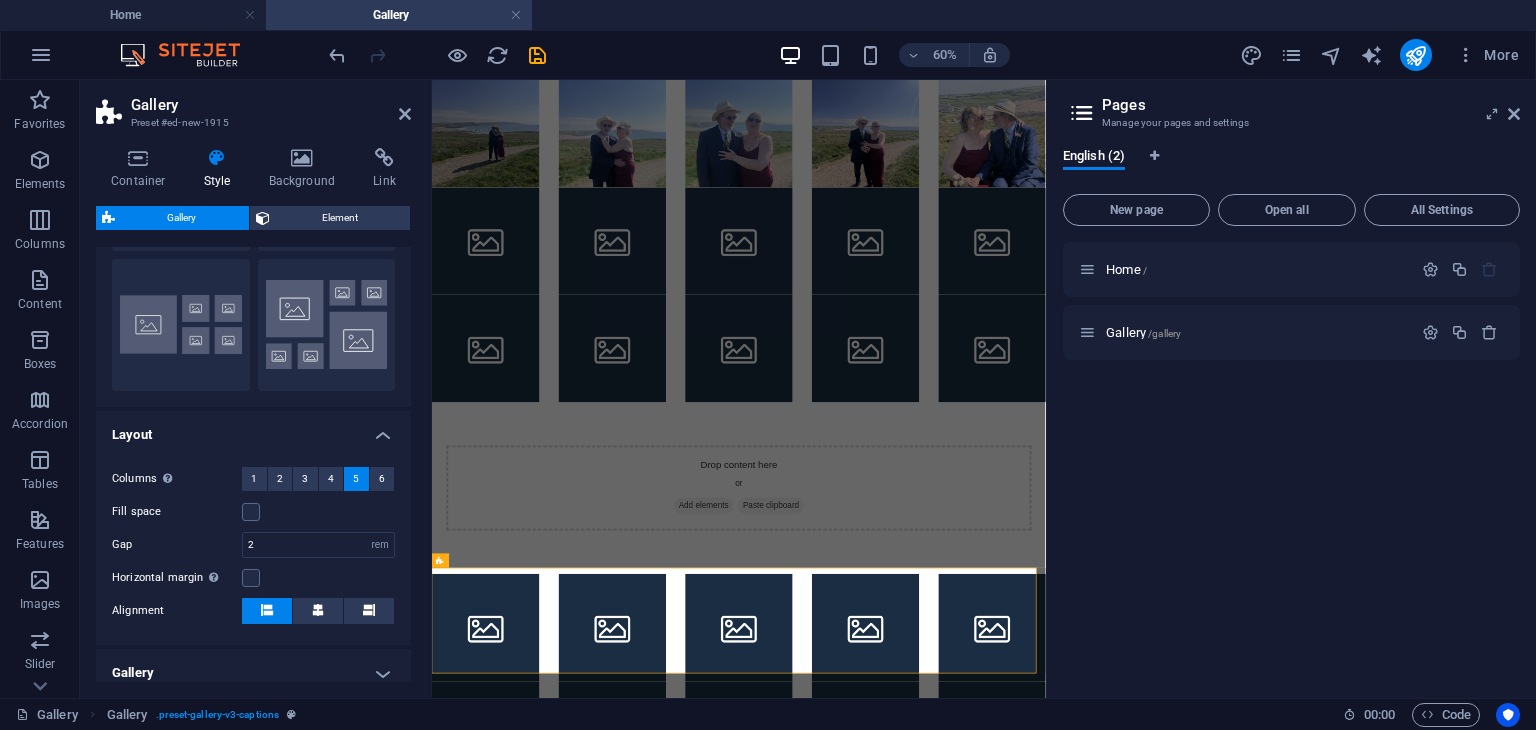 scroll, scrollTop: 321, scrollLeft: 0, axis: vertical 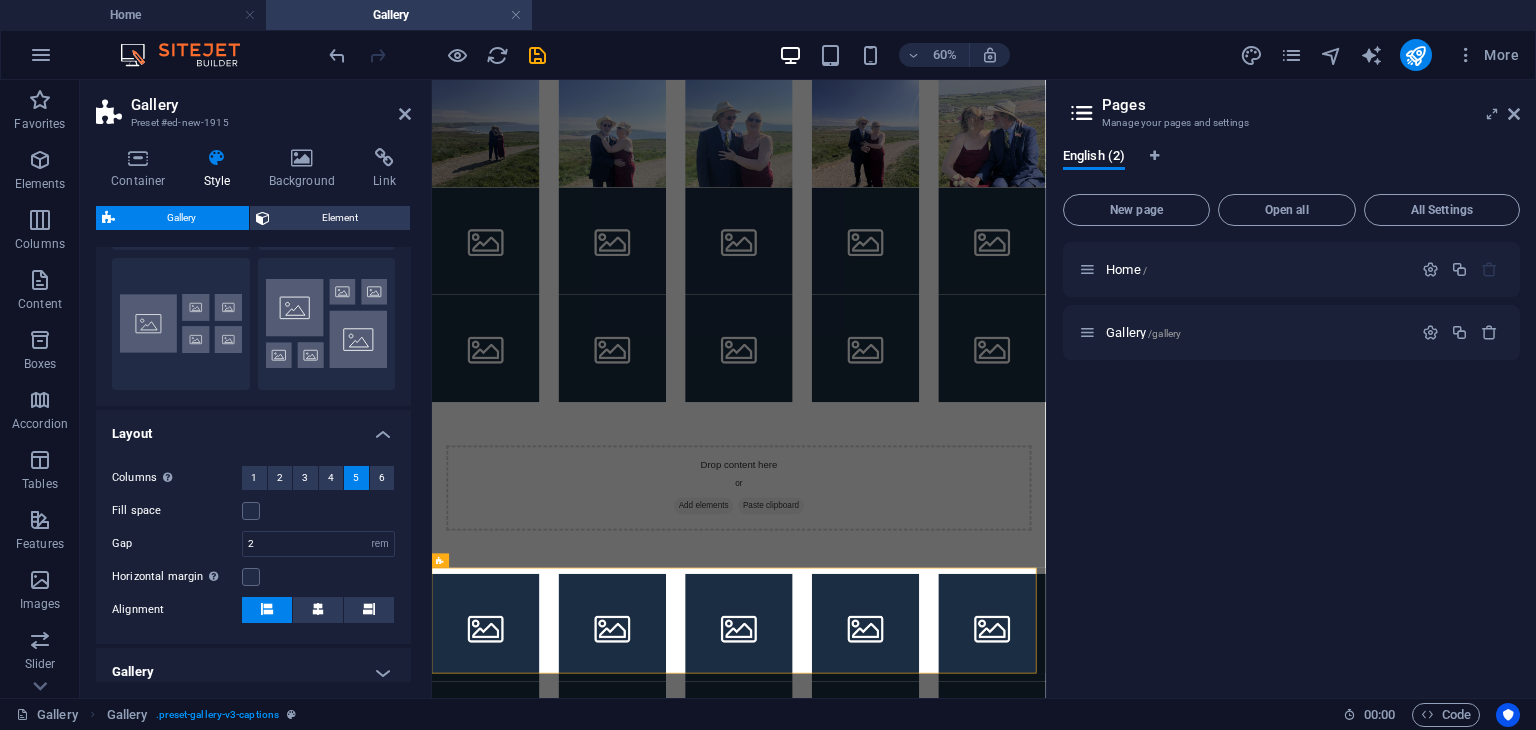 drag, startPoint x: 406, startPoint y: 499, endPoint x: 406, endPoint y: 583, distance: 84 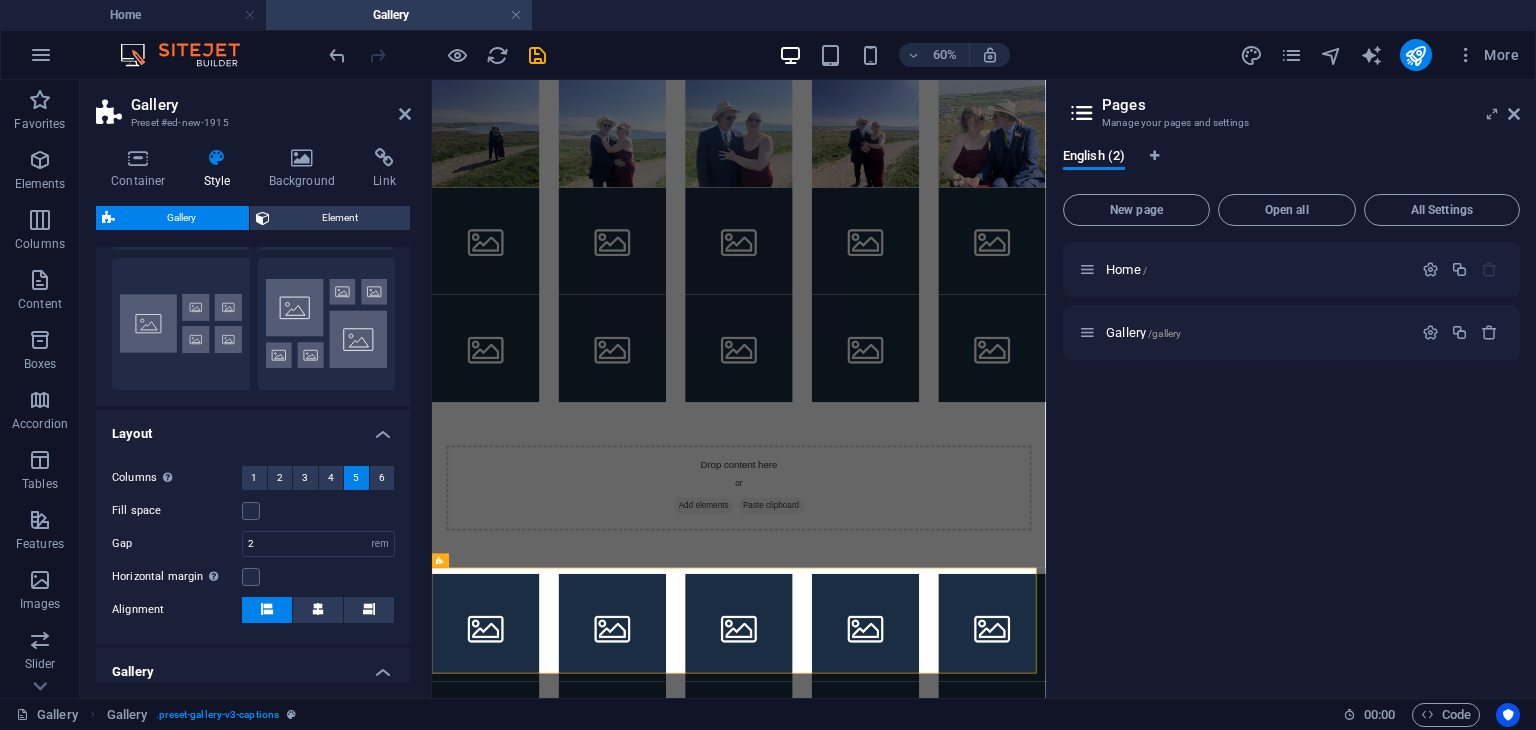 drag, startPoint x: 406, startPoint y: 502, endPoint x: 409, endPoint y: 583, distance: 81.055534 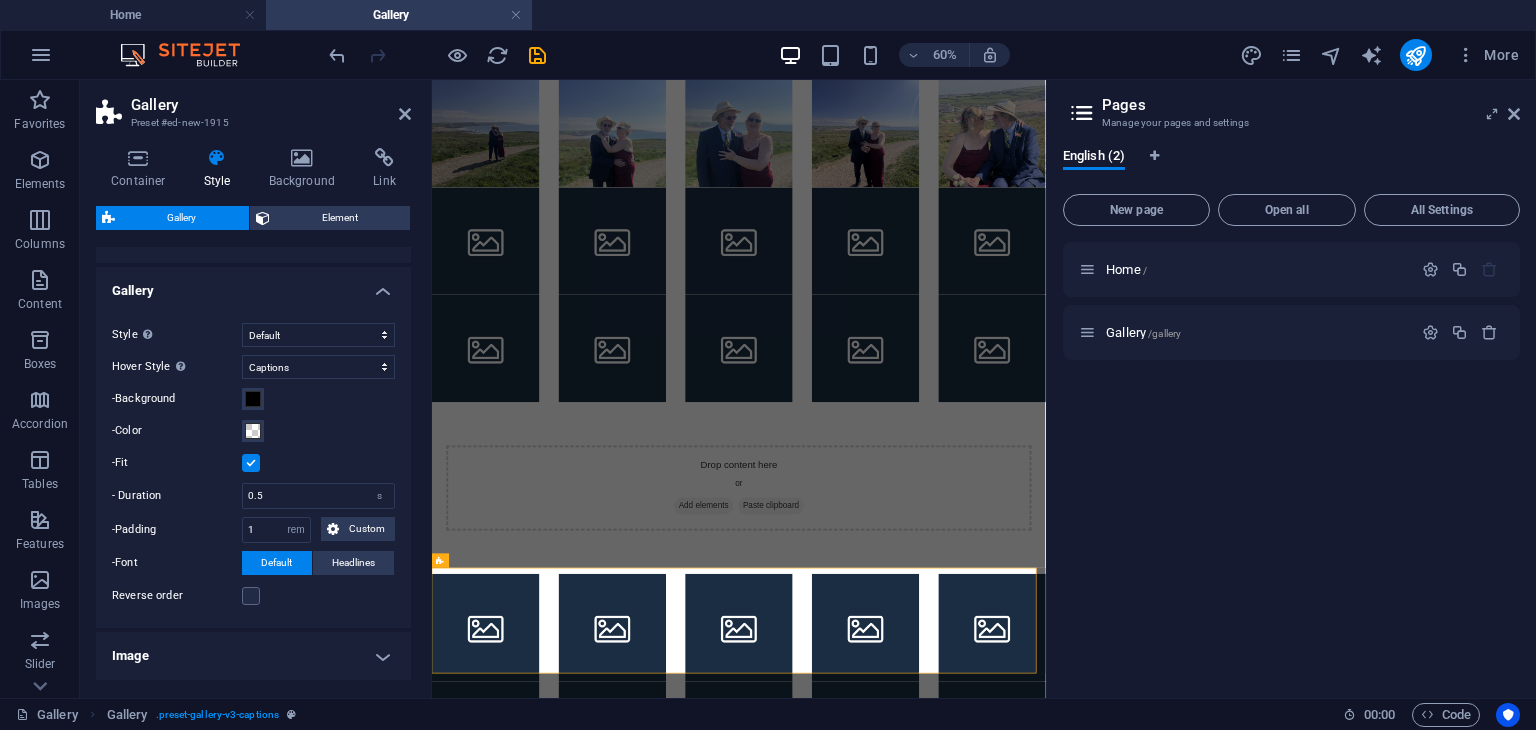 click on "Drop content here or  Add elements  Paste clipboard" at bounding box center [943, 760] 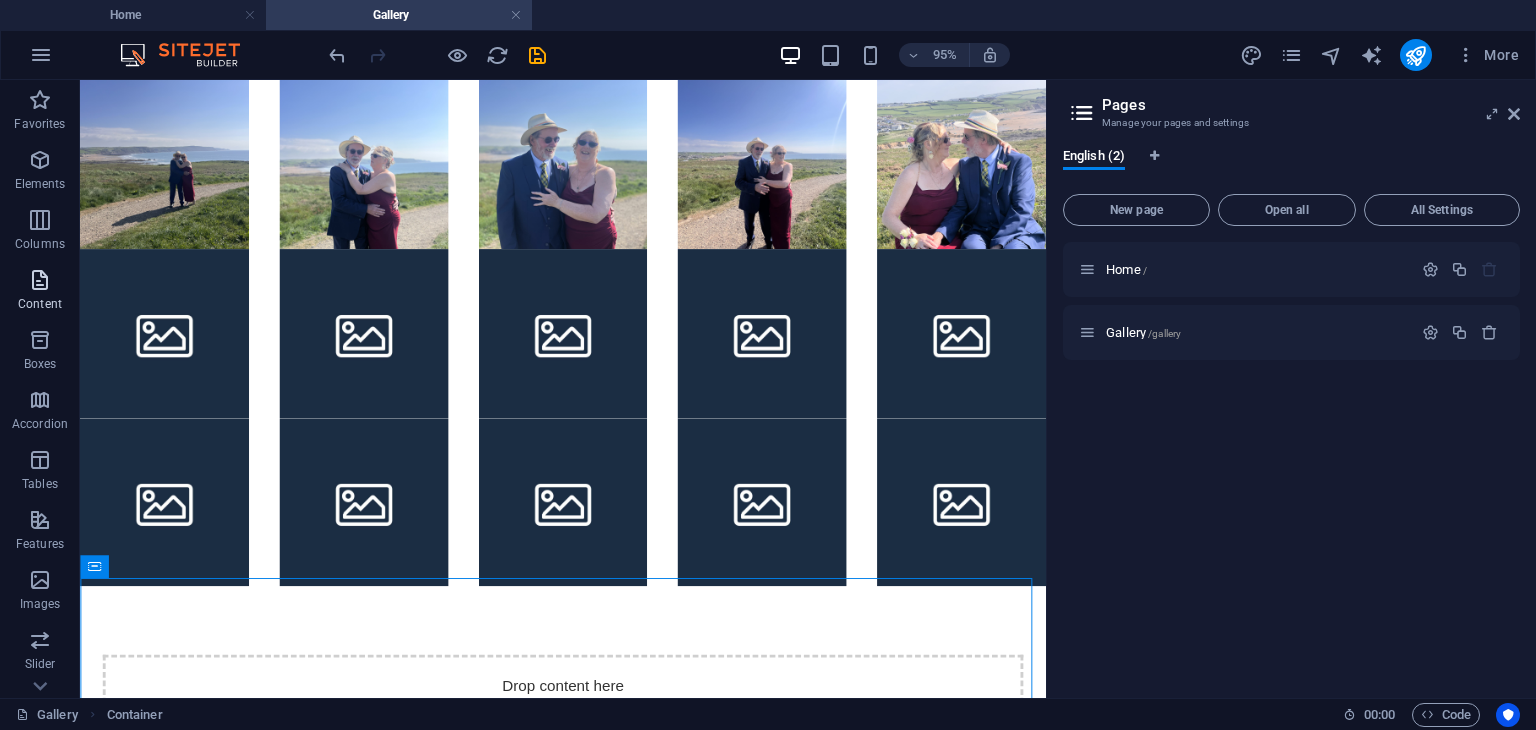 click at bounding box center (40, 280) 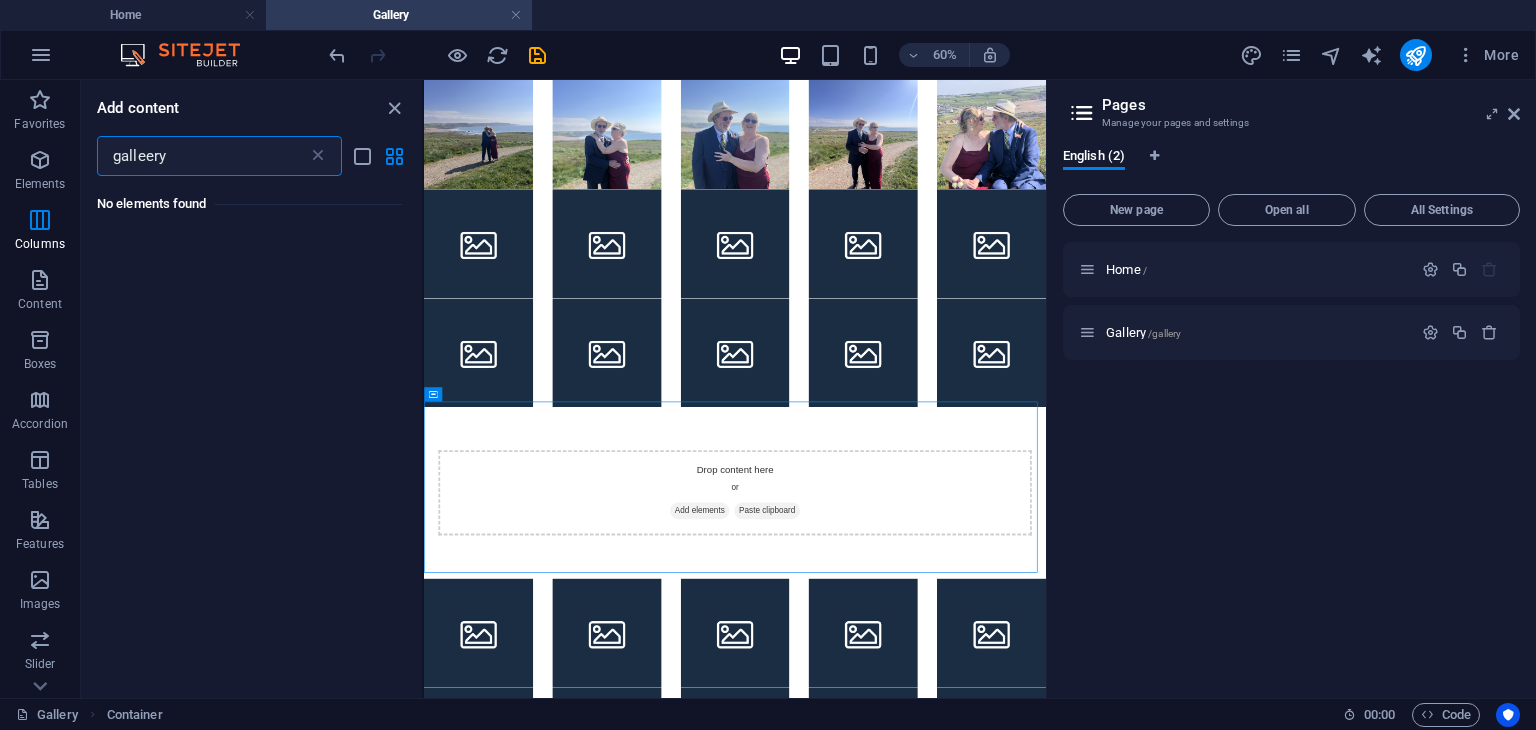 scroll, scrollTop: 0, scrollLeft: 0, axis: both 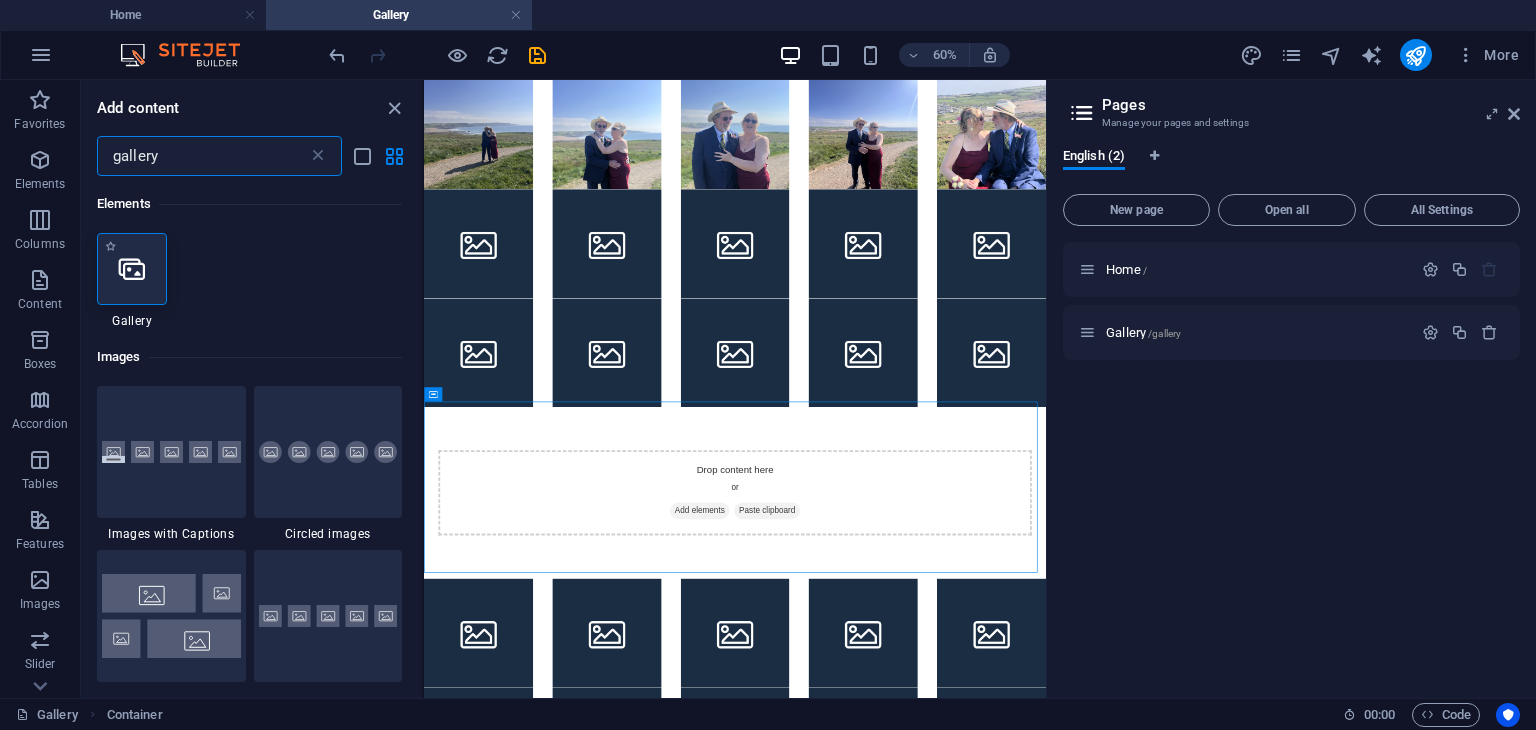 type on "gallery" 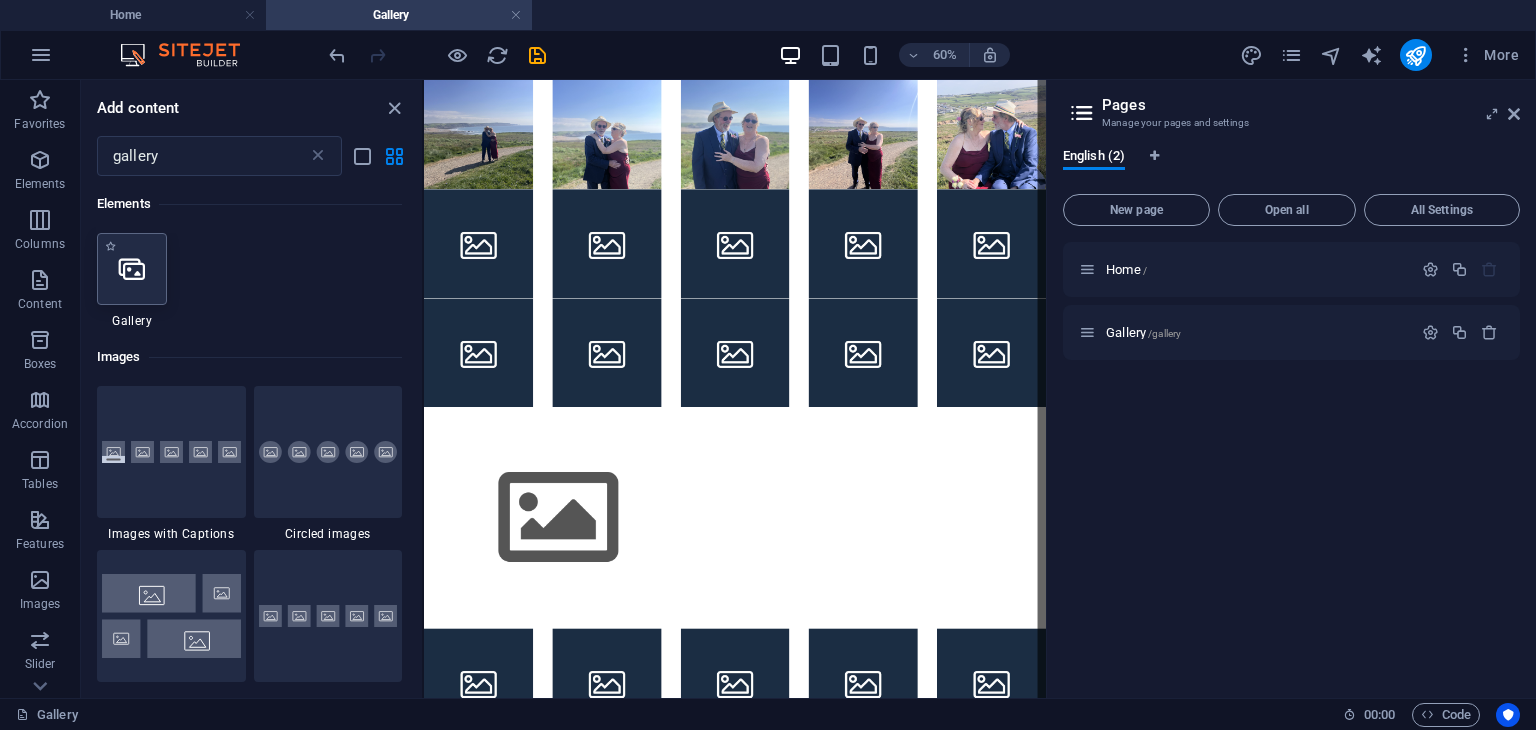 select on "4" 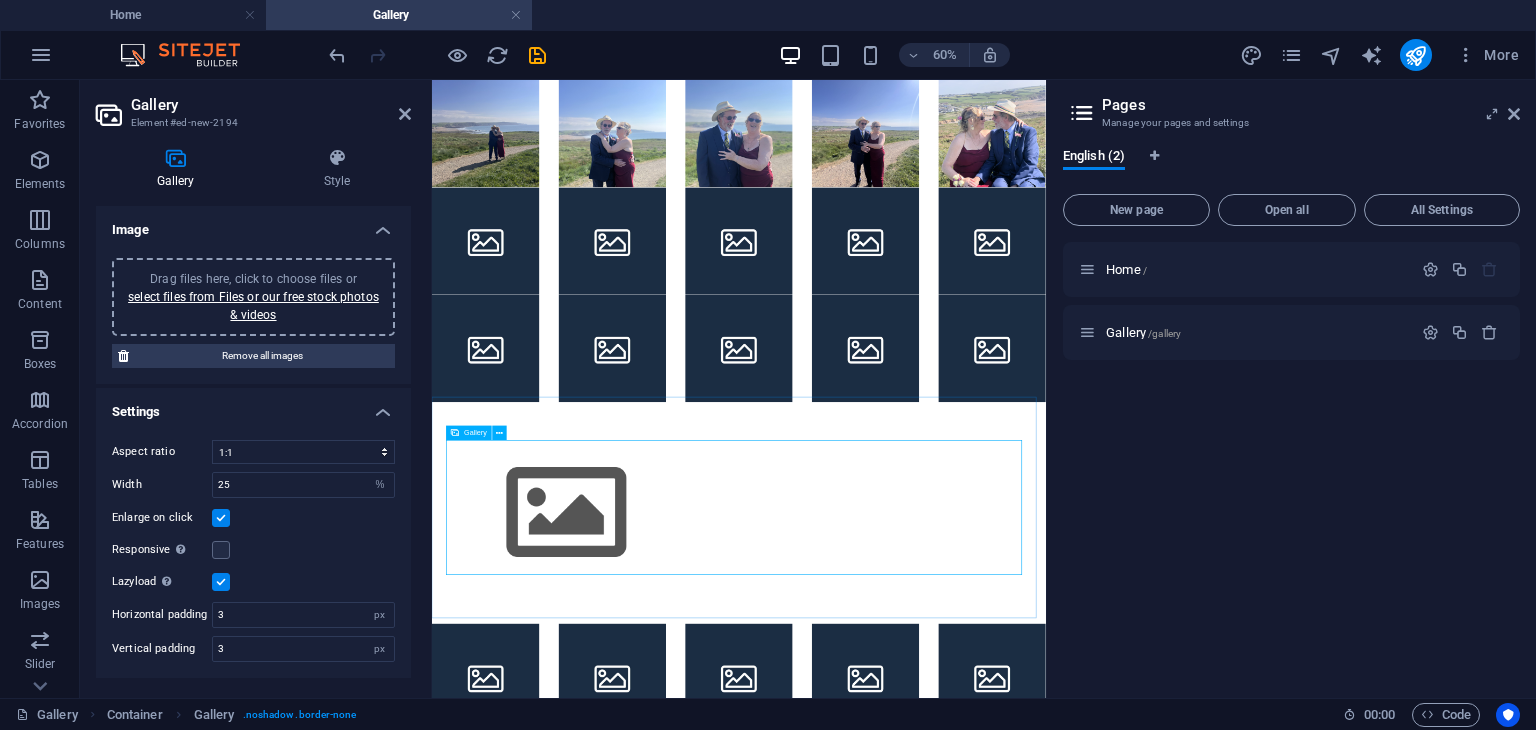 click at bounding box center (656, 801) 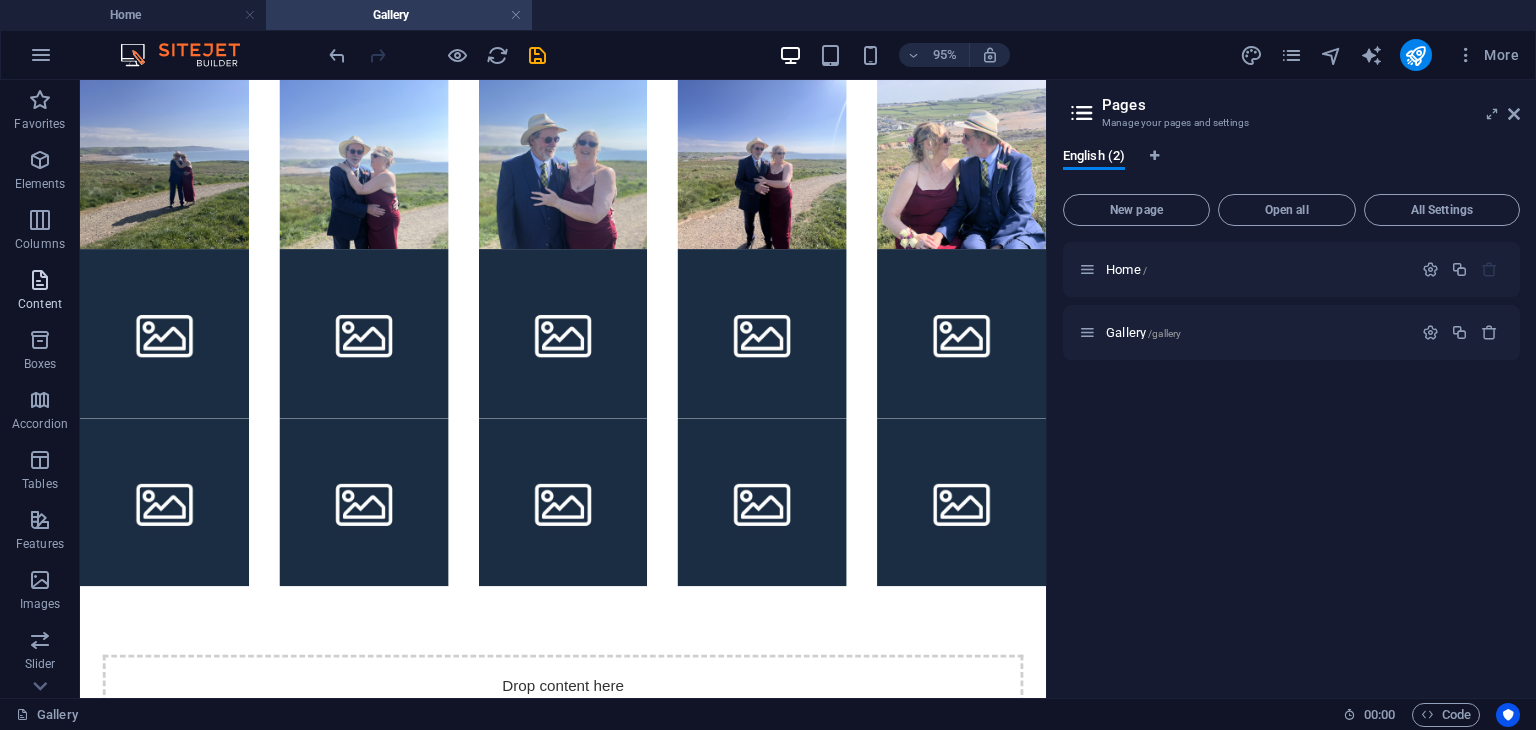 click at bounding box center [40, 280] 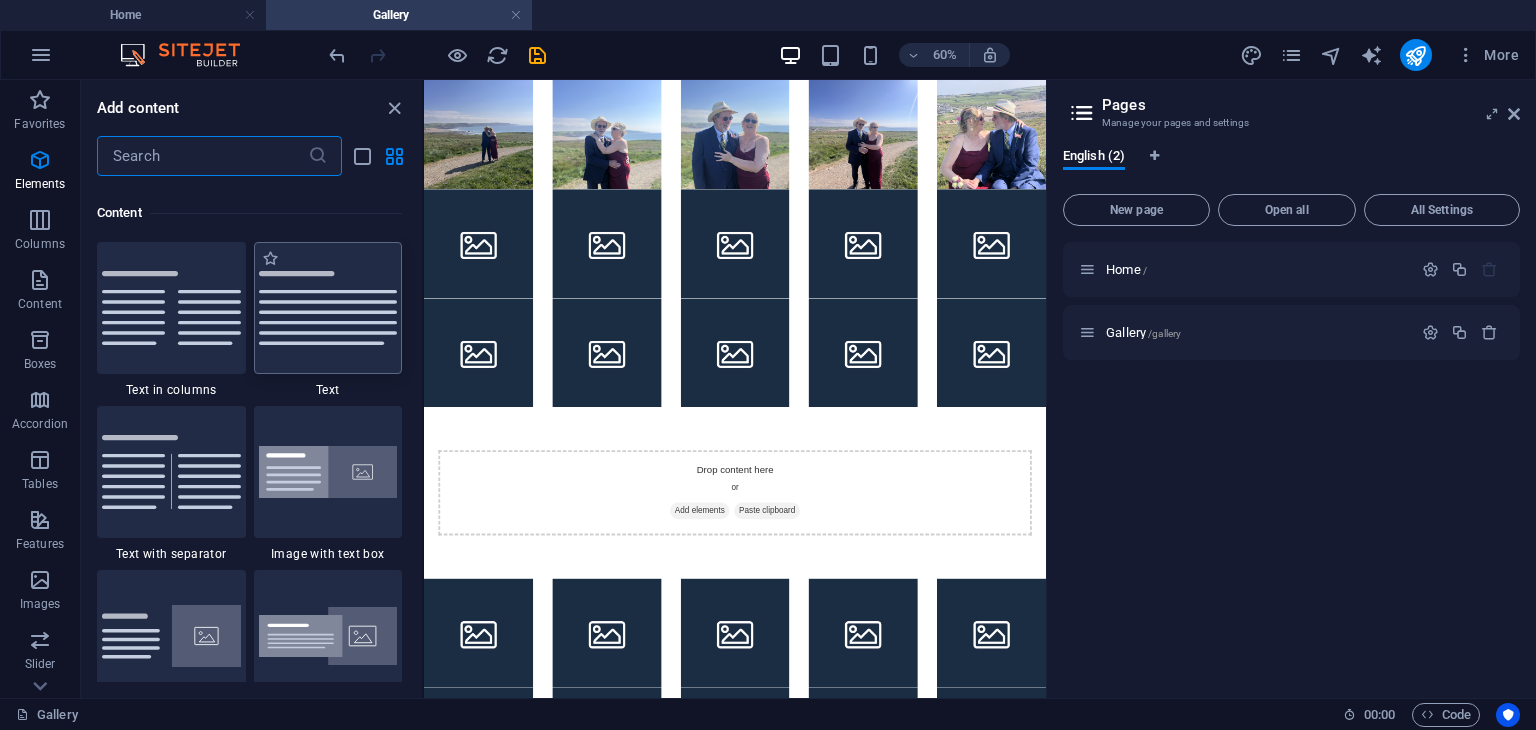 scroll, scrollTop: 3499, scrollLeft: 0, axis: vertical 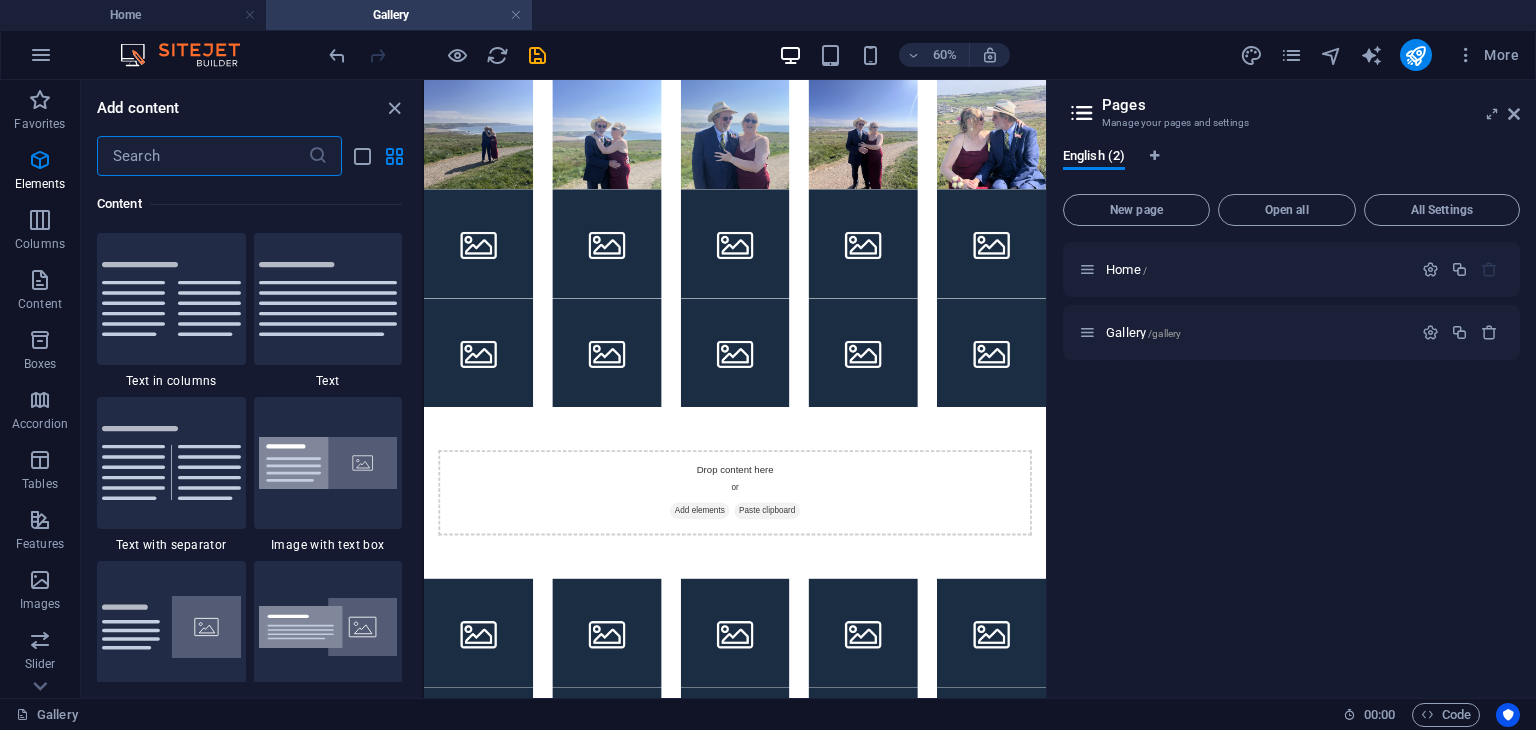click at bounding box center [202, 156] 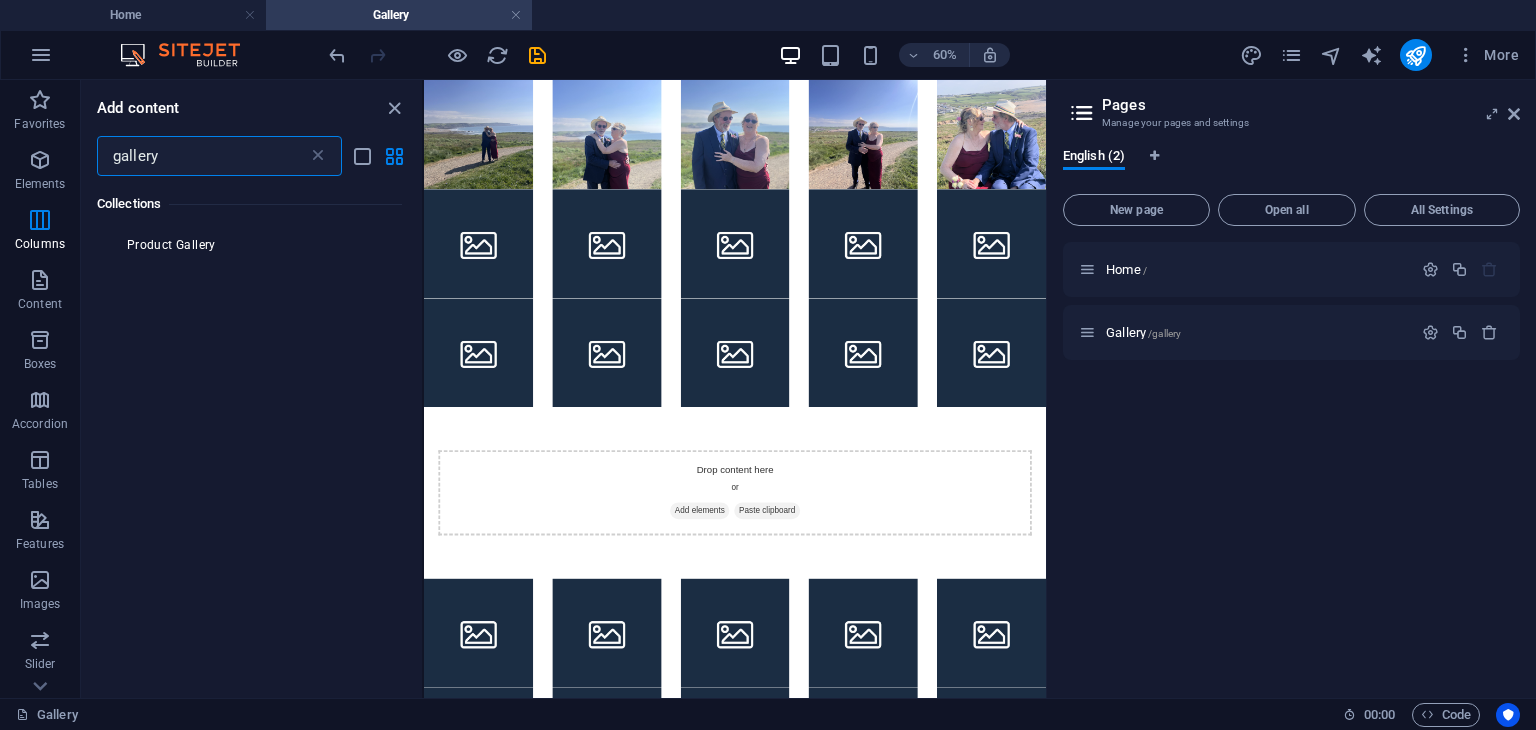 type on "gallery" 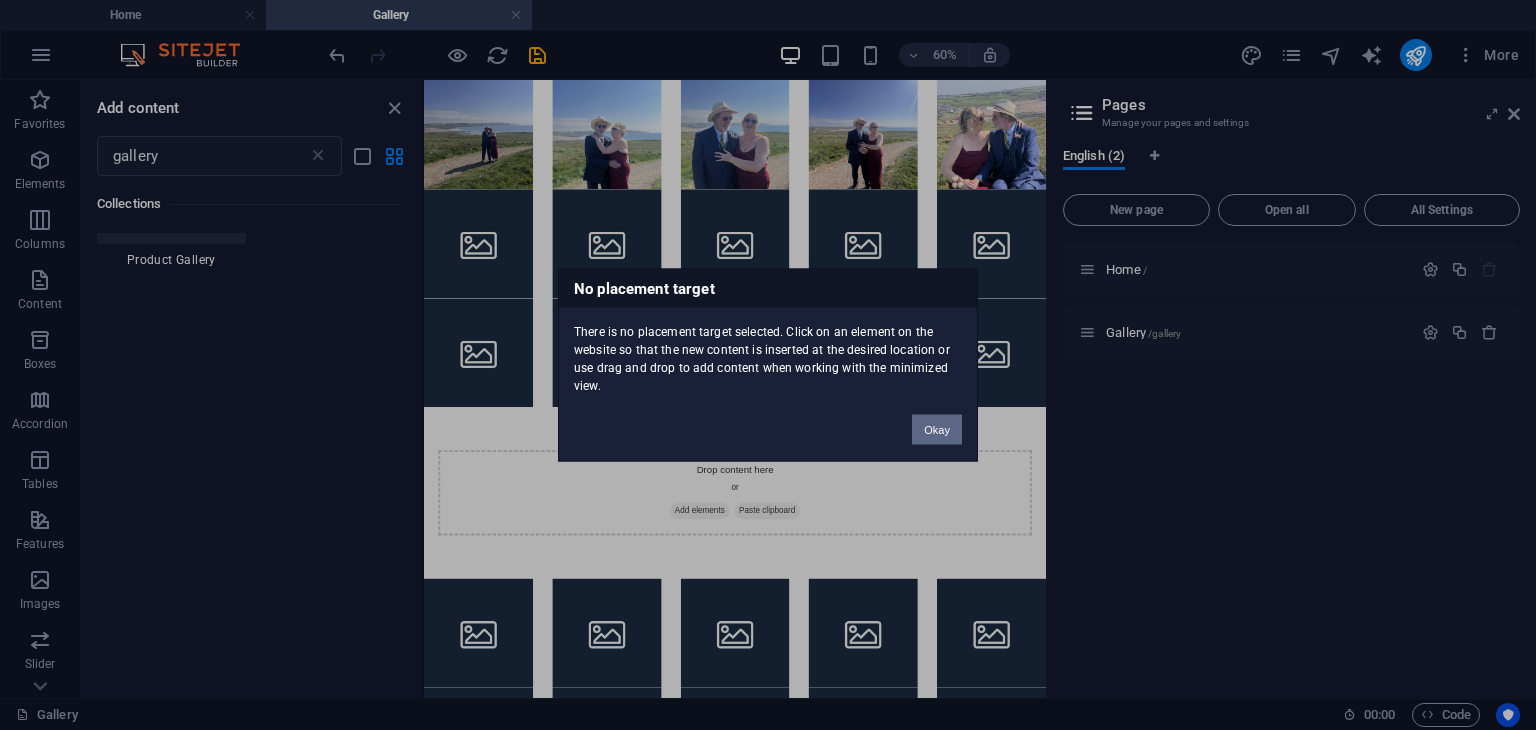 click on "Okay" at bounding box center [937, 430] 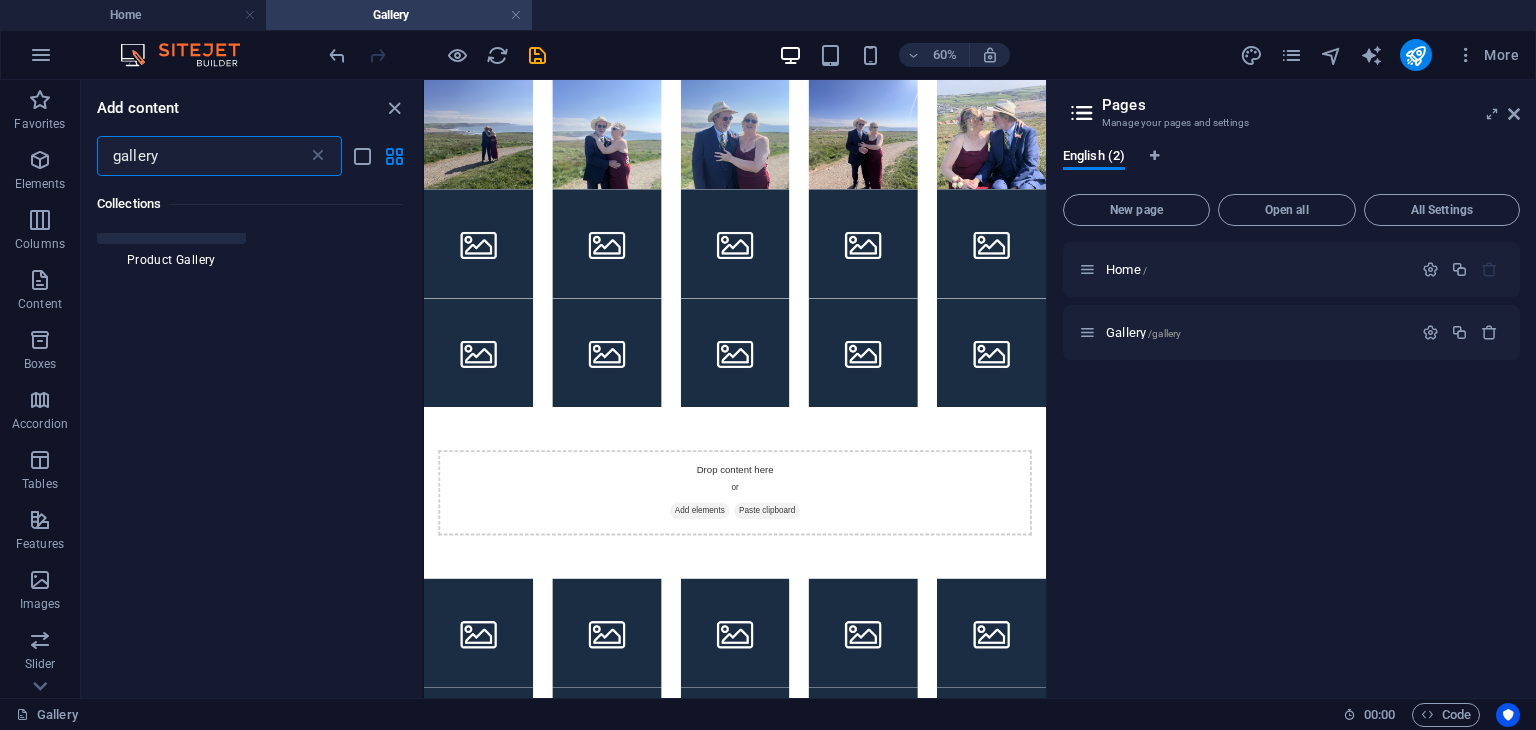click on "gallery" at bounding box center [202, 156] 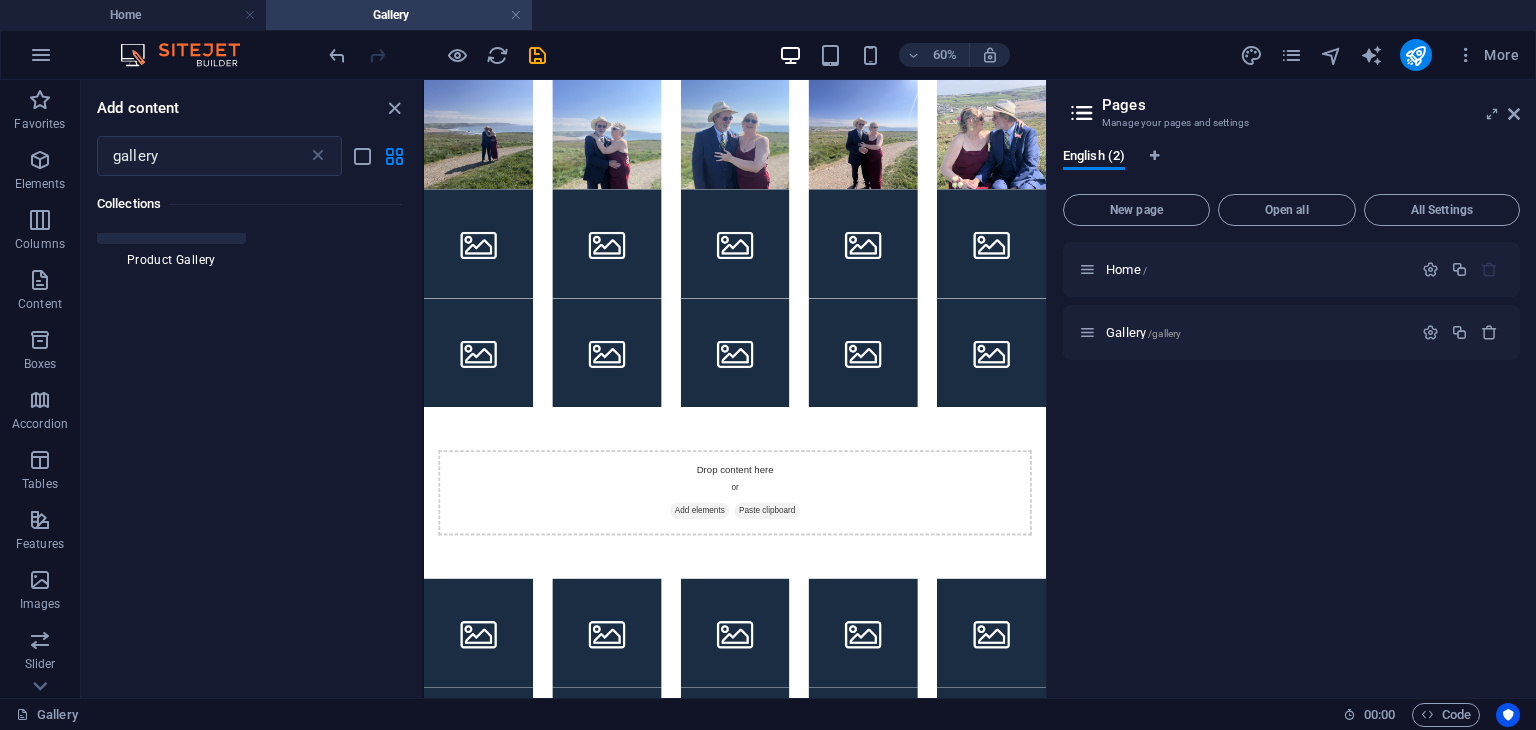 click on "Product Gallery" at bounding box center (171, 260) 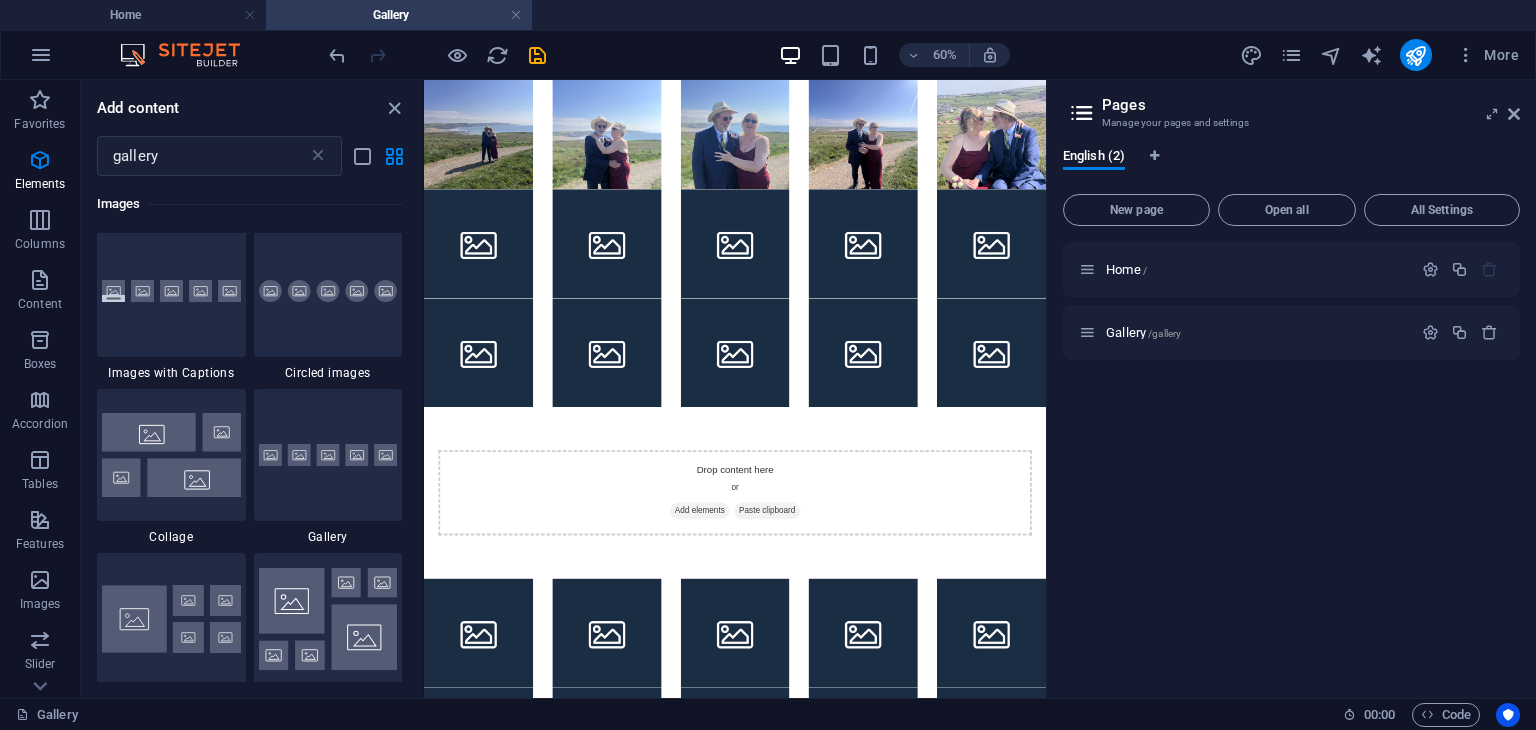 scroll, scrollTop: 122, scrollLeft: 0, axis: vertical 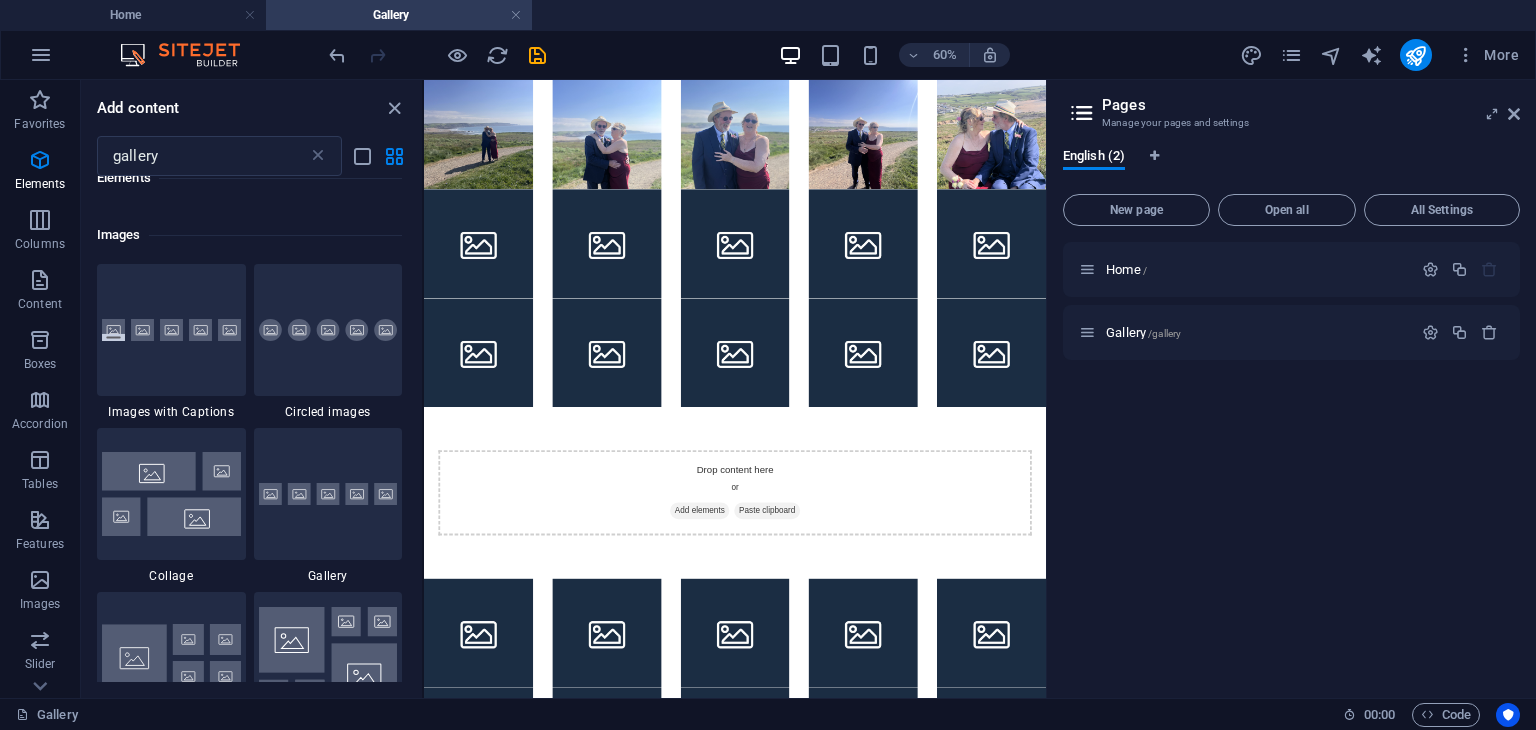 click on "Elements 1 Star Gallery Images 1 Star Images with Captions 1 Star Circled images 1 Star Collage 1 Star Gallery 1 Star Image grid 1 Star Image grid dense 1 Star Filterable gallery 1 Star Expandable Images Collections Collection Templates 1 Star Product Gallery" at bounding box center (251, 429) 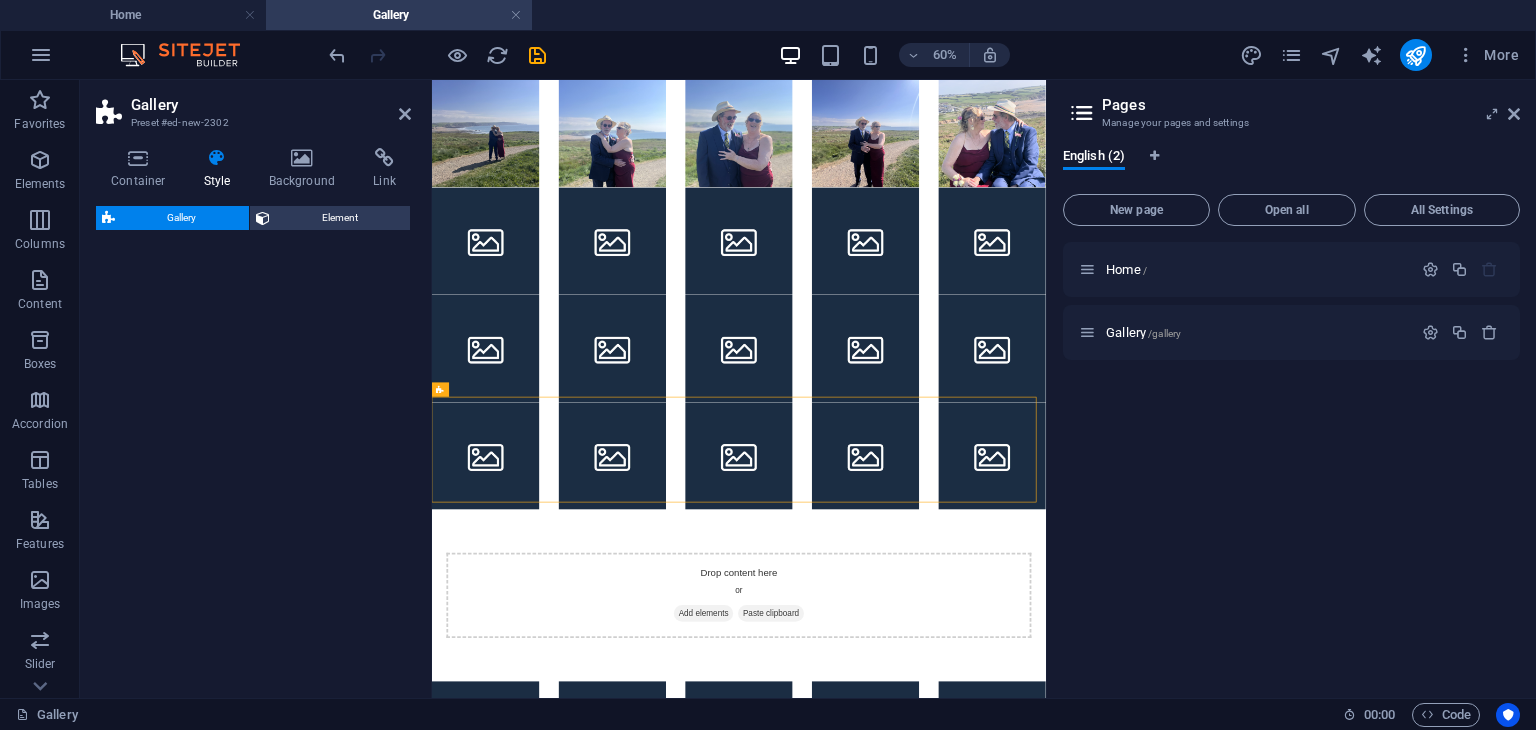 select on "rem" 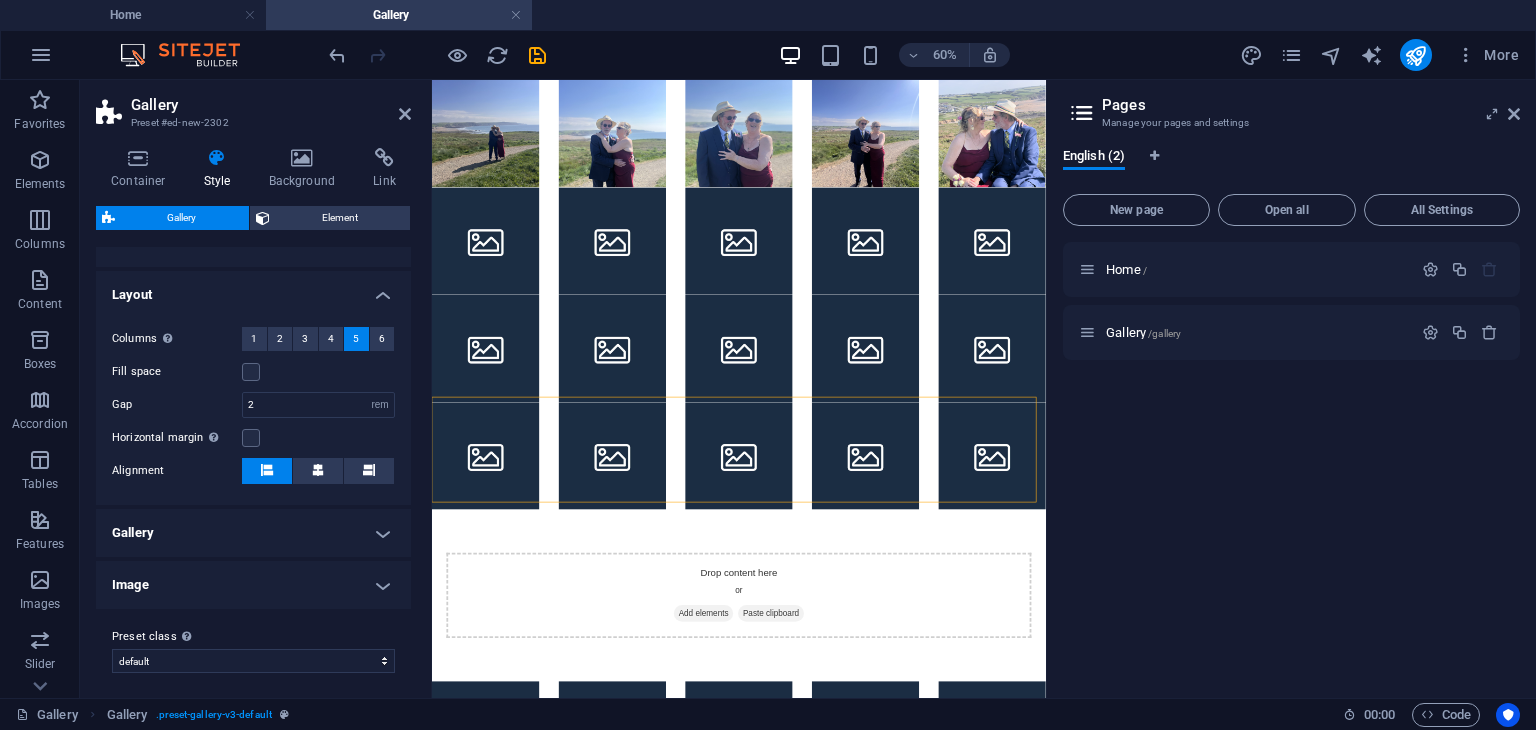 scroll, scrollTop: 322, scrollLeft: 0, axis: vertical 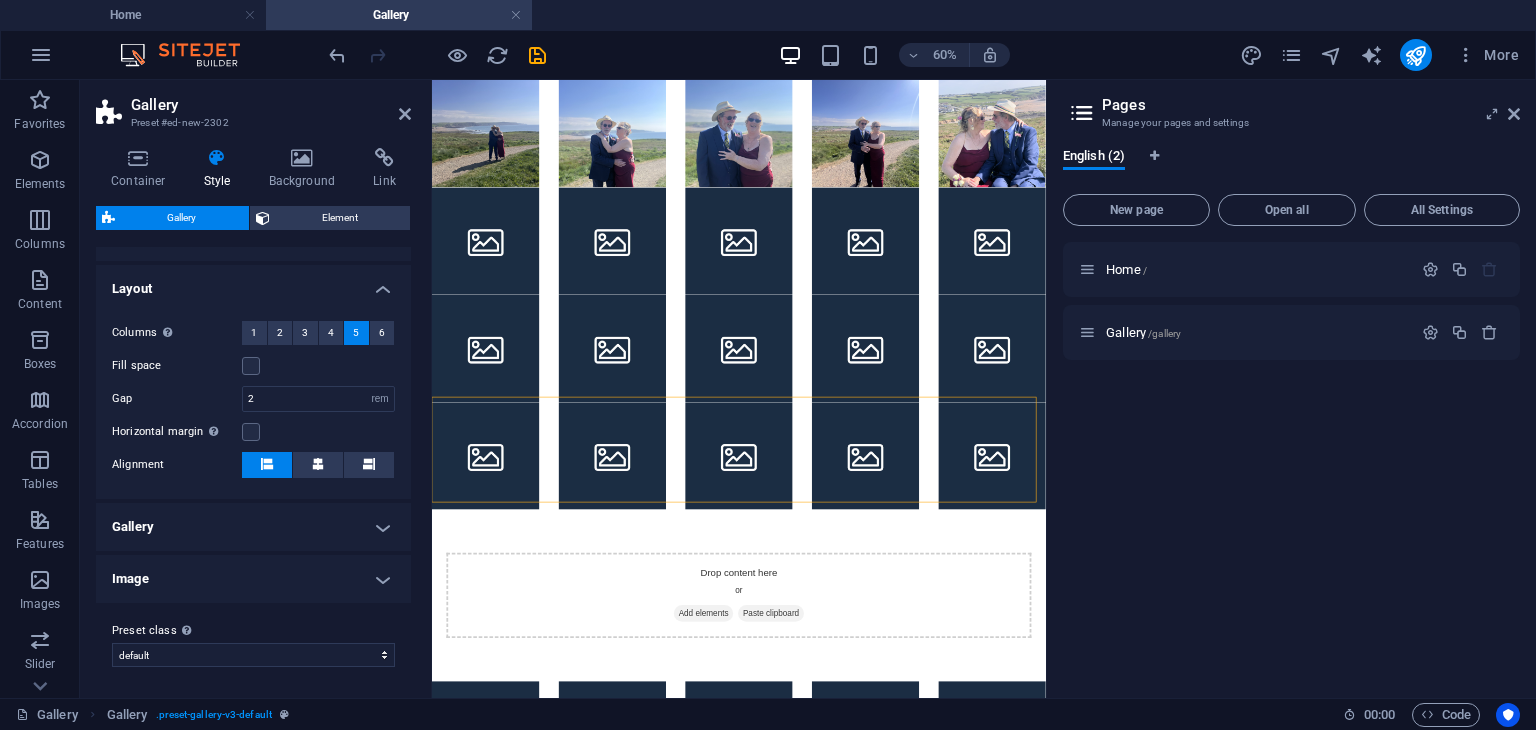 click on "Gallery" at bounding box center [253, 527] 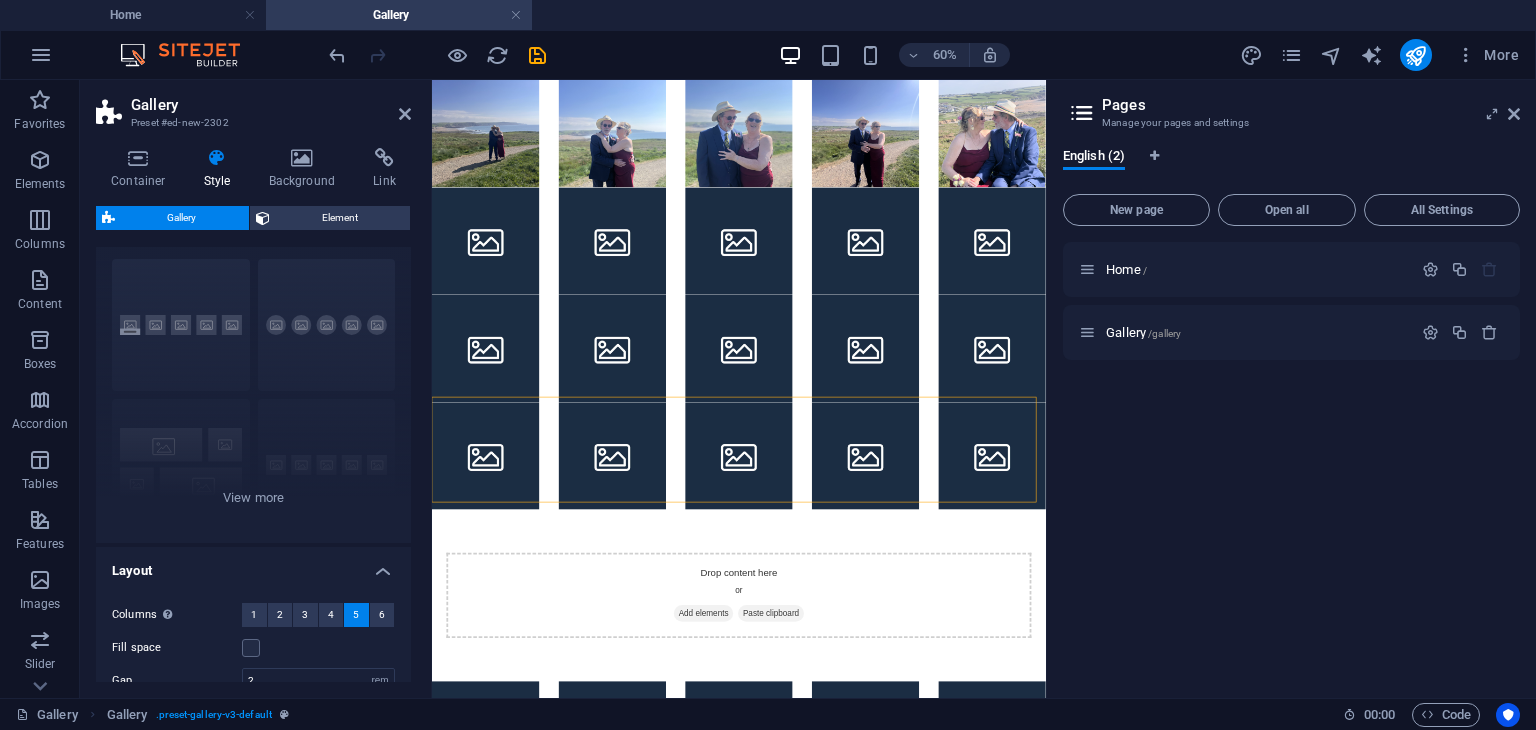 scroll, scrollTop: 55, scrollLeft: 0, axis: vertical 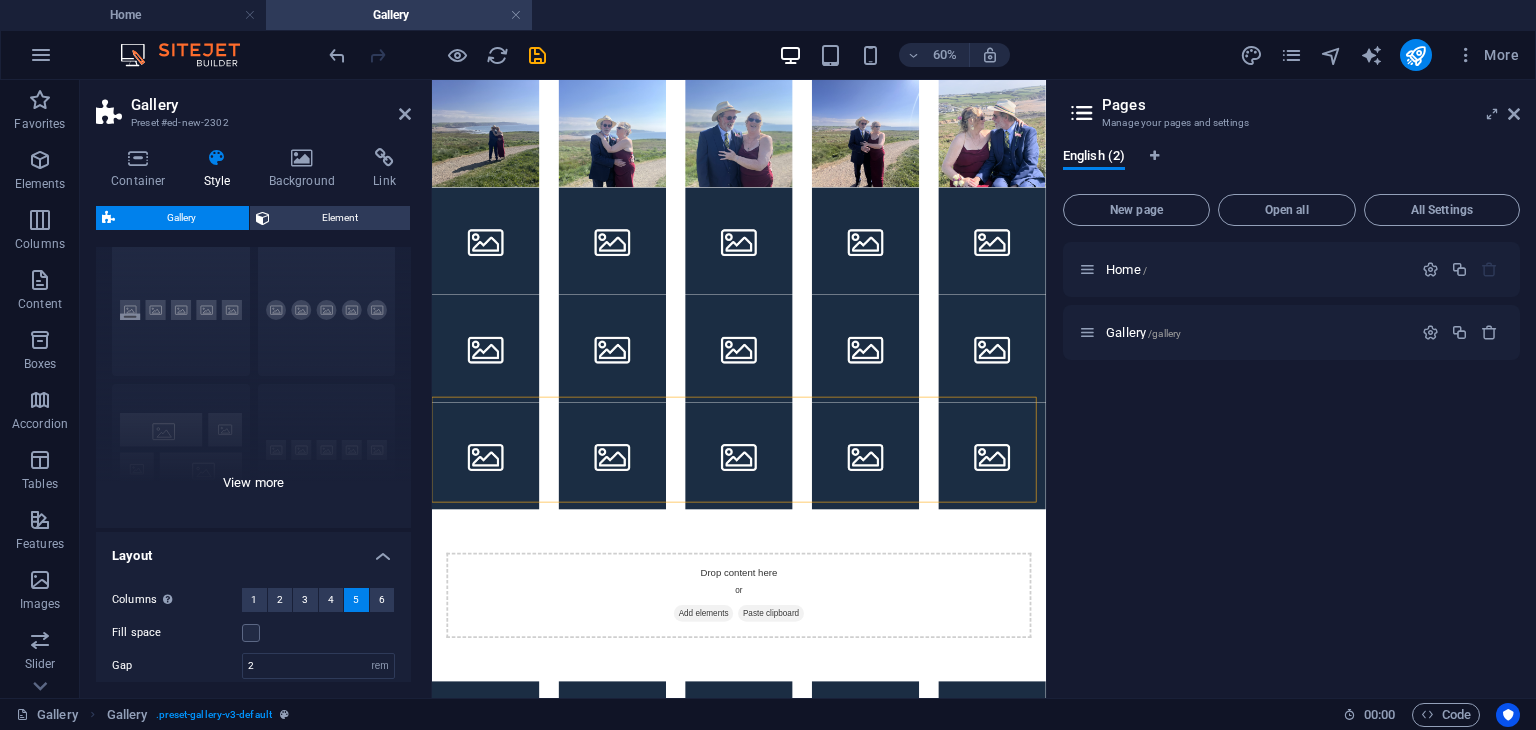 click on "Captions Circle Collage Default Grid Grid shifted" at bounding box center (253, 378) 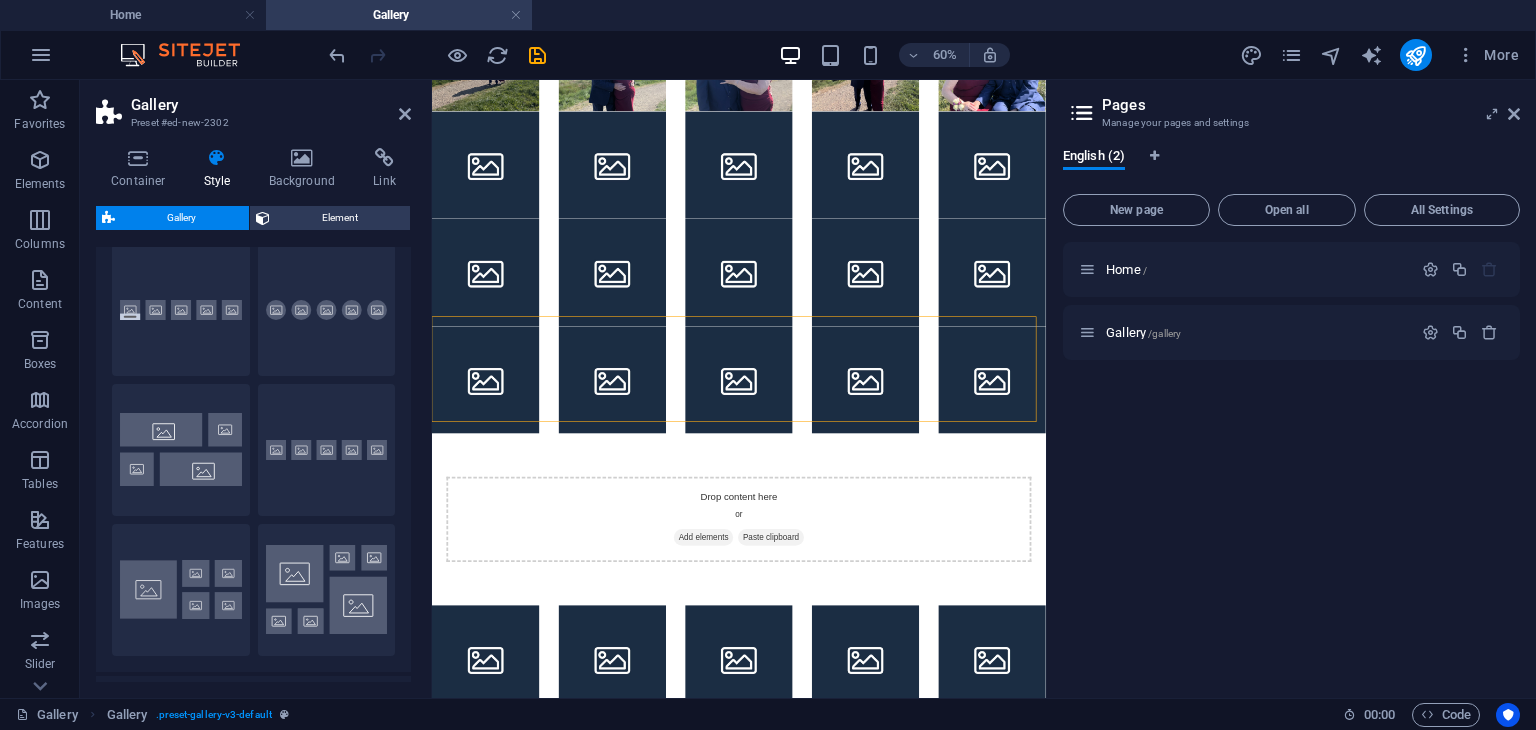 scroll, scrollTop: 134, scrollLeft: 0, axis: vertical 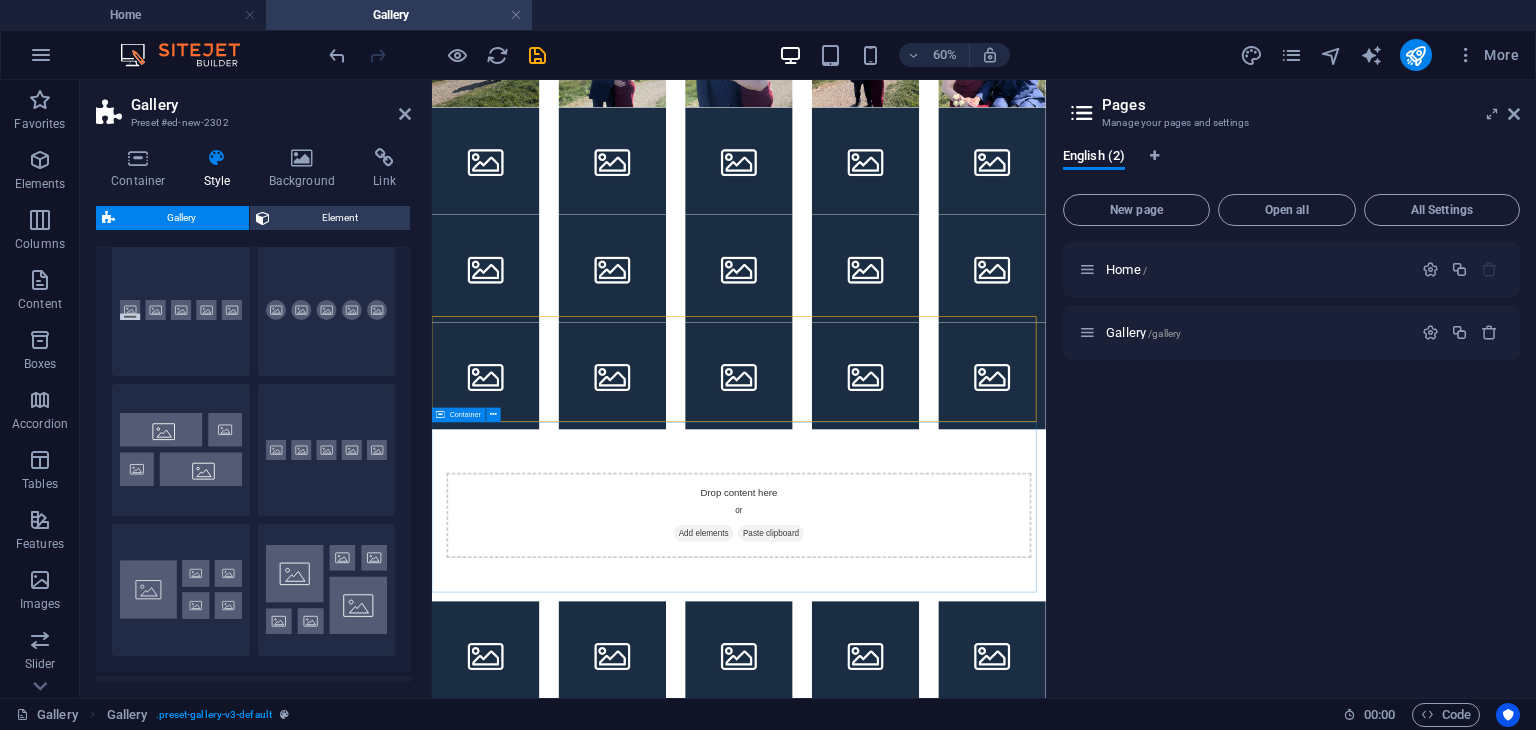 drag, startPoint x: 772, startPoint y: 540, endPoint x: 545, endPoint y: 904, distance: 428.98135 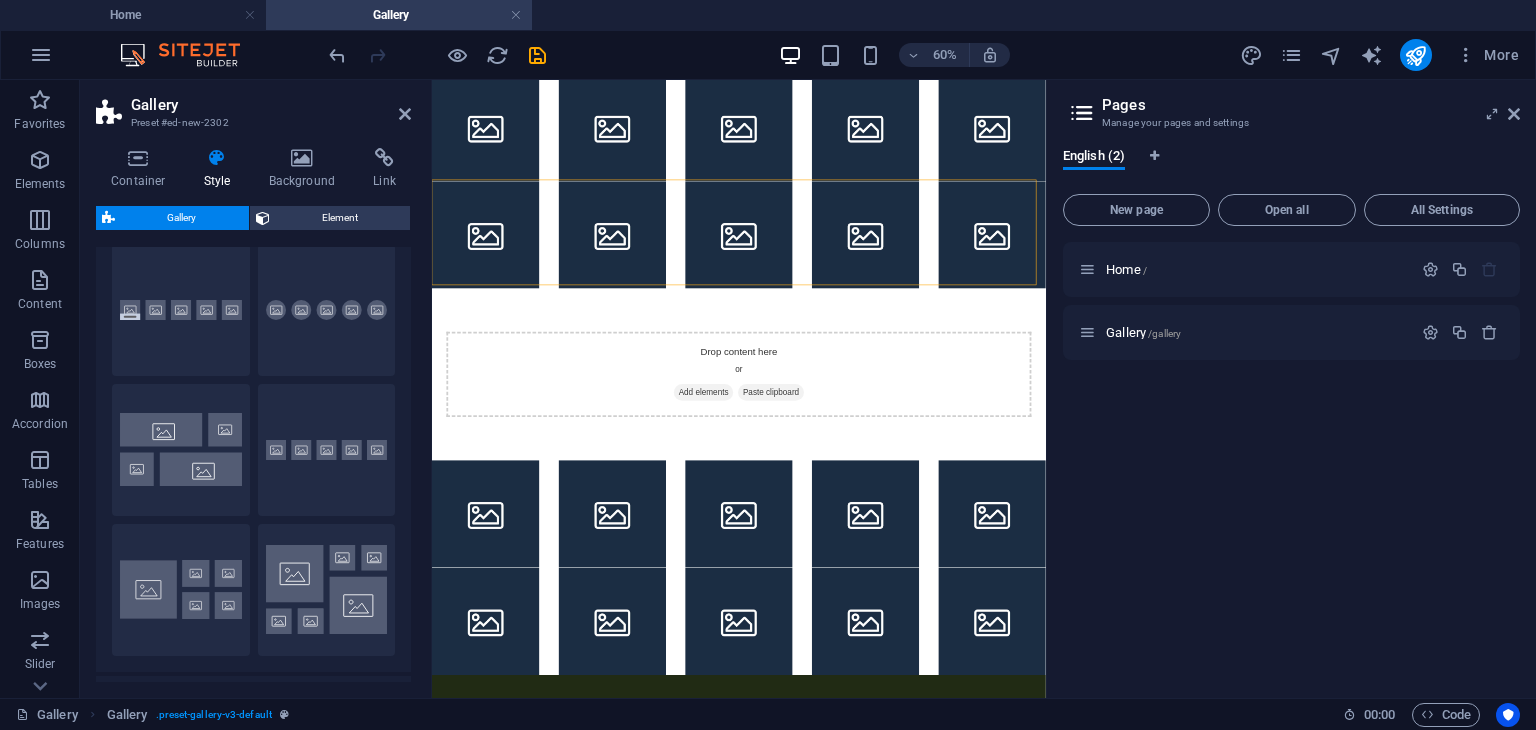 scroll, scrollTop: 361, scrollLeft: 0, axis: vertical 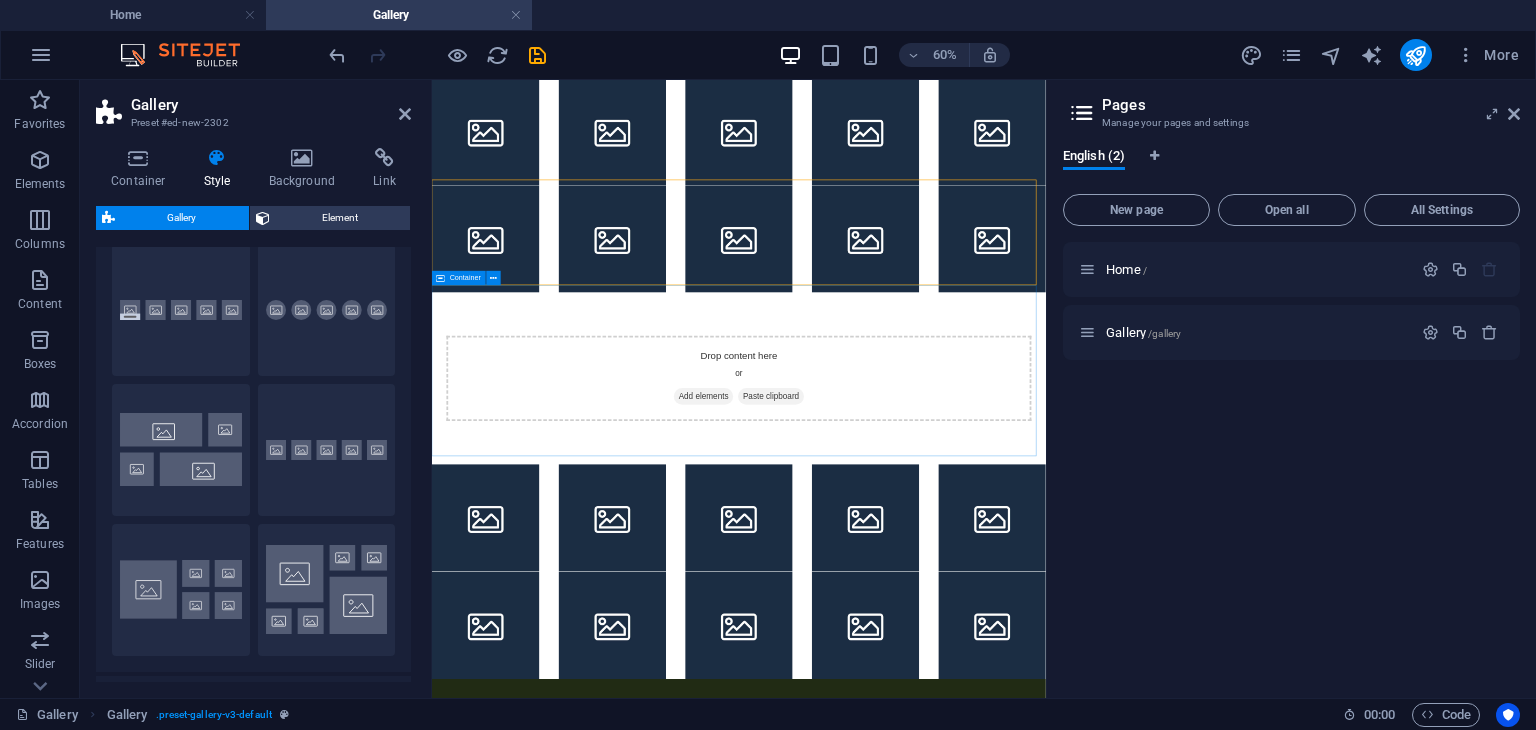 drag, startPoint x: 760, startPoint y: 527, endPoint x: 679, endPoint y: 673, distance: 166.96407 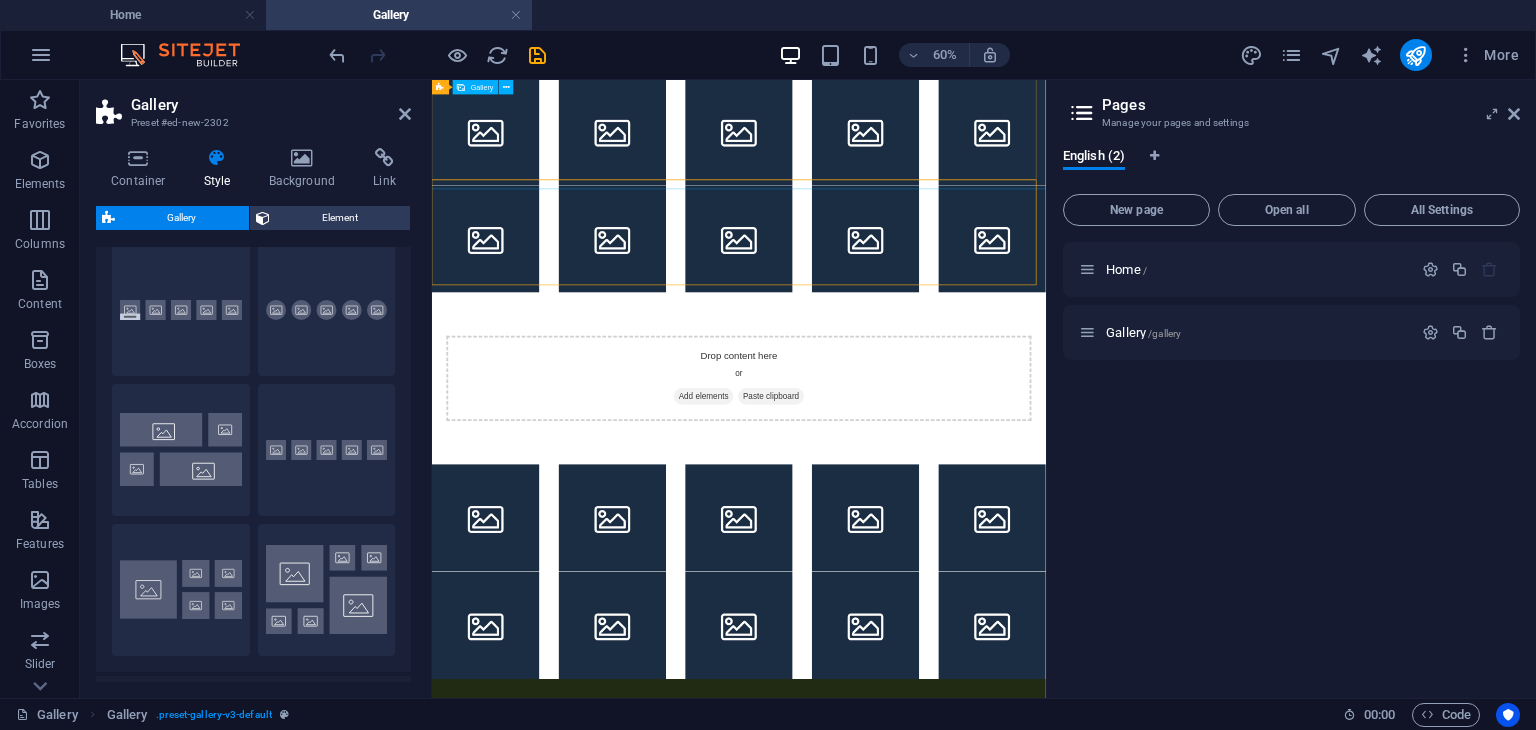 drag, startPoint x: 734, startPoint y: 508, endPoint x: 634, endPoint y: 244, distance: 282.3048 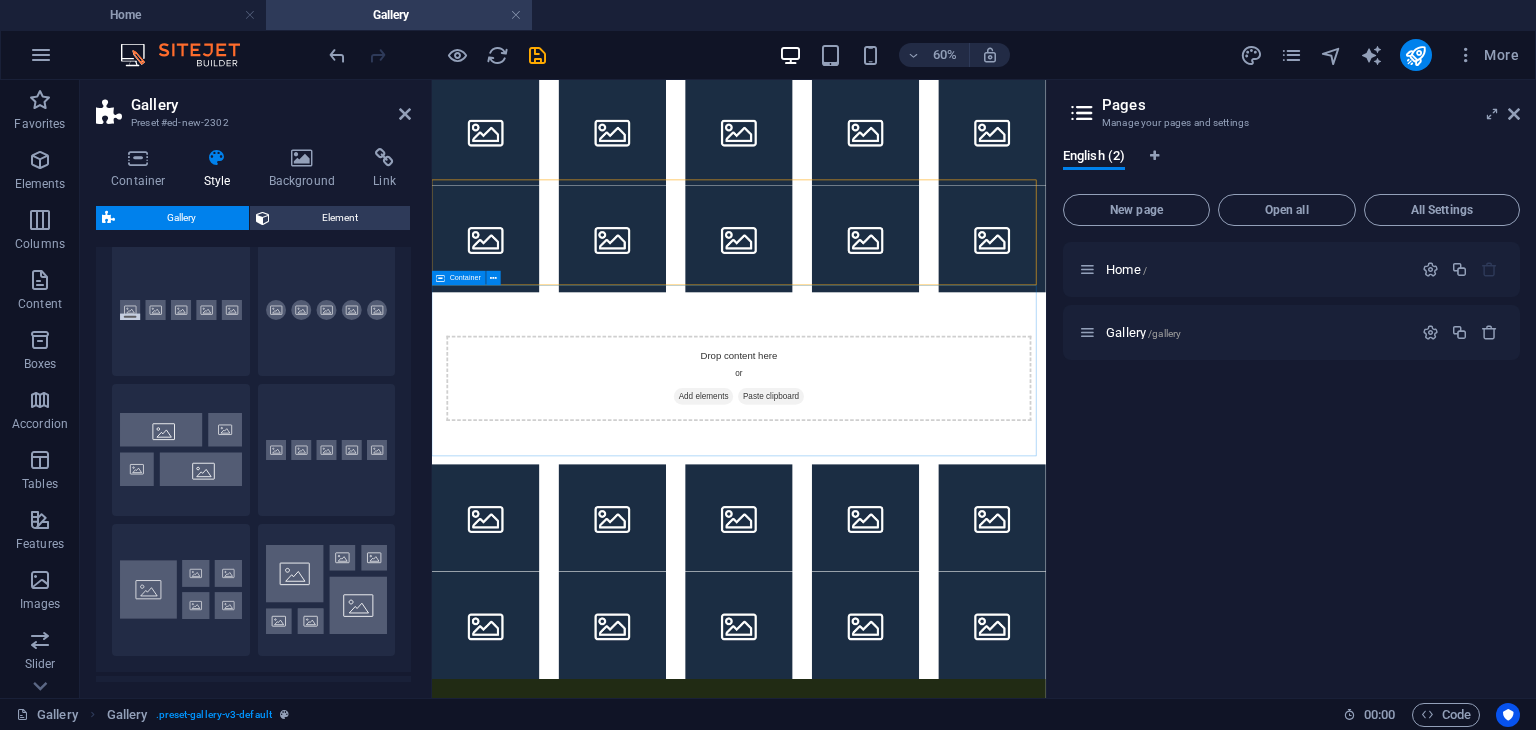 click on "Drop content here or  Add elements  Paste clipboard" at bounding box center (943, 578) 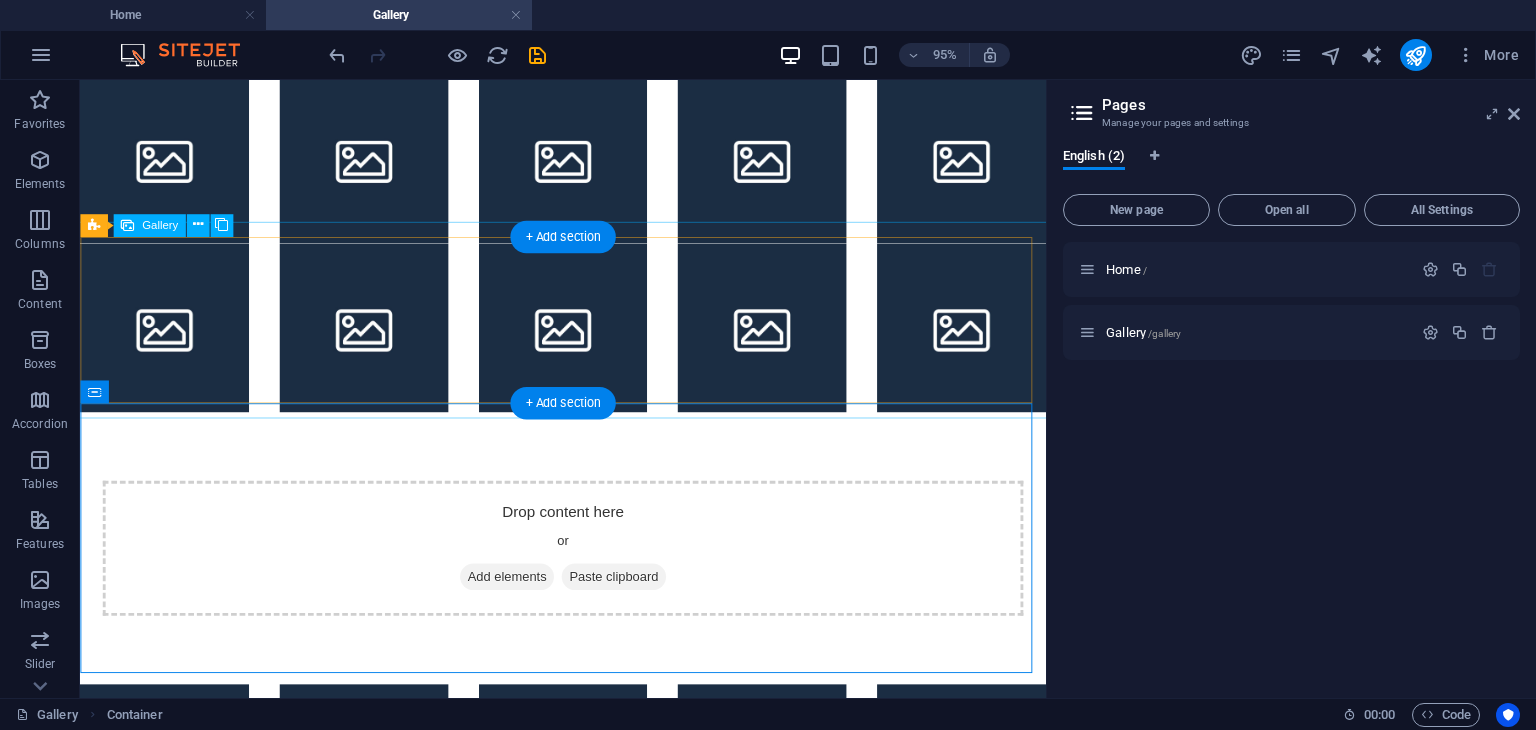 scroll, scrollTop: 359, scrollLeft: 0, axis: vertical 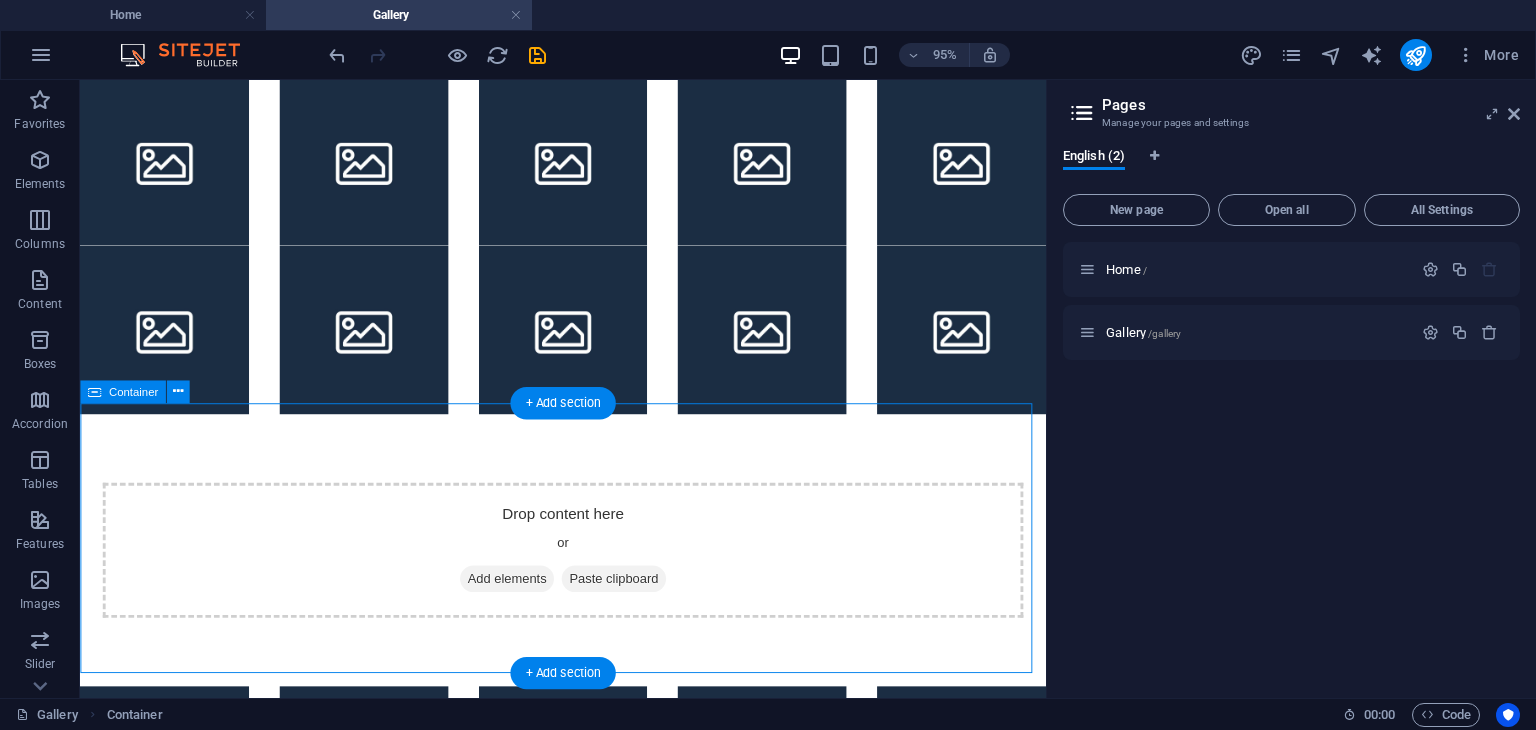click on "Drop content here or  Add elements  Paste clipboard" at bounding box center [588, 575] 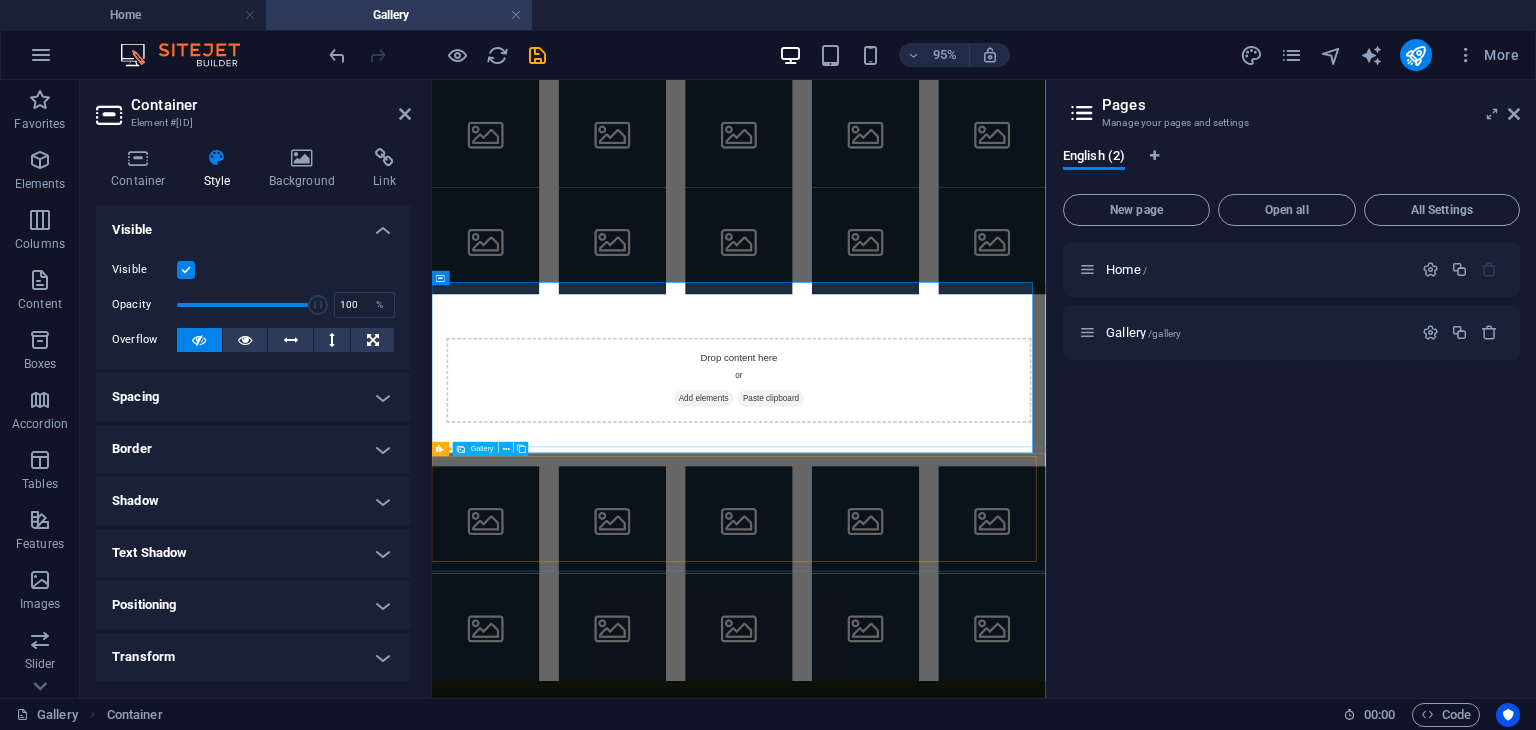 click on "kayandroy.co.uk Legal Notice | Privacy Policy" at bounding box center [943, 493] 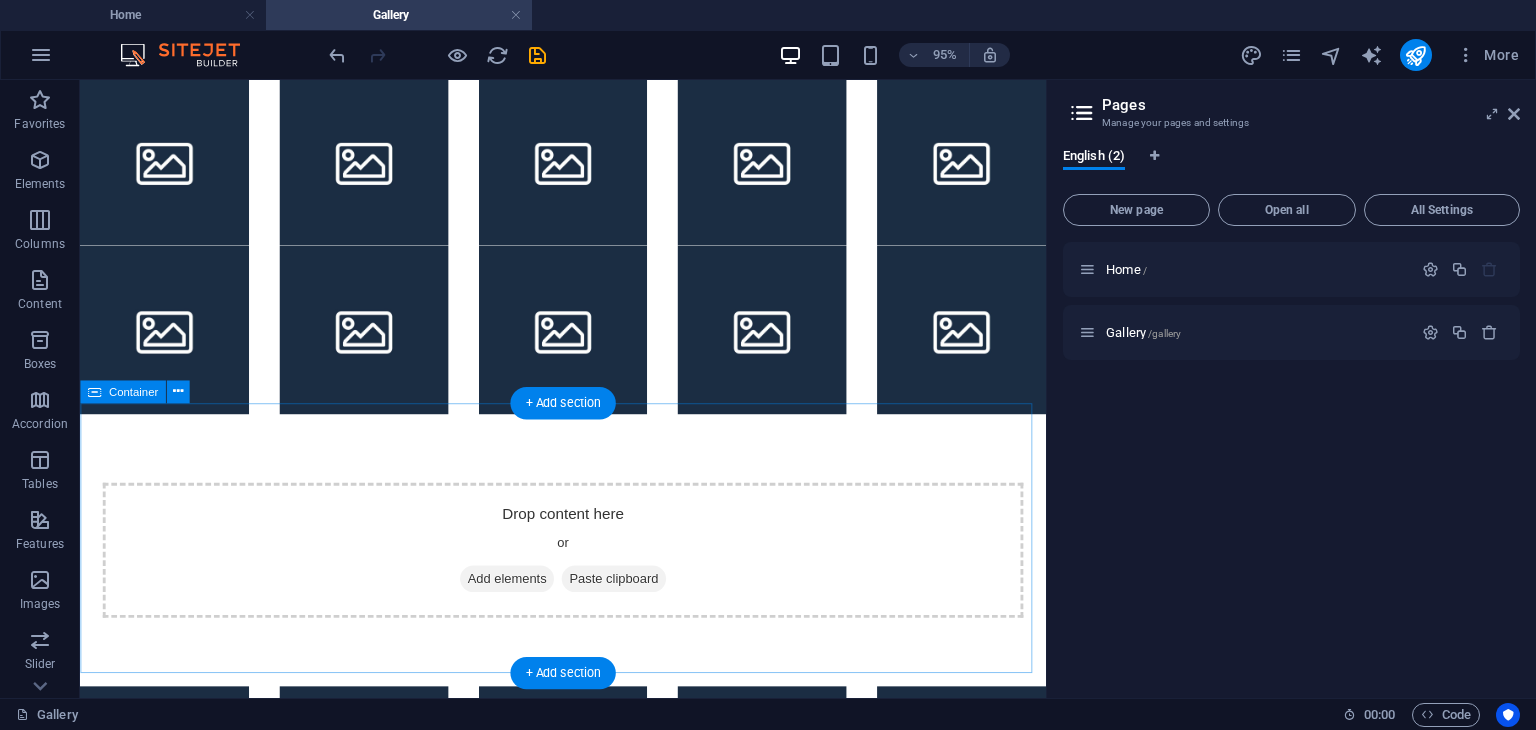 click on "Drop content here or  Add elements  Paste clipboard" at bounding box center [588, 575] 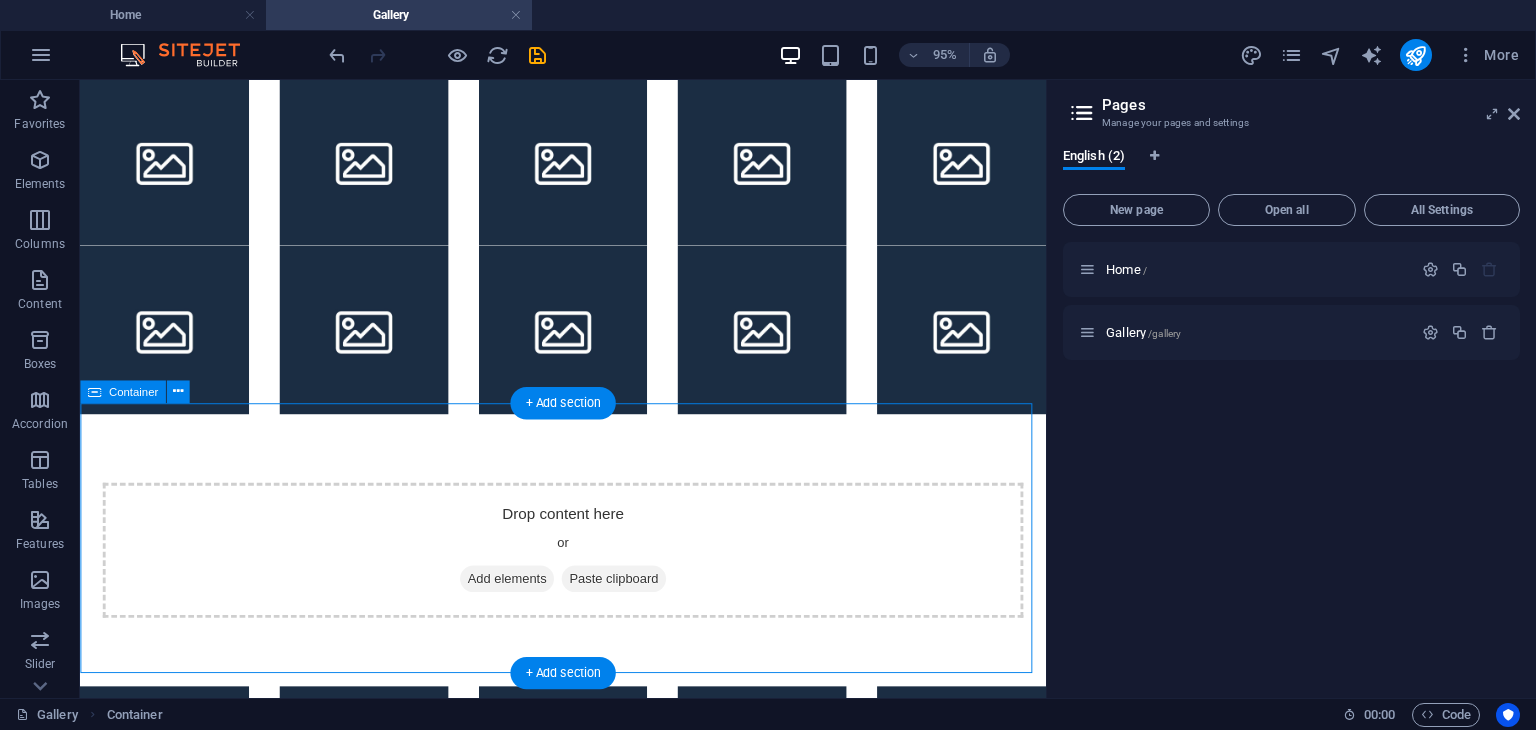 drag, startPoint x: 711, startPoint y: 490, endPoint x: 769, endPoint y: 545, distance: 79.93122 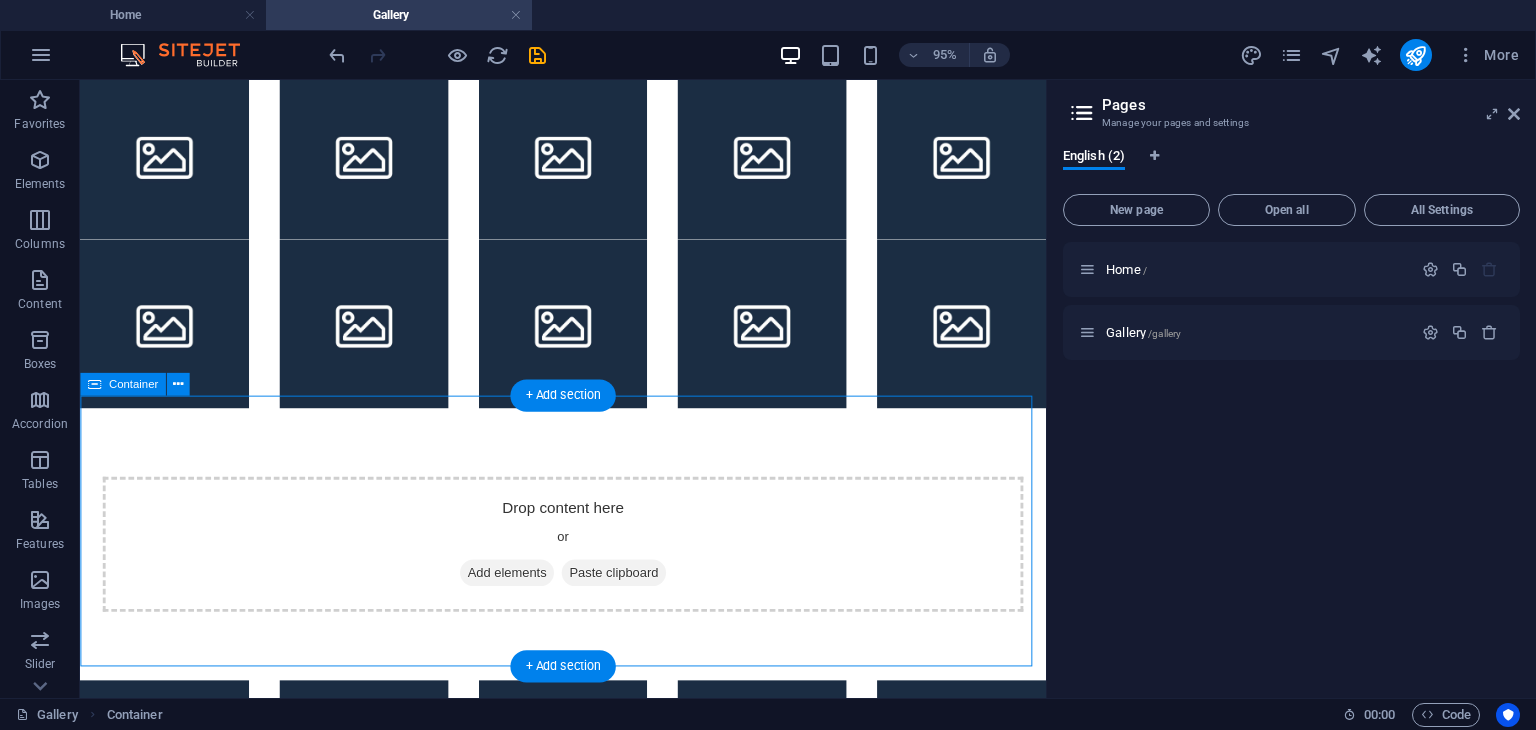 click on "Add elements" at bounding box center [529, 598] 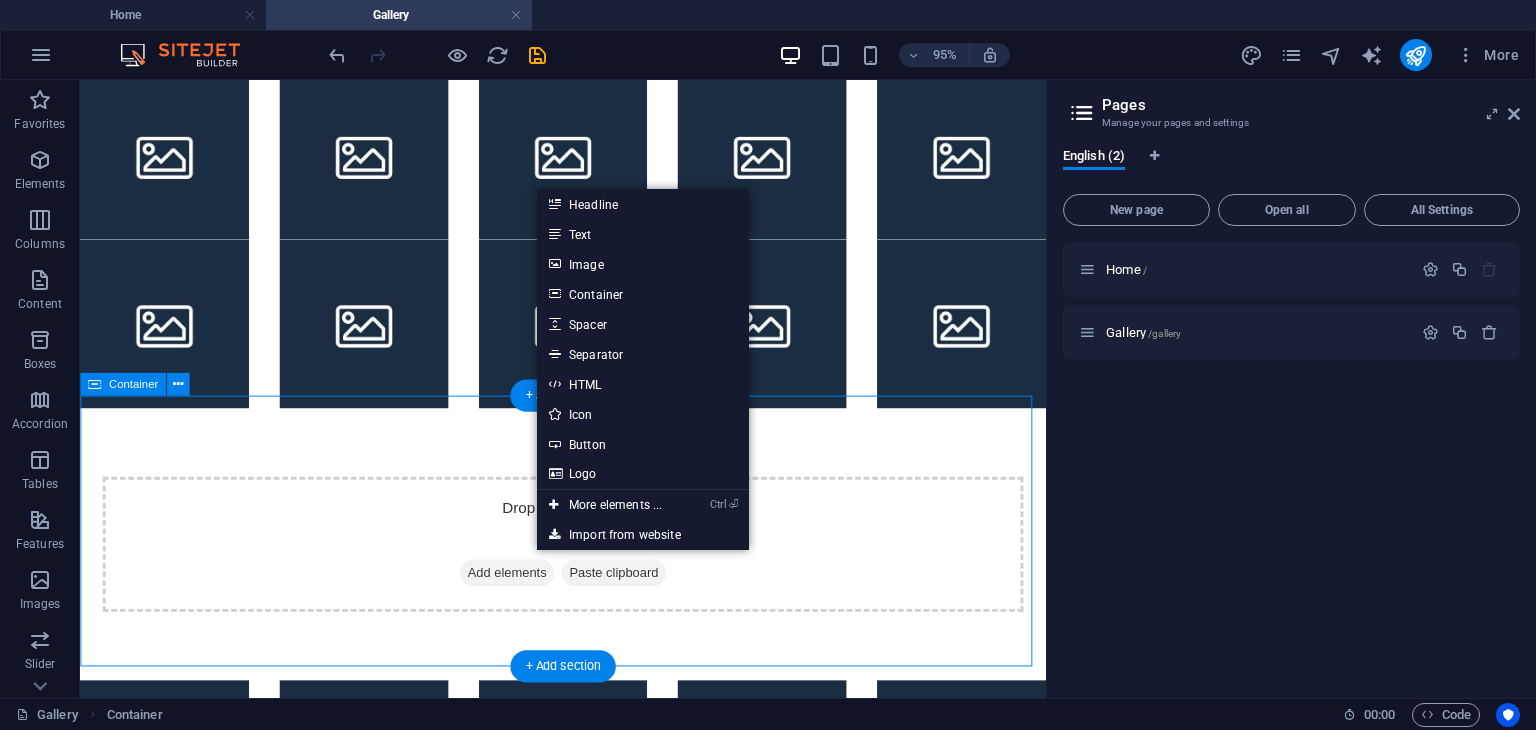 click on "Drop content here or  Add elements  Paste clipboard" at bounding box center (588, 568) 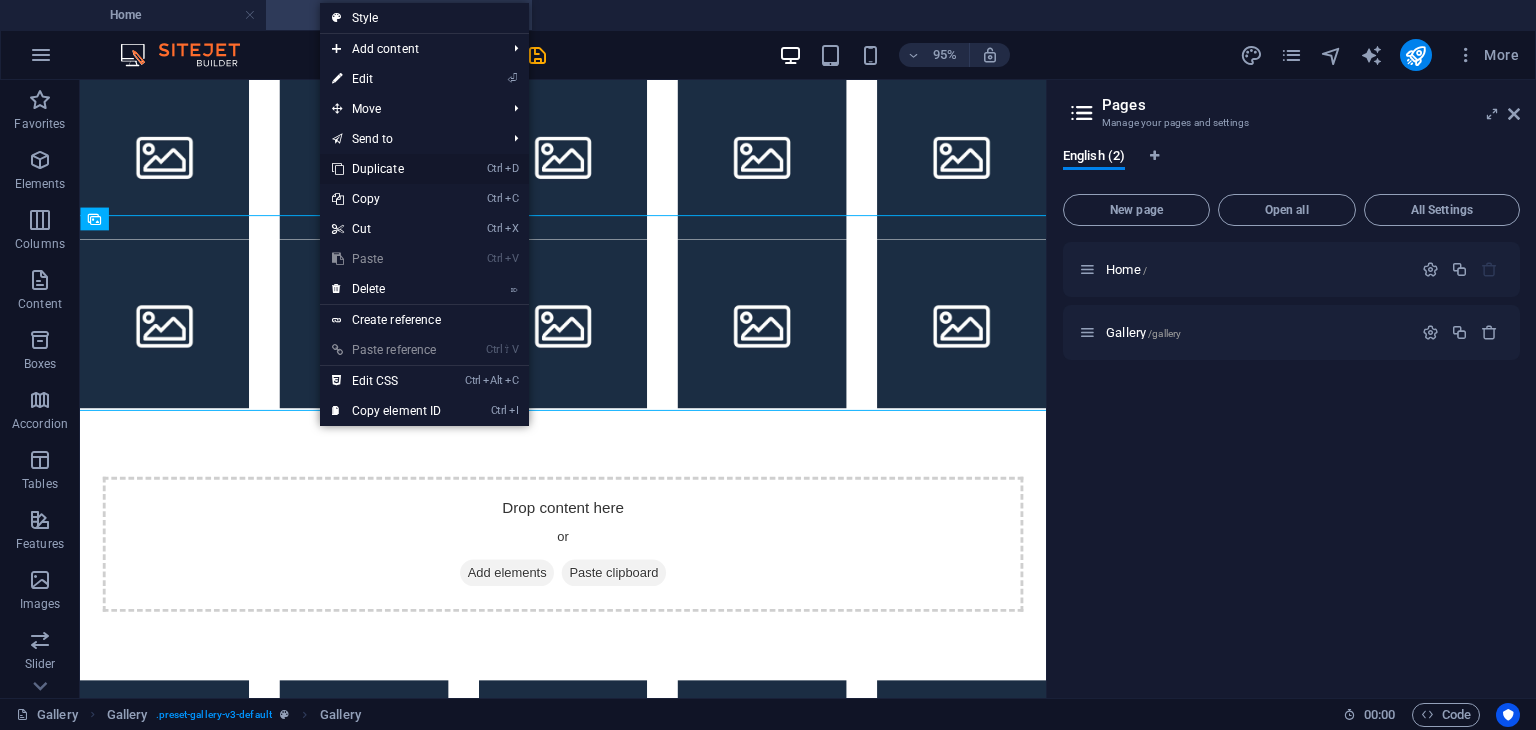 click on "Ctrl D  Duplicate" at bounding box center [387, 169] 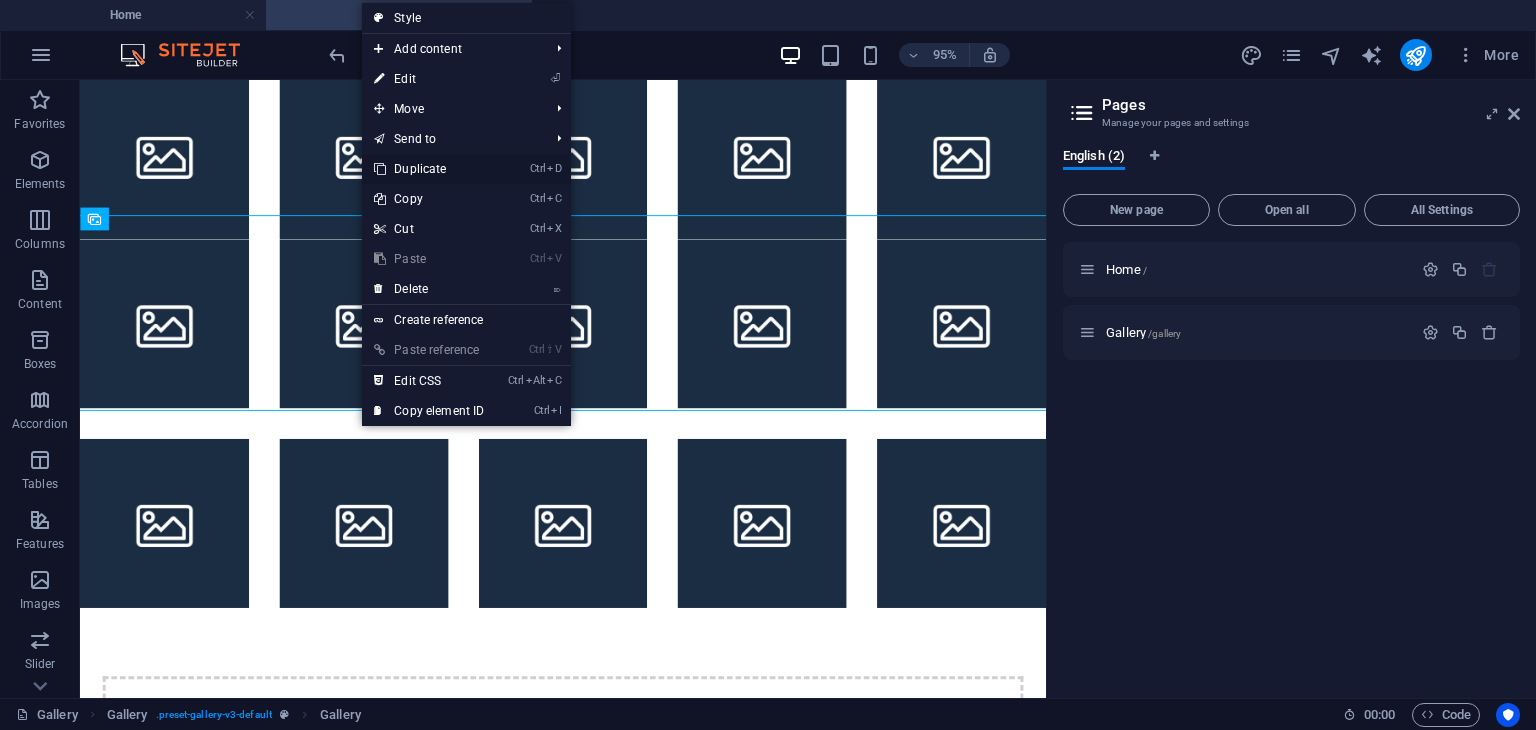 click on "Ctrl D  Duplicate" at bounding box center (429, 169) 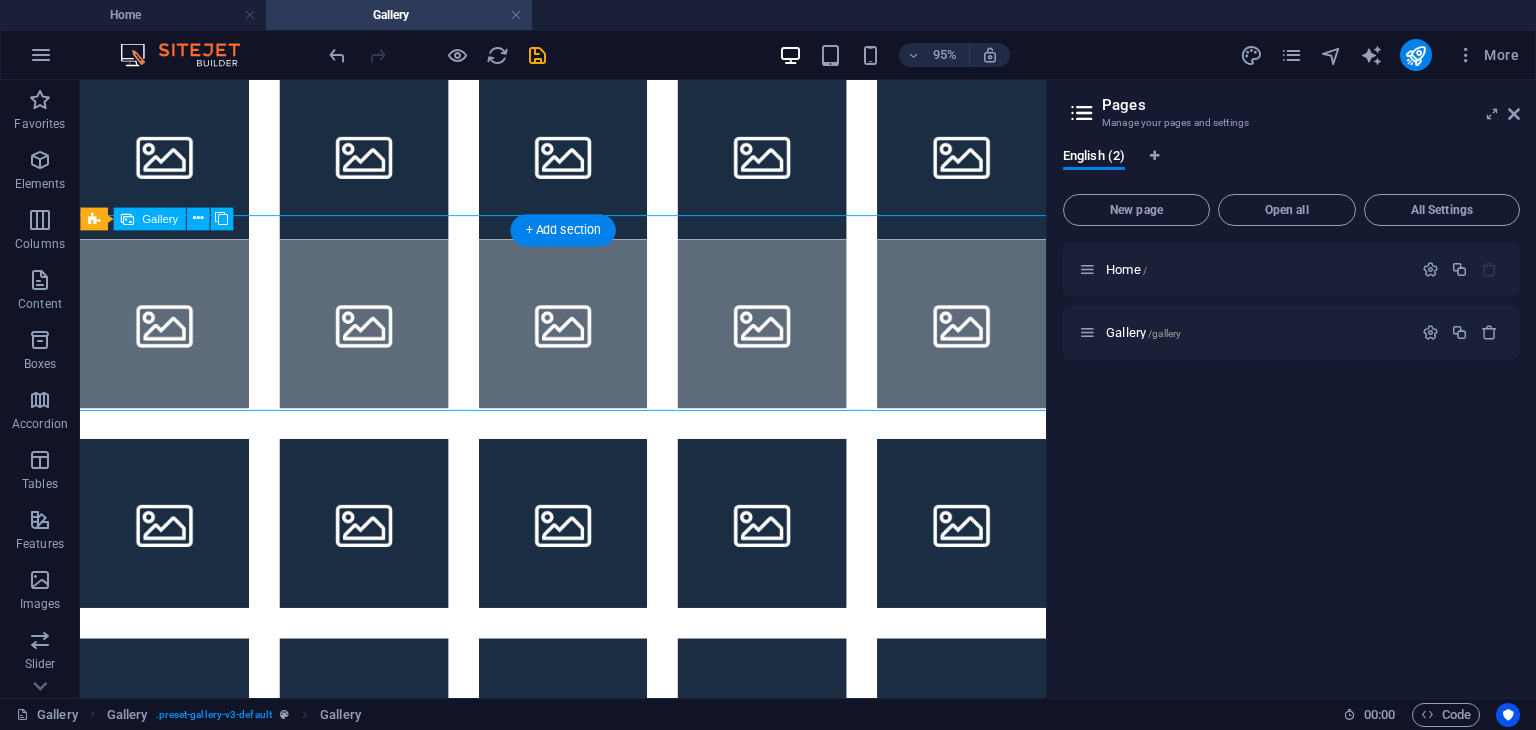 drag, startPoint x: 580, startPoint y: 279, endPoint x: 581, endPoint y: 310, distance: 31.016125 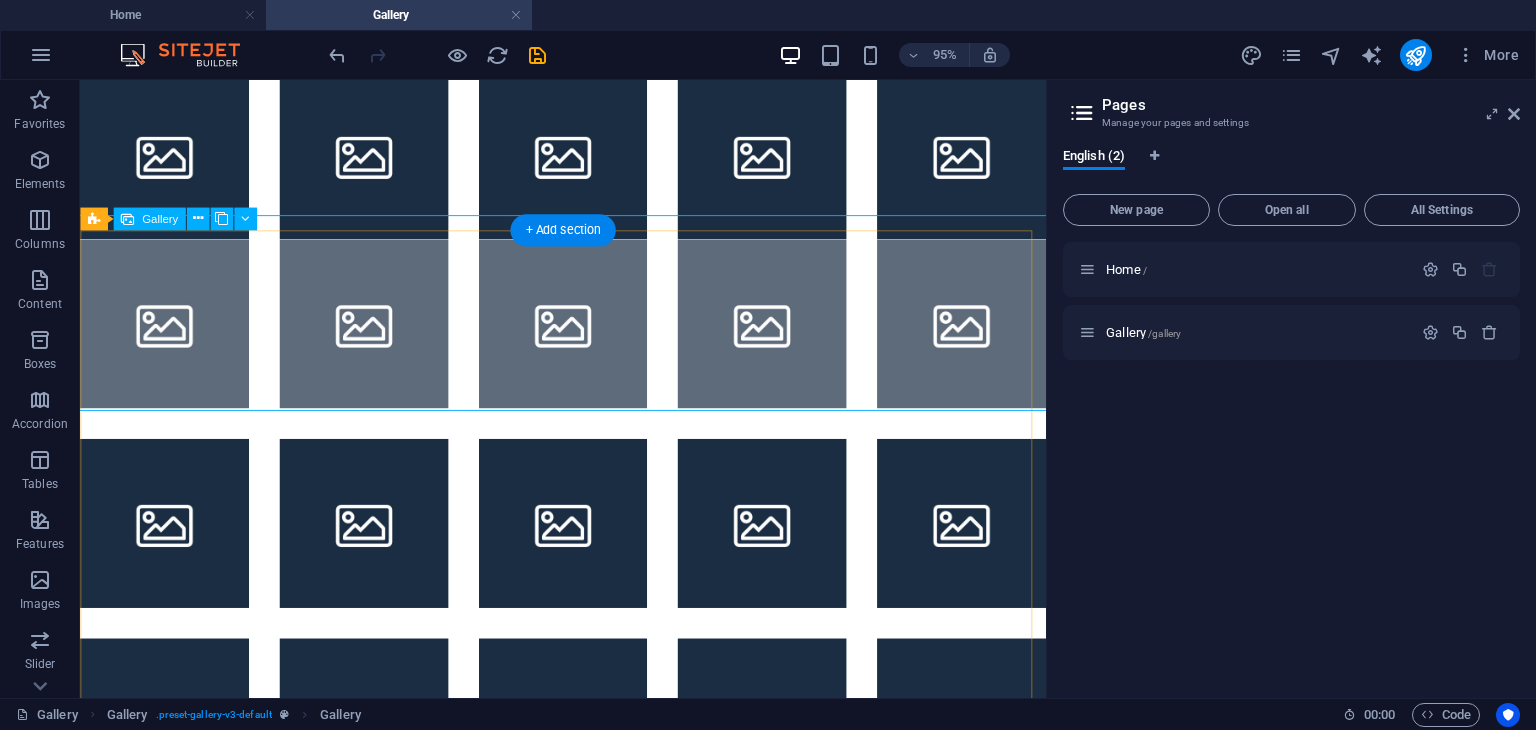 scroll, scrollTop: 368, scrollLeft: 0, axis: vertical 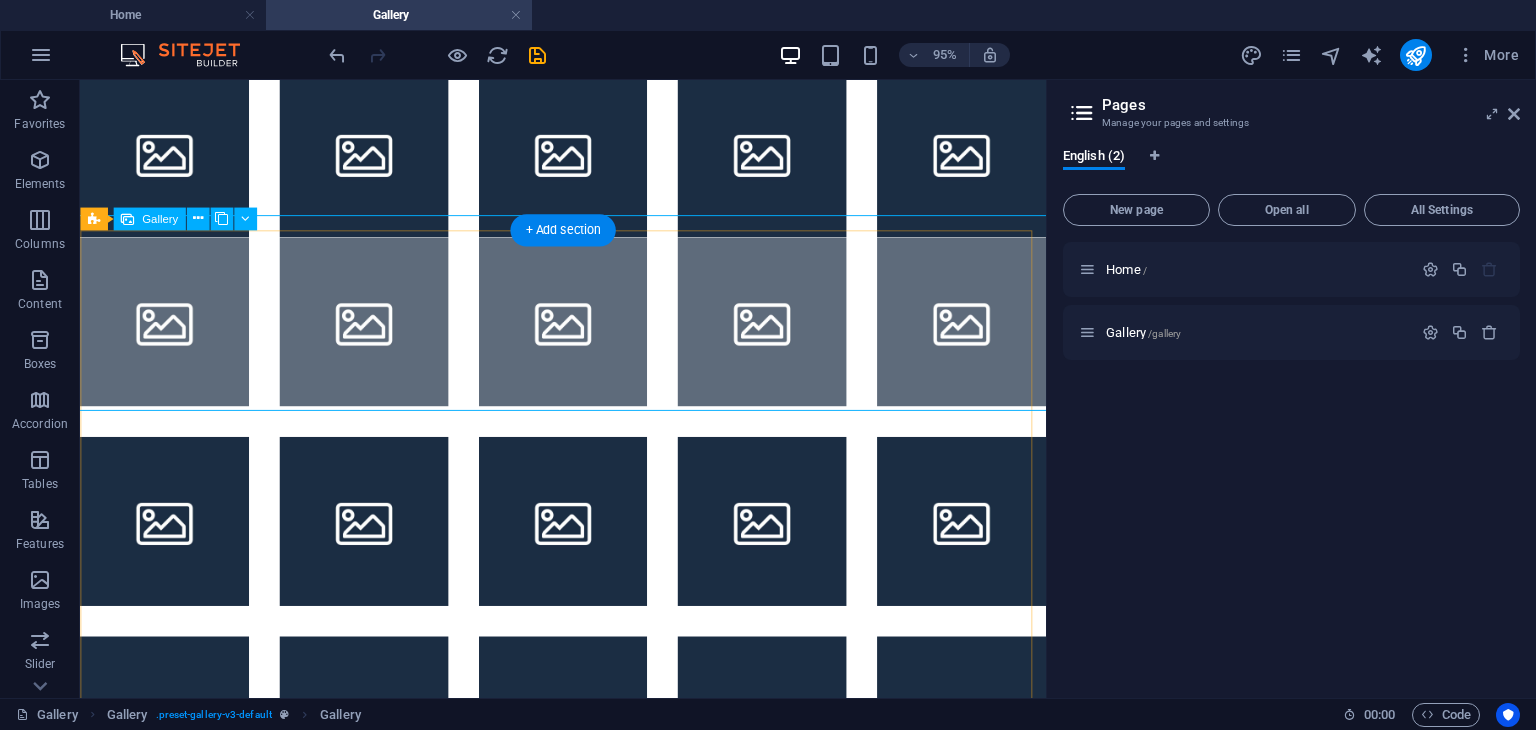 select on "4" 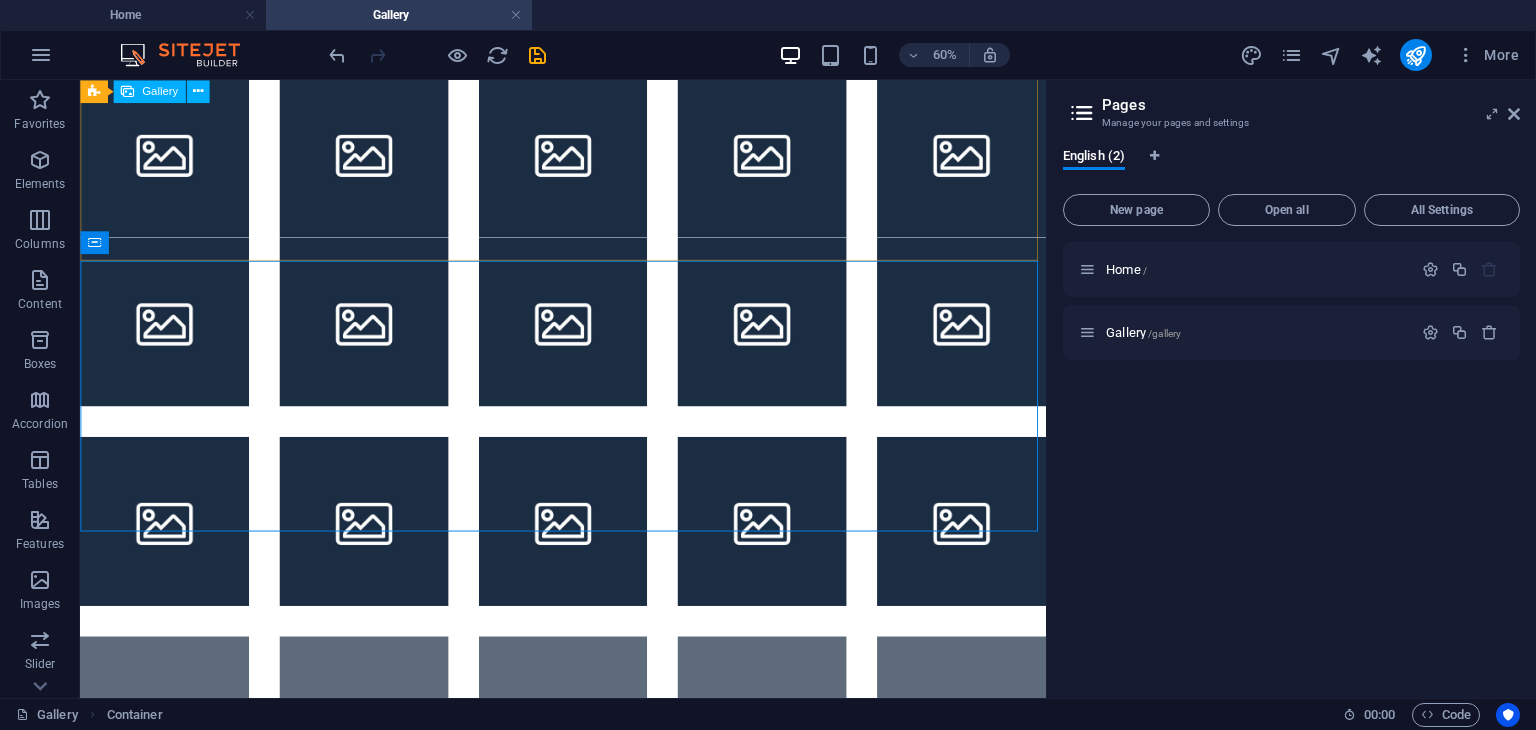 scroll, scrollTop: 929, scrollLeft: 0, axis: vertical 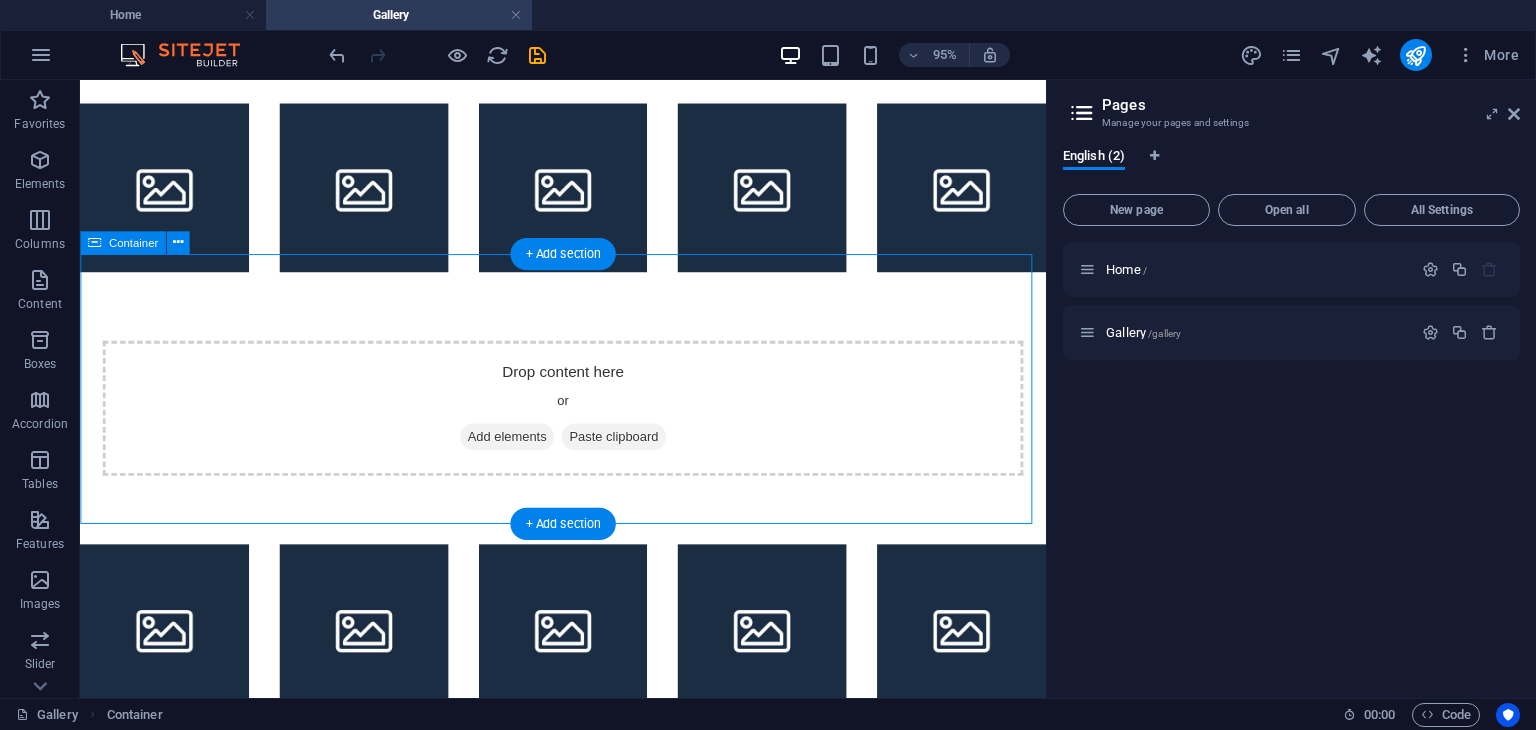click on "Drop content here or  Add elements  Paste clipboard" at bounding box center (588, 425) 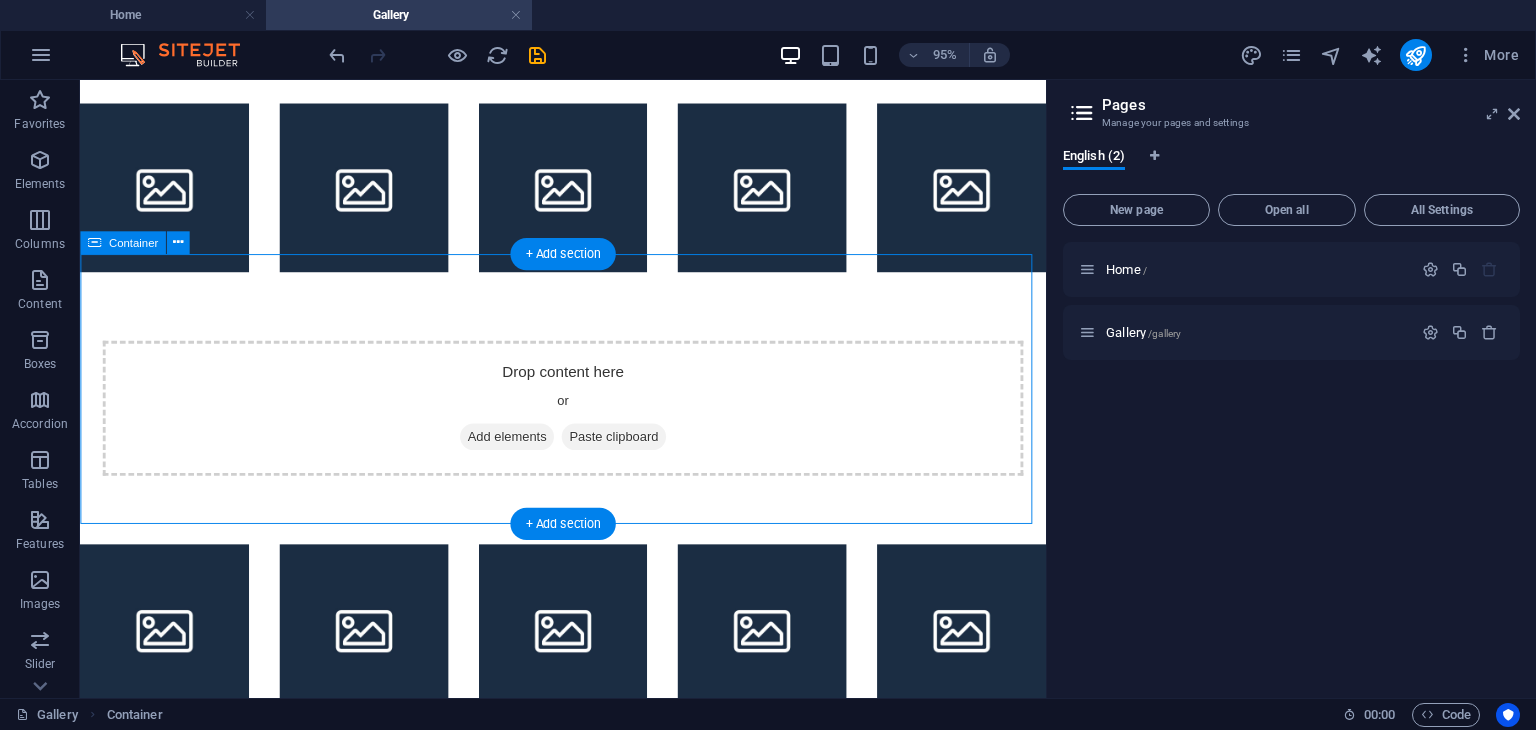 click on "Drop content here or  Add elements  Paste clipboard" at bounding box center (588, 425) 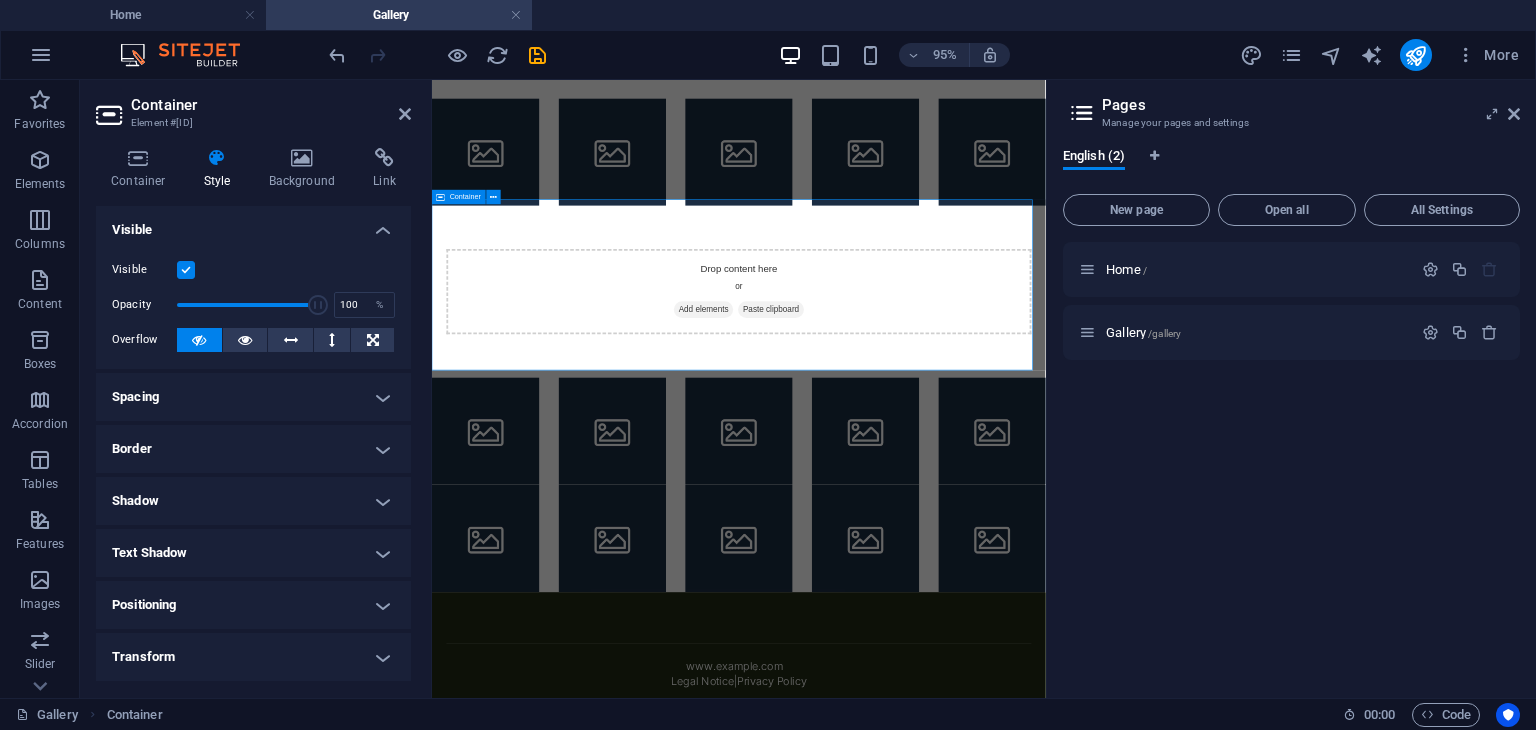 scroll, scrollTop: 912, scrollLeft: 0, axis: vertical 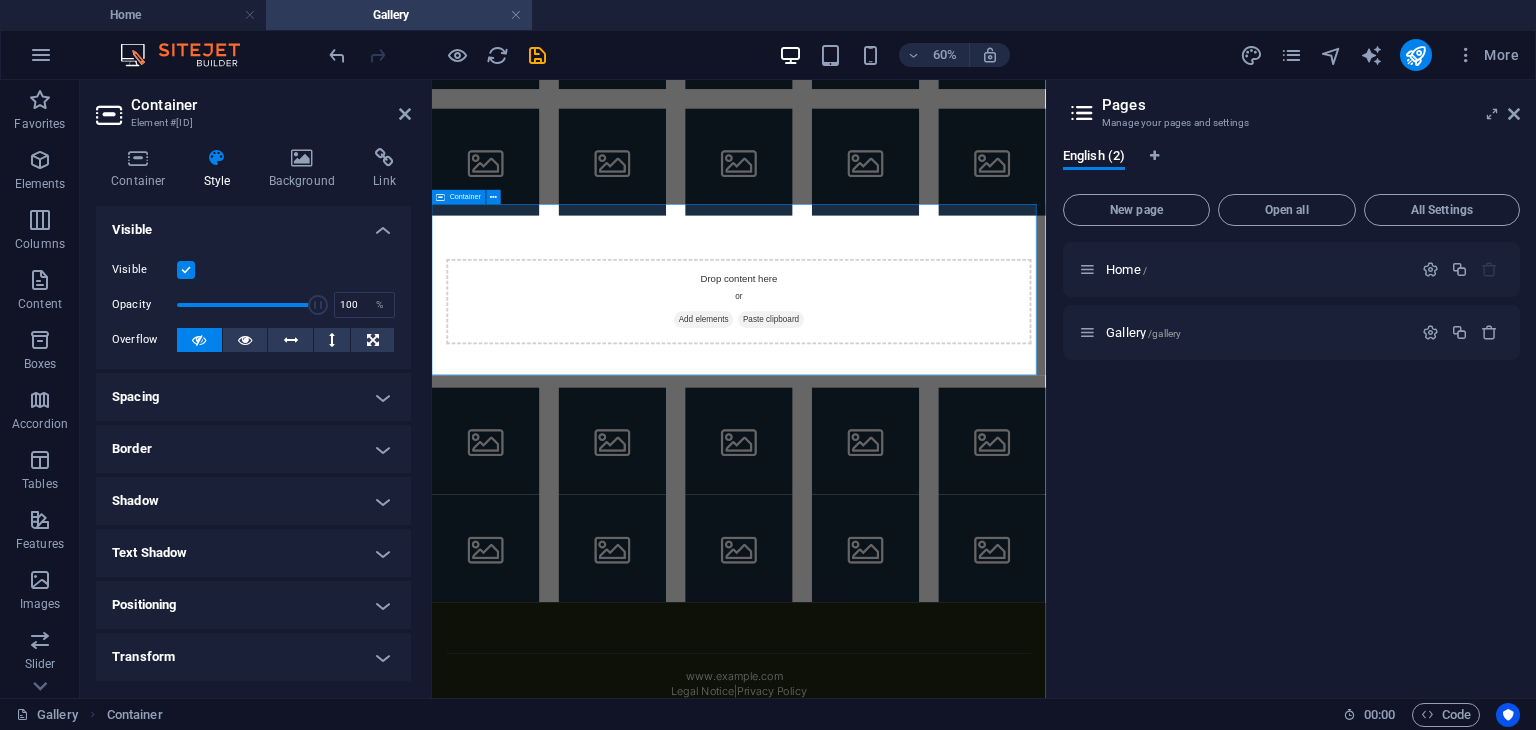 click on "Drop content here or  Add elements  Paste clipboard" at bounding box center [943, 449] 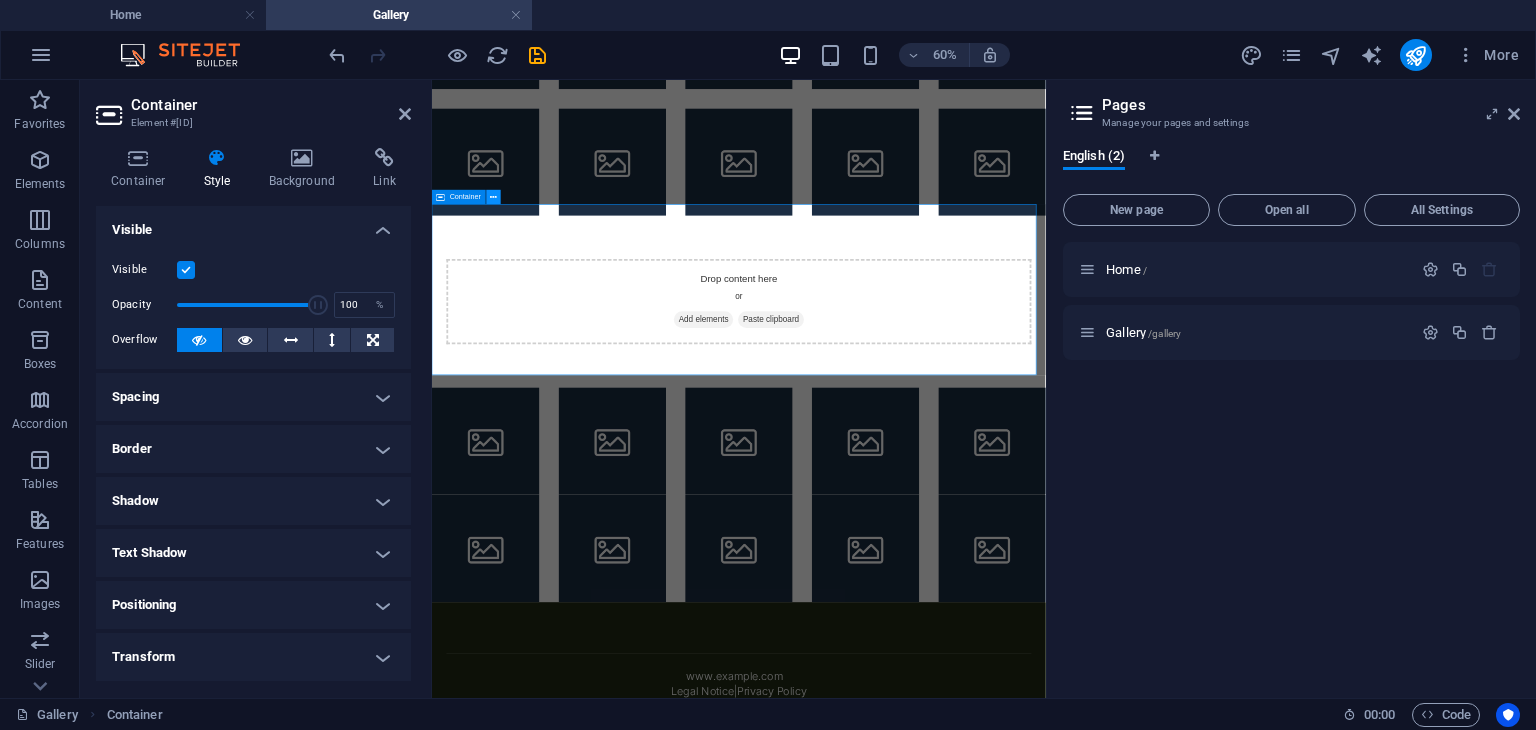 click at bounding box center (494, 197) 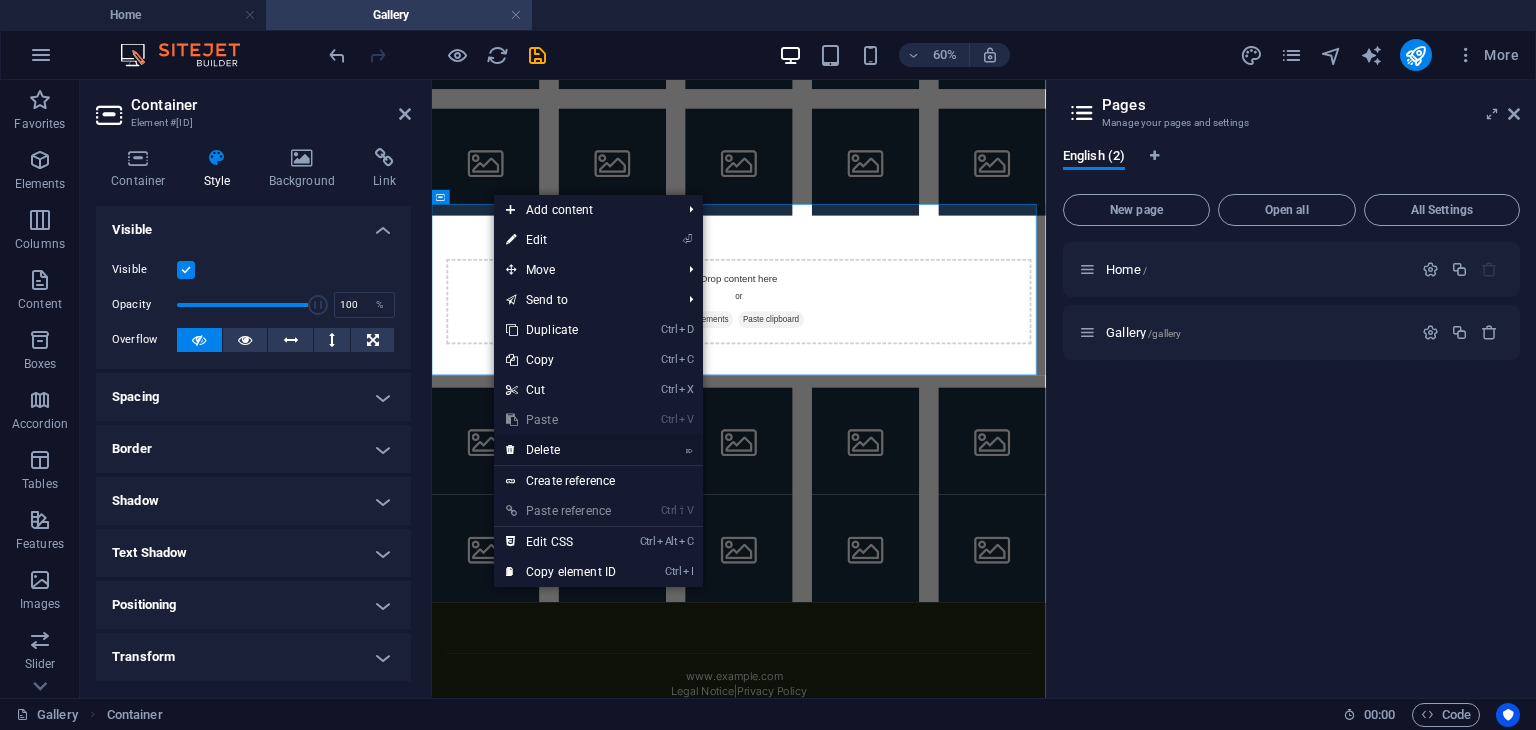 click on "⌦  Delete" at bounding box center (561, 450) 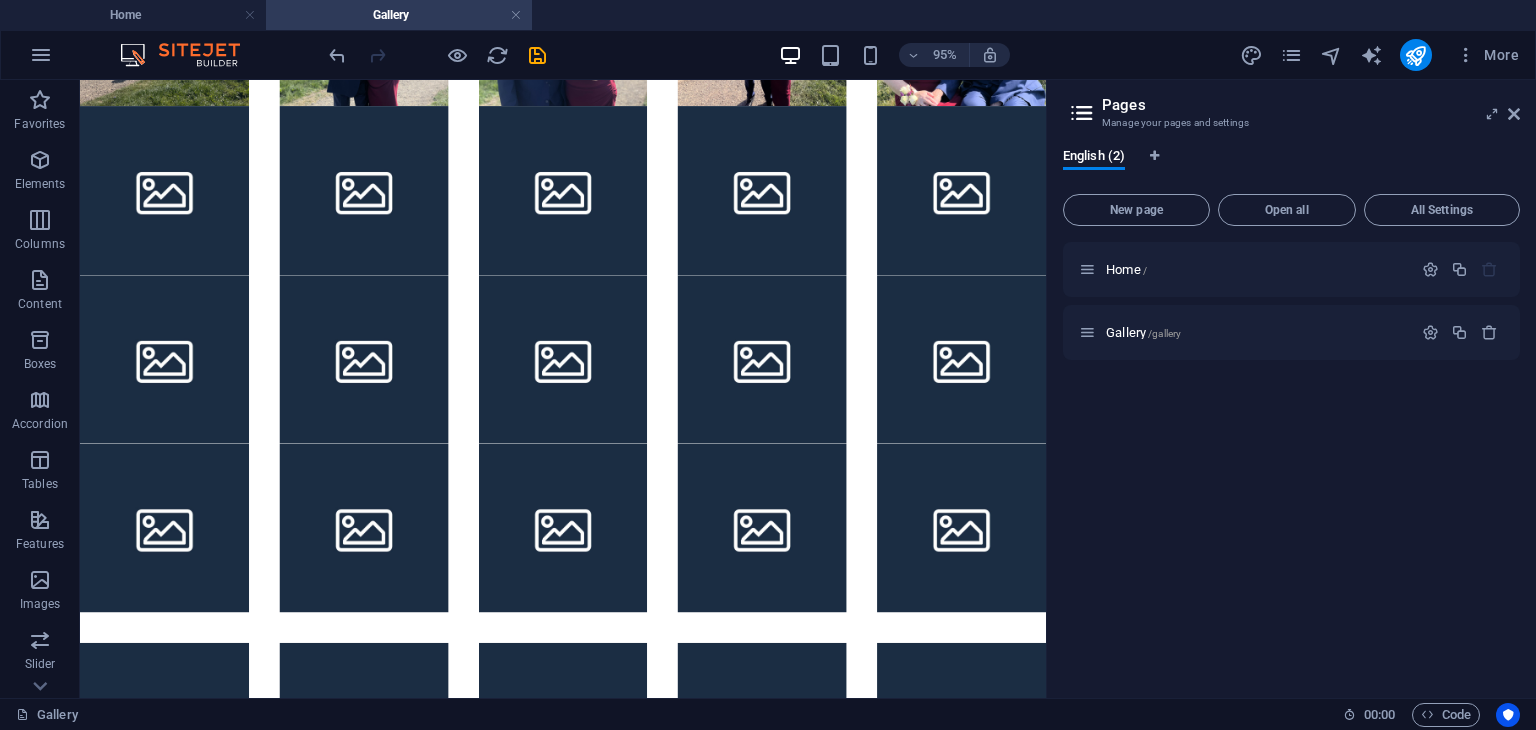 scroll, scrollTop: 0, scrollLeft: 0, axis: both 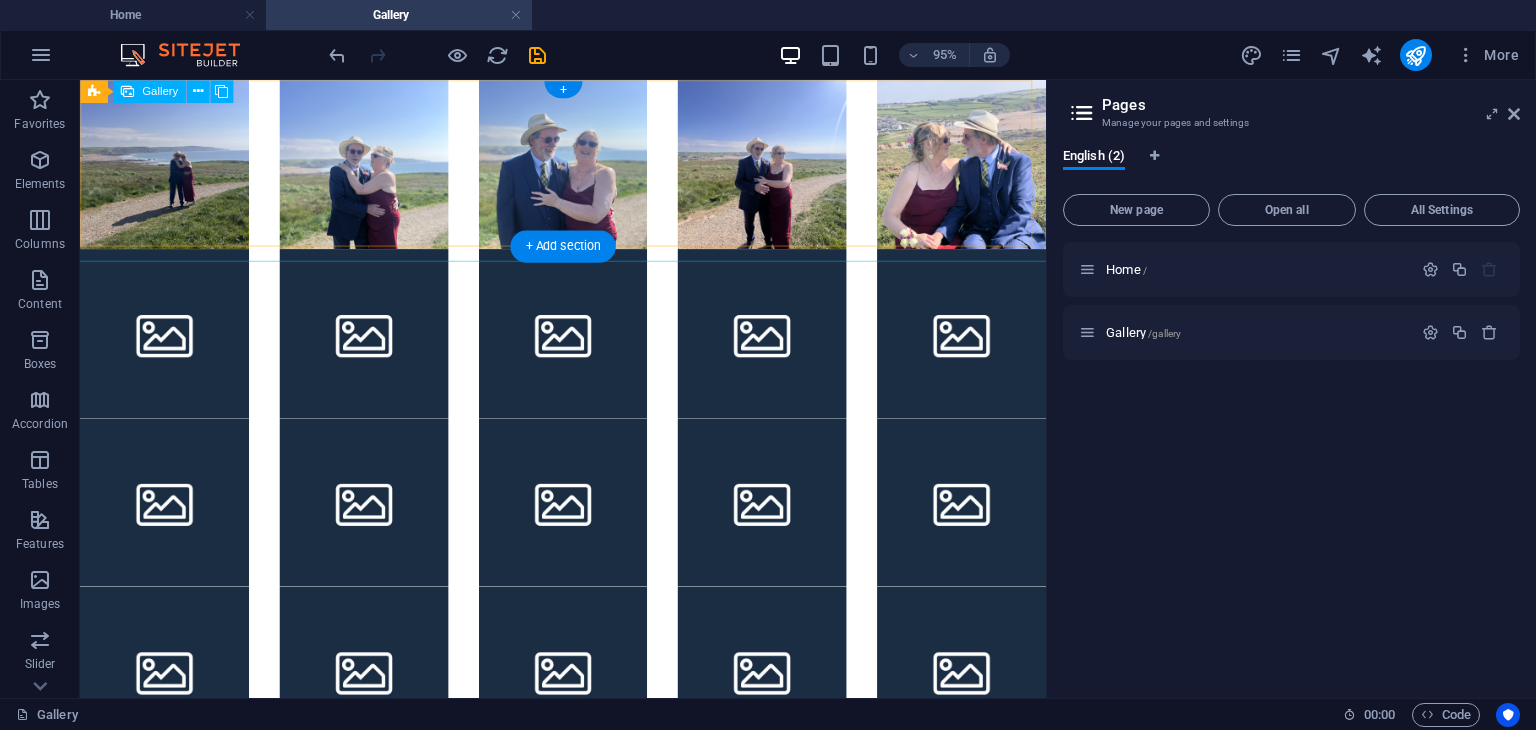 click at bounding box center (588, 169) 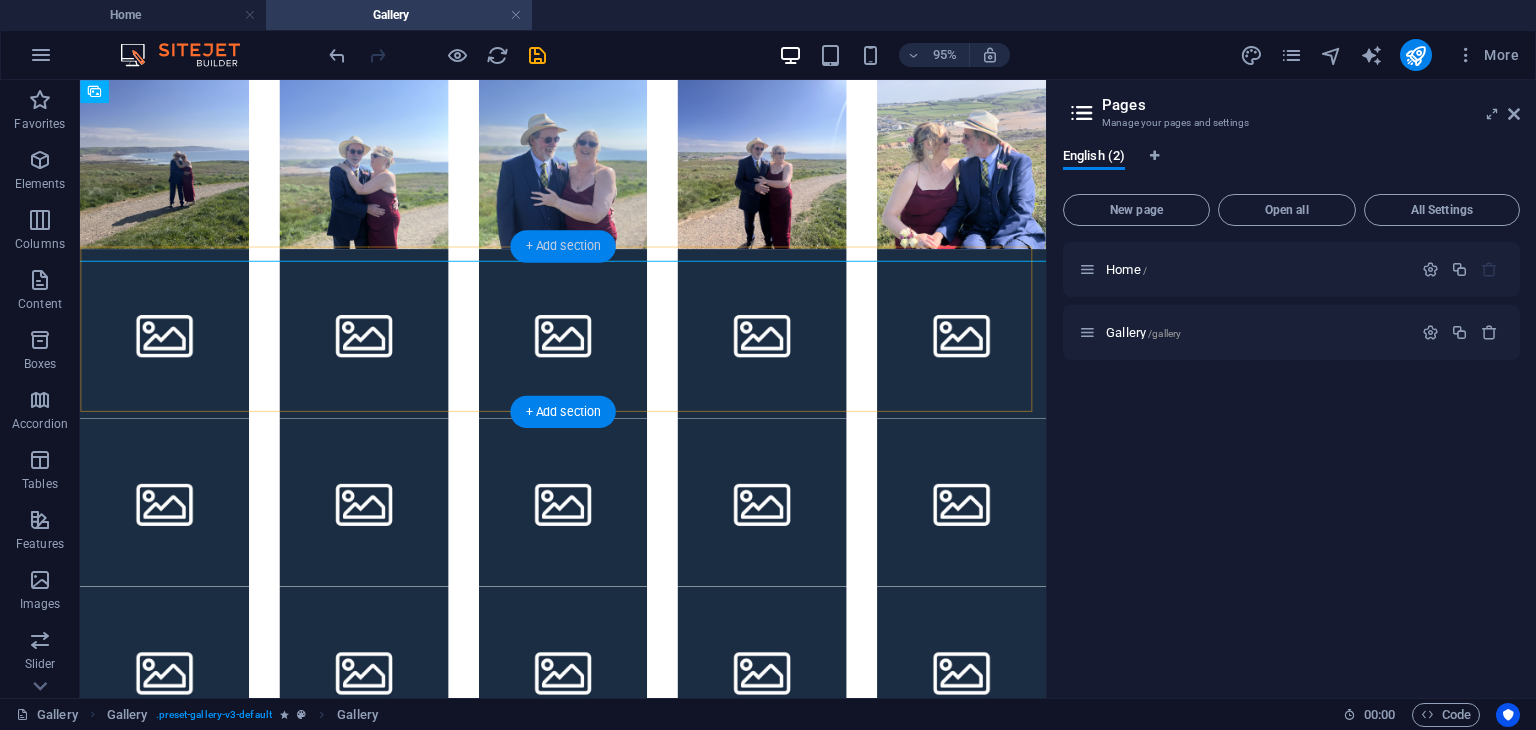 click on "+ Add section" at bounding box center [562, 246] 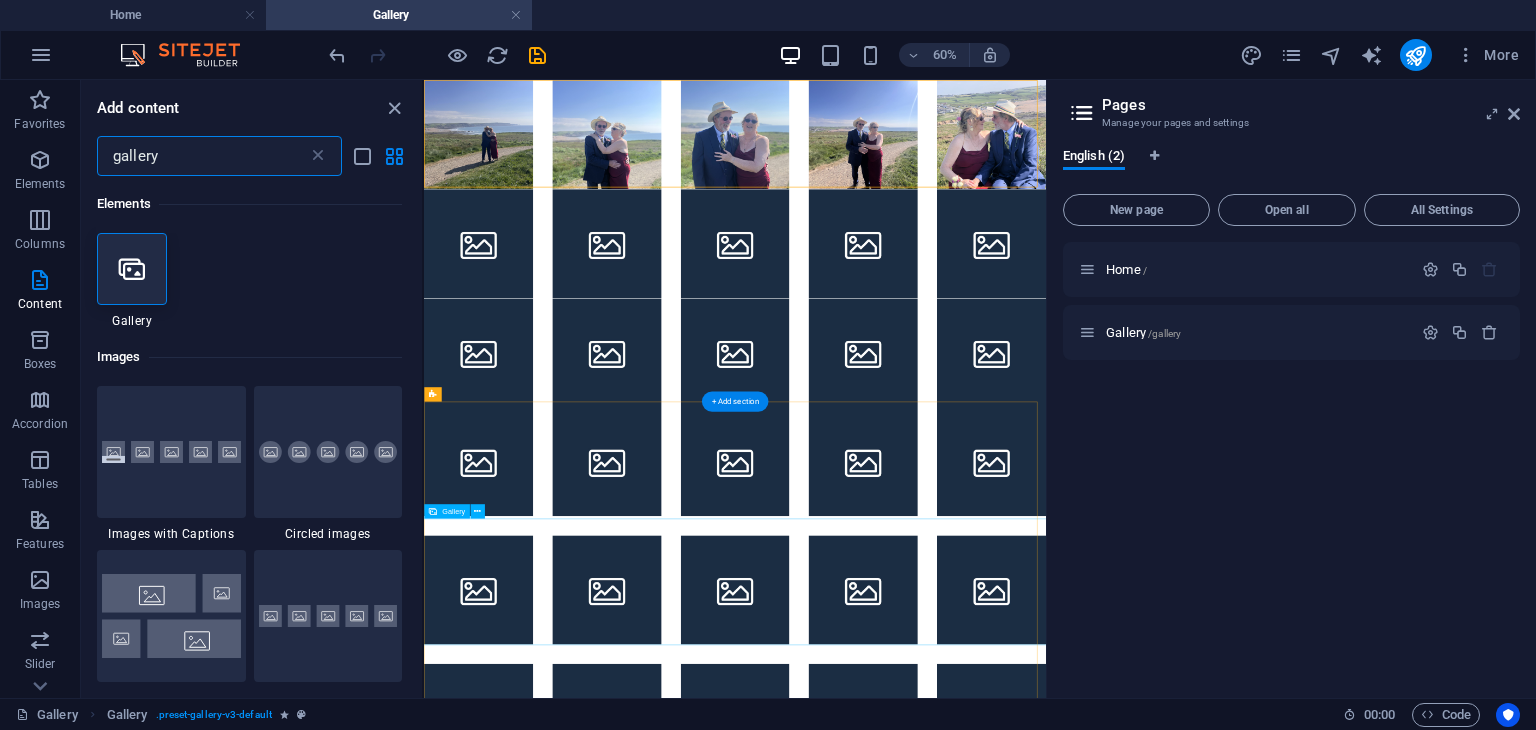 click at bounding box center (942, 930) 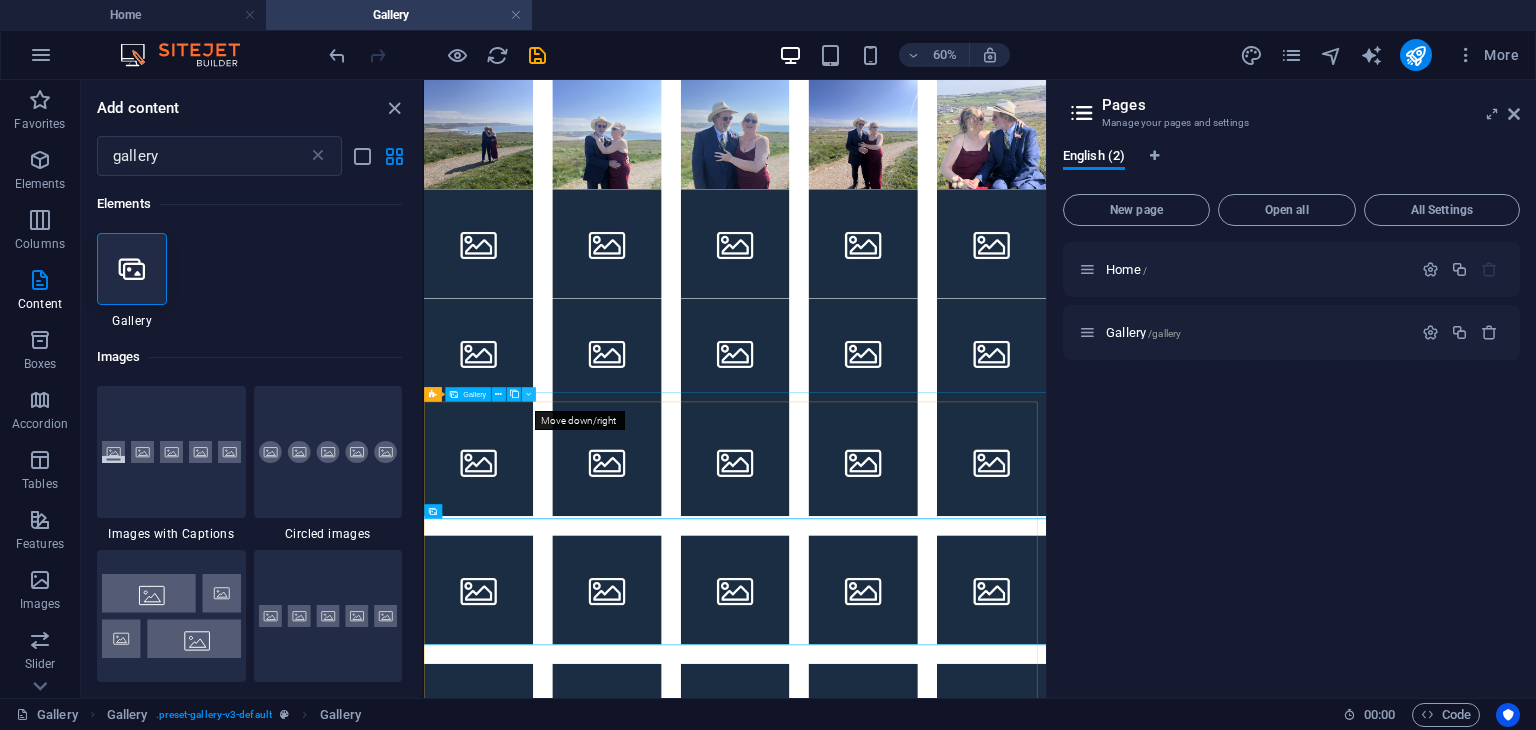 click at bounding box center [528, 394] 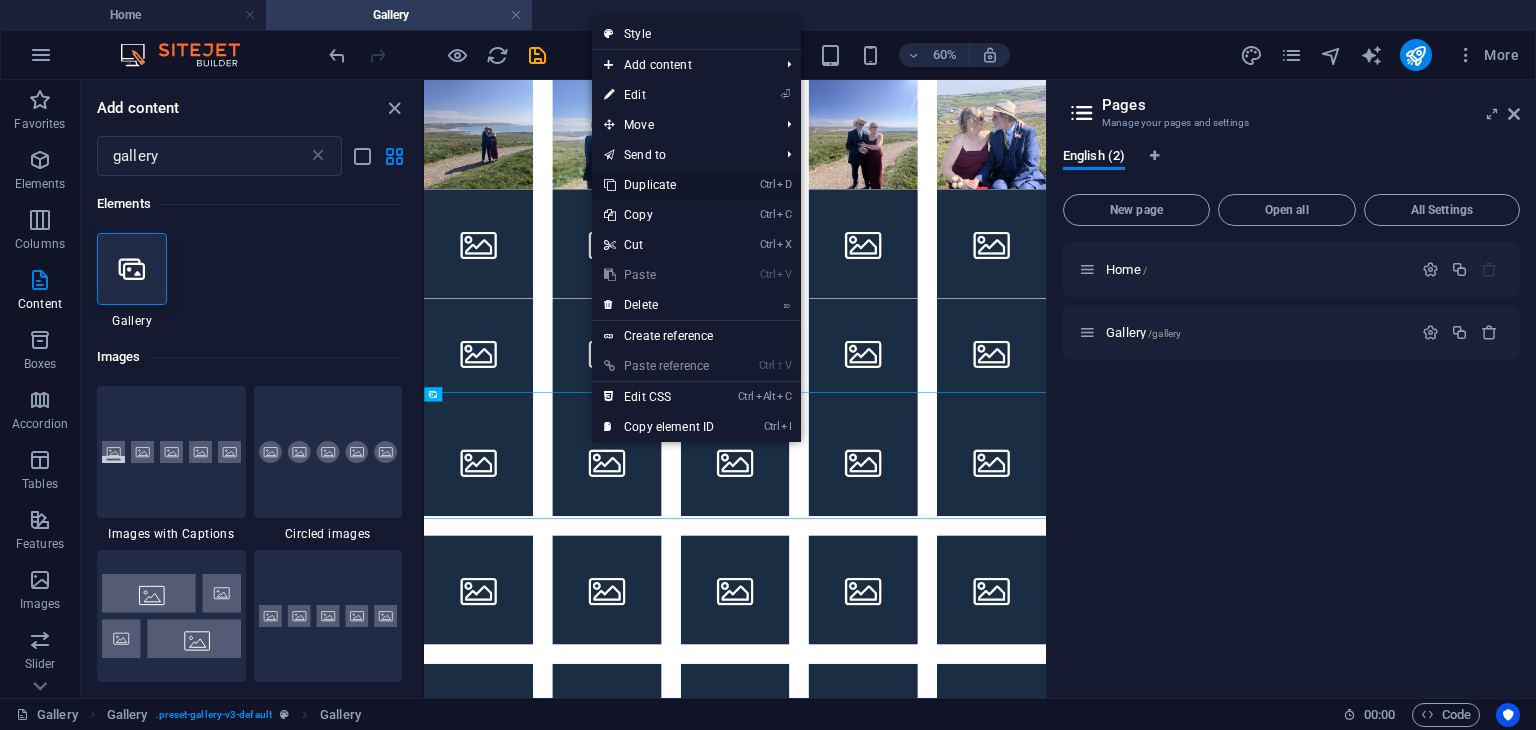 click on "Ctrl D  Duplicate" at bounding box center (659, 185) 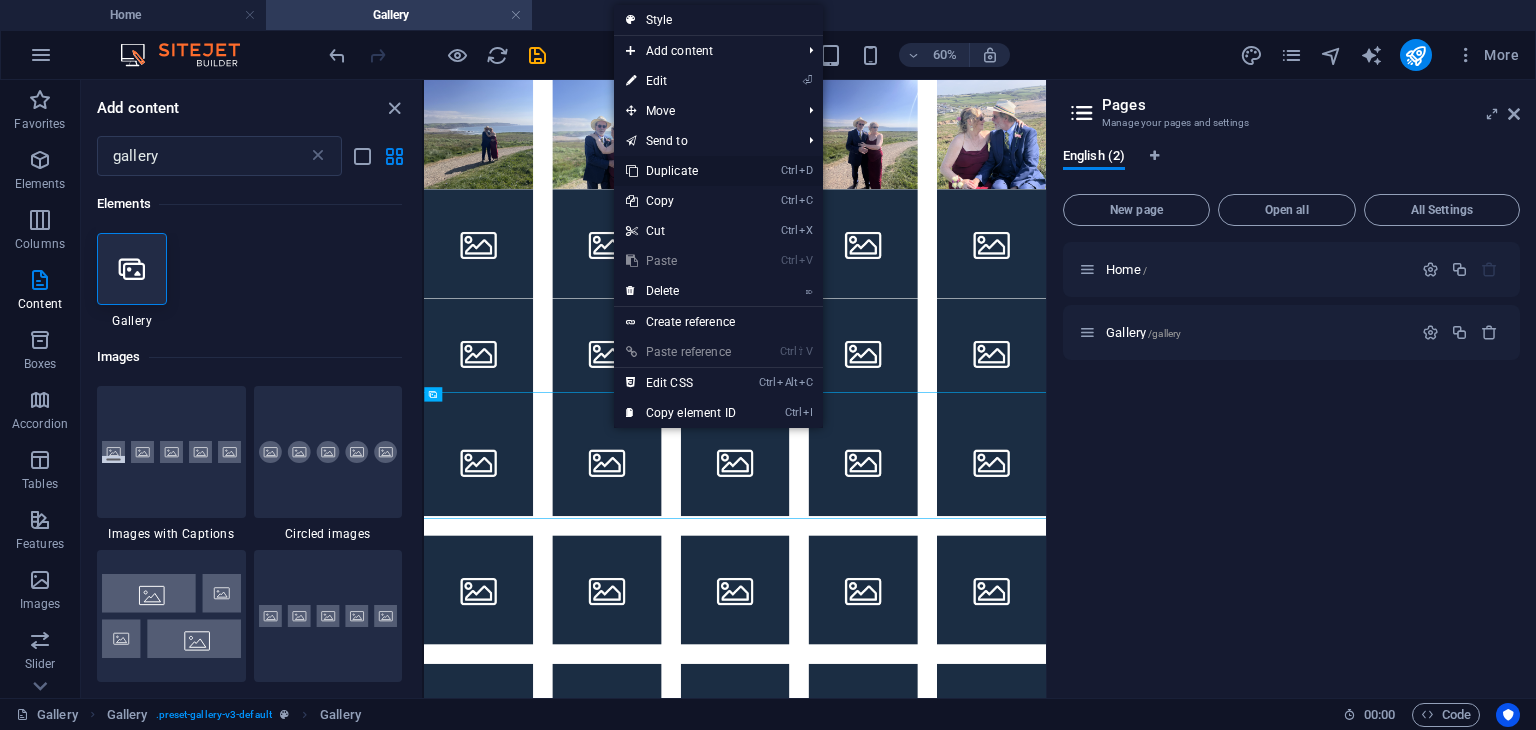 click on "Ctrl D  Duplicate" at bounding box center [681, 171] 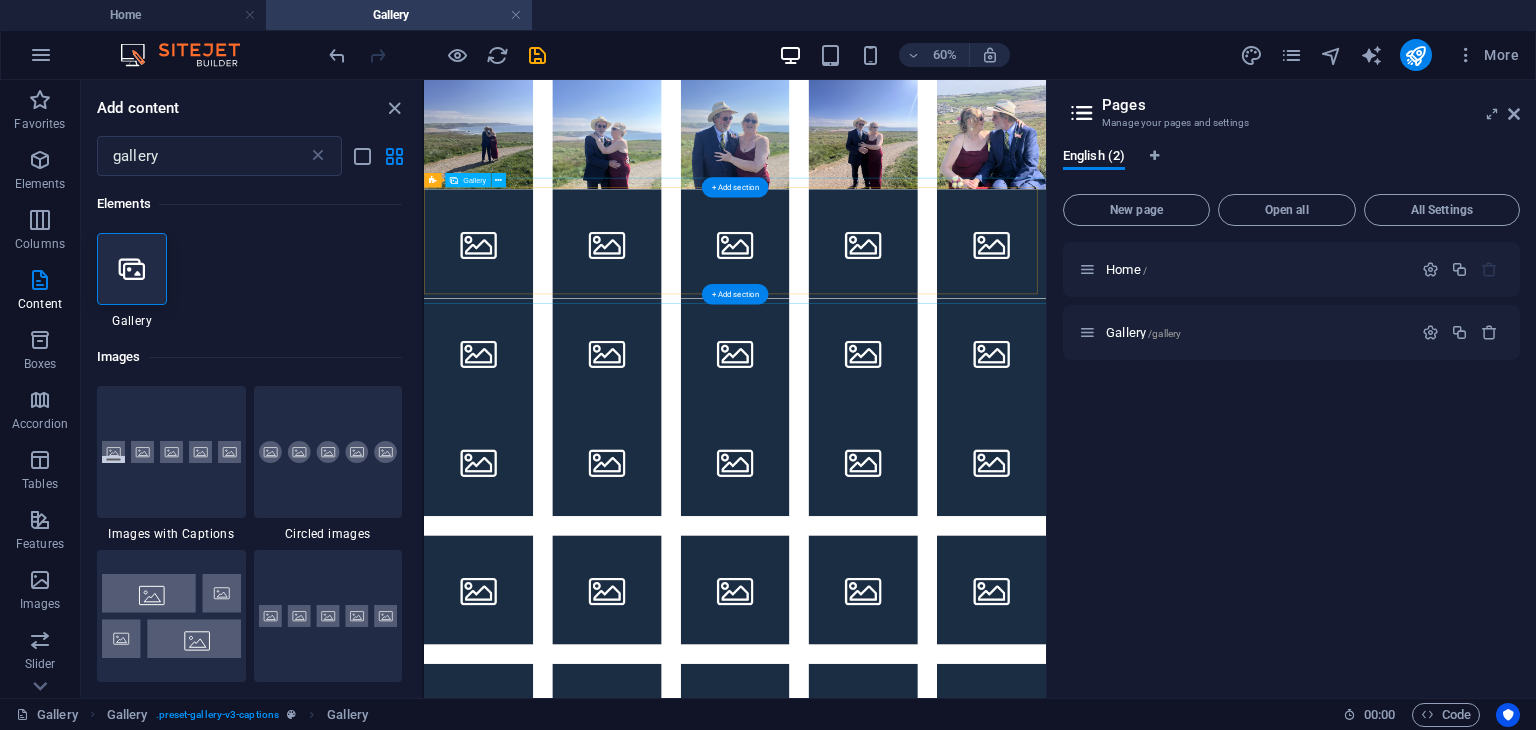 click at bounding box center (729, 353) 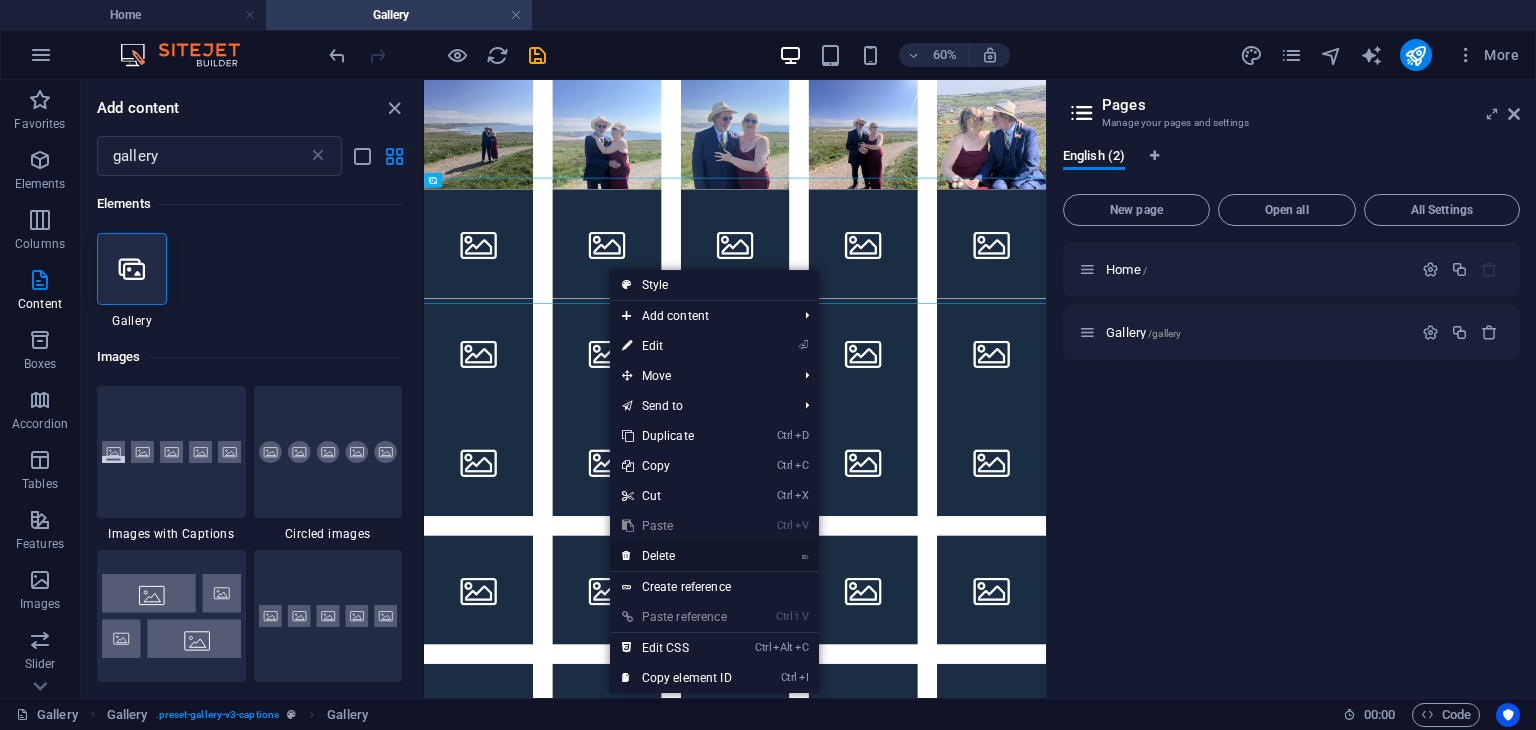 click on "⌦  Delete" at bounding box center [677, 556] 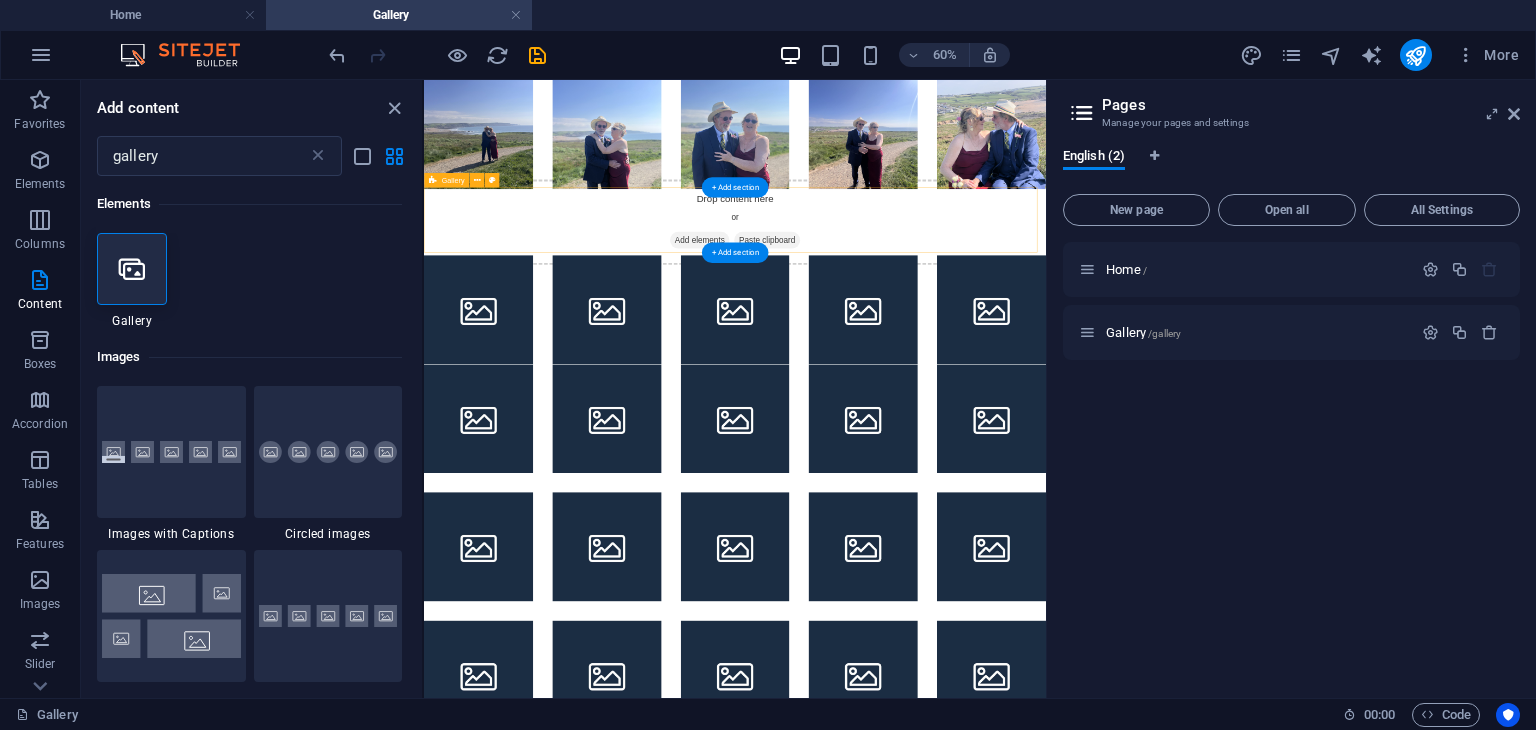 click on "Drop content here or  Add elements  Paste clipboard" at bounding box center [942, 317] 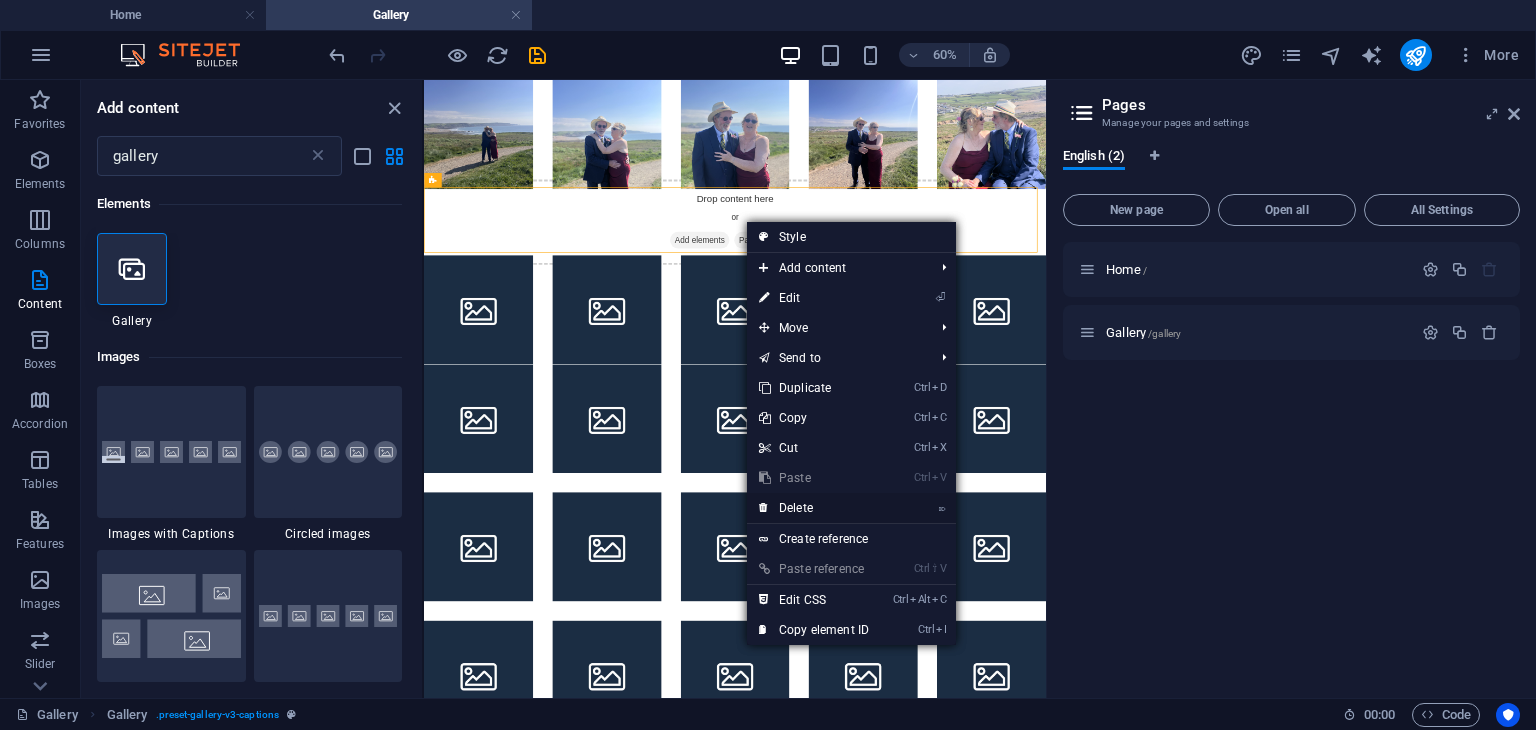 click on "⌦  Delete" at bounding box center [814, 508] 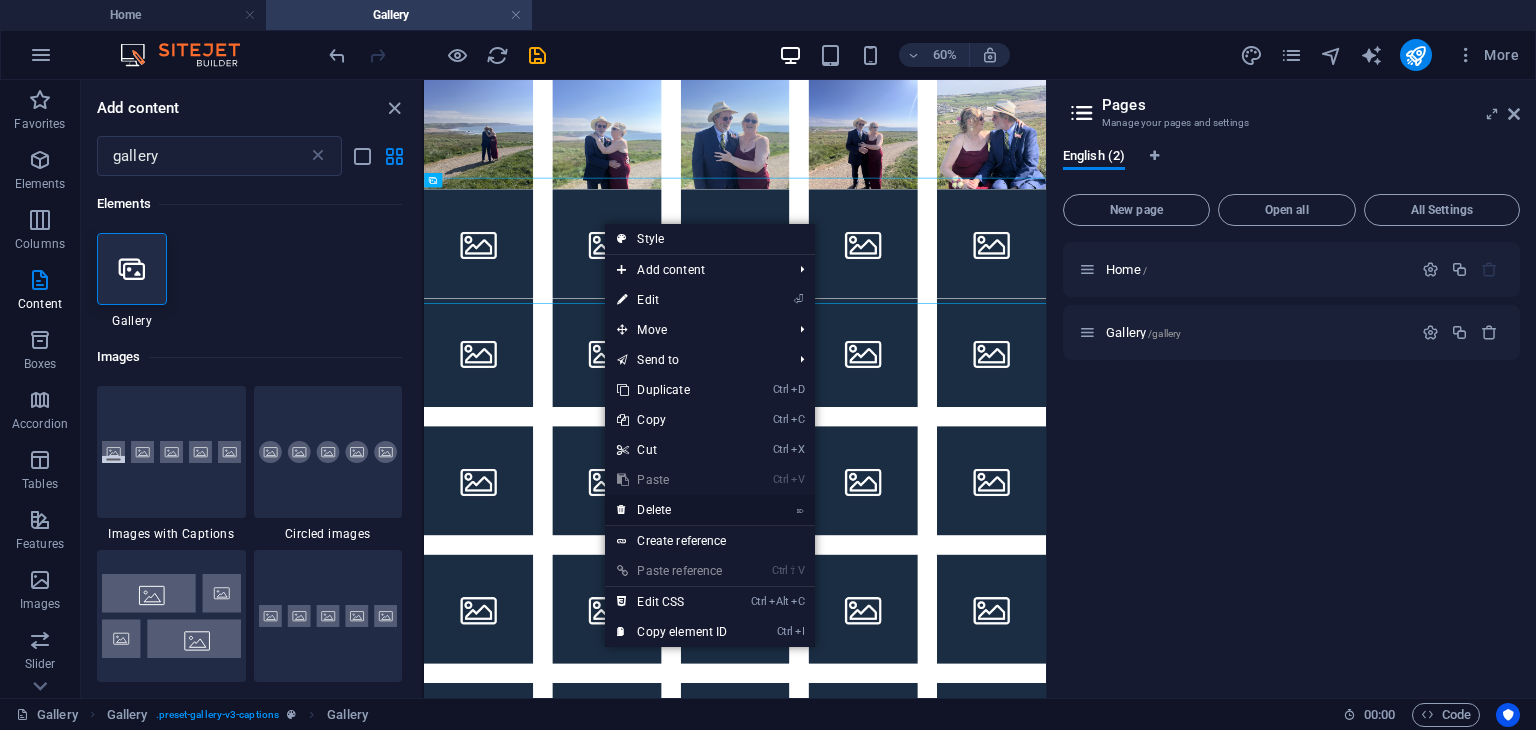 click on "⌦  Delete" at bounding box center [672, 510] 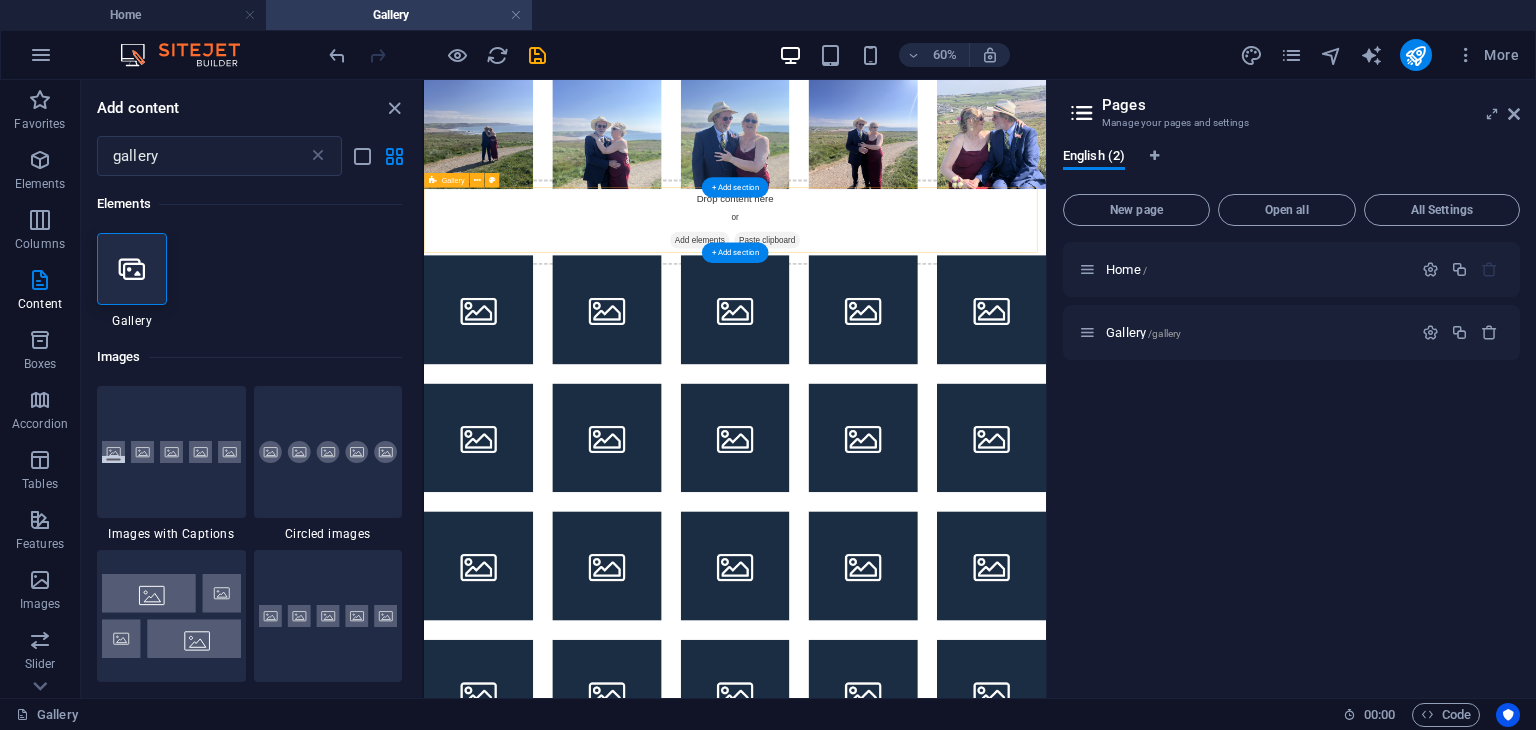 click on "Drop content here or  Add elements  Paste clipboard" at bounding box center [942, 317] 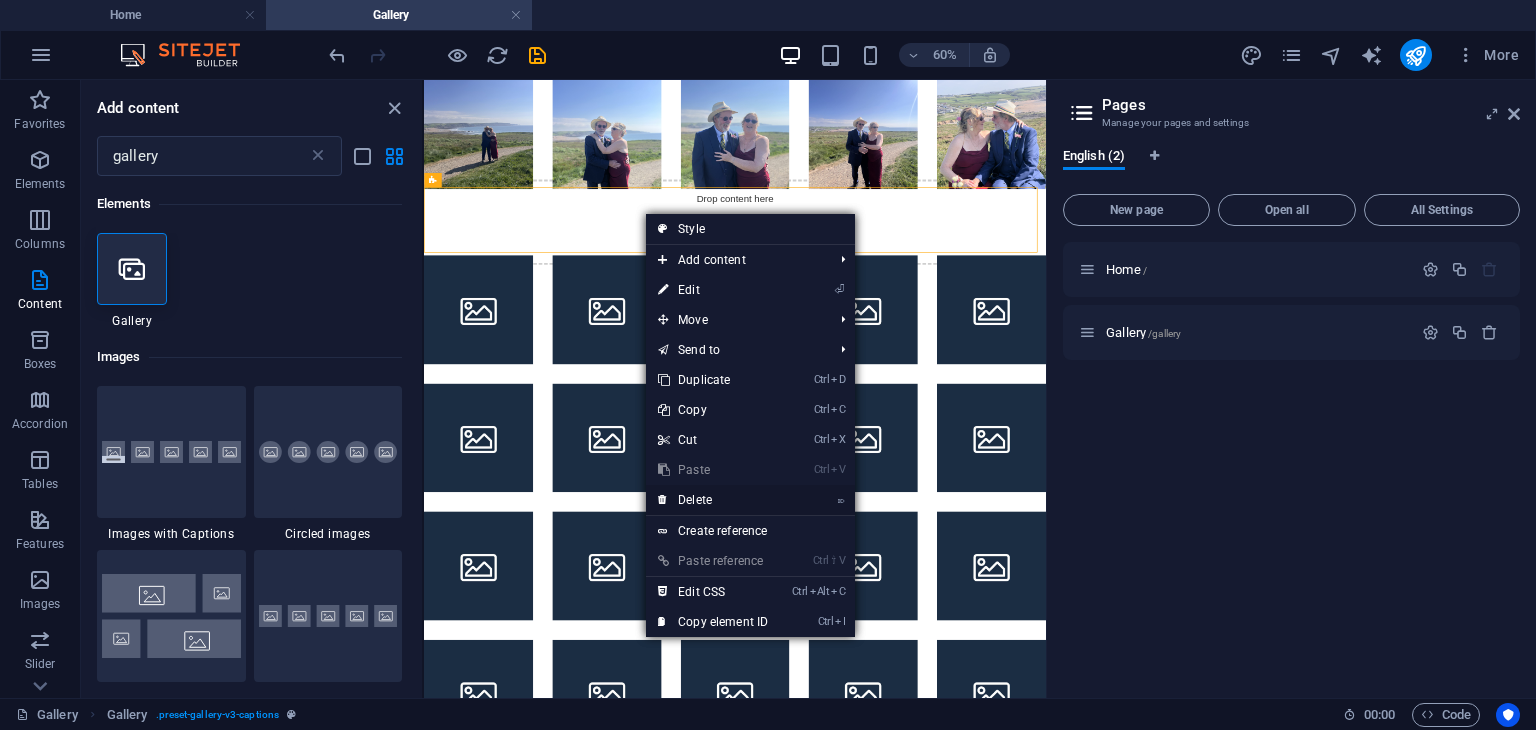 click on "⌦  Delete" at bounding box center (713, 500) 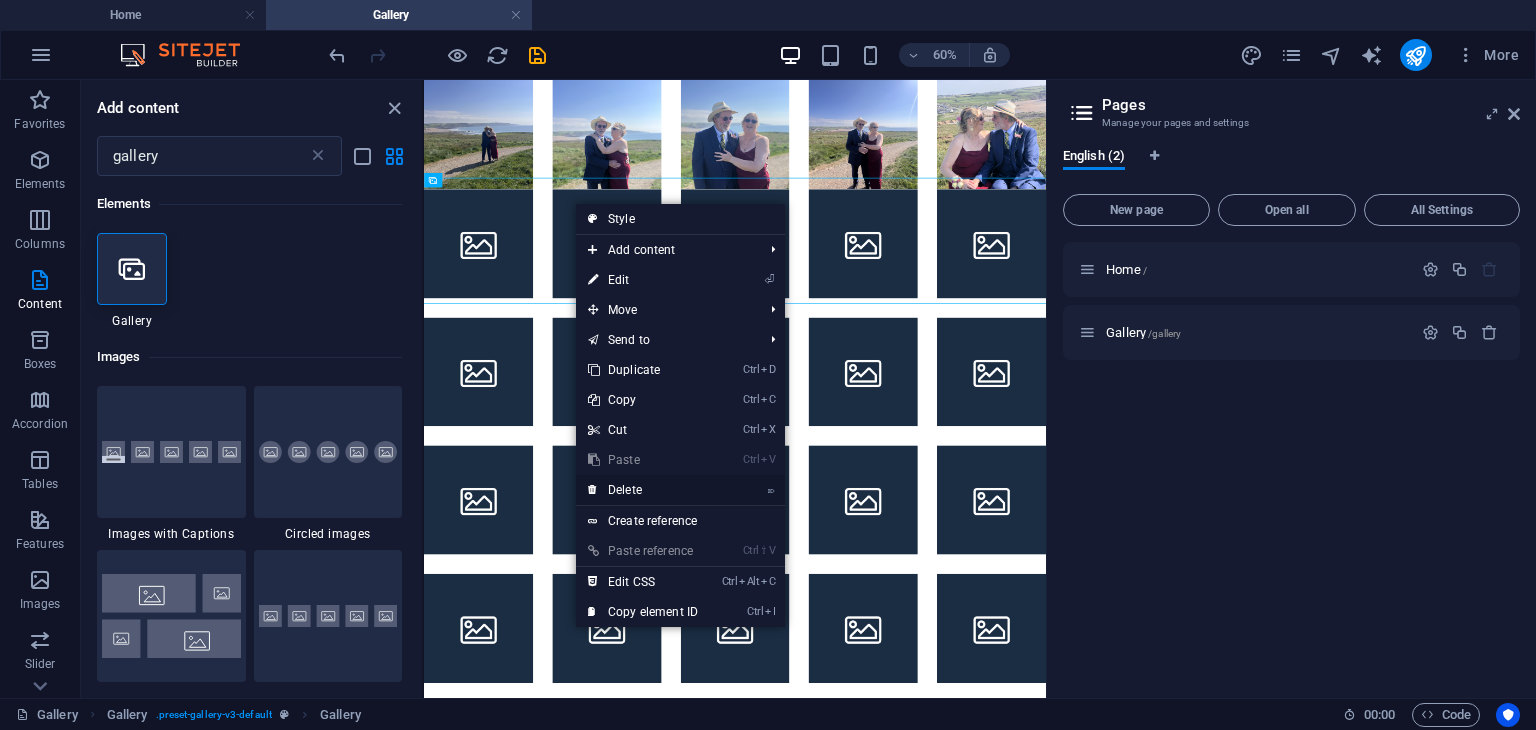 click on "⌦  Delete" at bounding box center [643, 490] 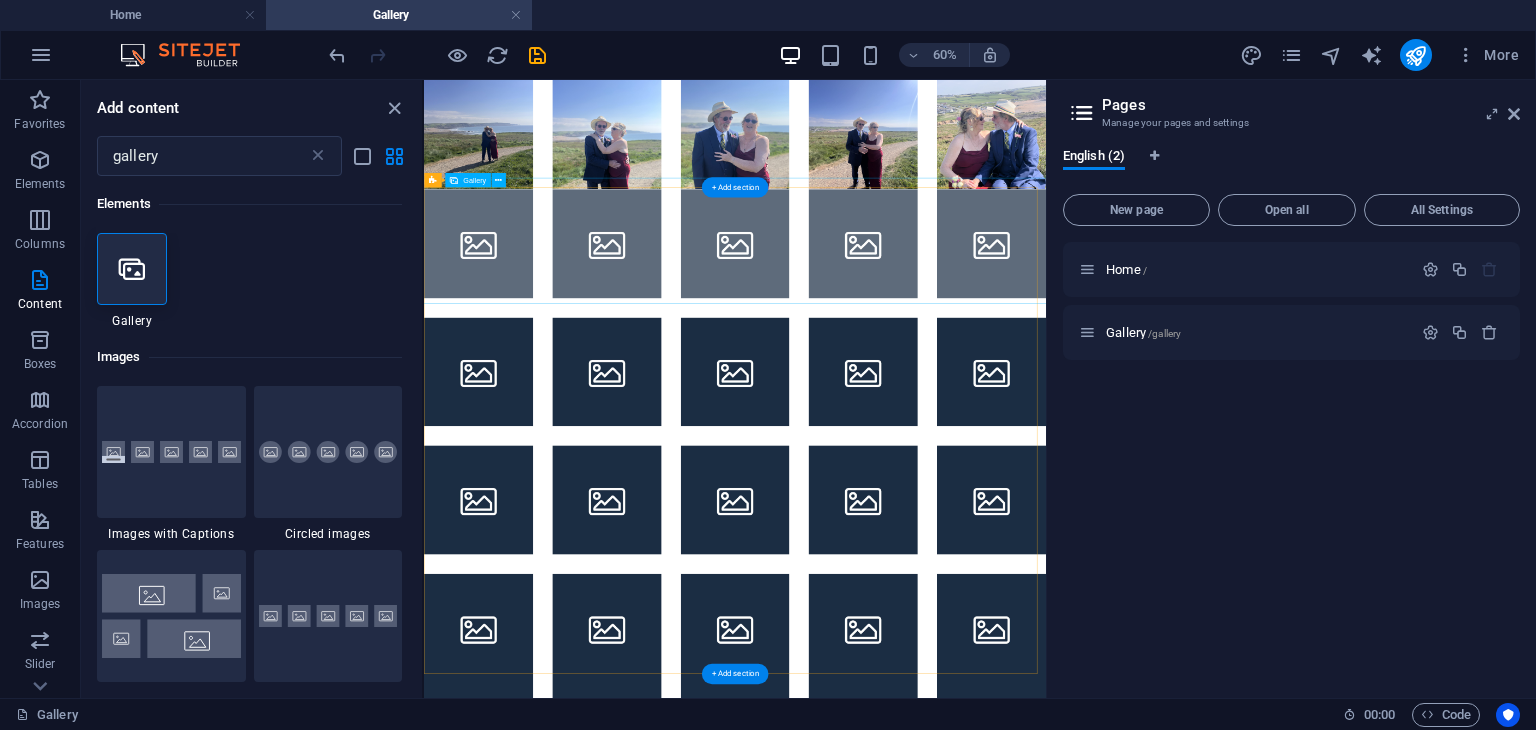 click at bounding box center (729, 353) 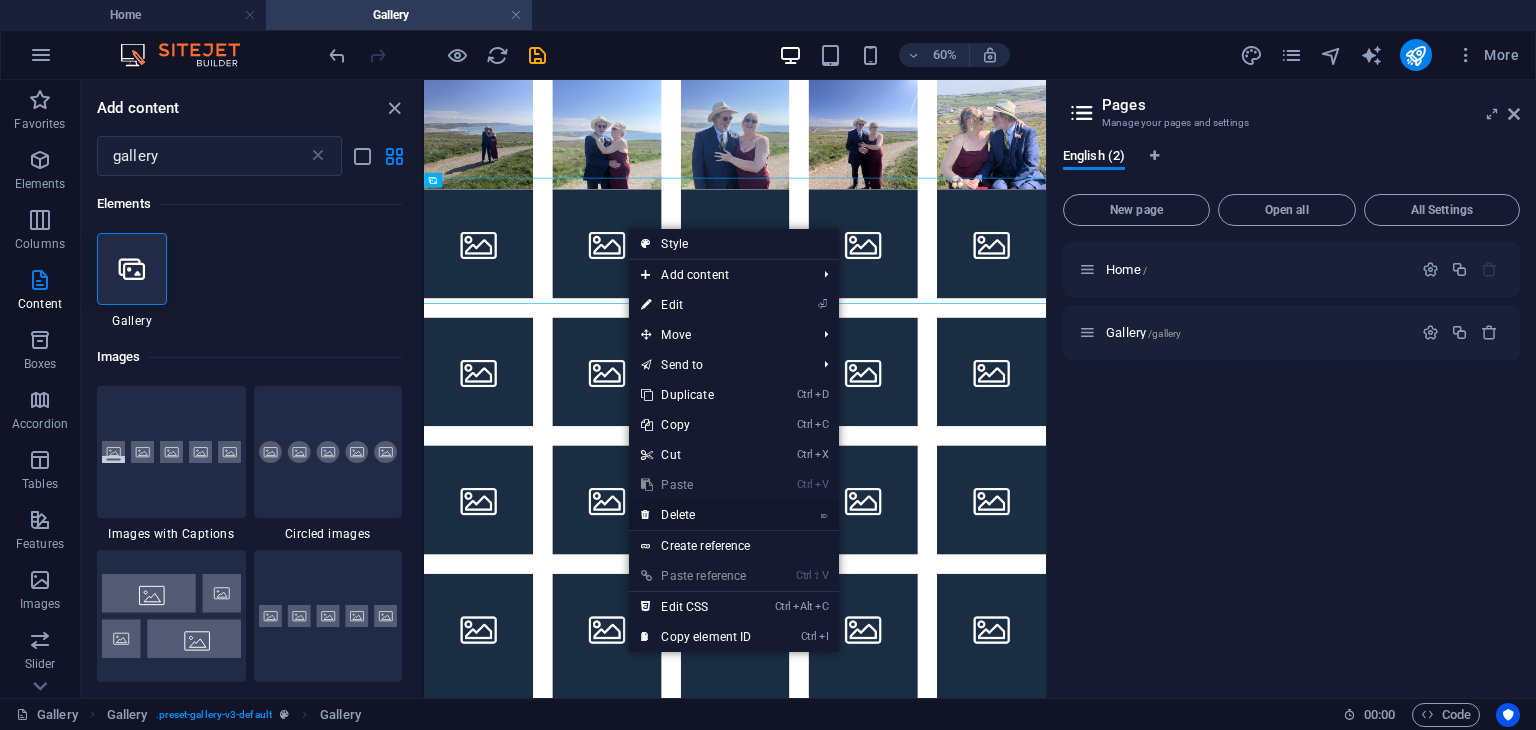 click on "⌦  Delete" at bounding box center [696, 515] 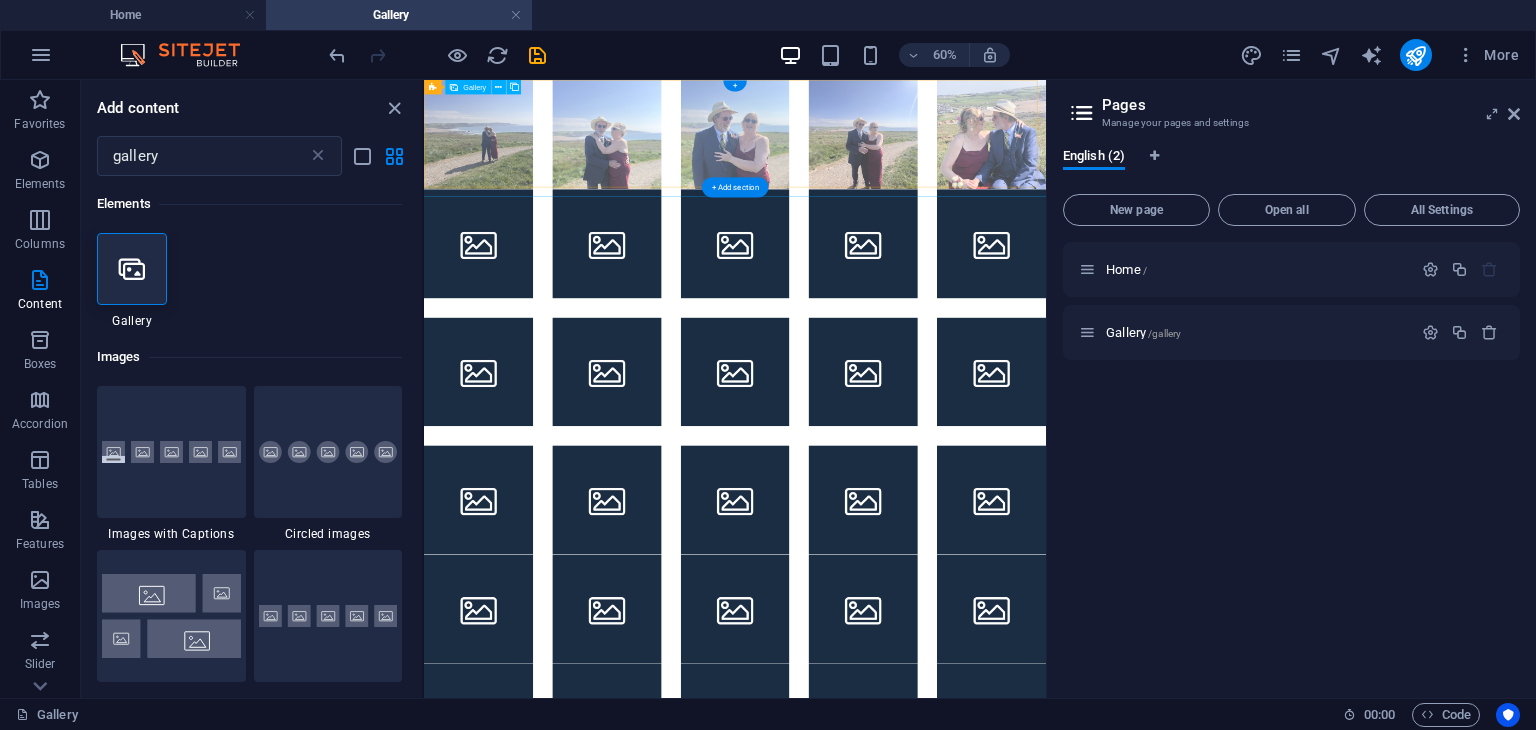 click at bounding box center (1156, 171) 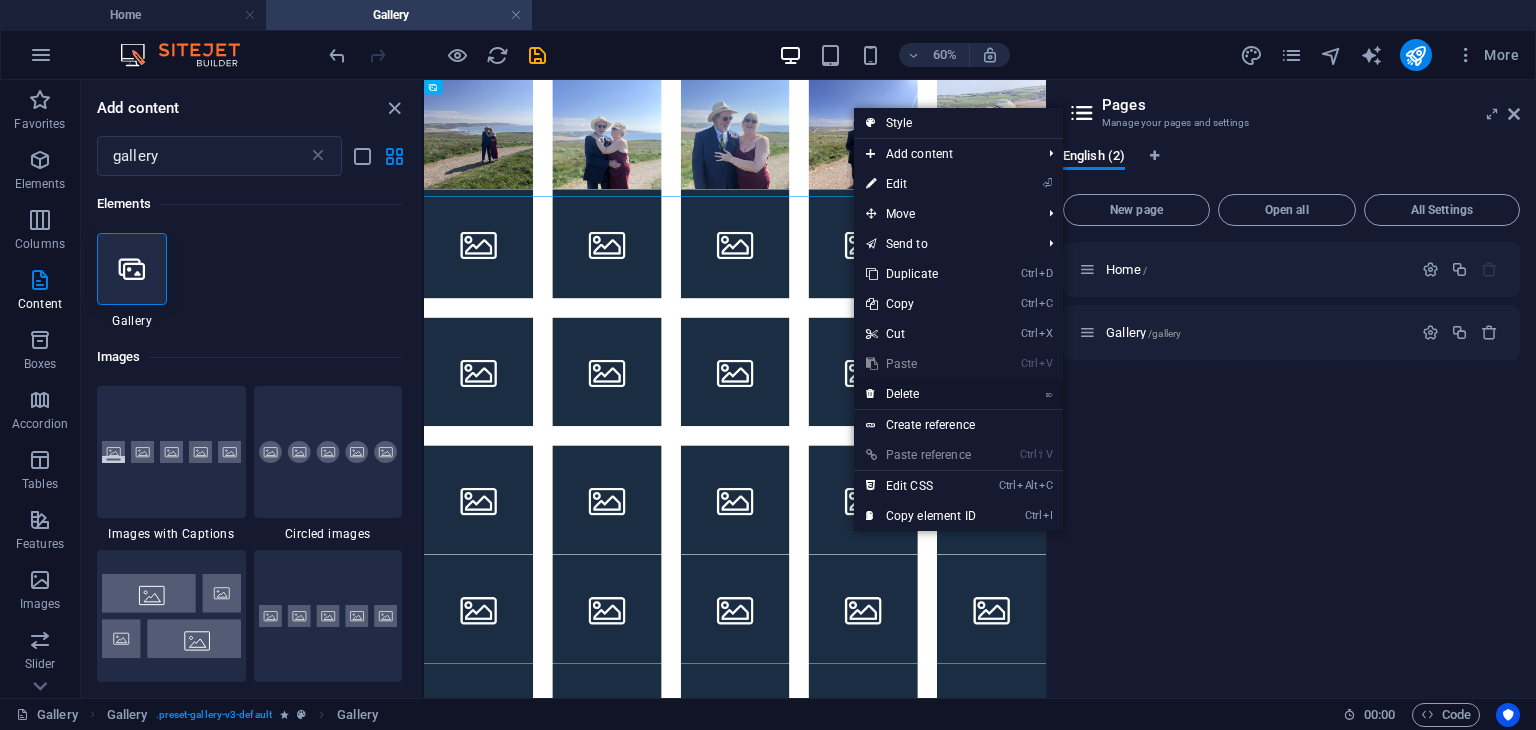 click on "⌦  Delete" at bounding box center (921, 394) 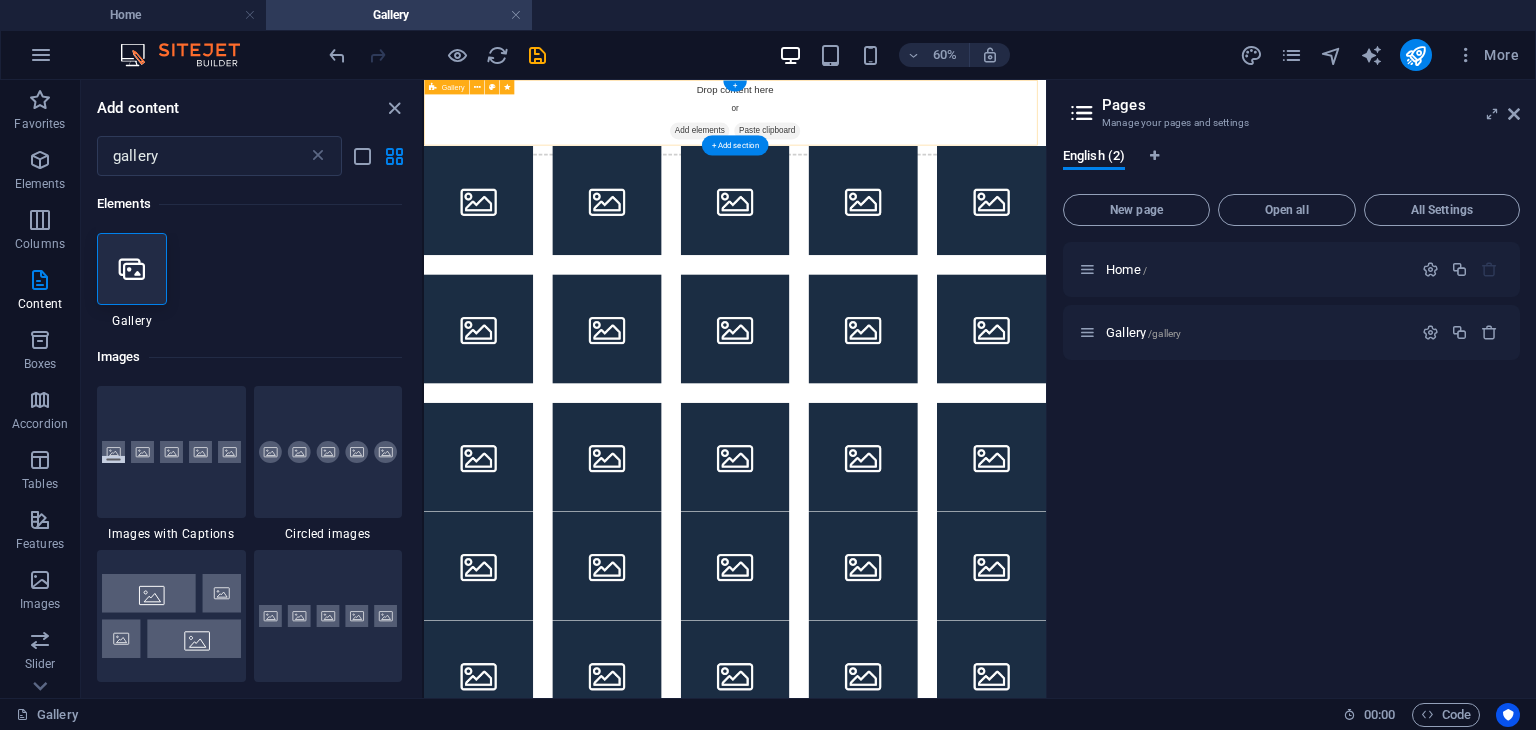 click on "Drop content here or  Add elements  Paste clipboard" at bounding box center [942, 135] 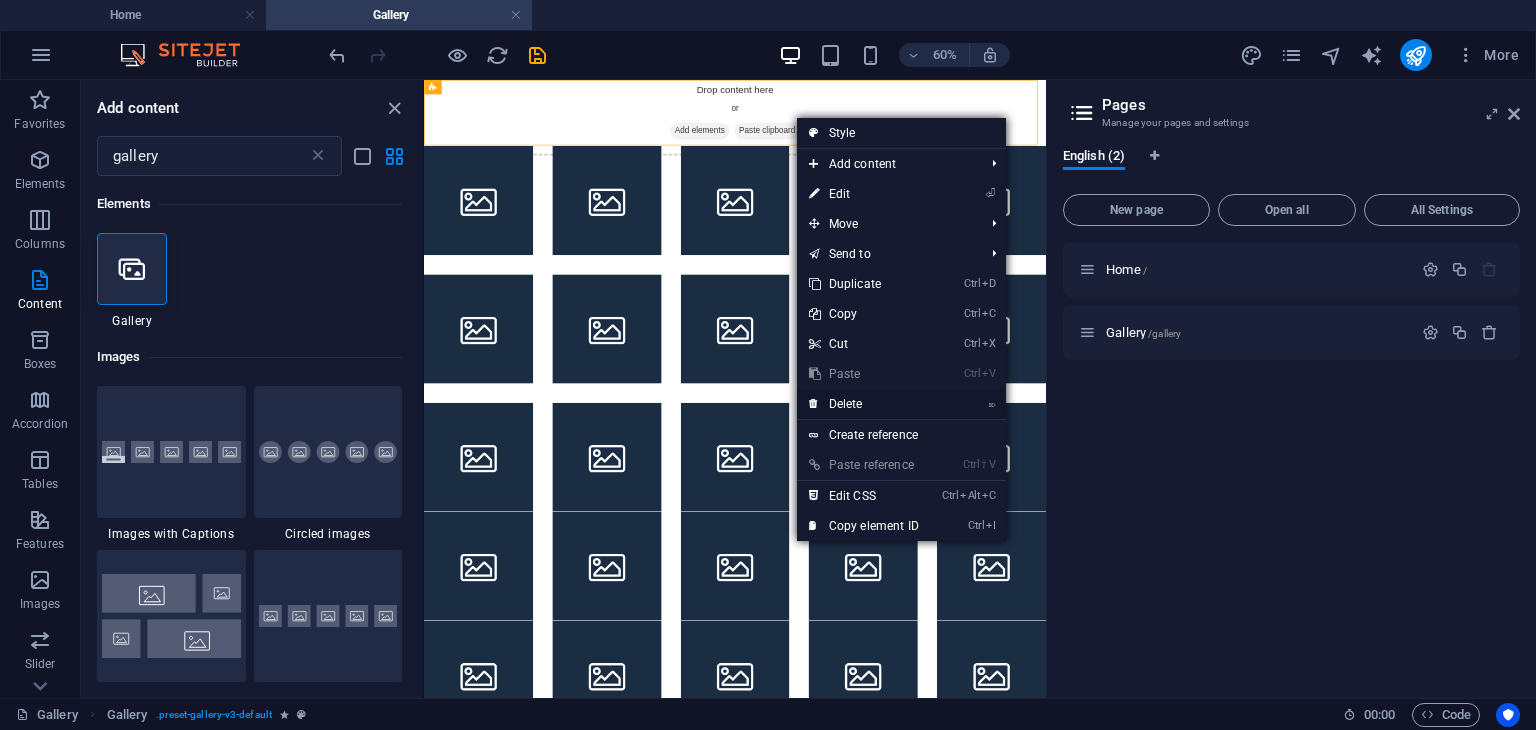 click on "⌦  Delete" at bounding box center [864, 404] 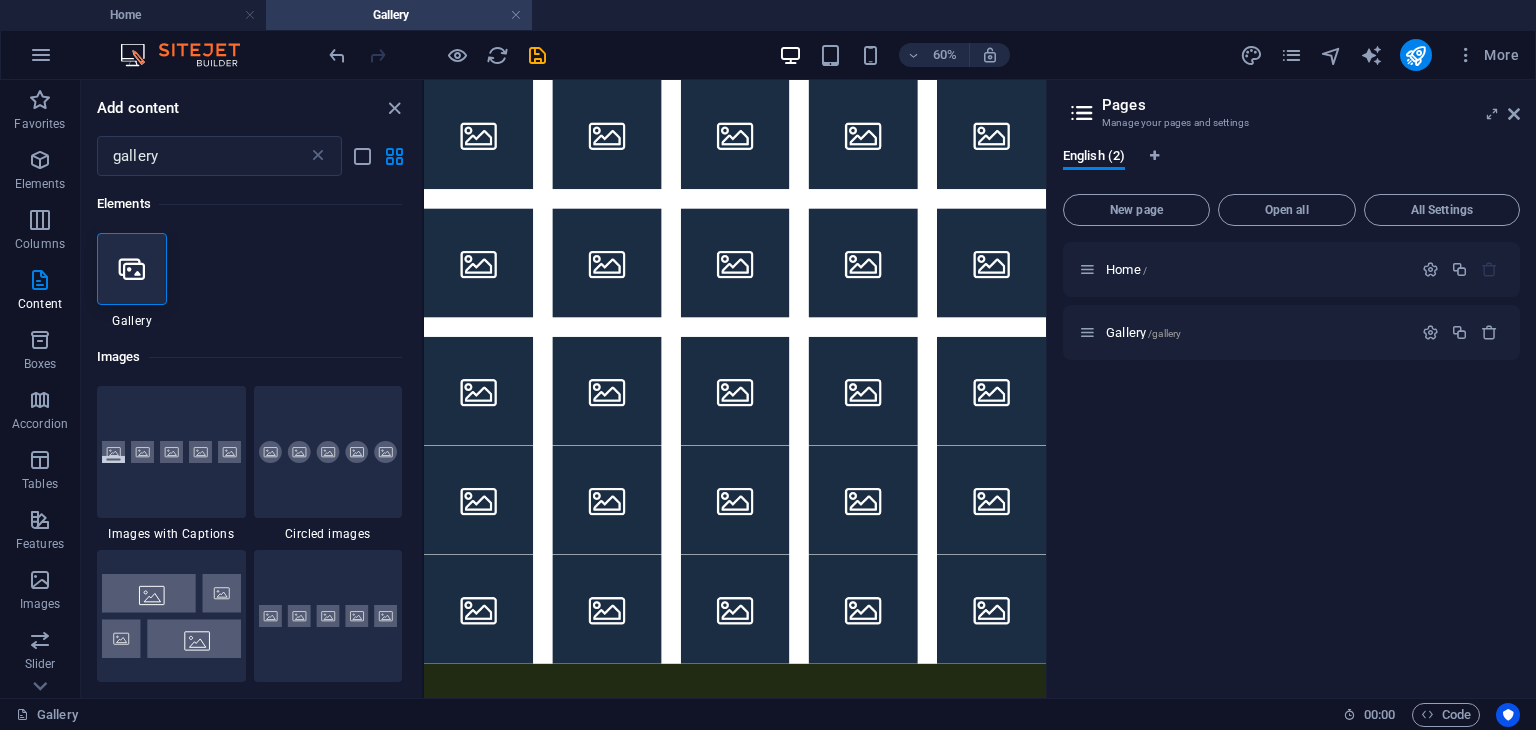 click on "Pages Manage your pages and settings English (2) New page Open all All Settings Home / Gallery /gallery" at bounding box center [1291, 389] 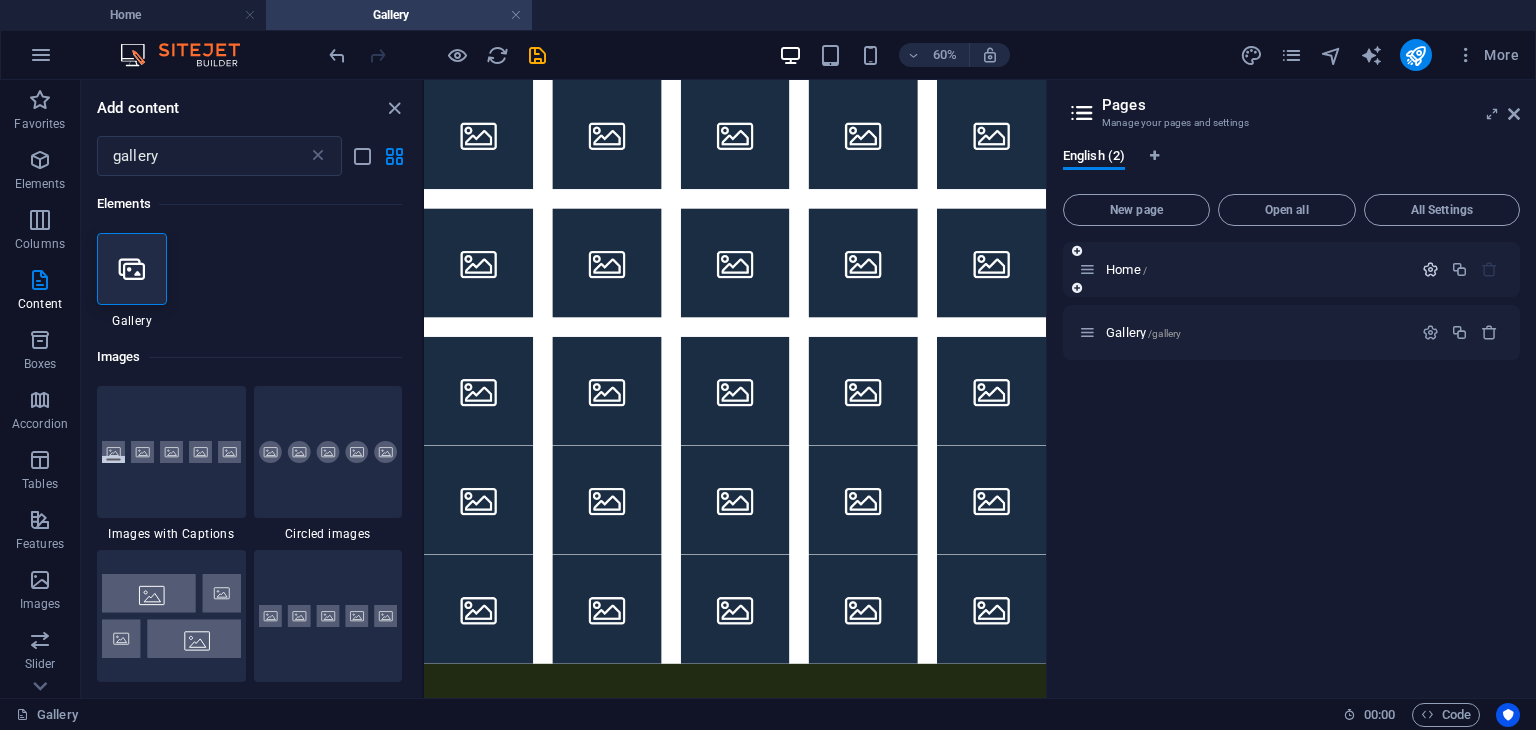 click at bounding box center [1430, 269] 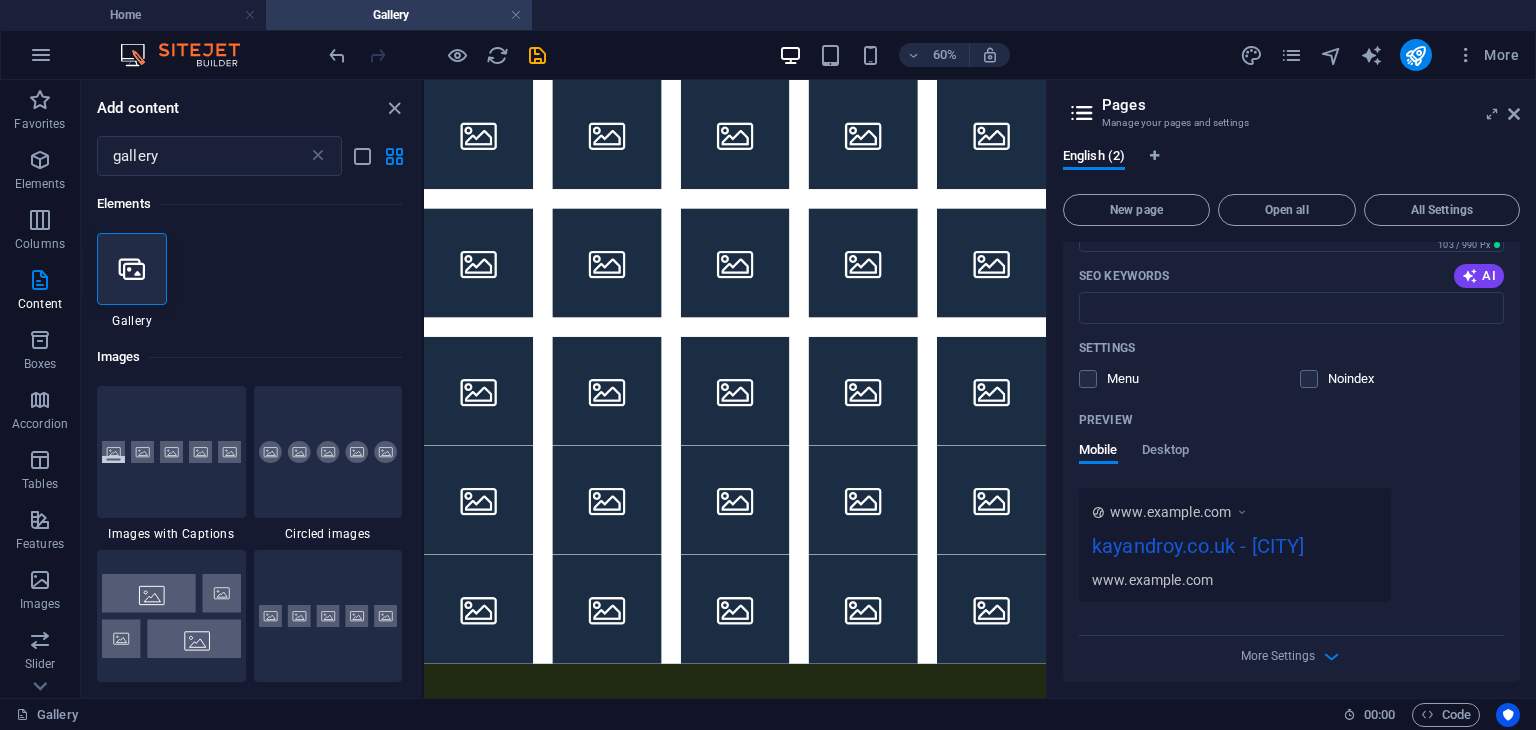 scroll, scrollTop: 360, scrollLeft: 0, axis: vertical 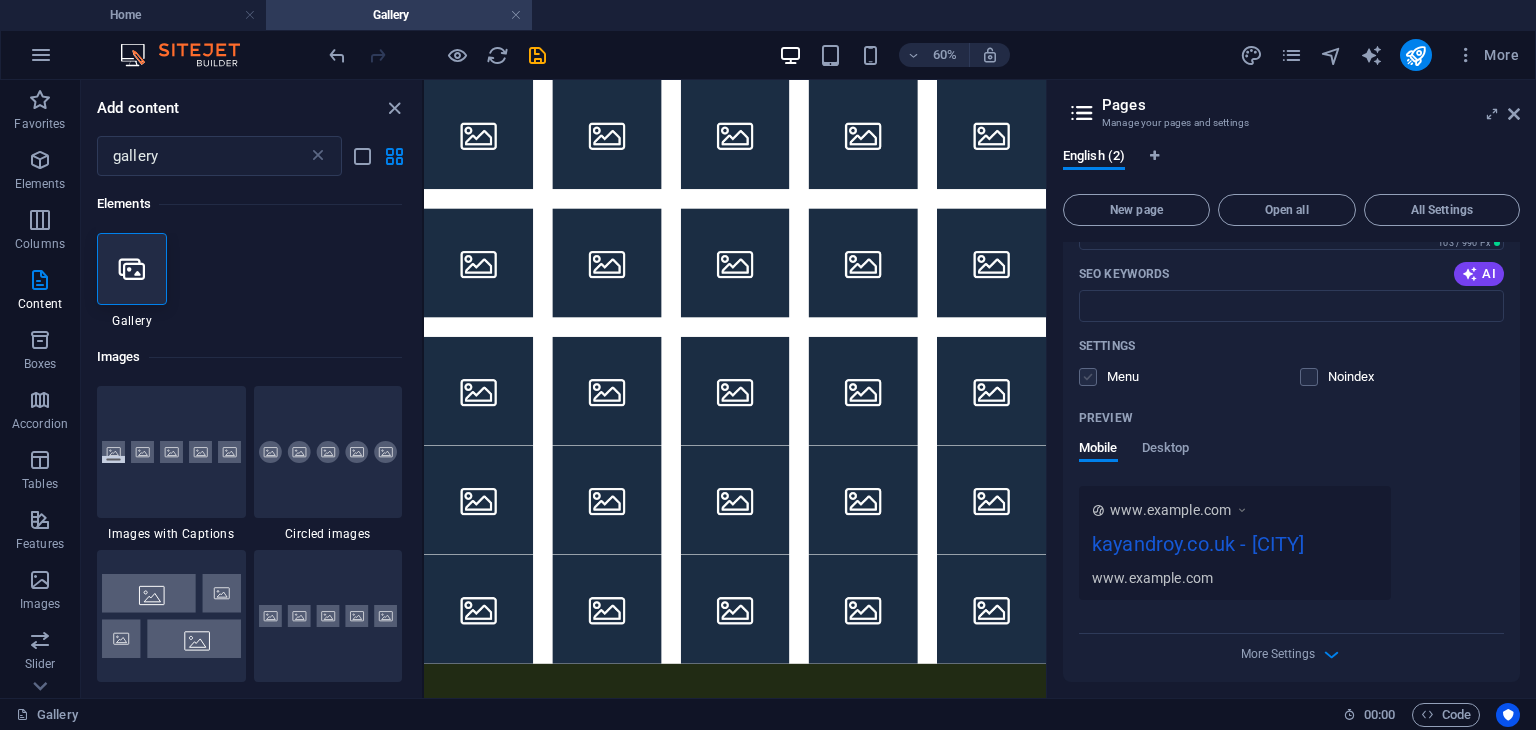 click at bounding box center [1088, 377] 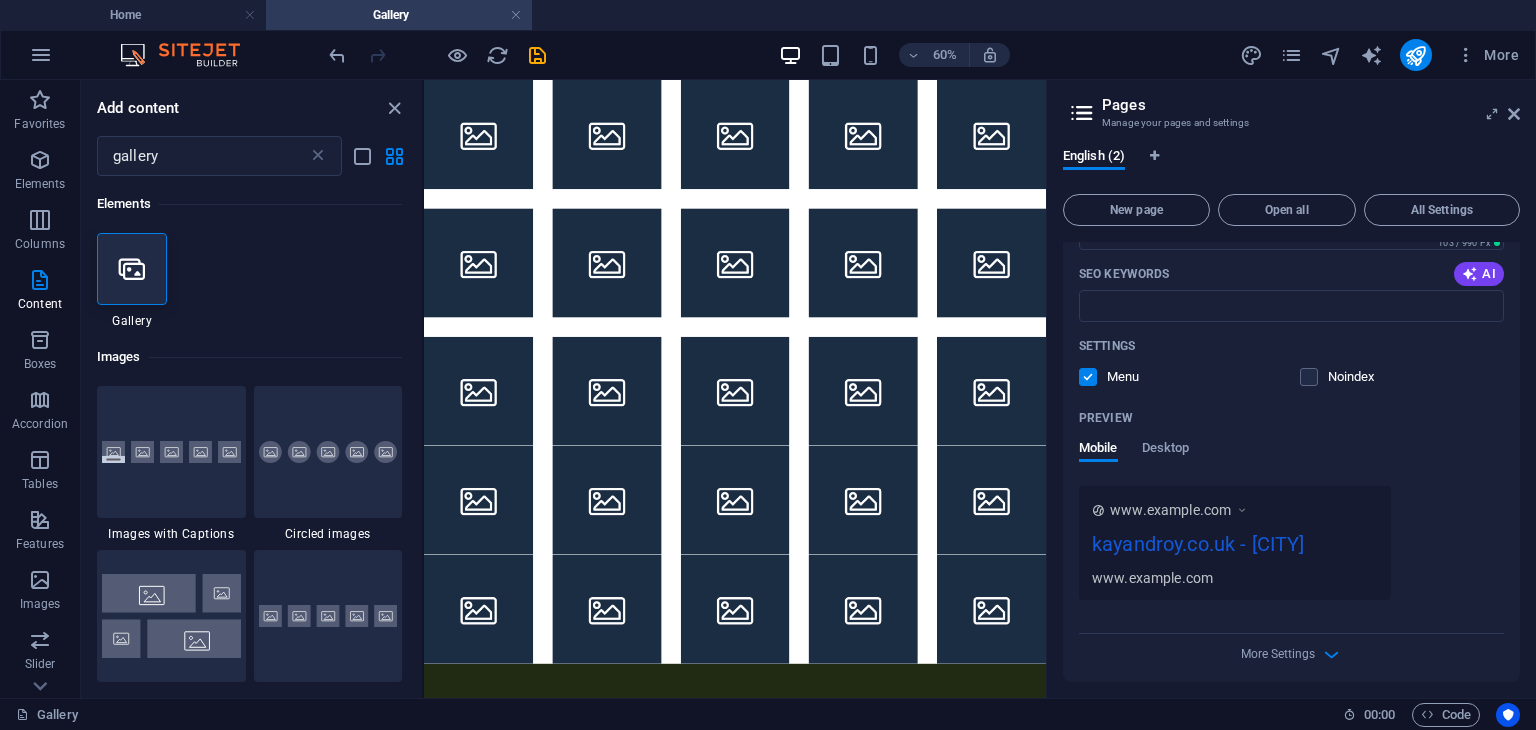 drag, startPoint x: 1512, startPoint y: 490, endPoint x: 1506, endPoint y: 544, distance: 54.33231 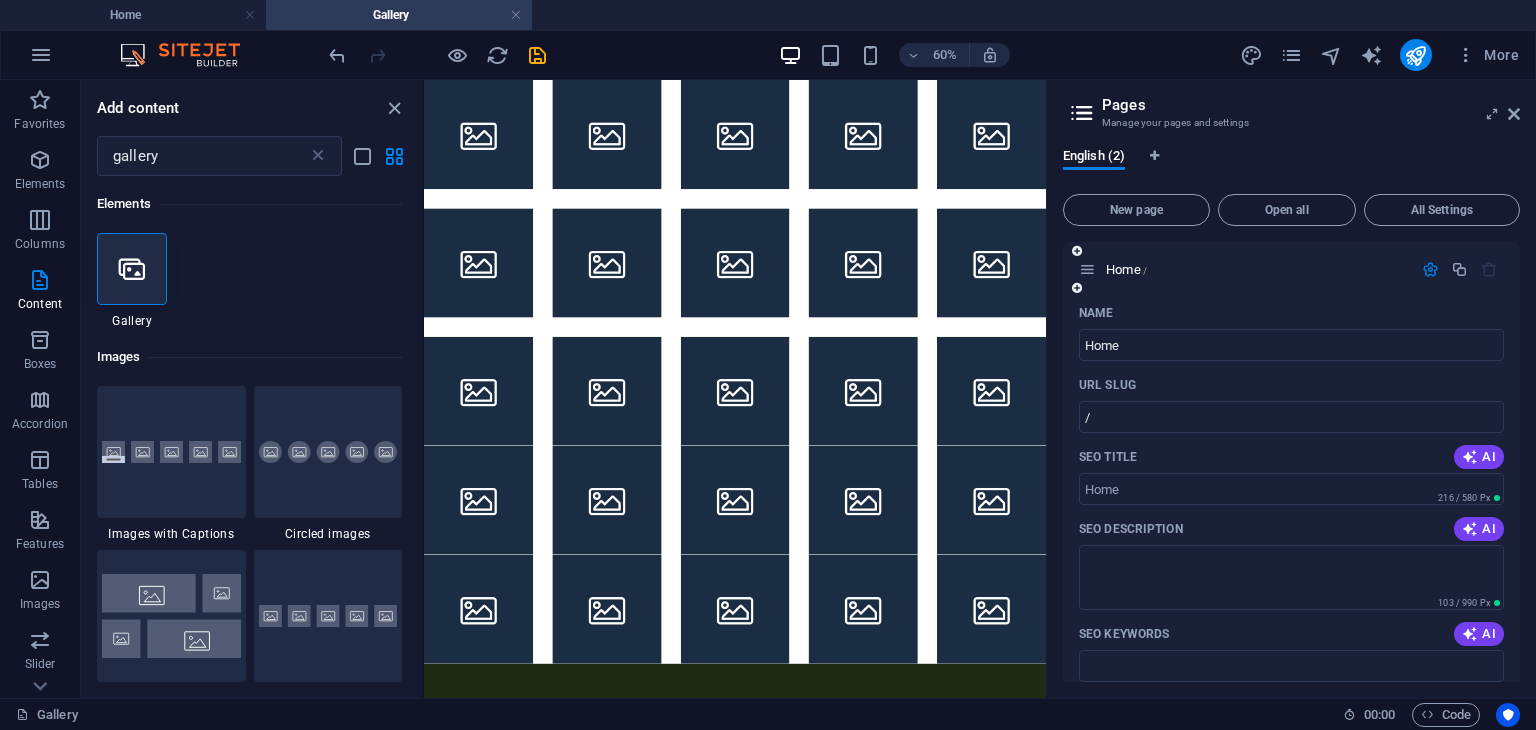 click at bounding box center (1077, 288) 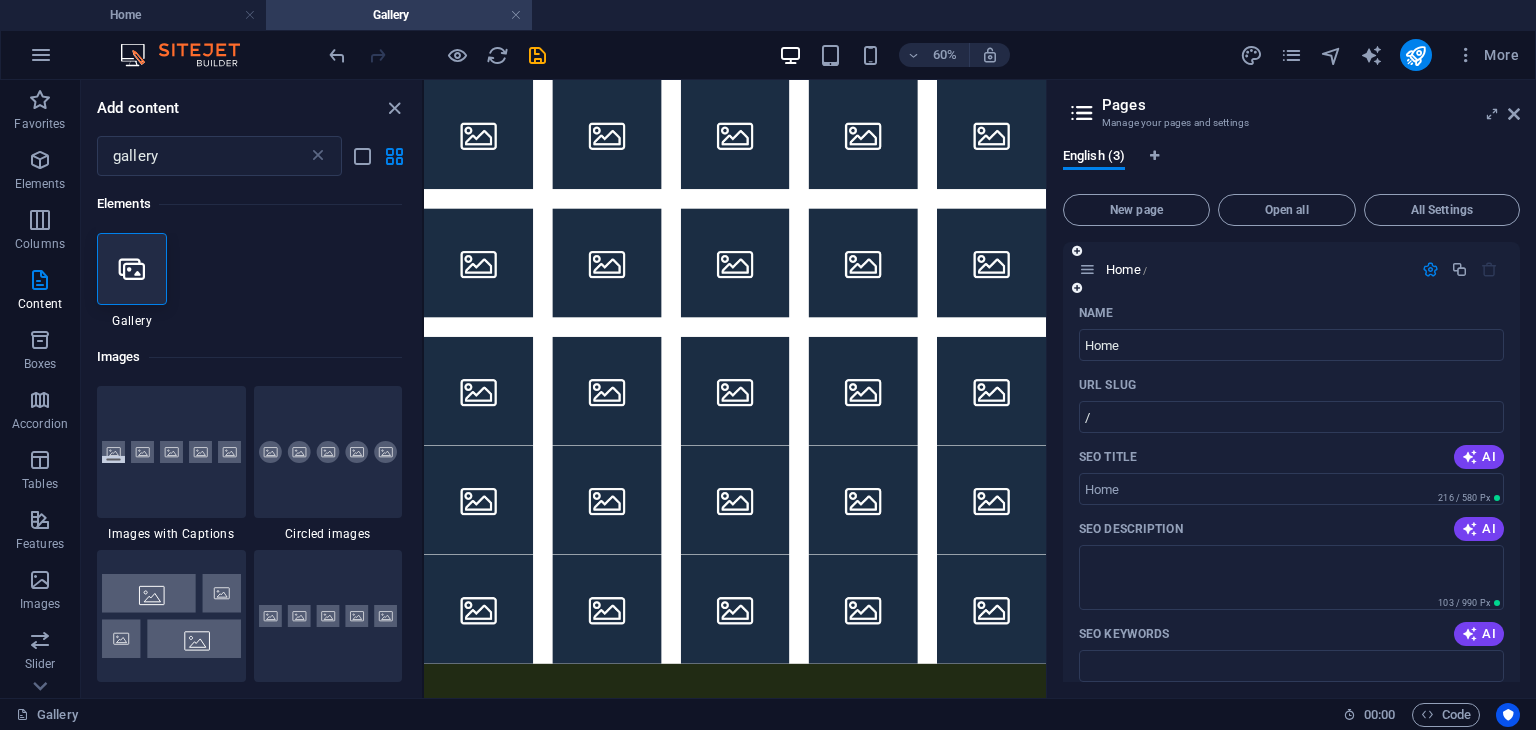 scroll, scrollTop: 691, scrollLeft: 0, axis: vertical 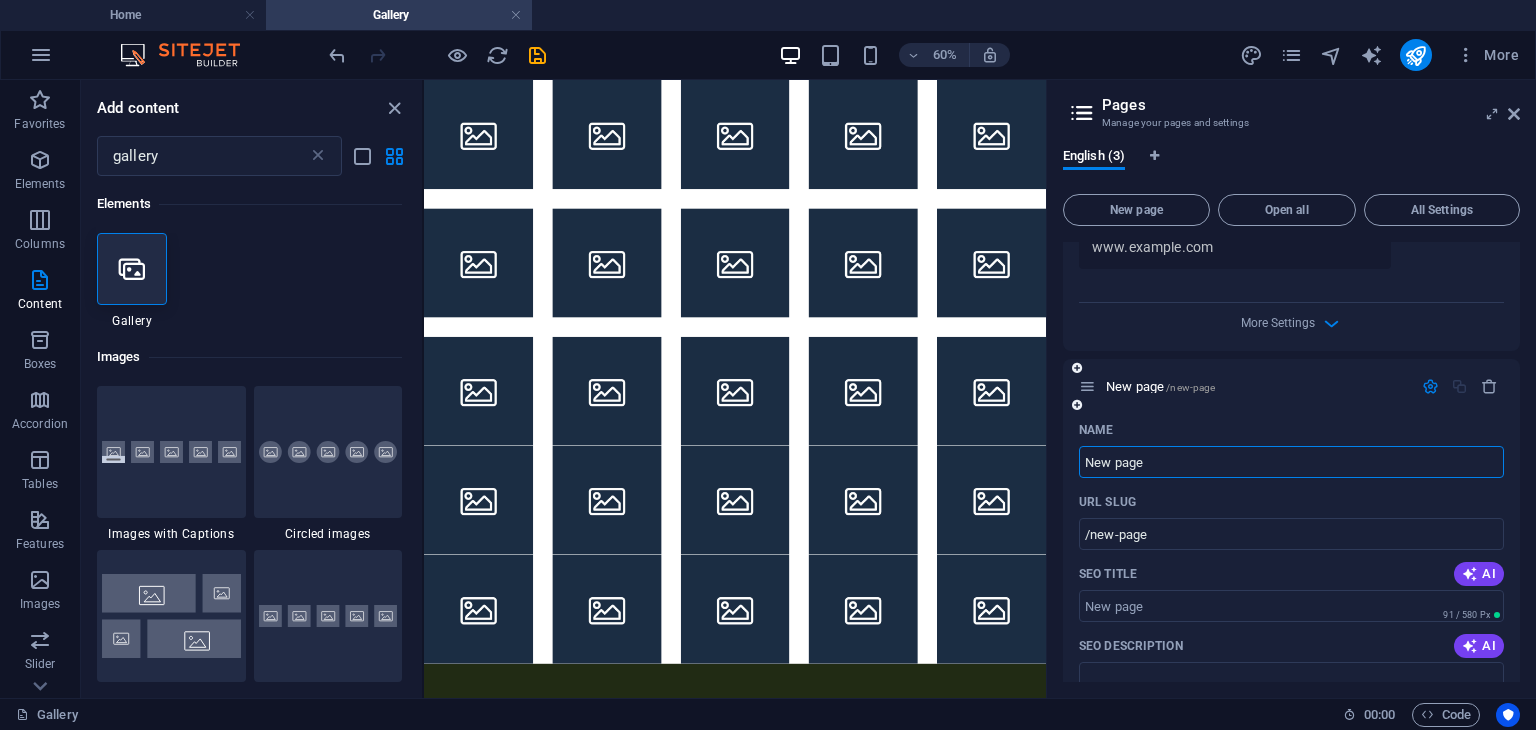 click at bounding box center (1460, 387) 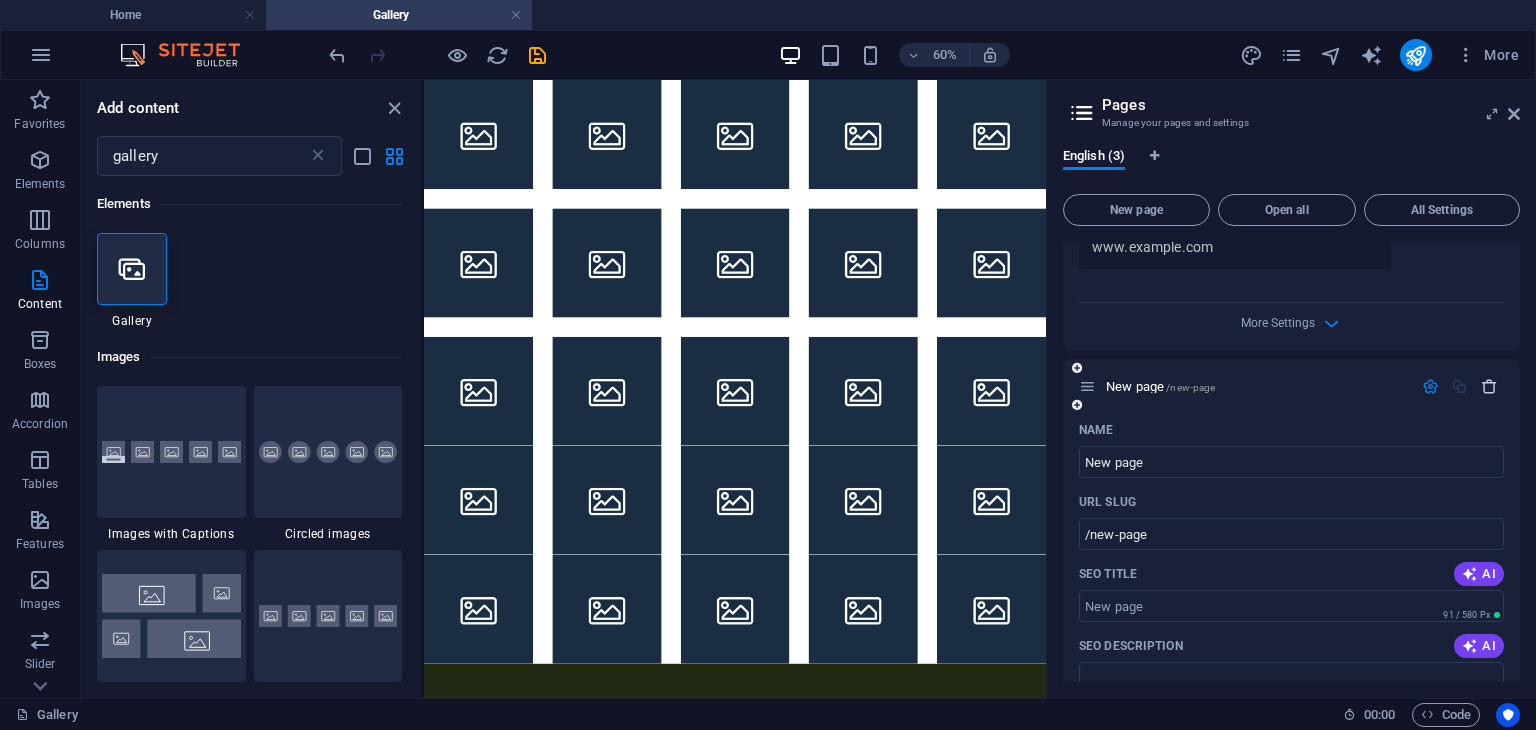 click at bounding box center (1489, 386) 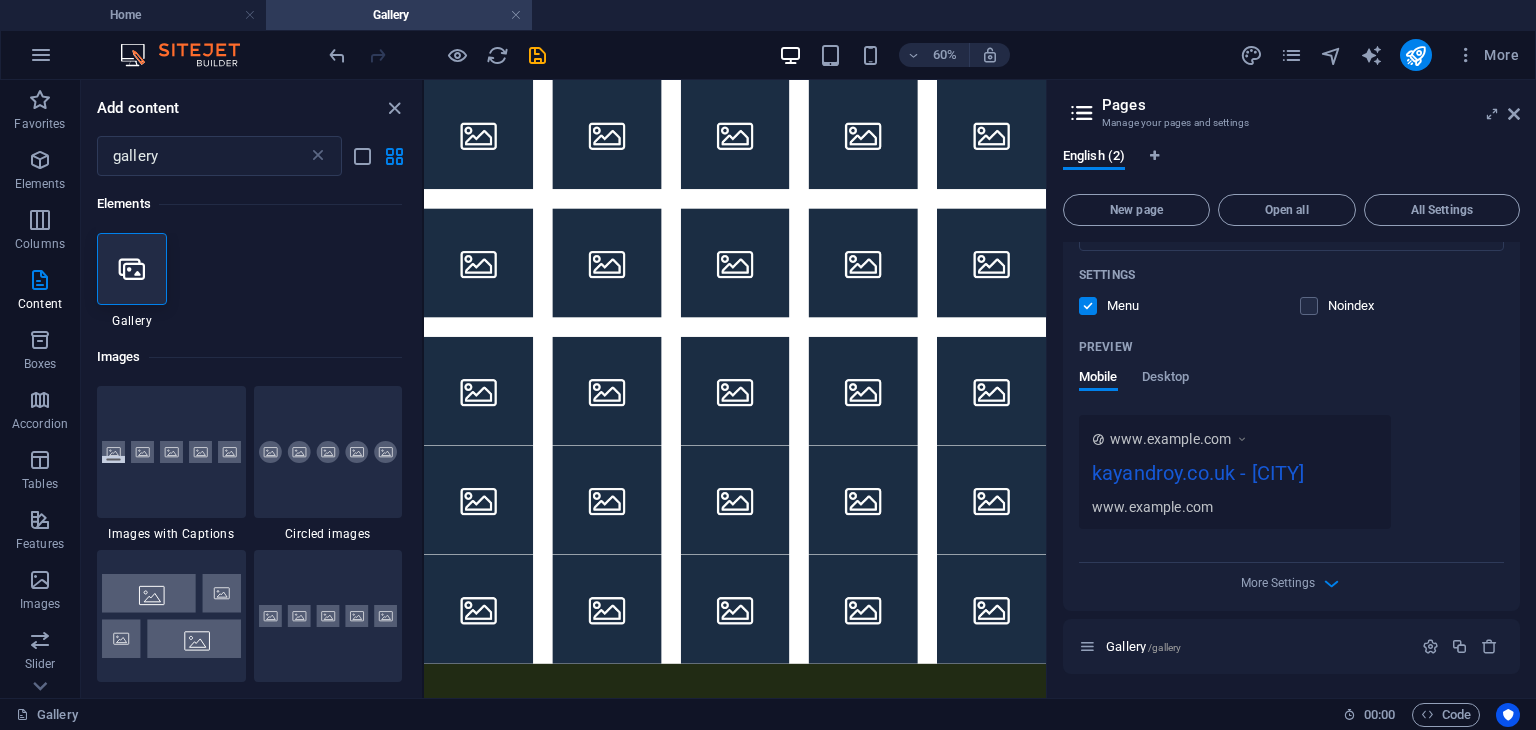 scroll, scrollTop: 431, scrollLeft: 0, axis: vertical 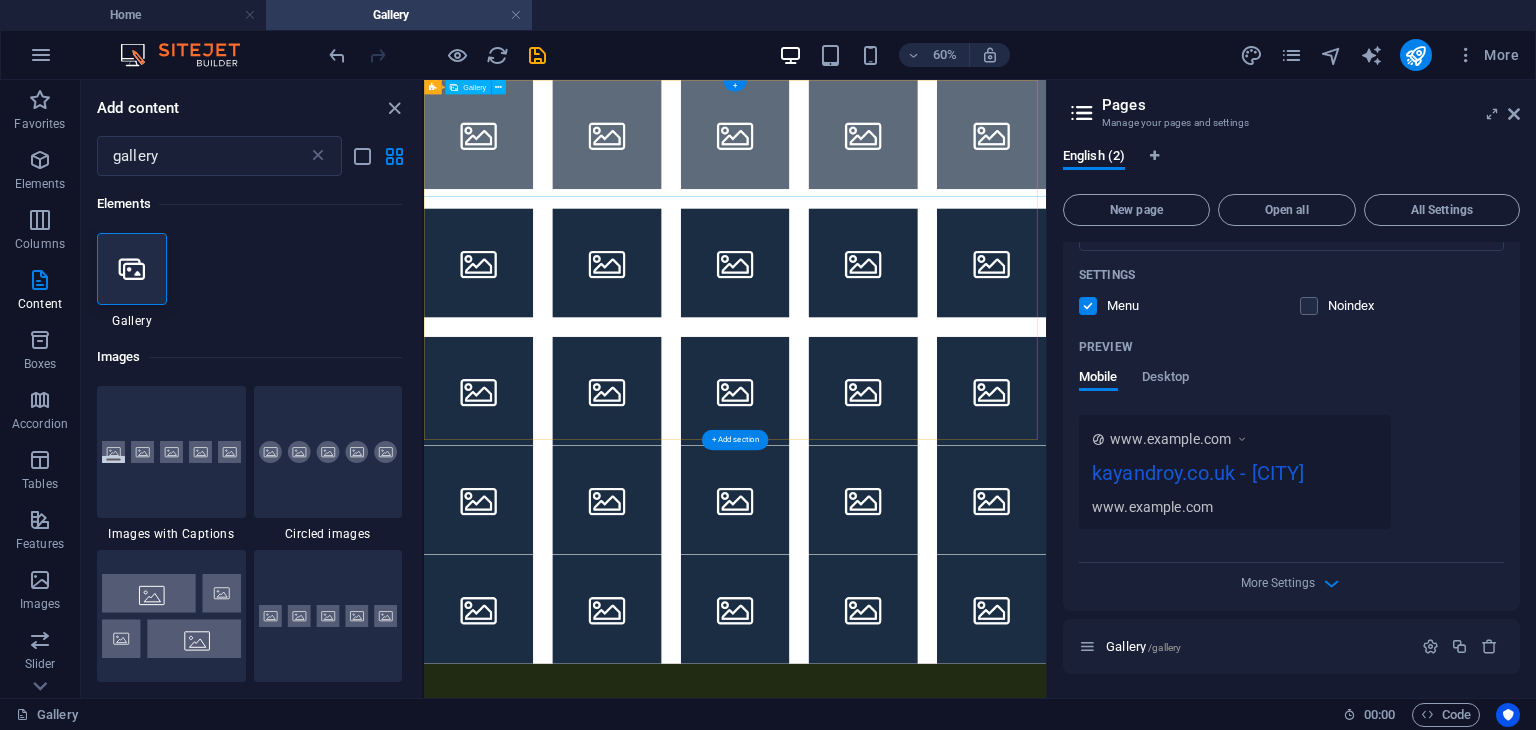 click at bounding box center (515, 171) 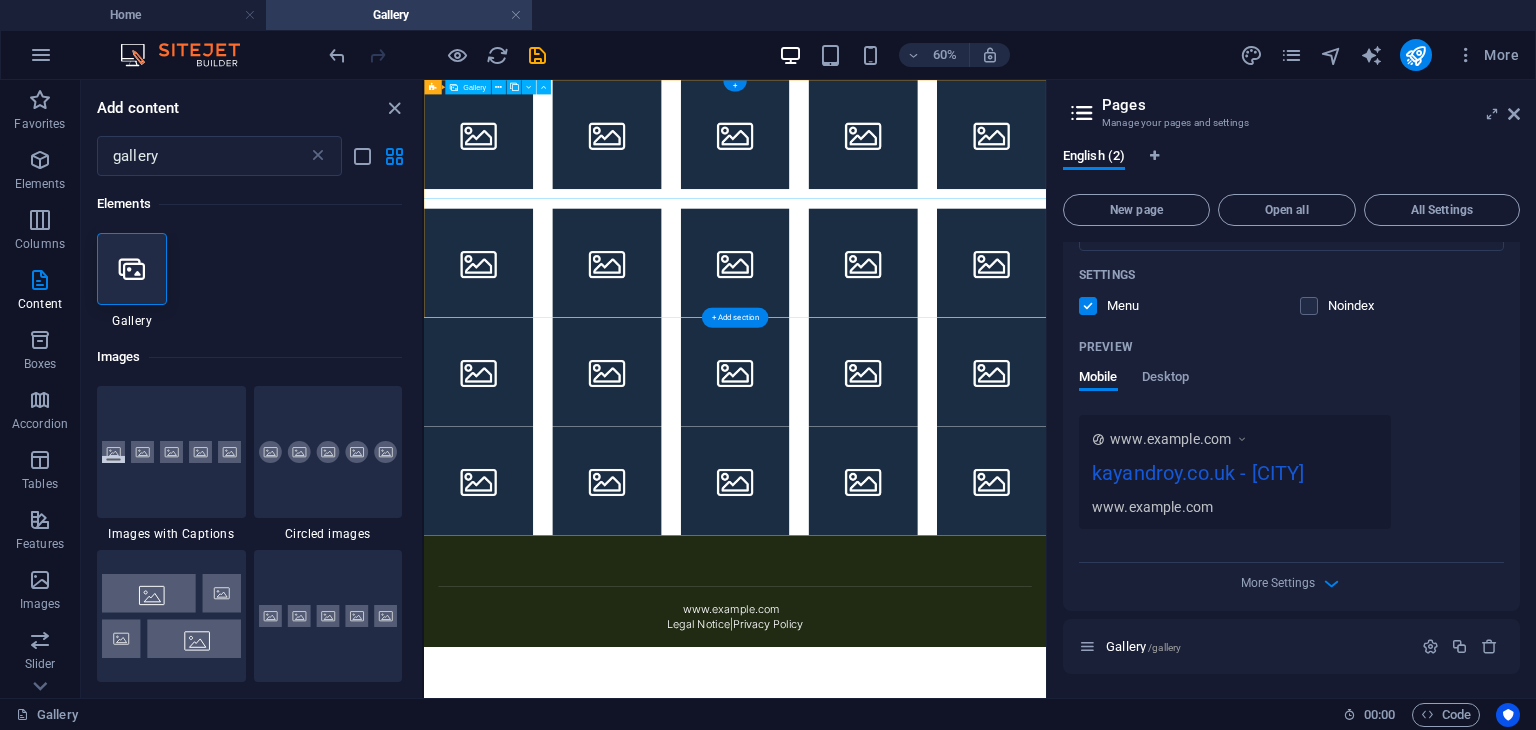 click at bounding box center [515, 171] 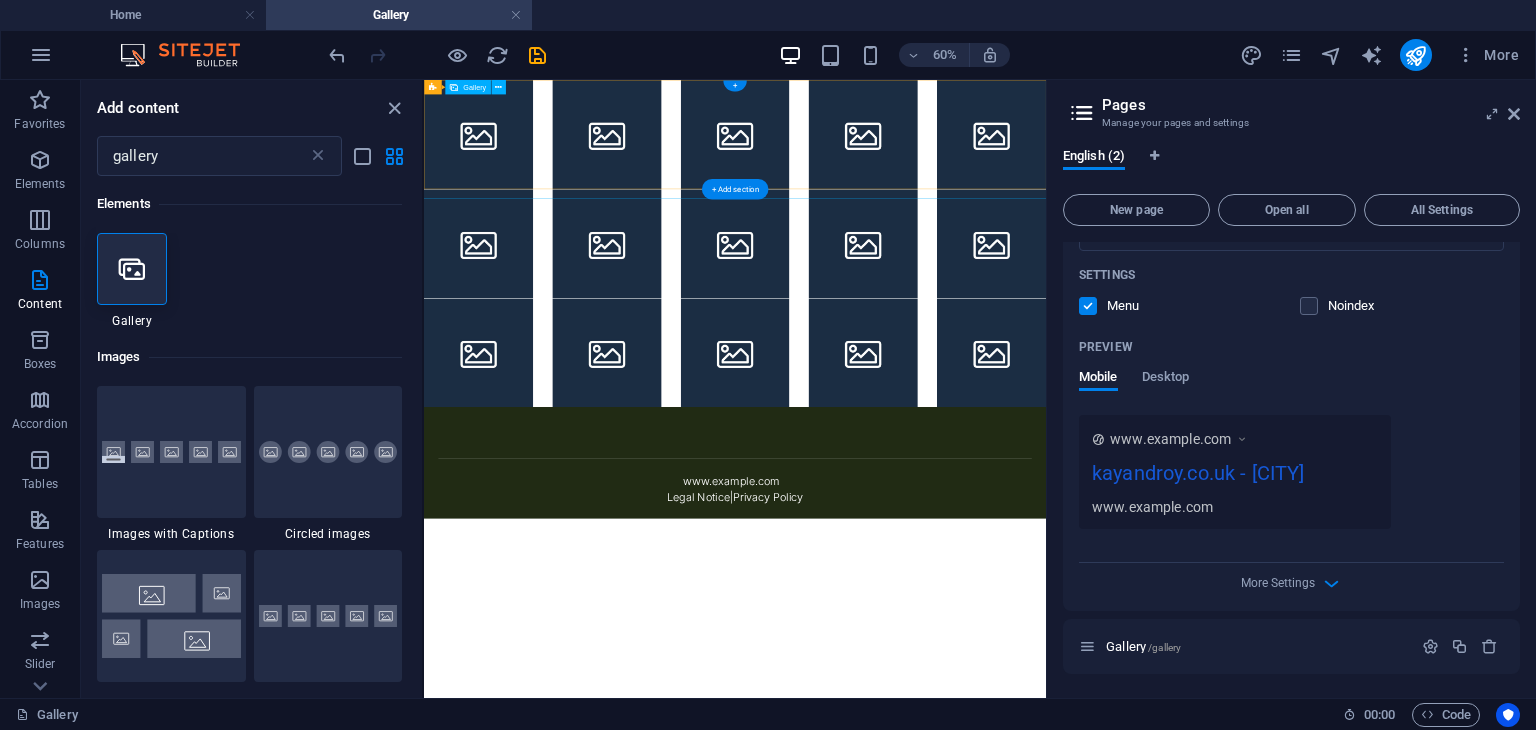 click at bounding box center (515, 171) 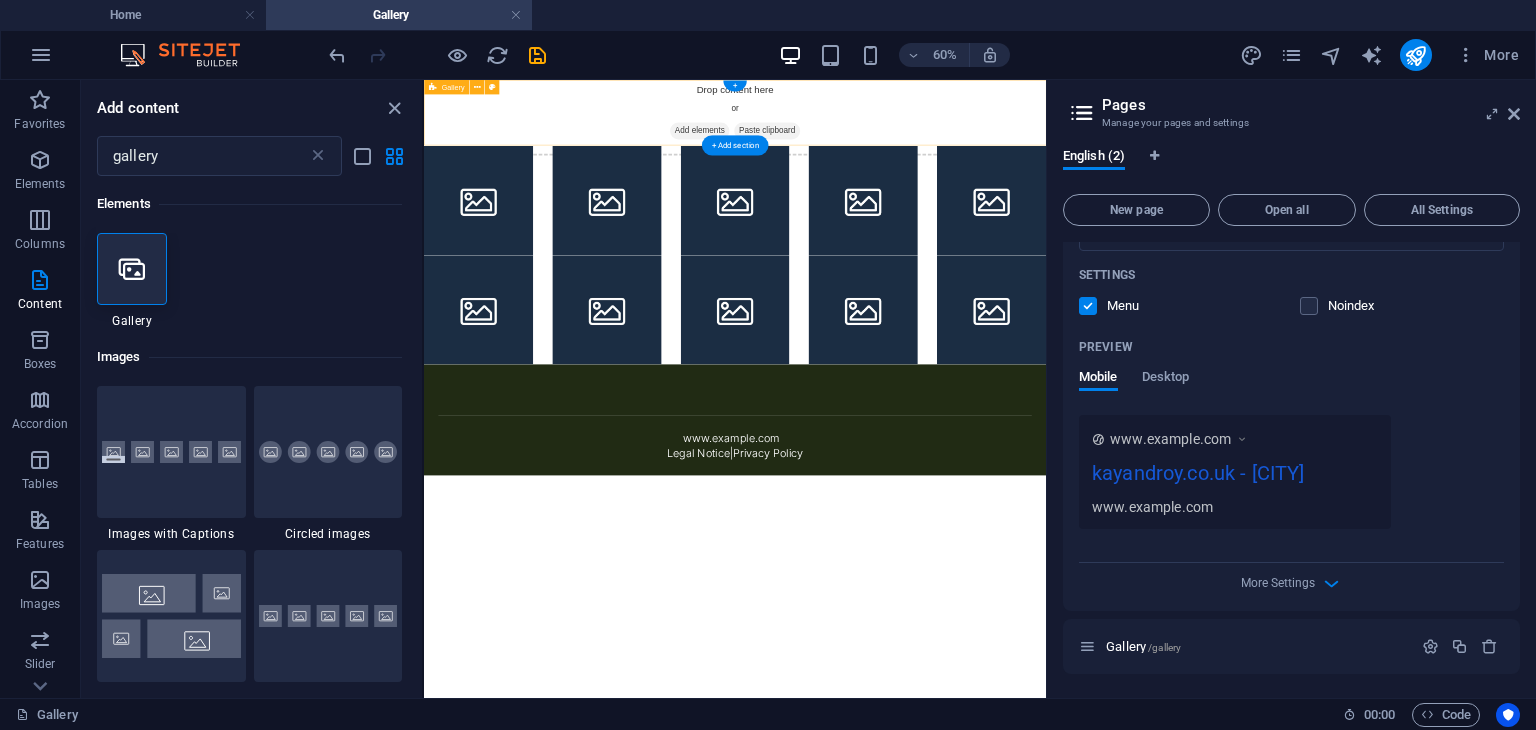click on "Drop content here or  Add elements  Paste clipboard" at bounding box center (942, 135) 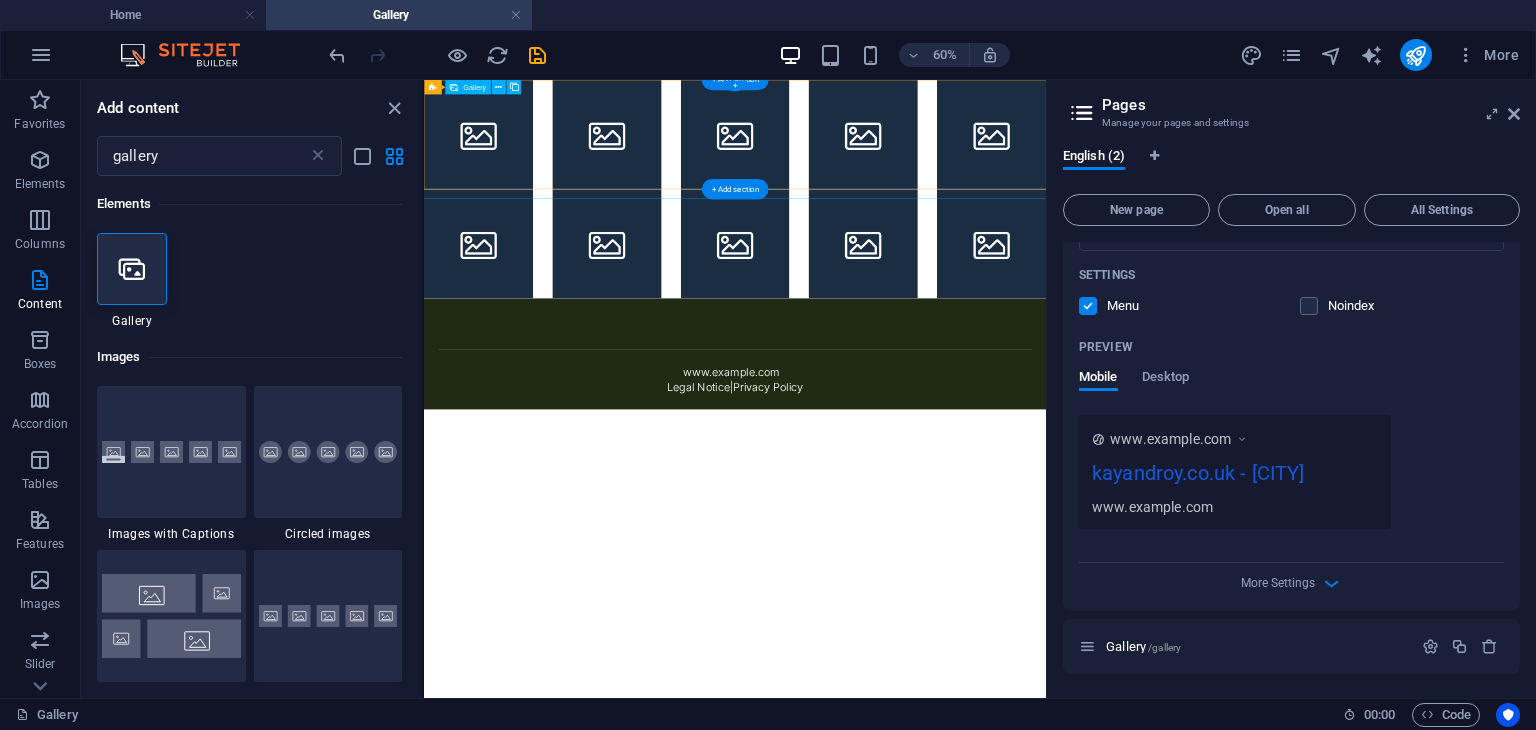 click at bounding box center [515, 171] 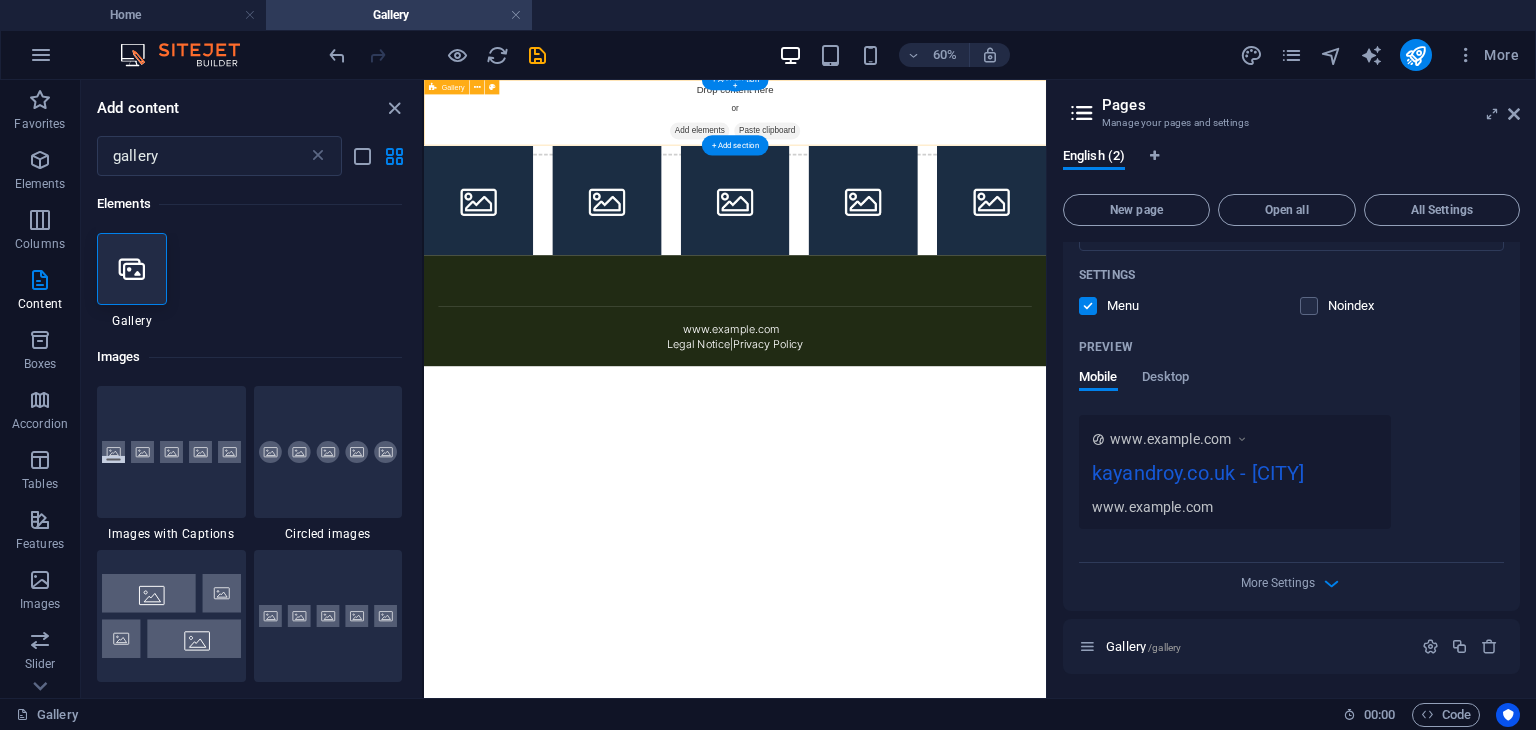 click on "Drop content here or  Add elements  Paste clipboard" at bounding box center [942, 135] 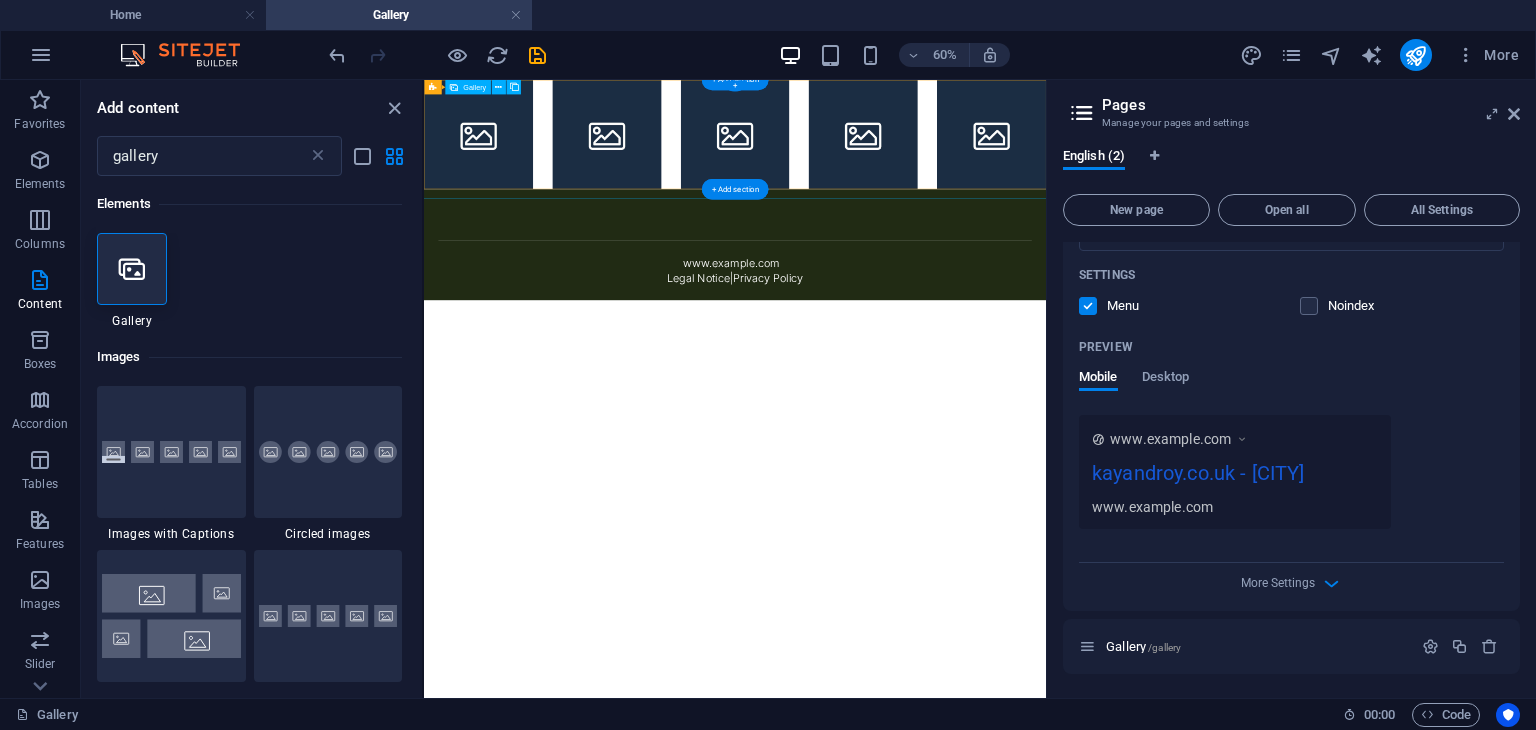 click at bounding box center [515, 171] 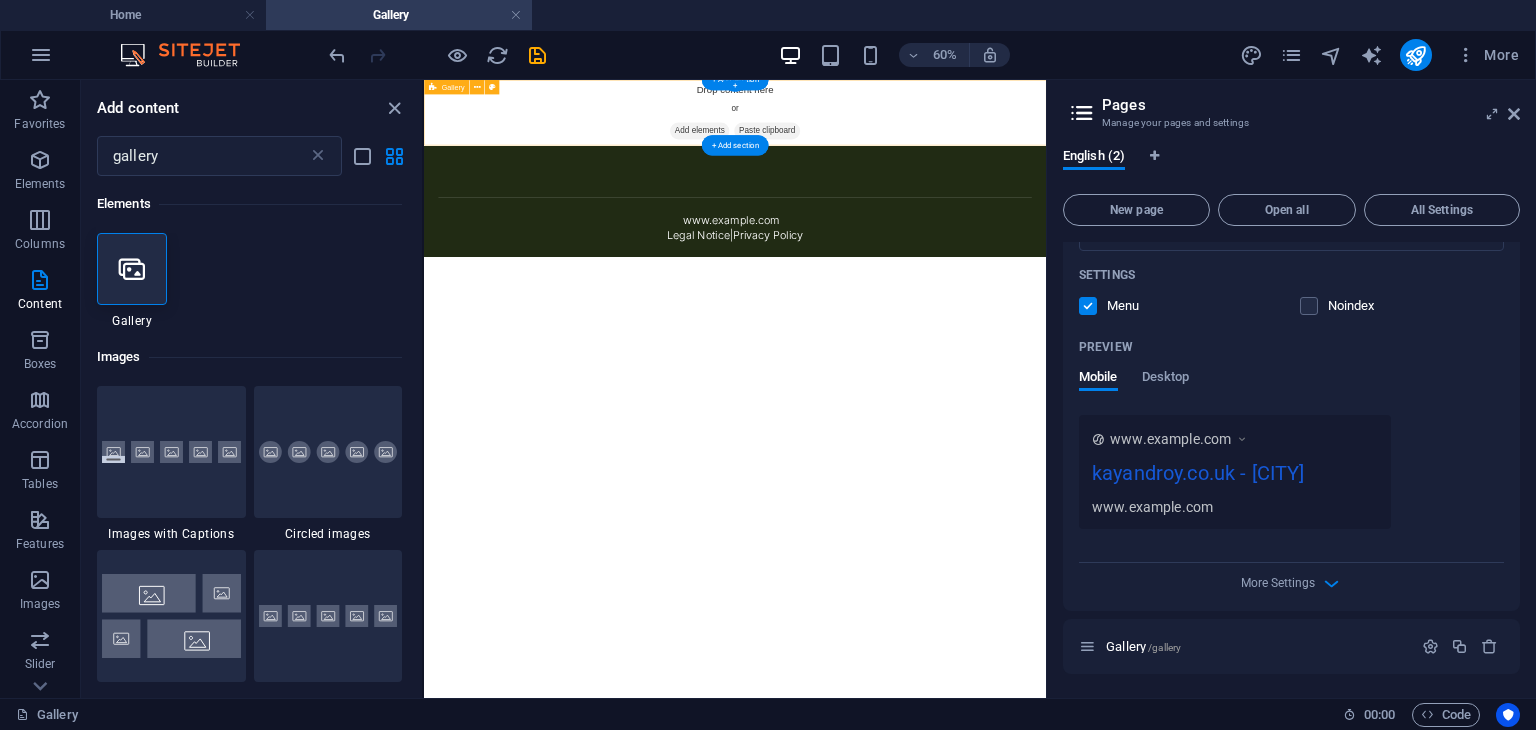 click on "Drop content here or  Add elements  Paste clipboard" at bounding box center (942, 135) 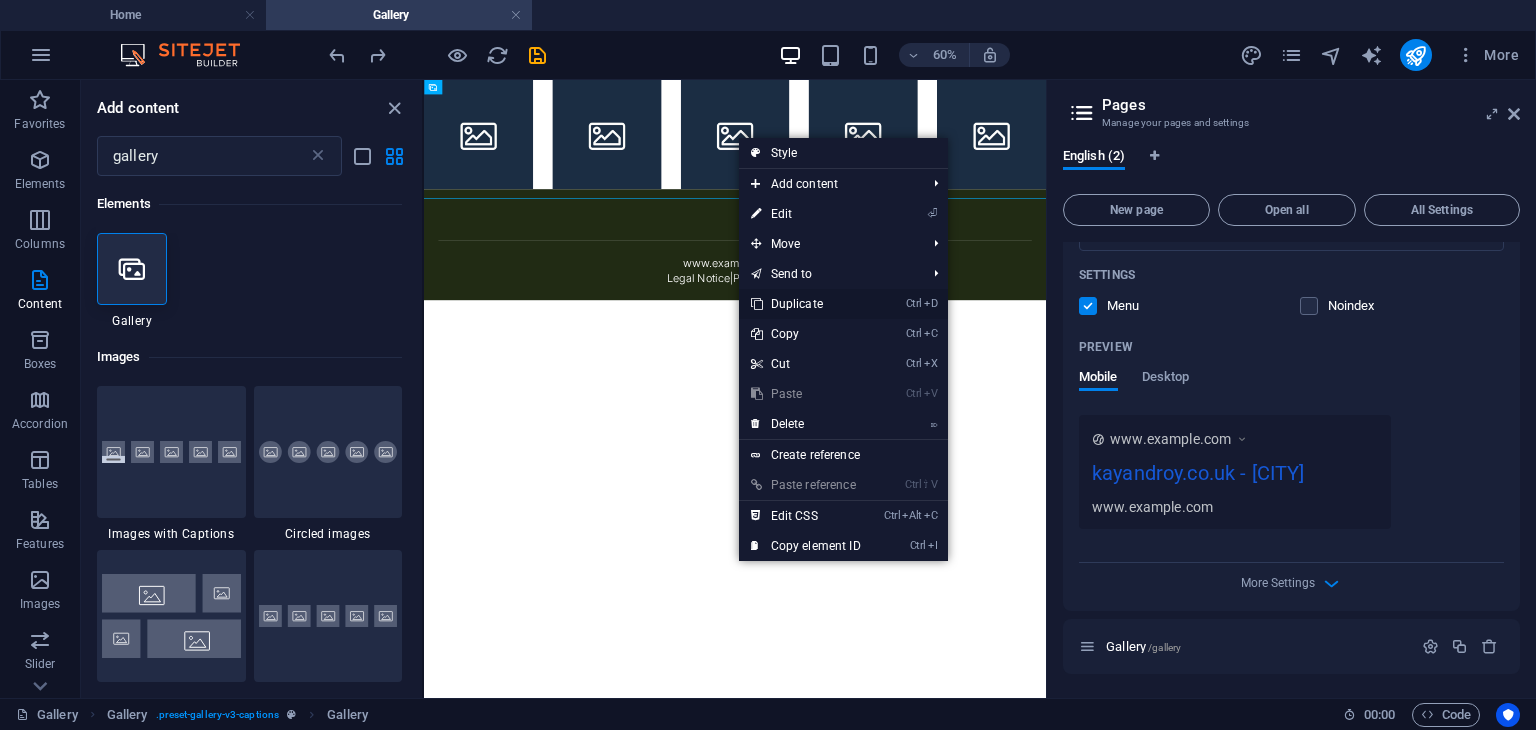 click on "Ctrl D  Duplicate" at bounding box center (806, 304) 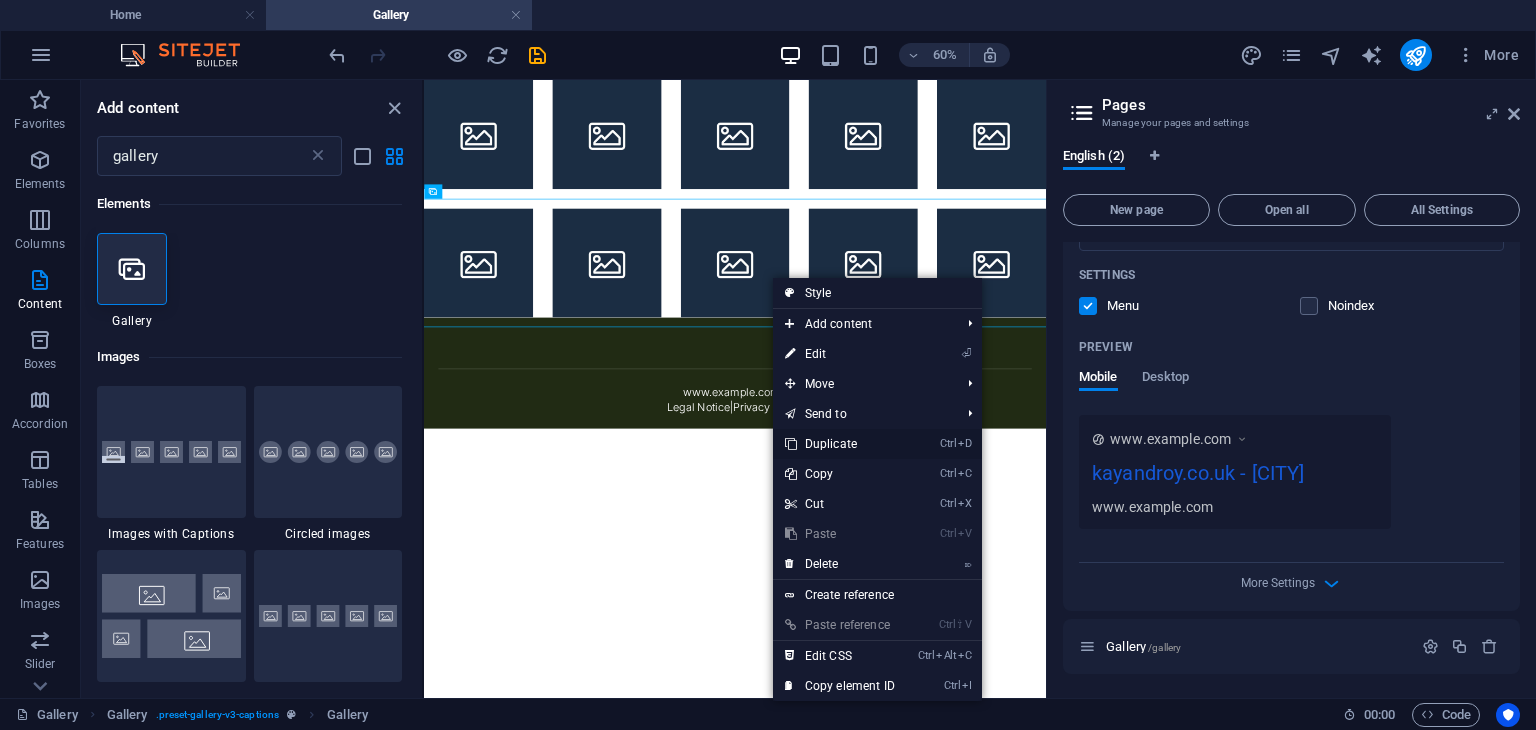 click on "Ctrl D  Duplicate" at bounding box center [840, 444] 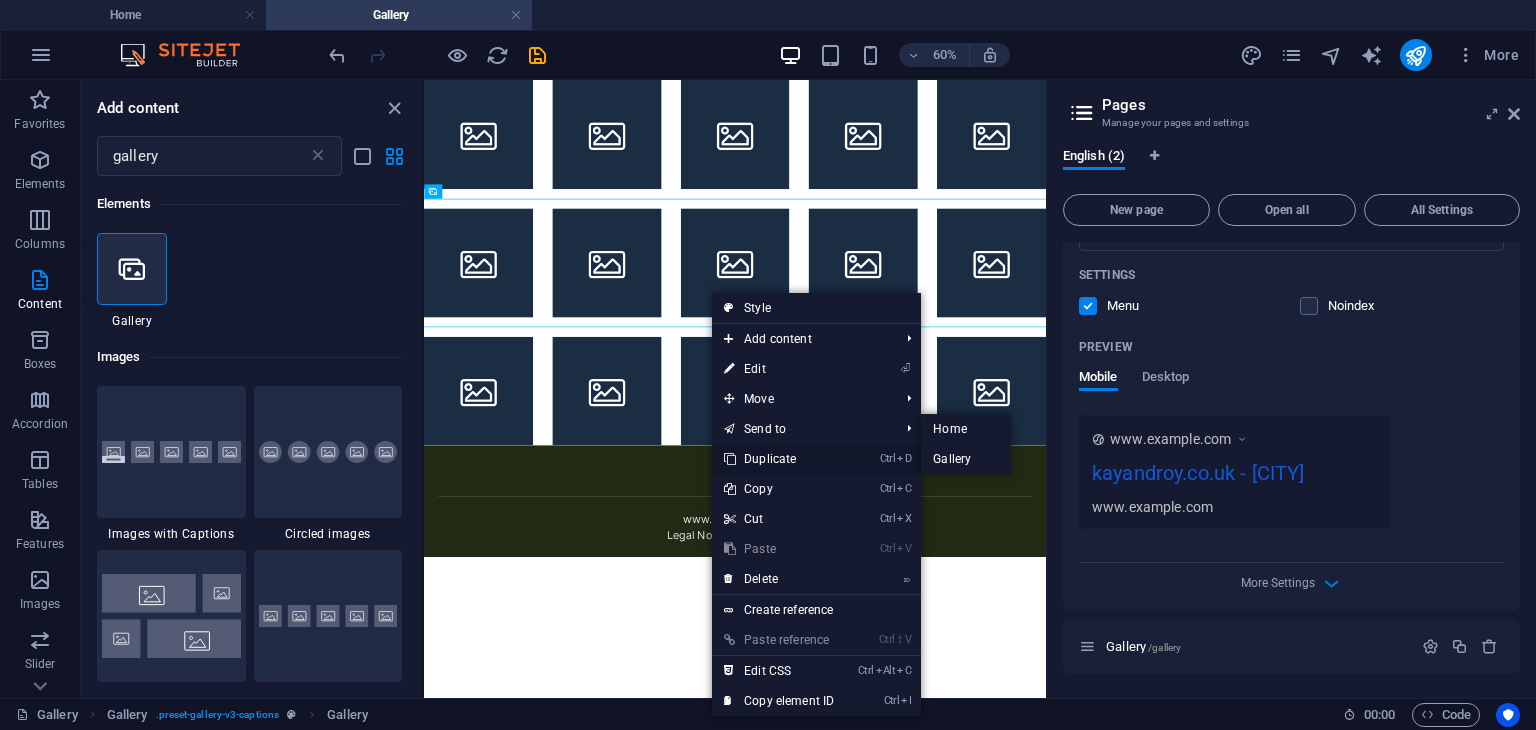 click on "Ctrl D  Duplicate" at bounding box center [779, 459] 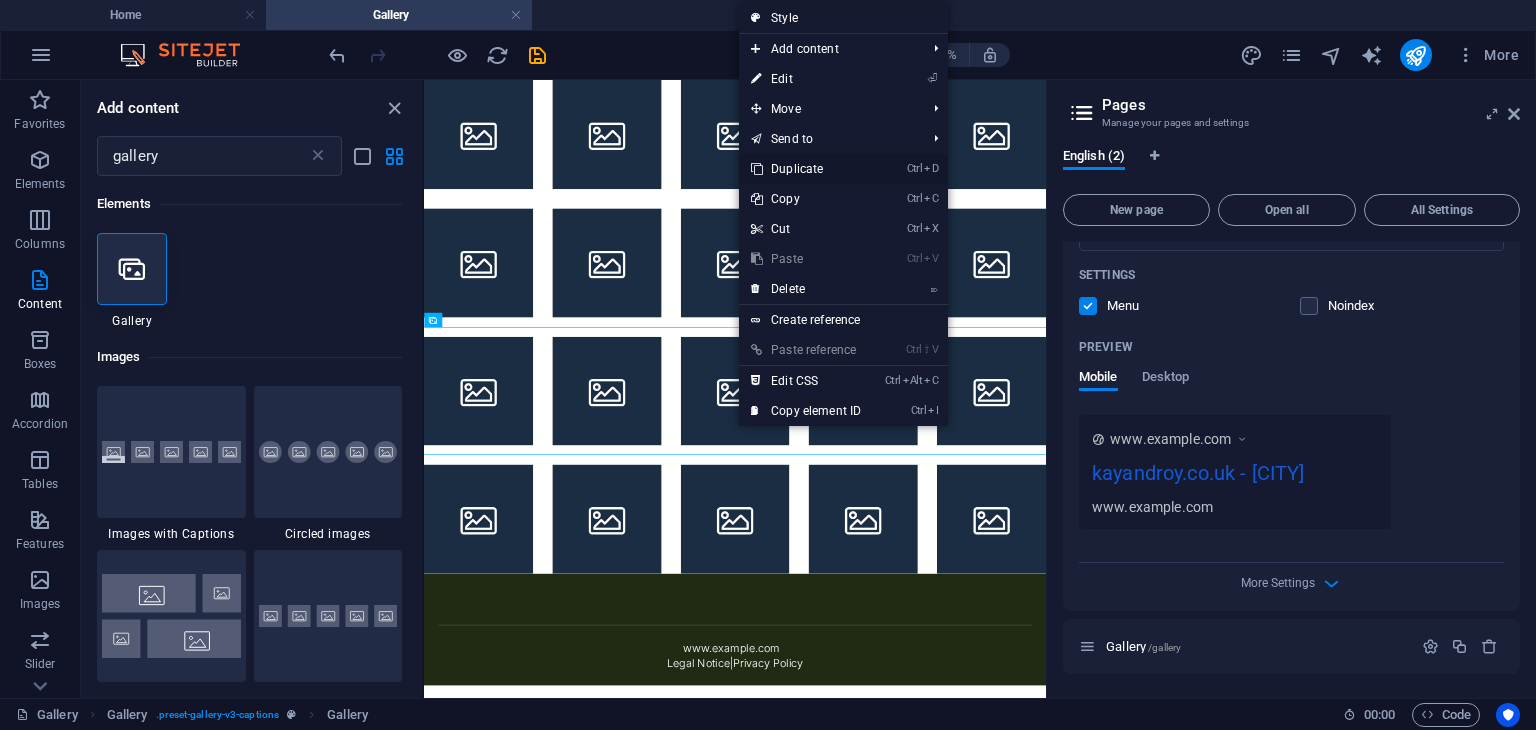 click on "Ctrl D  Duplicate" at bounding box center [806, 169] 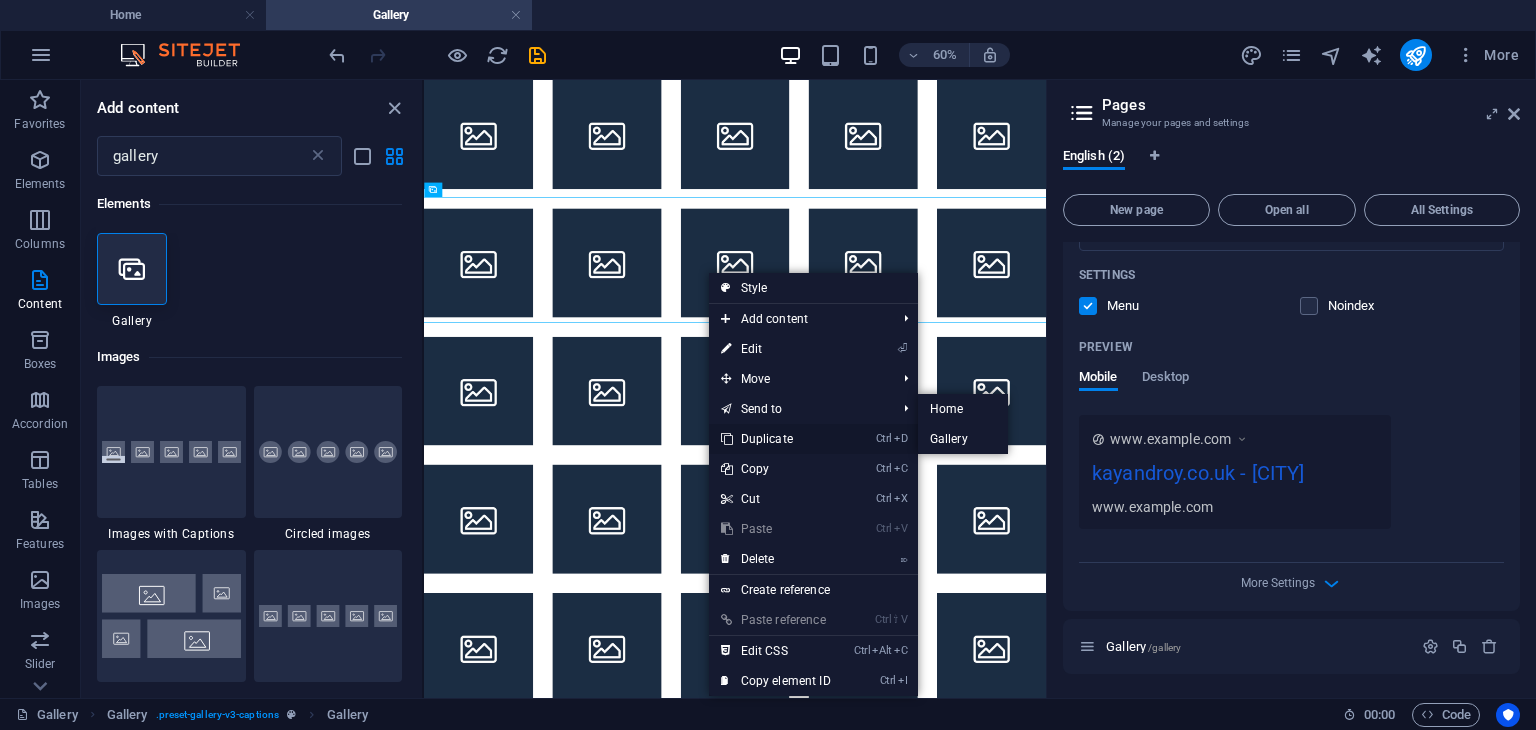 click on "Ctrl D  Duplicate" at bounding box center [776, 439] 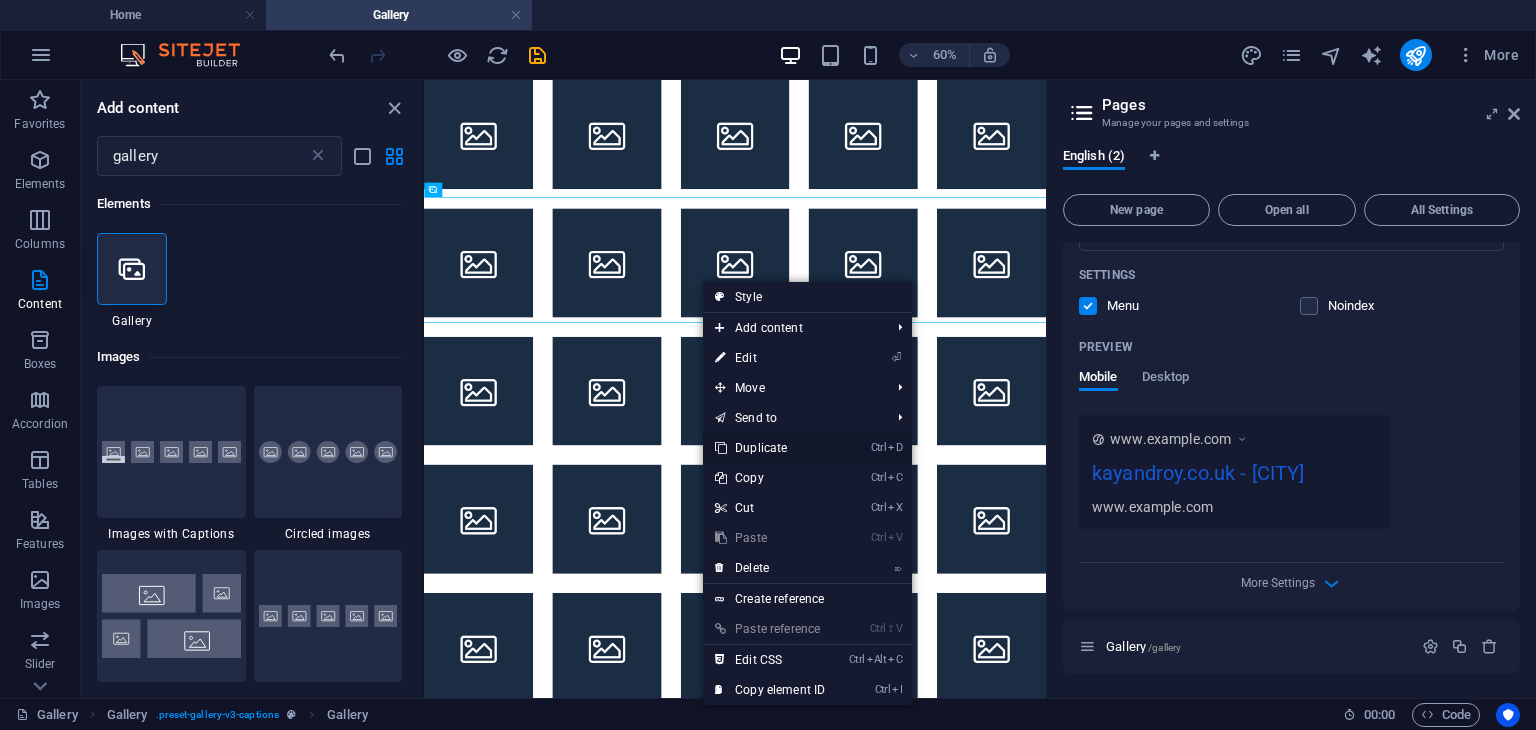 click on "Ctrl D  Duplicate" at bounding box center (770, 448) 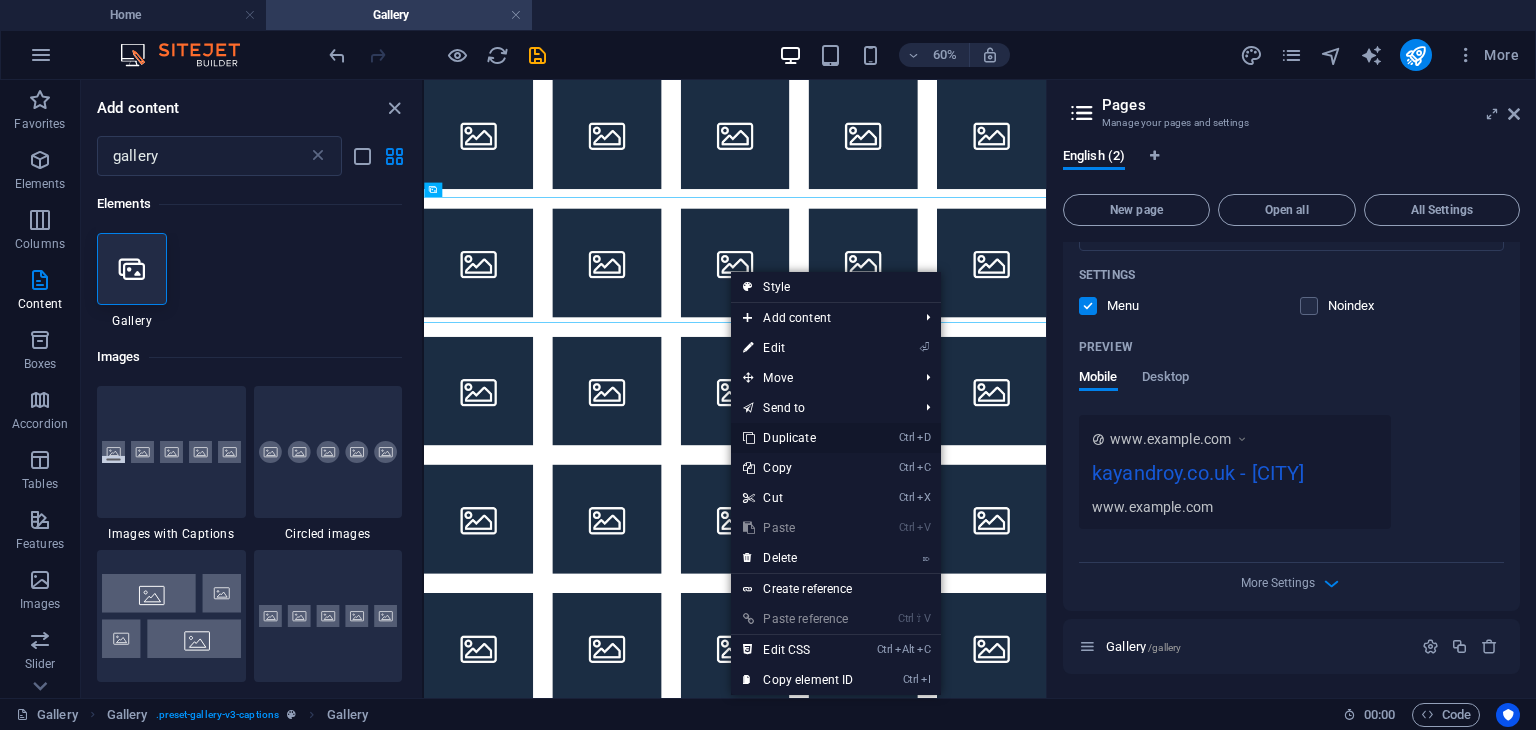 click on "Ctrl D  Duplicate" at bounding box center (798, 438) 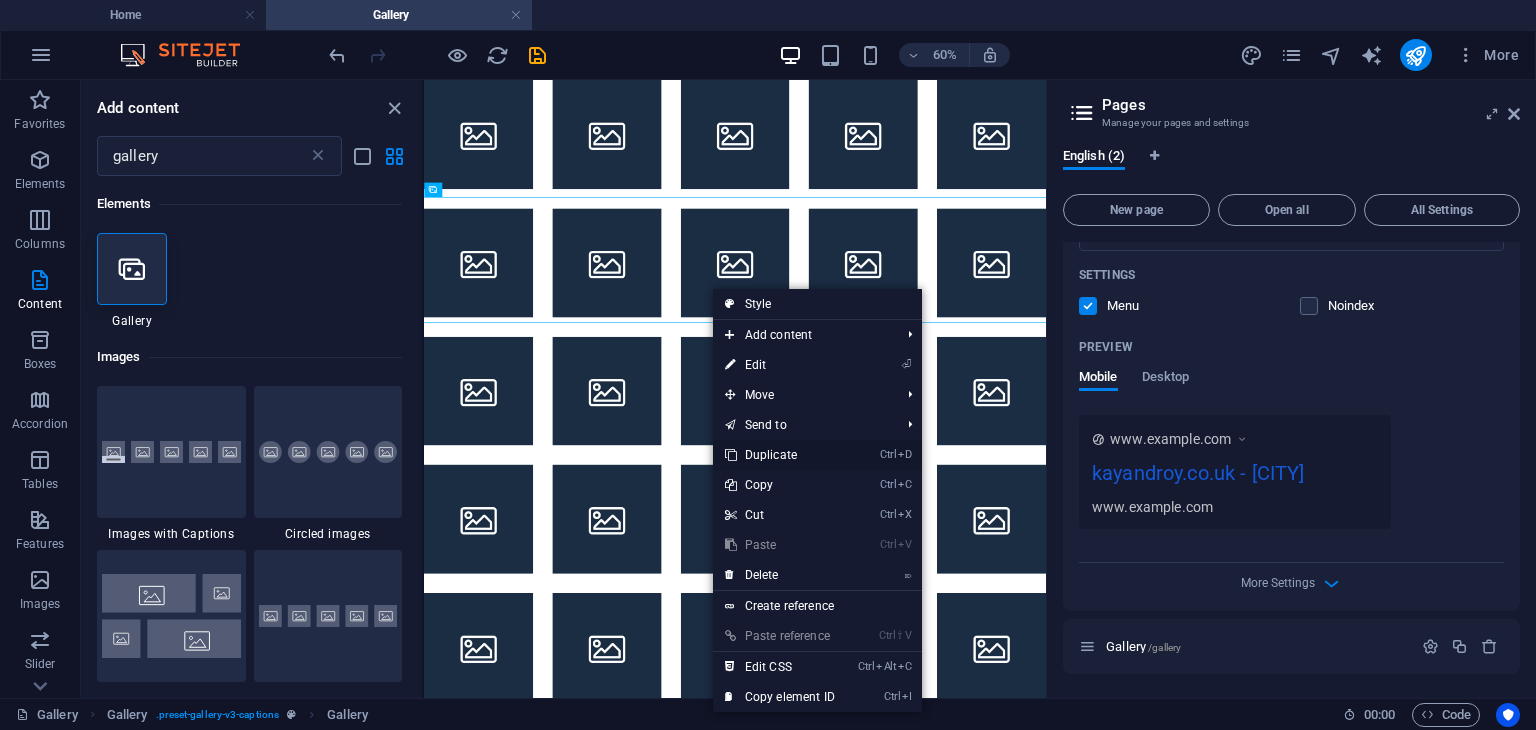 click on "Ctrl D  Duplicate" at bounding box center [780, 455] 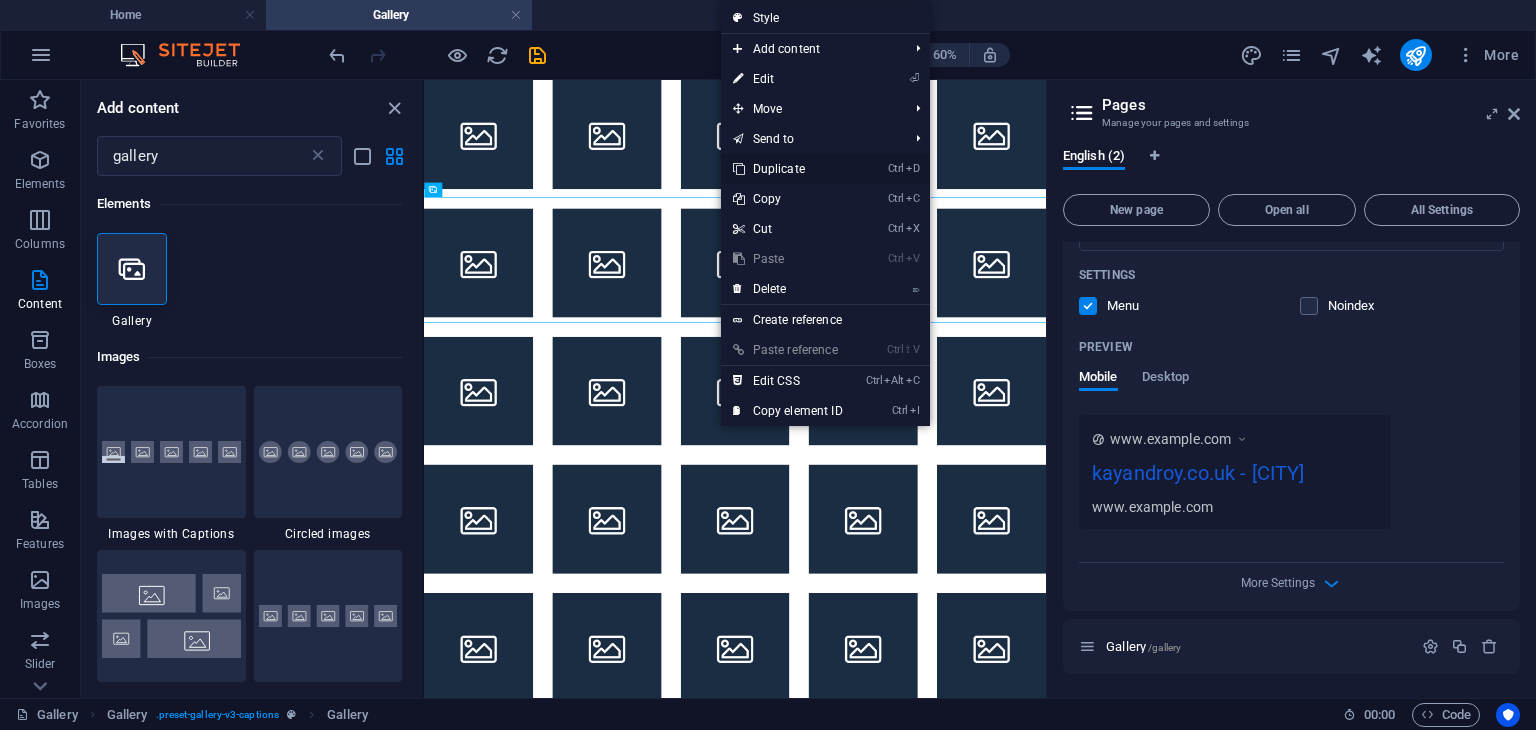 click on "Ctrl D  Duplicate" at bounding box center (788, 169) 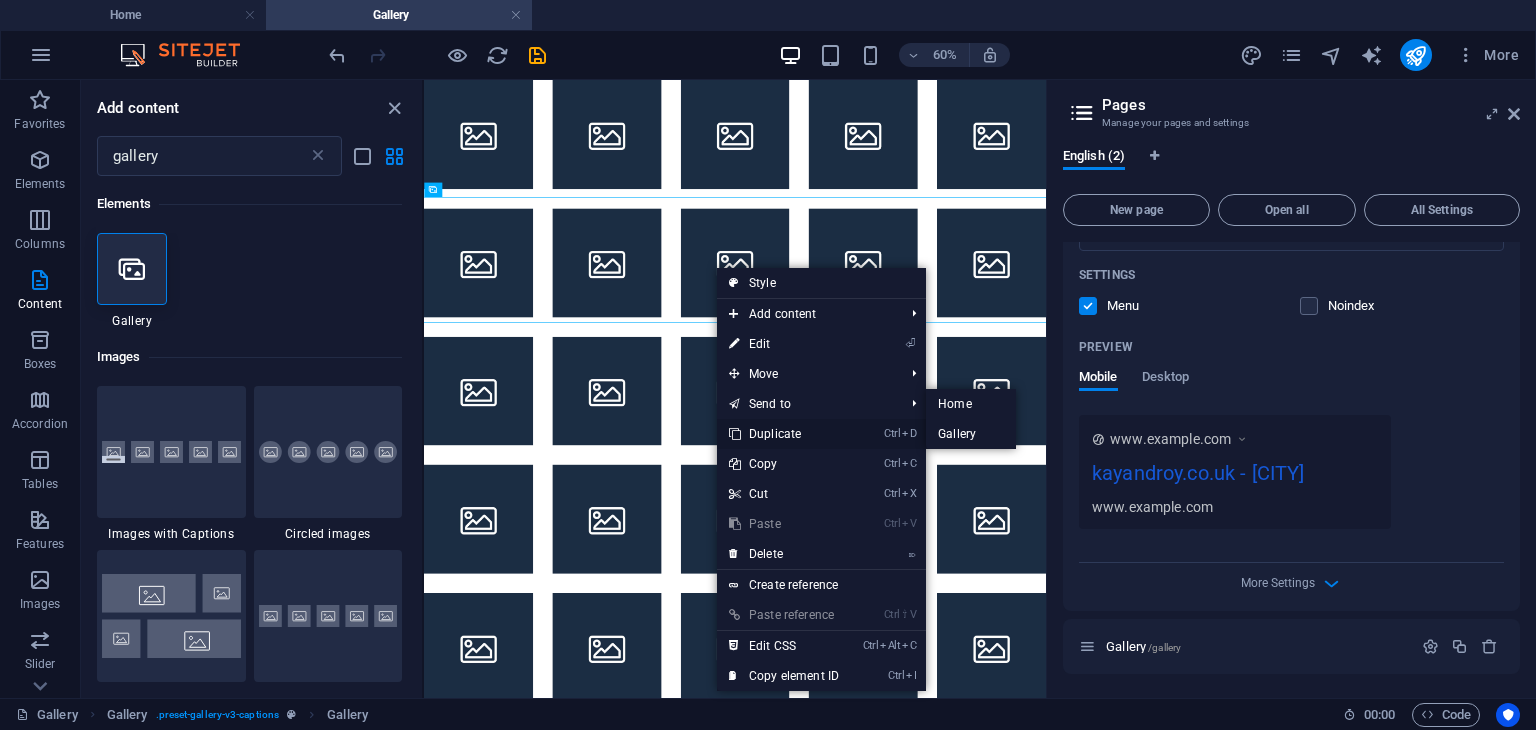 click on "Ctrl D  Duplicate" at bounding box center [784, 434] 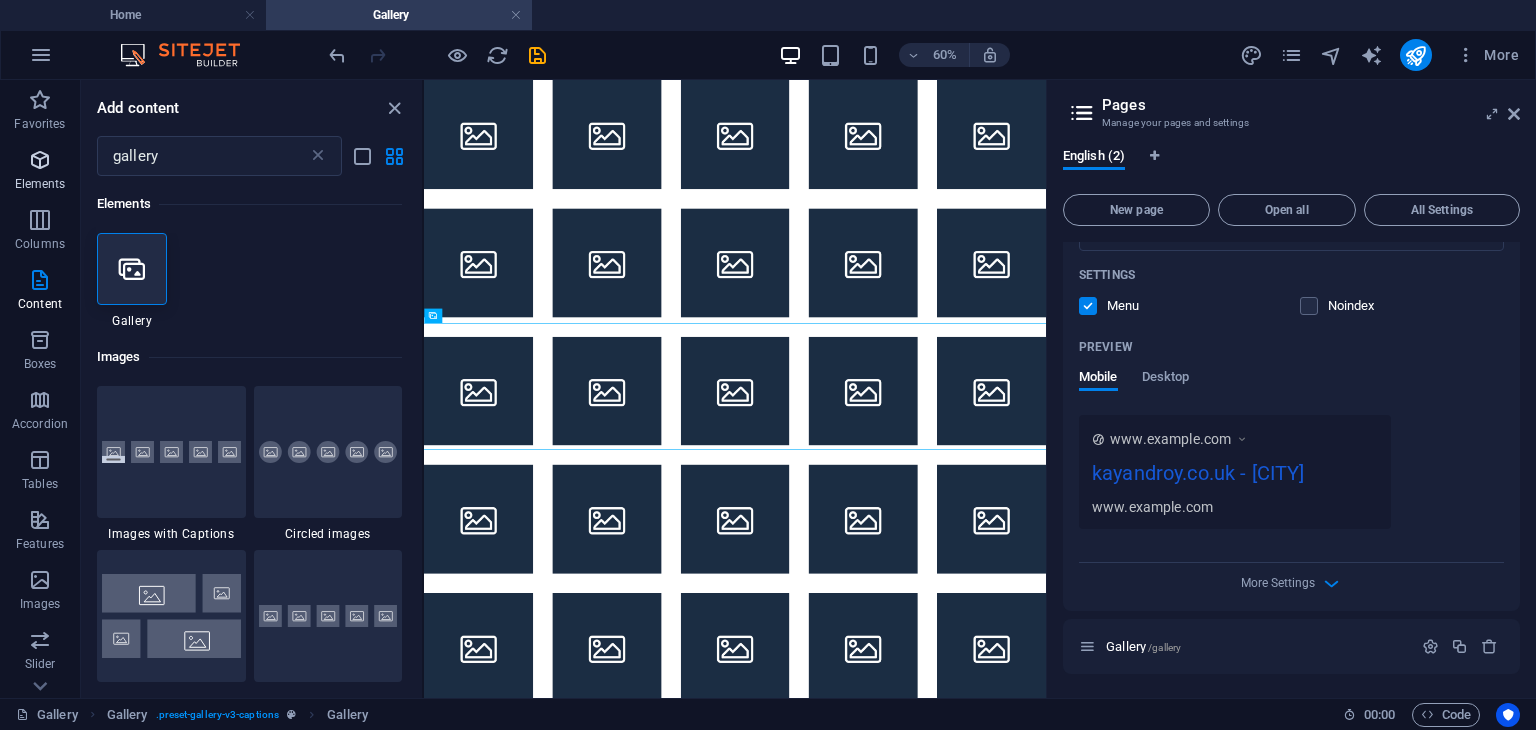 click at bounding box center [40, 160] 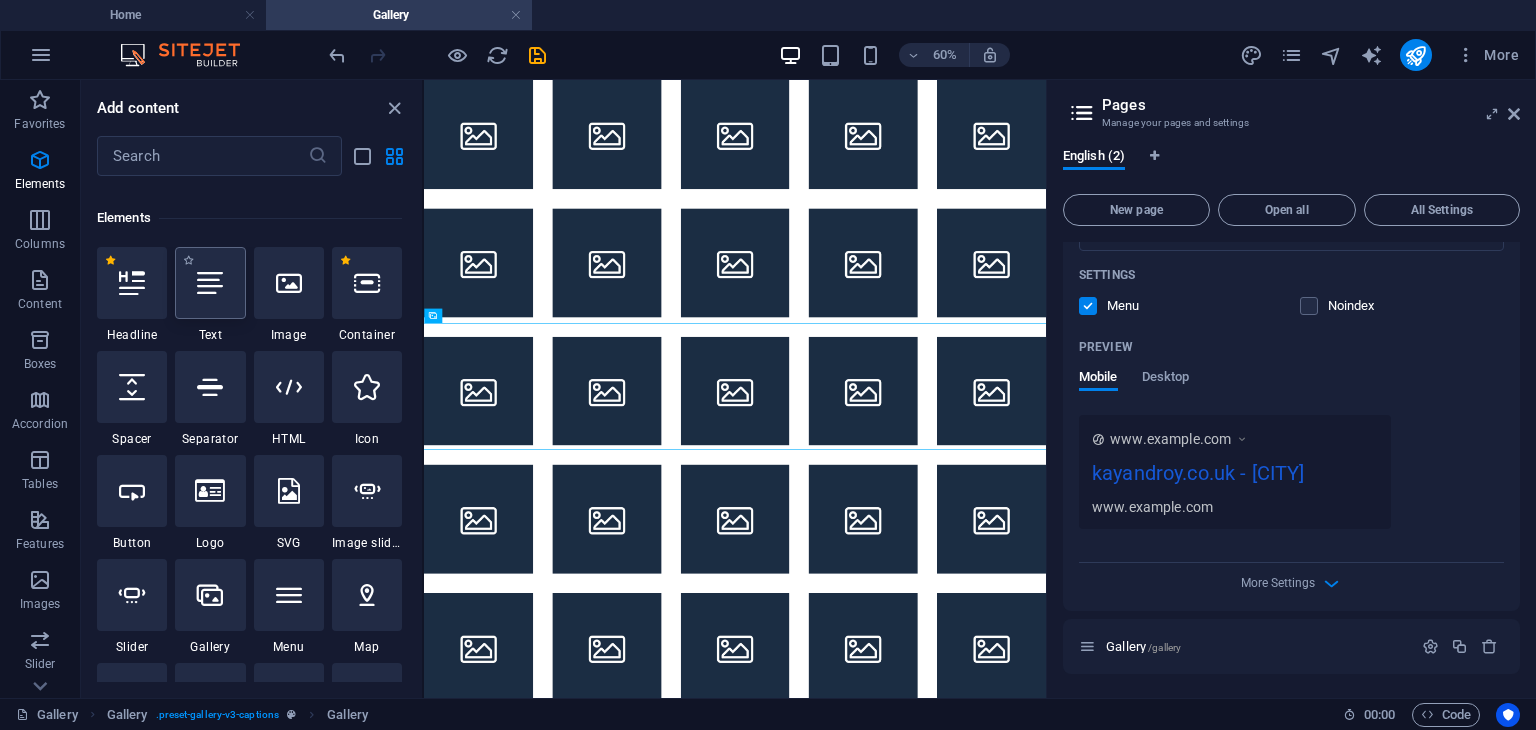 scroll, scrollTop: 212, scrollLeft: 0, axis: vertical 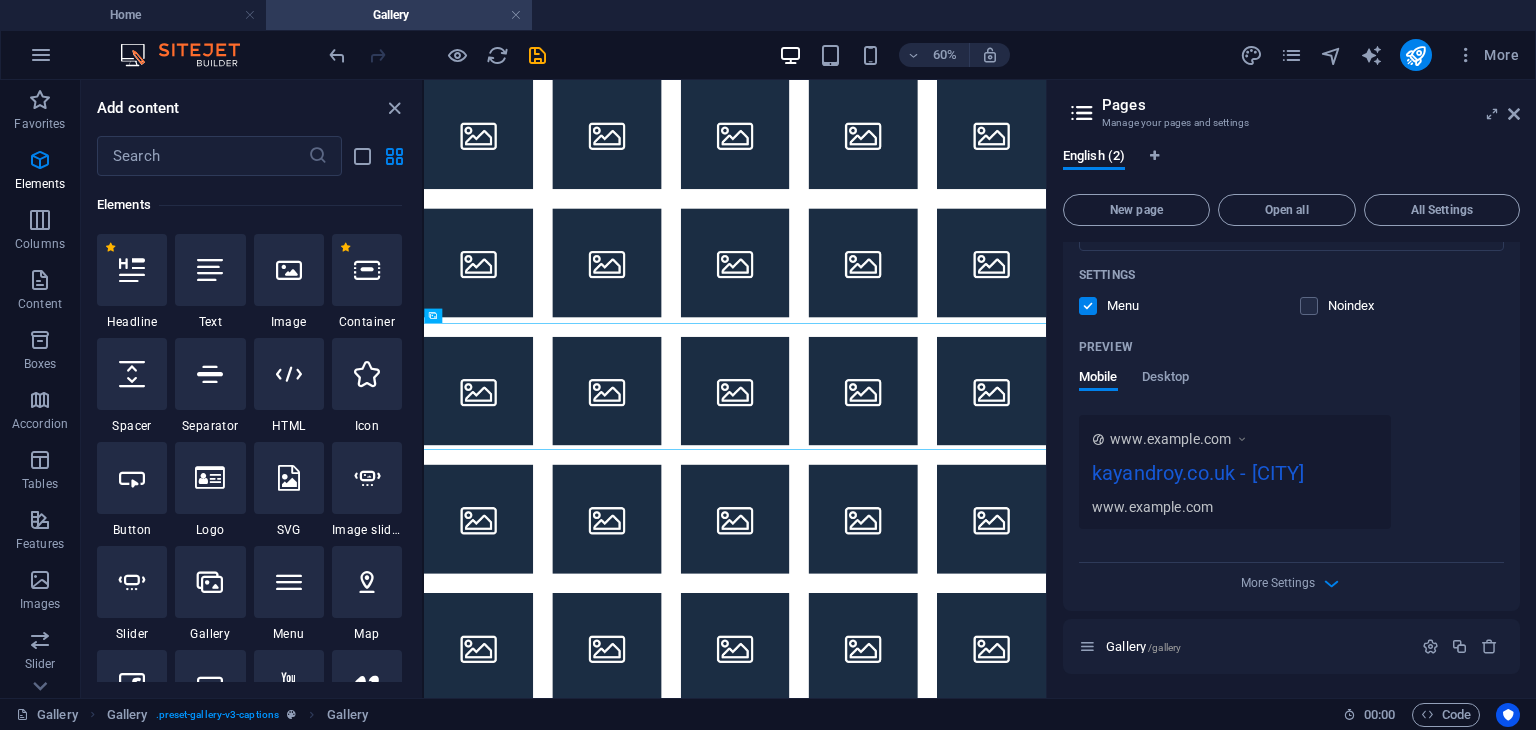 click at bounding box center (132, 270) 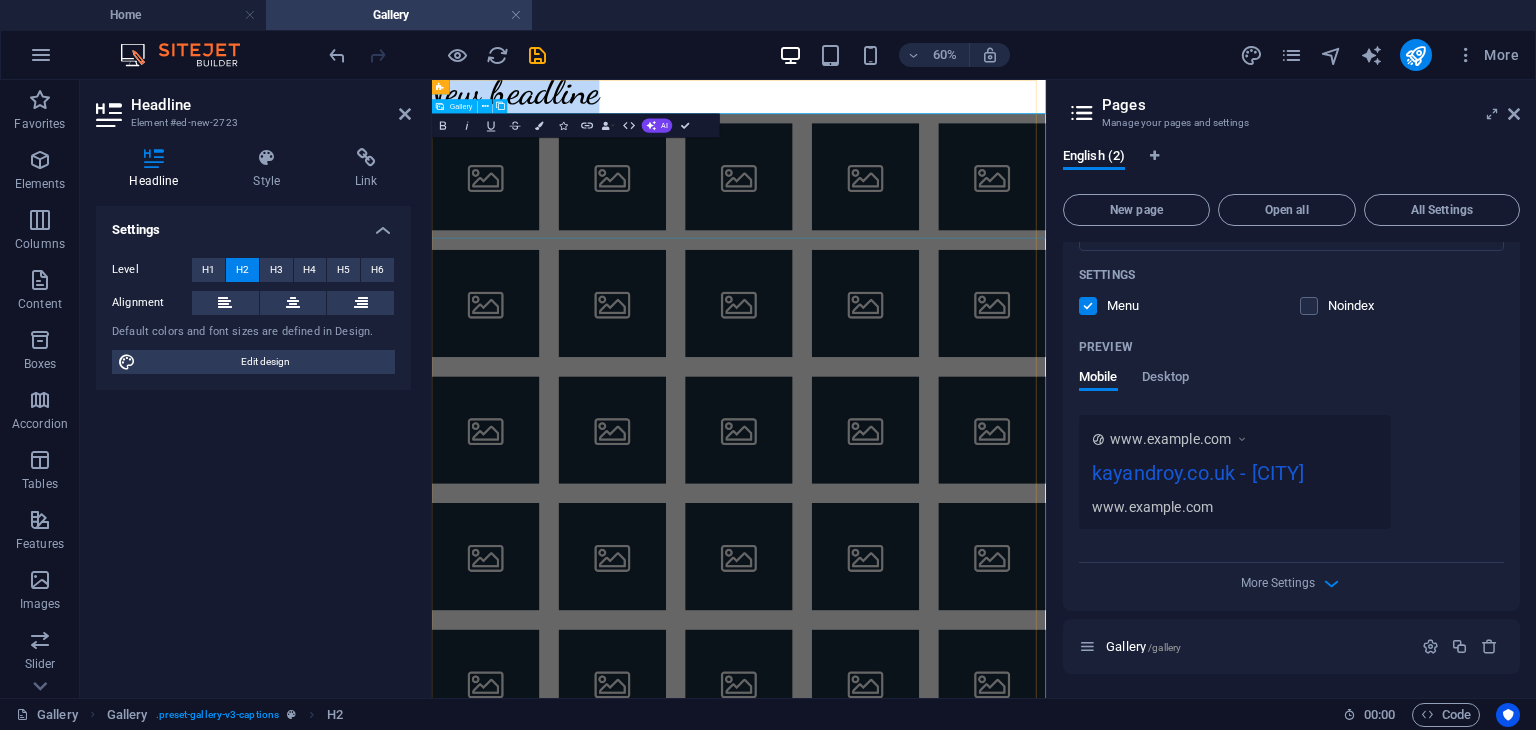 type 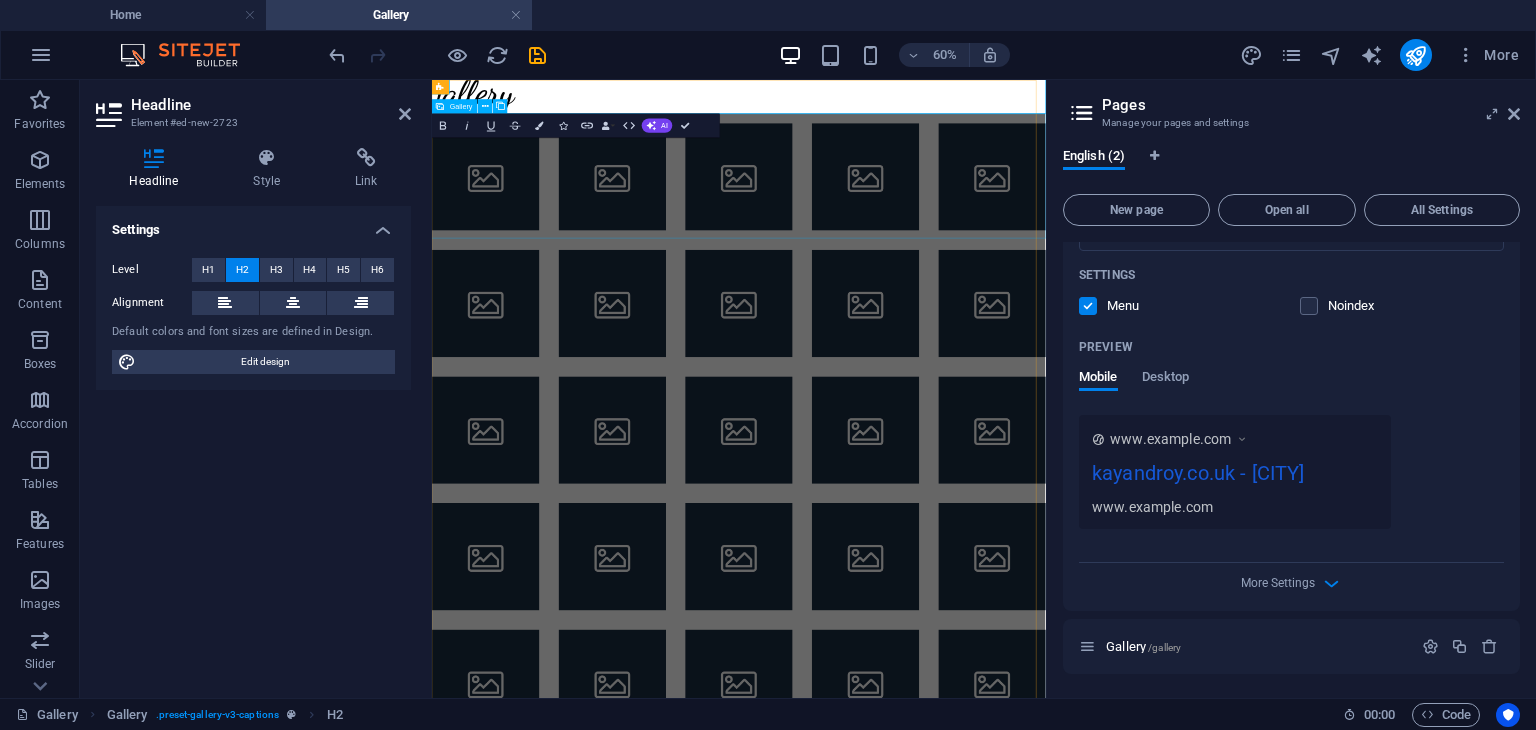click at bounding box center (521, 241) 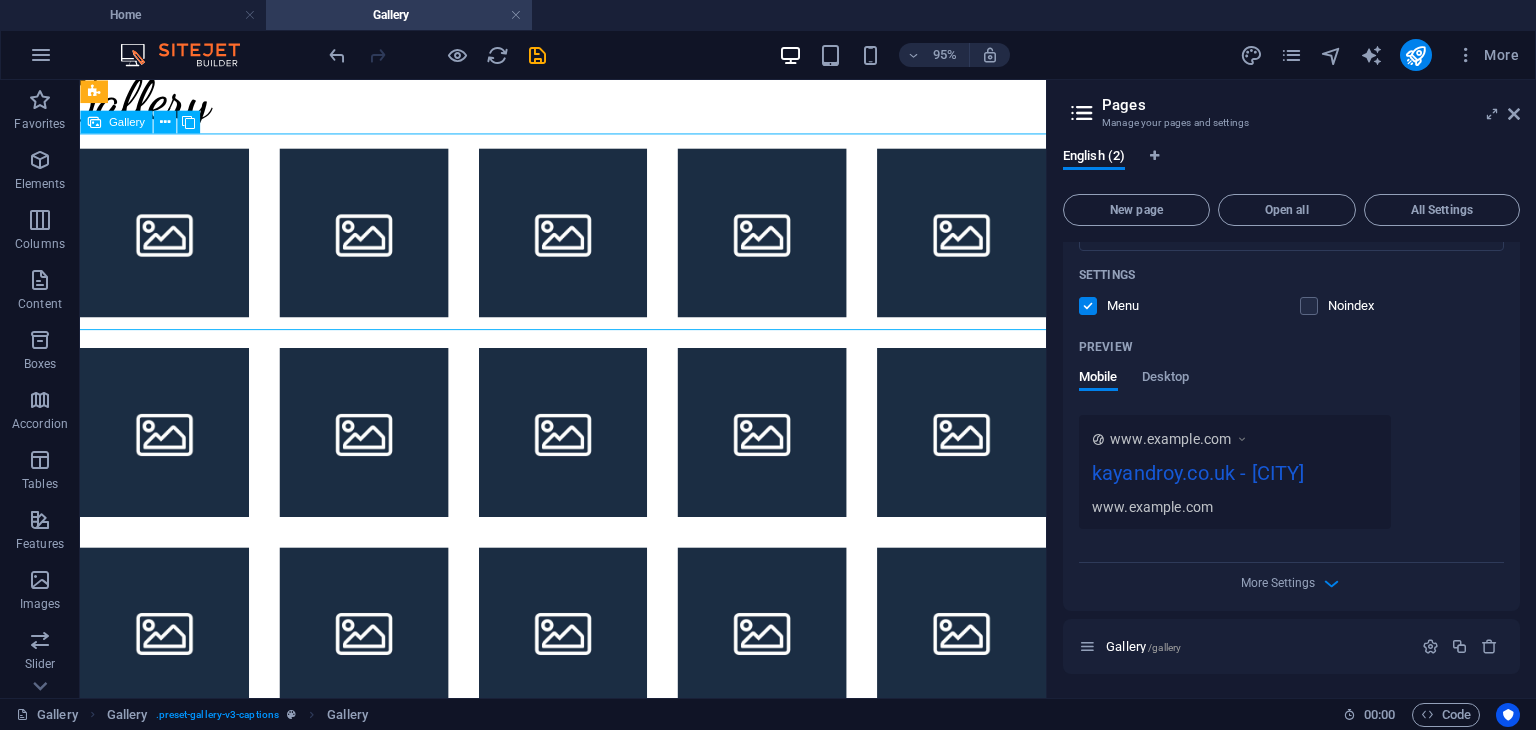 click at bounding box center [169, 241] 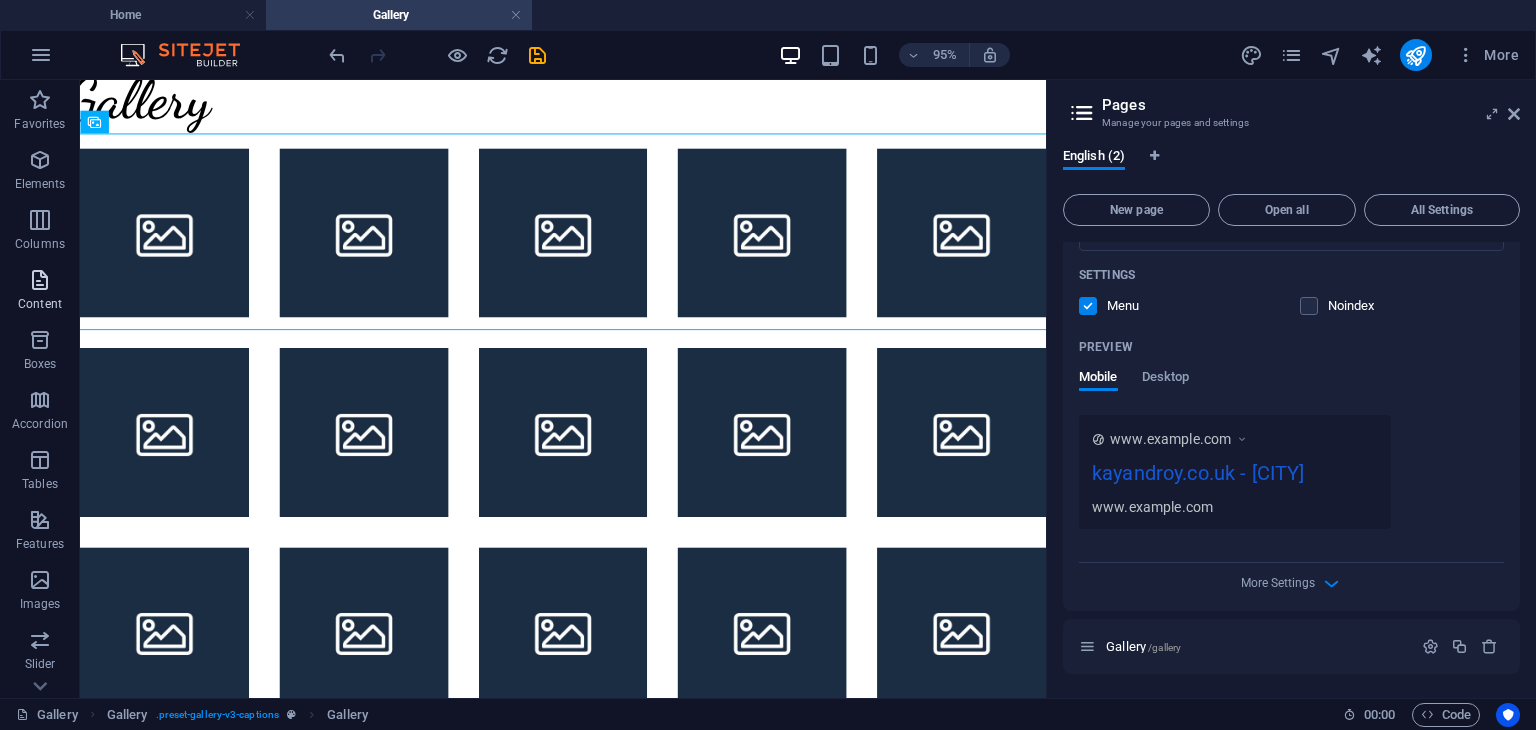 click at bounding box center [40, 280] 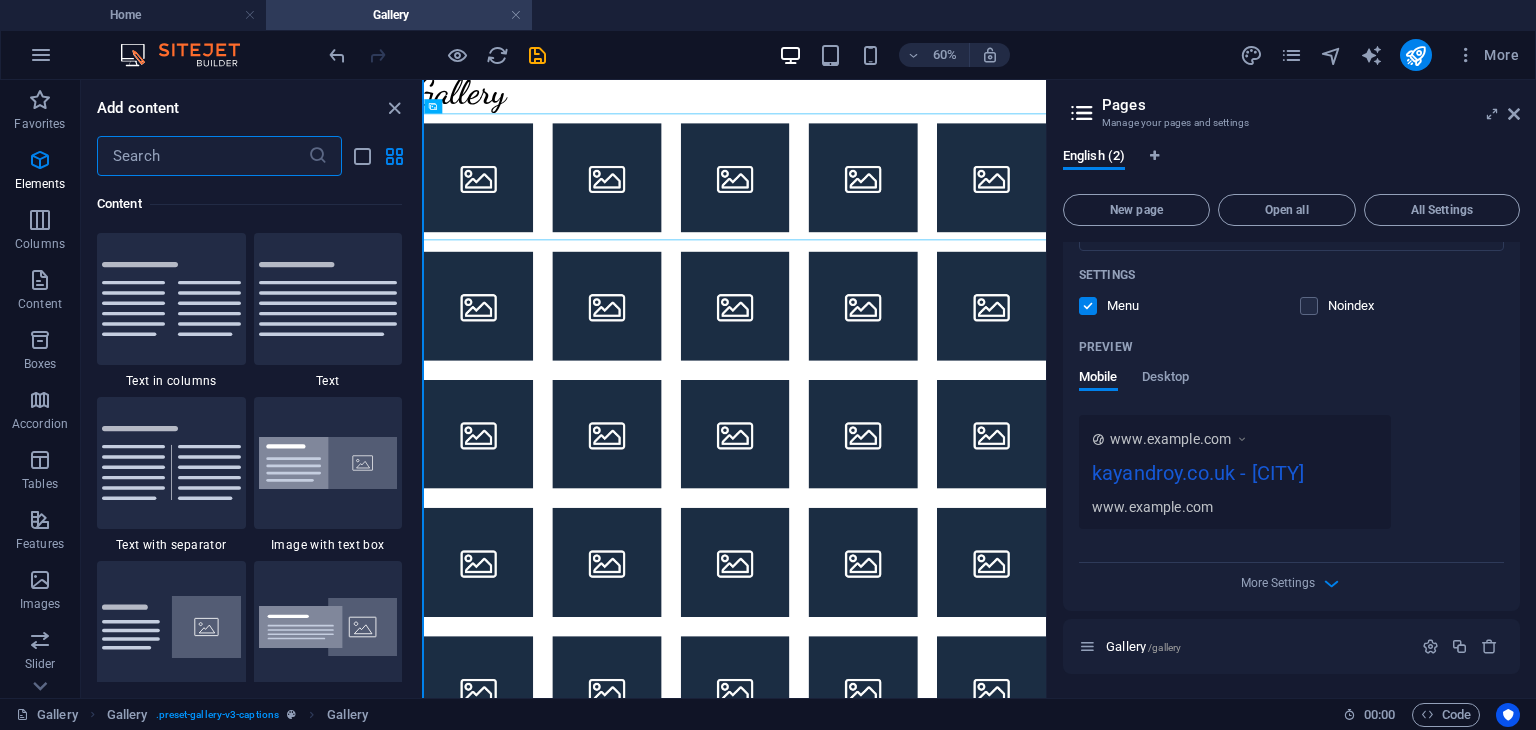 scroll, scrollTop: 3499, scrollLeft: 0, axis: vertical 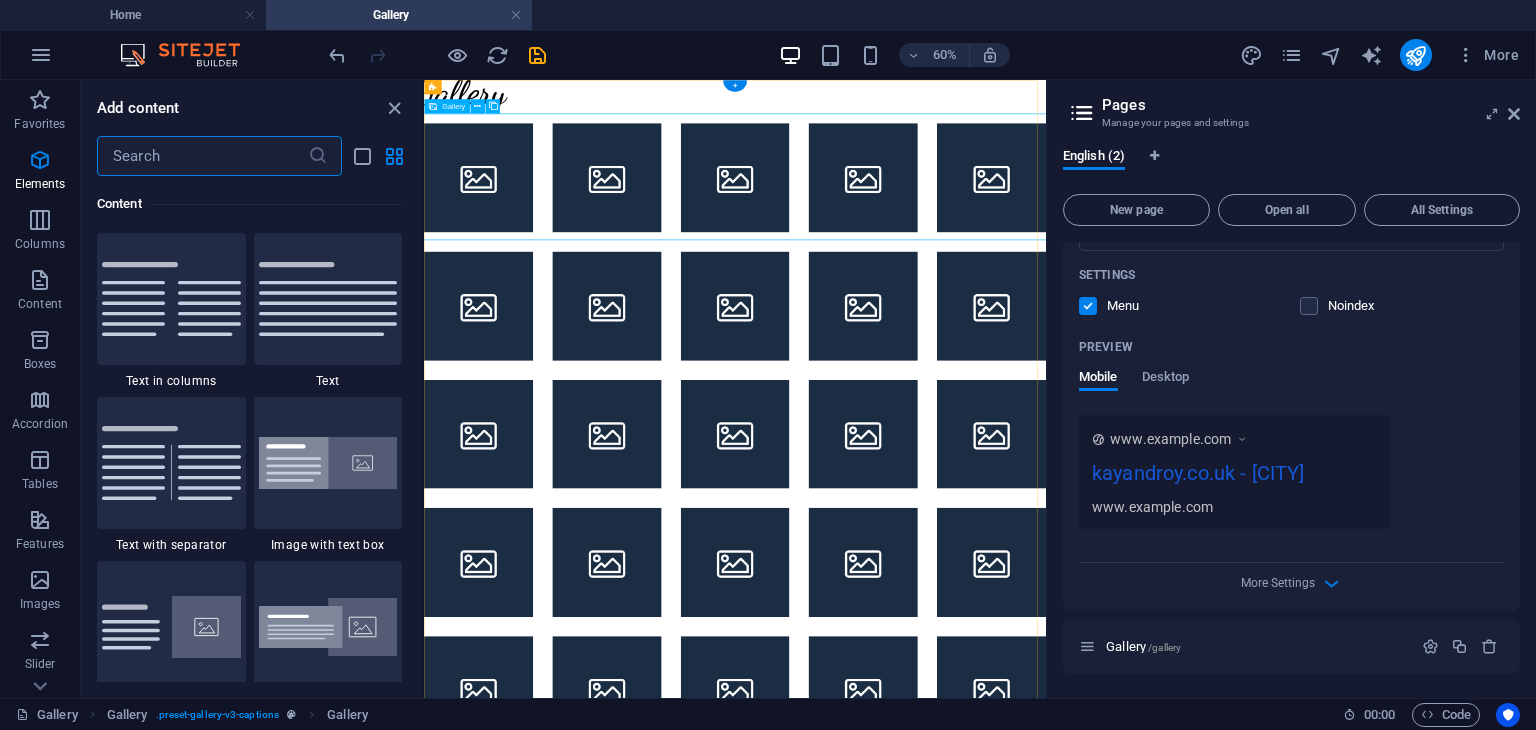 click at bounding box center [515, 243] 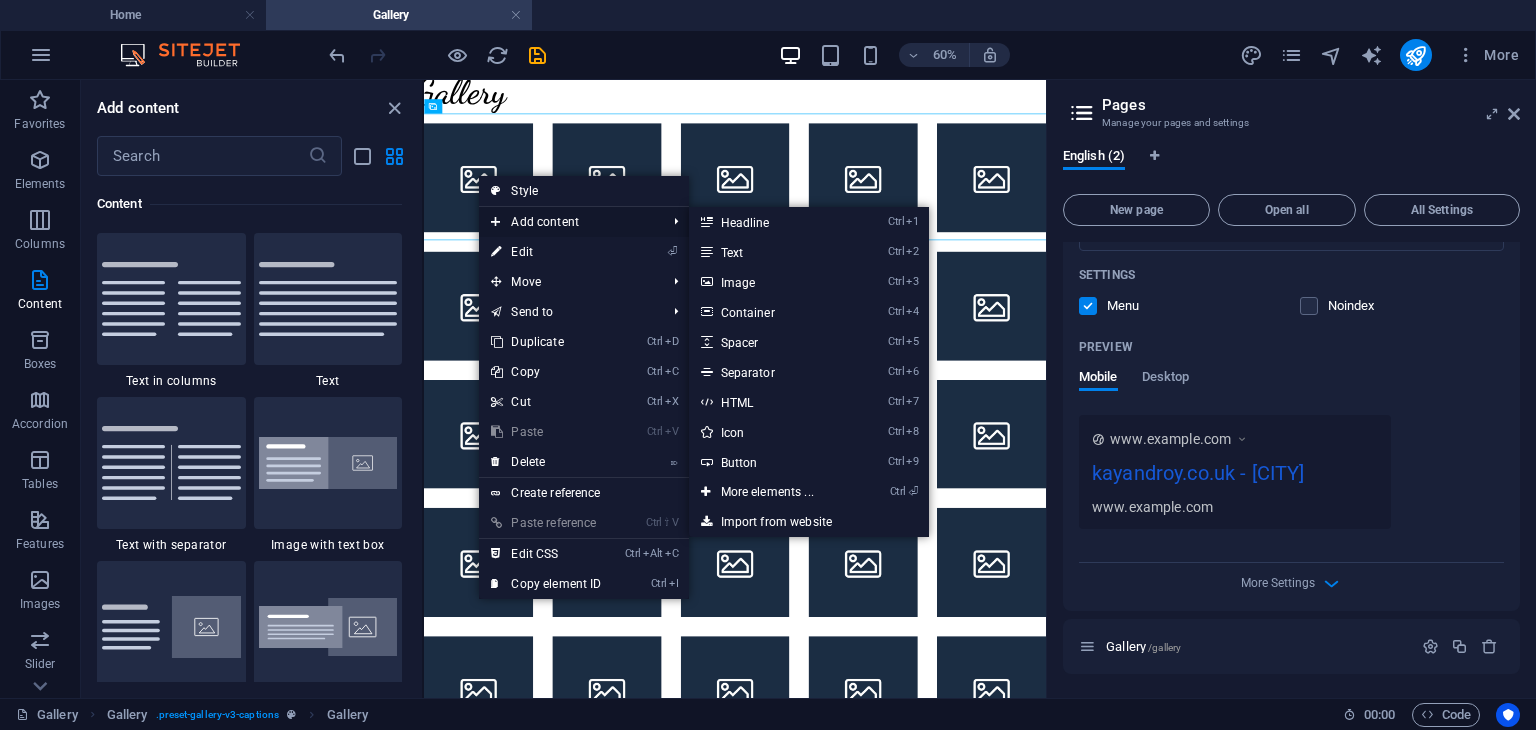 click on "Add content" at bounding box center (568, 222) 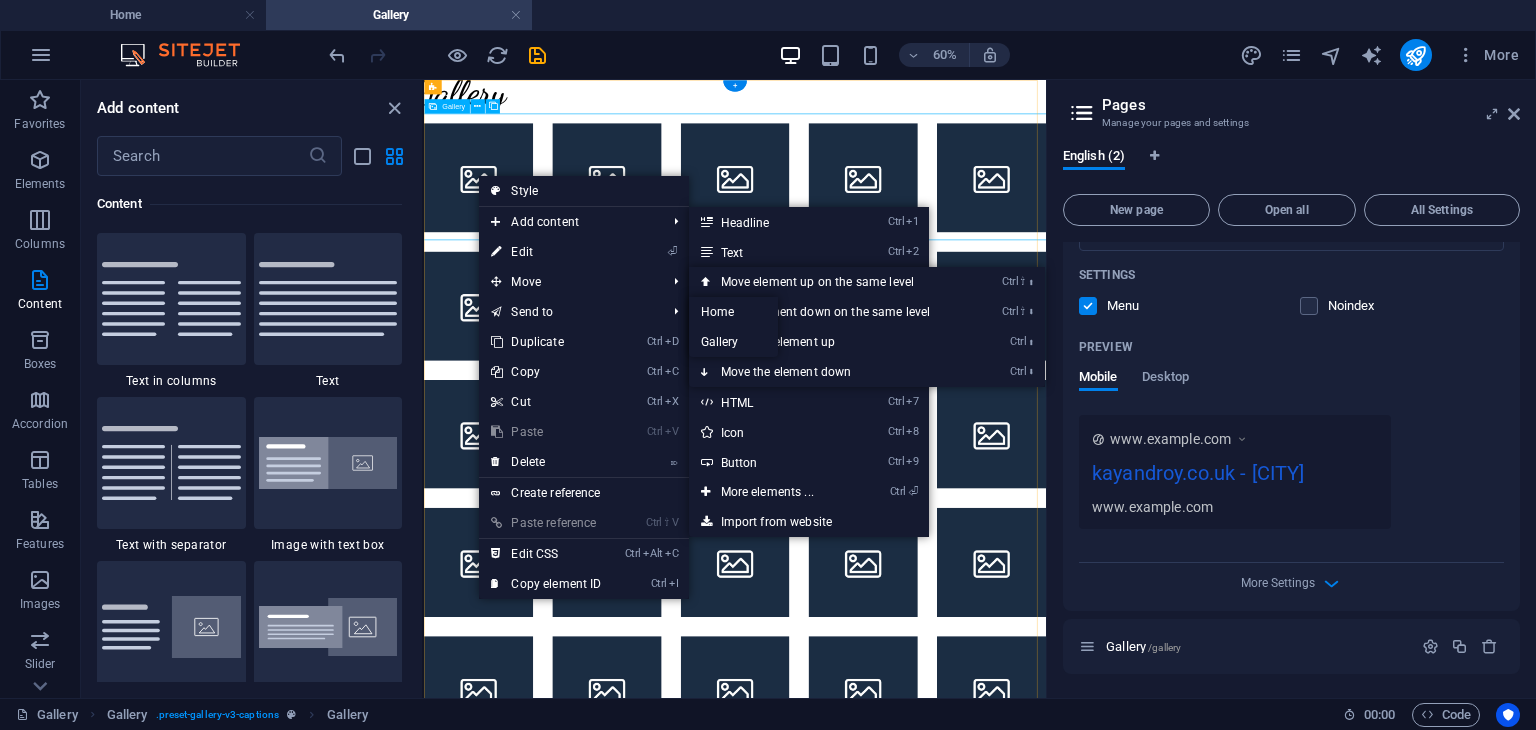 click at bounding box center (515, 243) 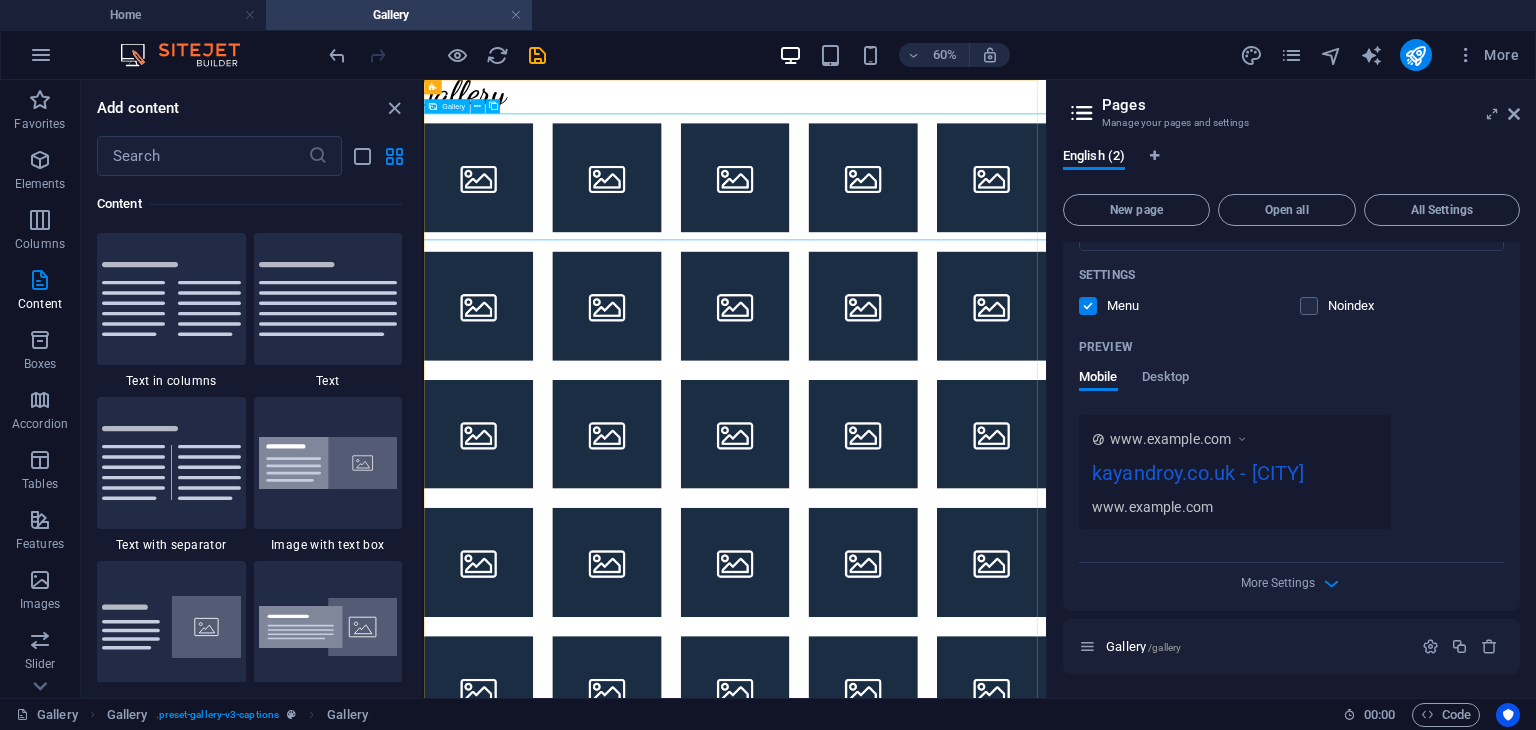 click on "Gallery" at bounding box center [453, 106] 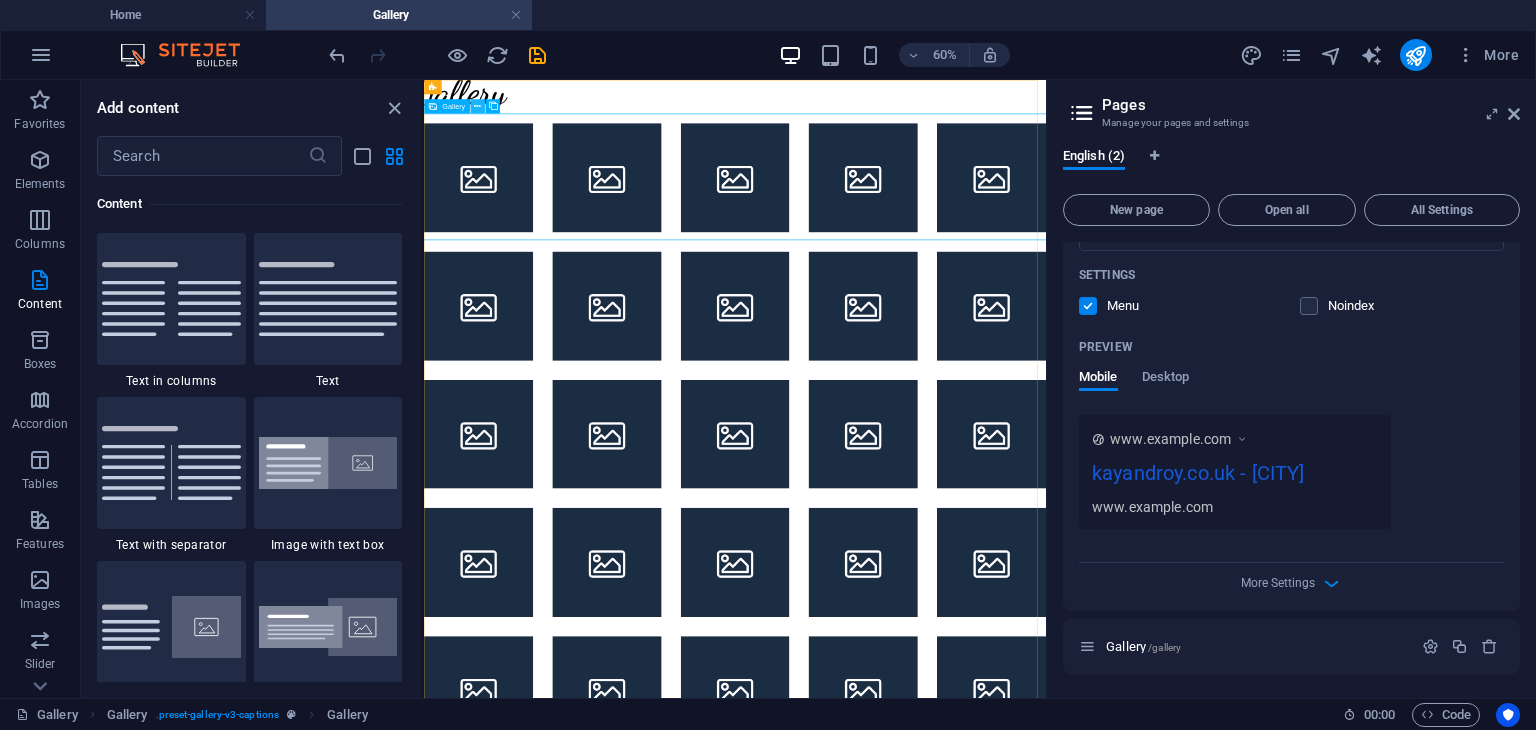 click at bounding box center (477, 106) 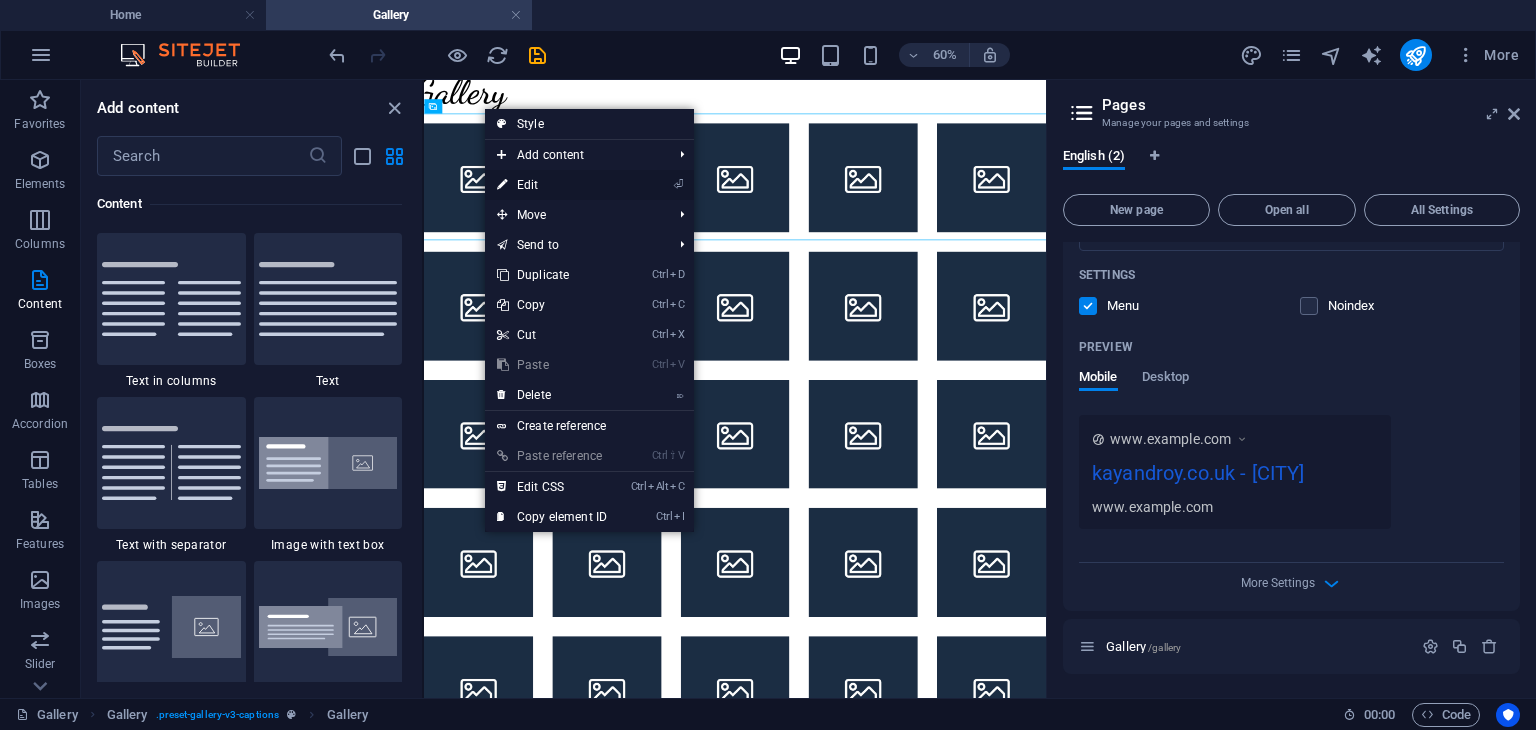 click on "⏎  Edit" at bounding box center [552, 185] 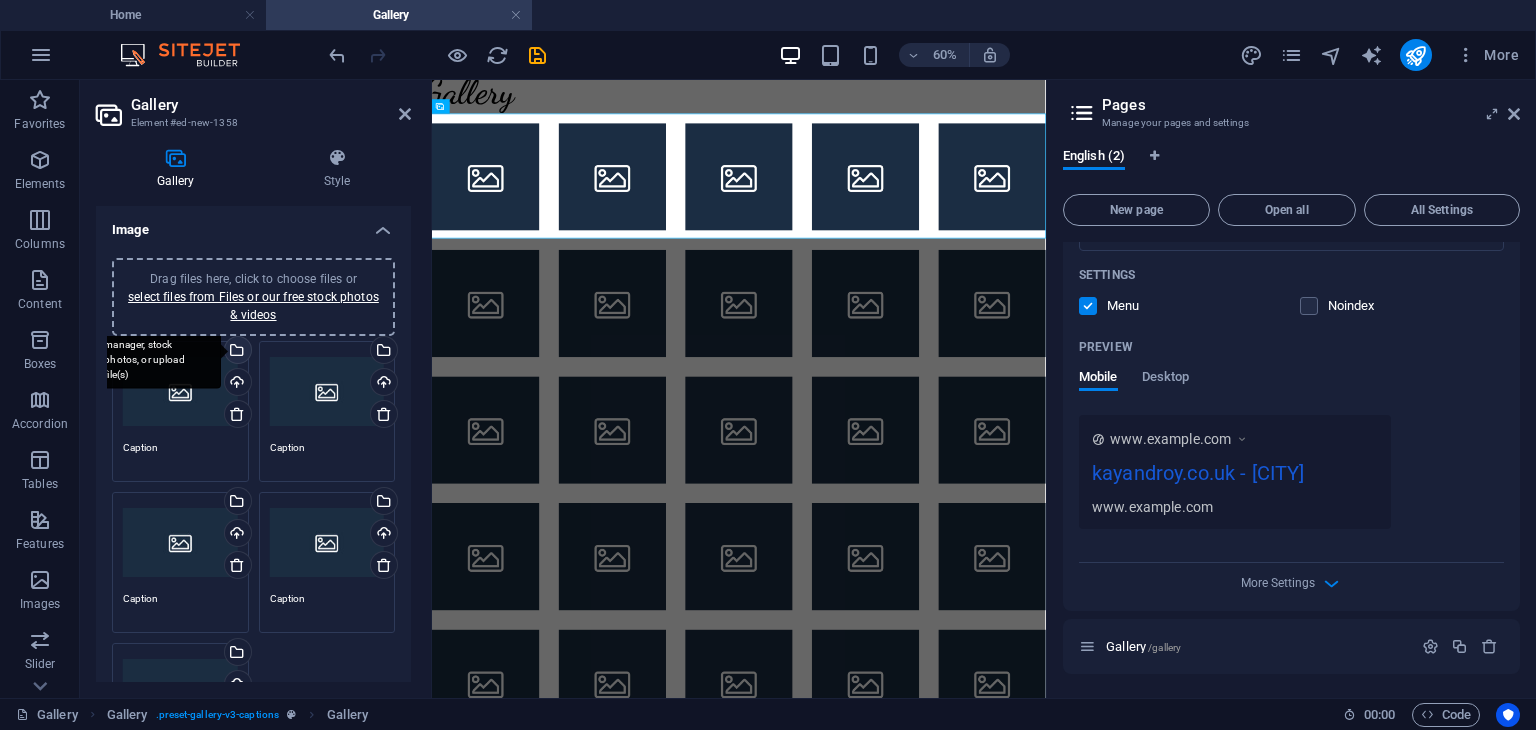 click on "Select files from the file manager, stock photos, or upload file(s)" at bounding box center (156, 351) 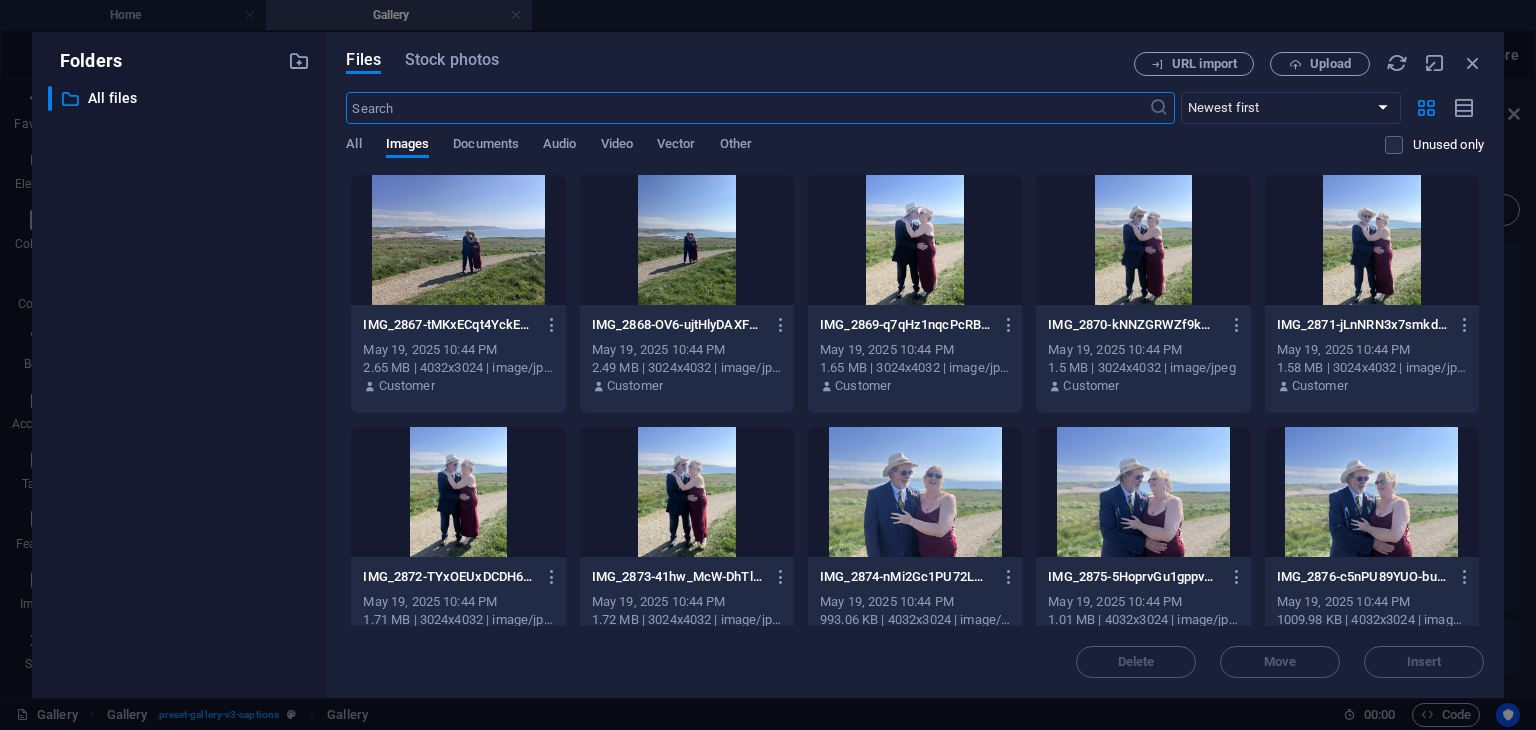 click at bounding box center (1372, 240) 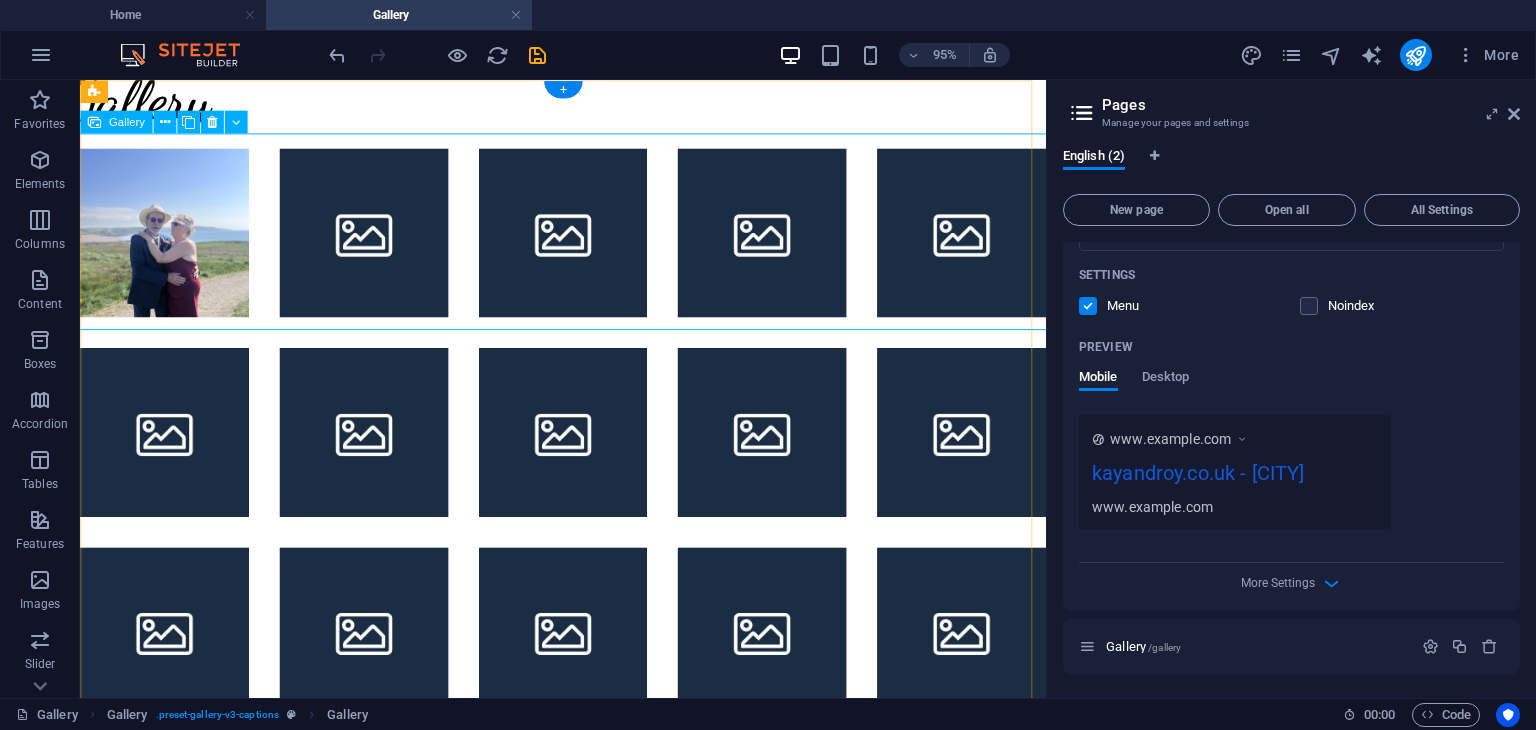 click at bounding box center (379, 241) 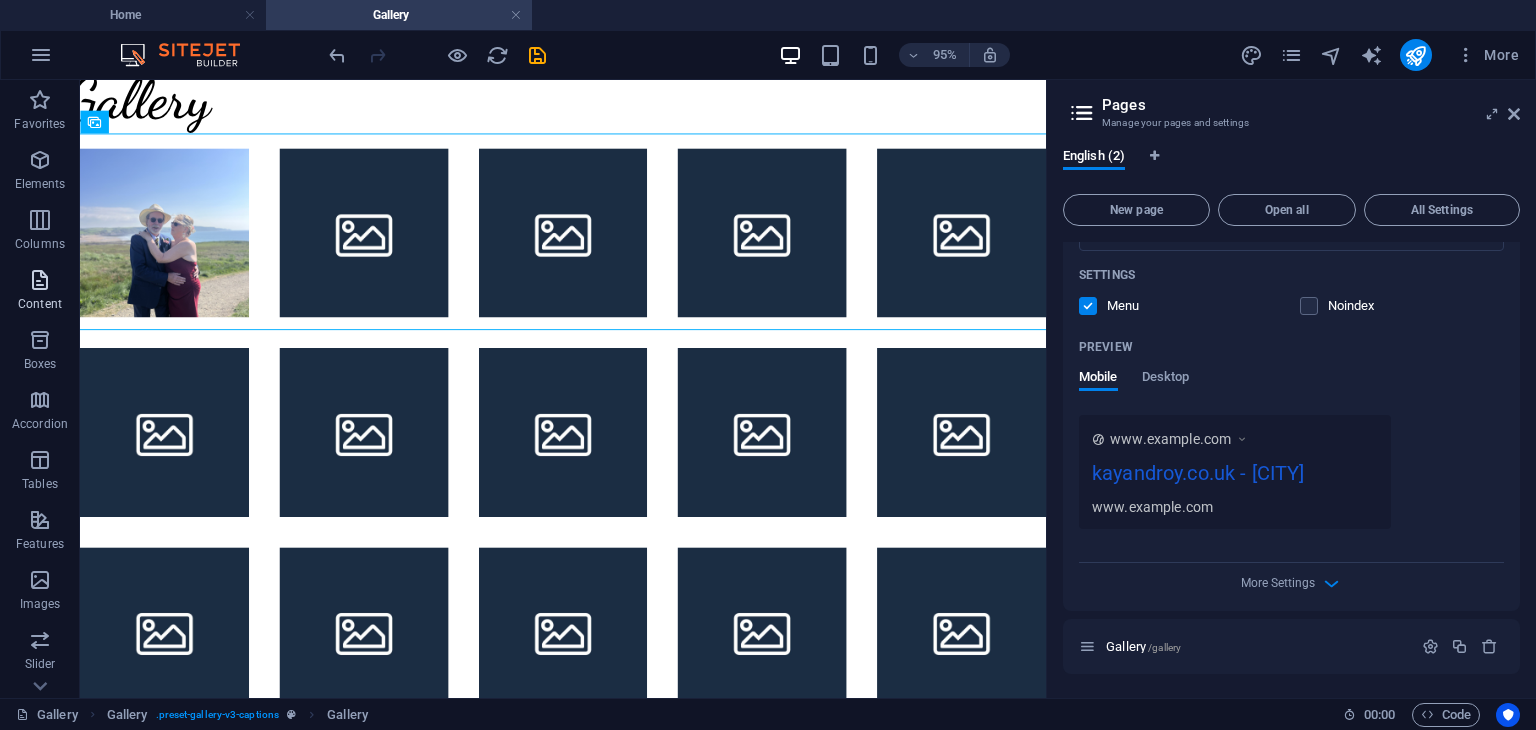 click on "Content" at bounding box center (40, 292) 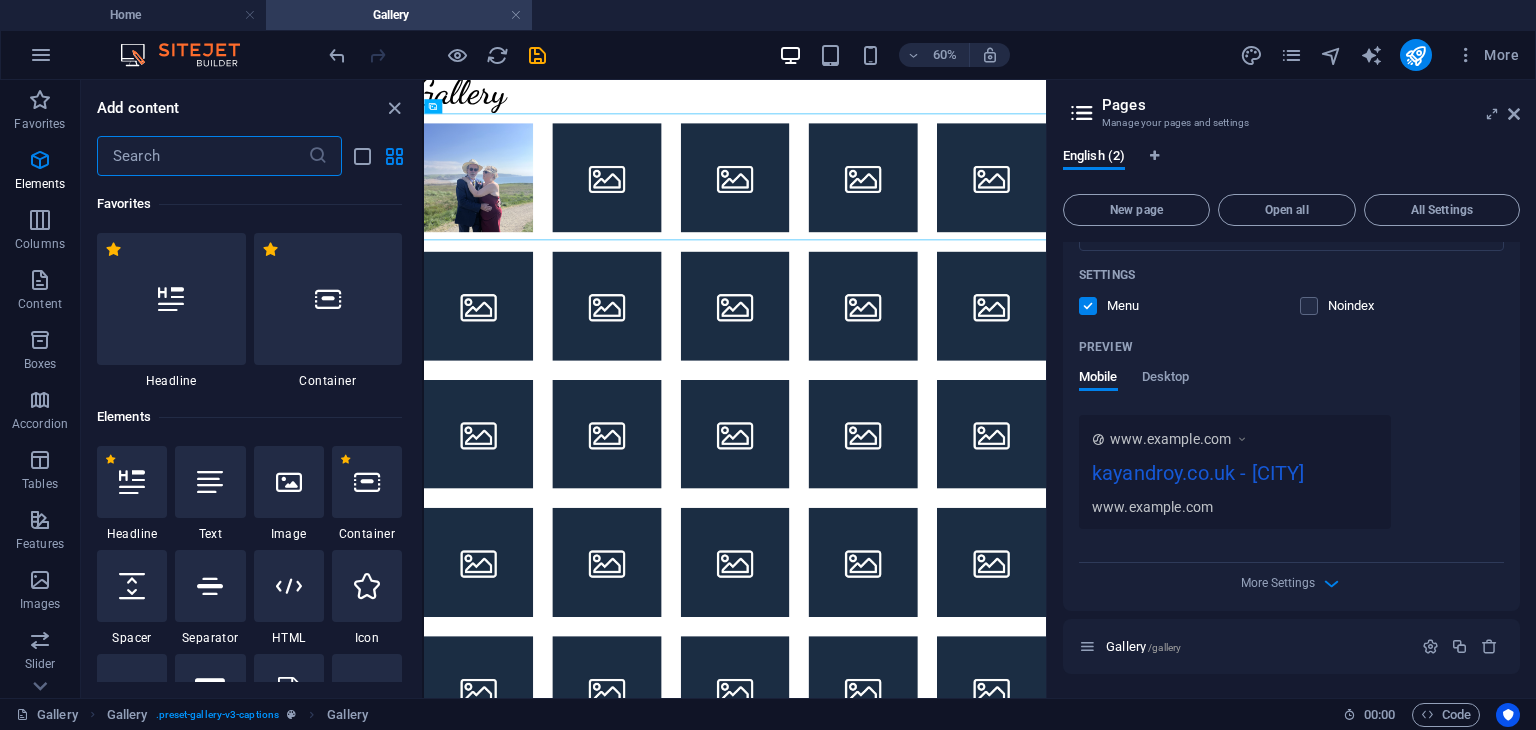 scroll, scrollTop: 3499, scrollLeft: 0, axis: vertical 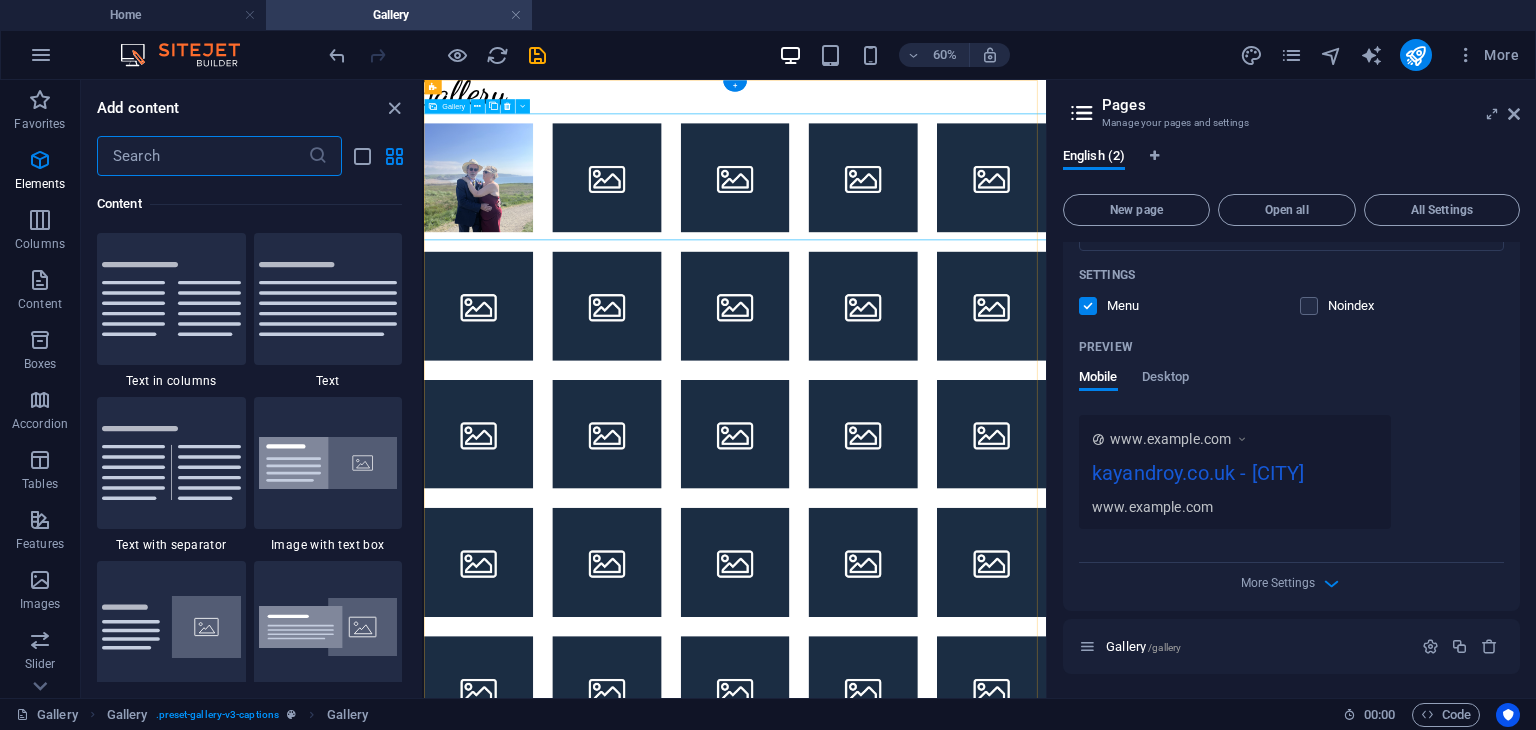 click at bounding box center [515, 243] 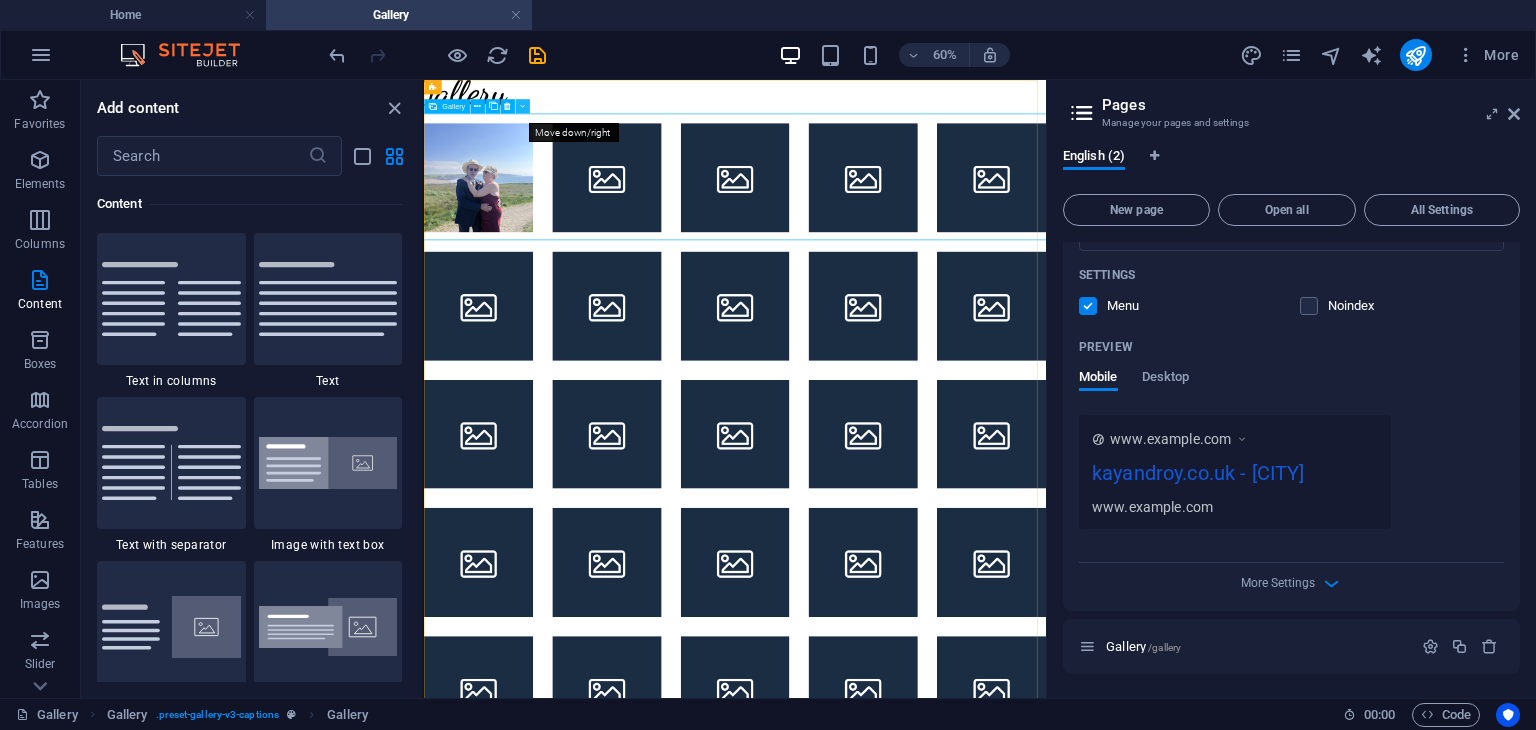 click at bounding box center [522, 106] 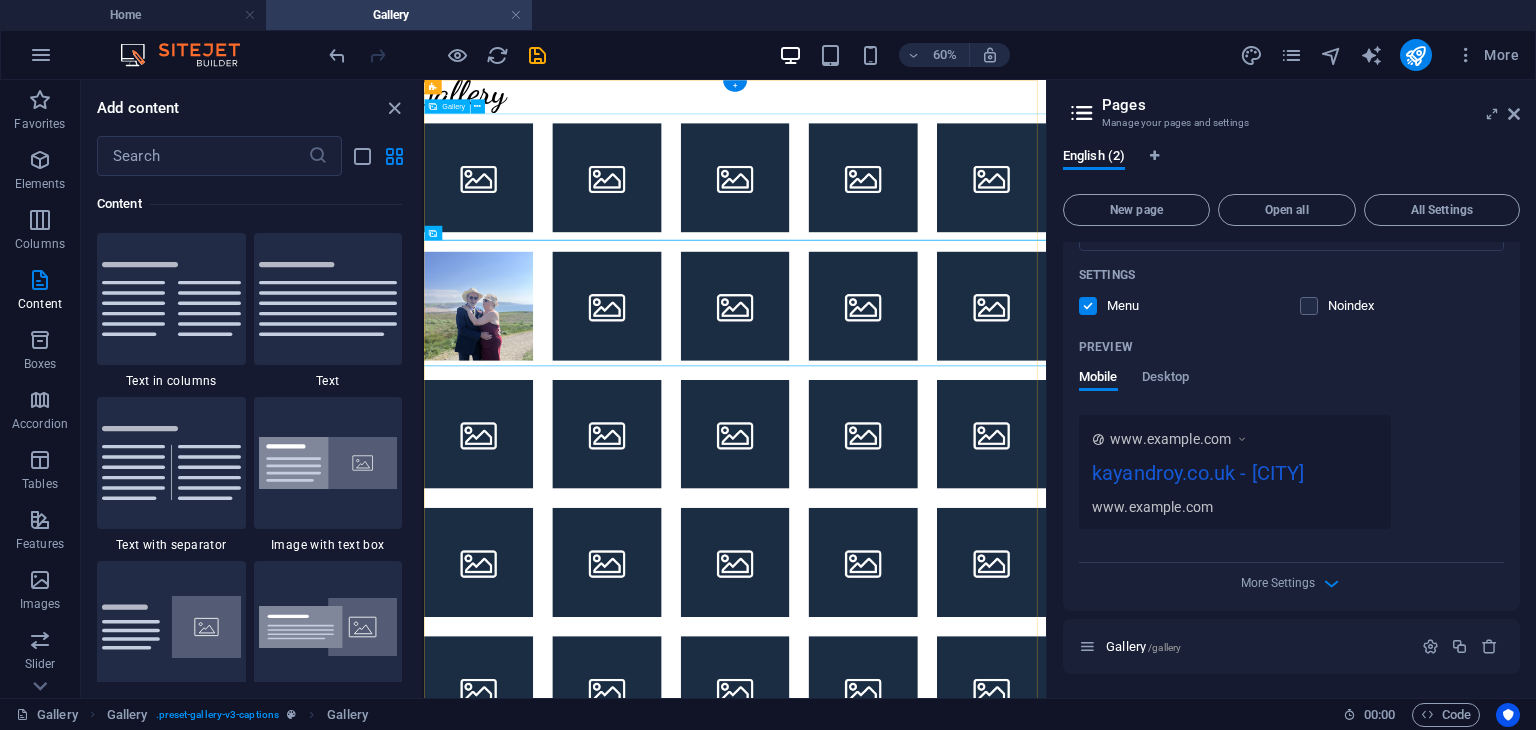 click at bounding box center (515, 243) 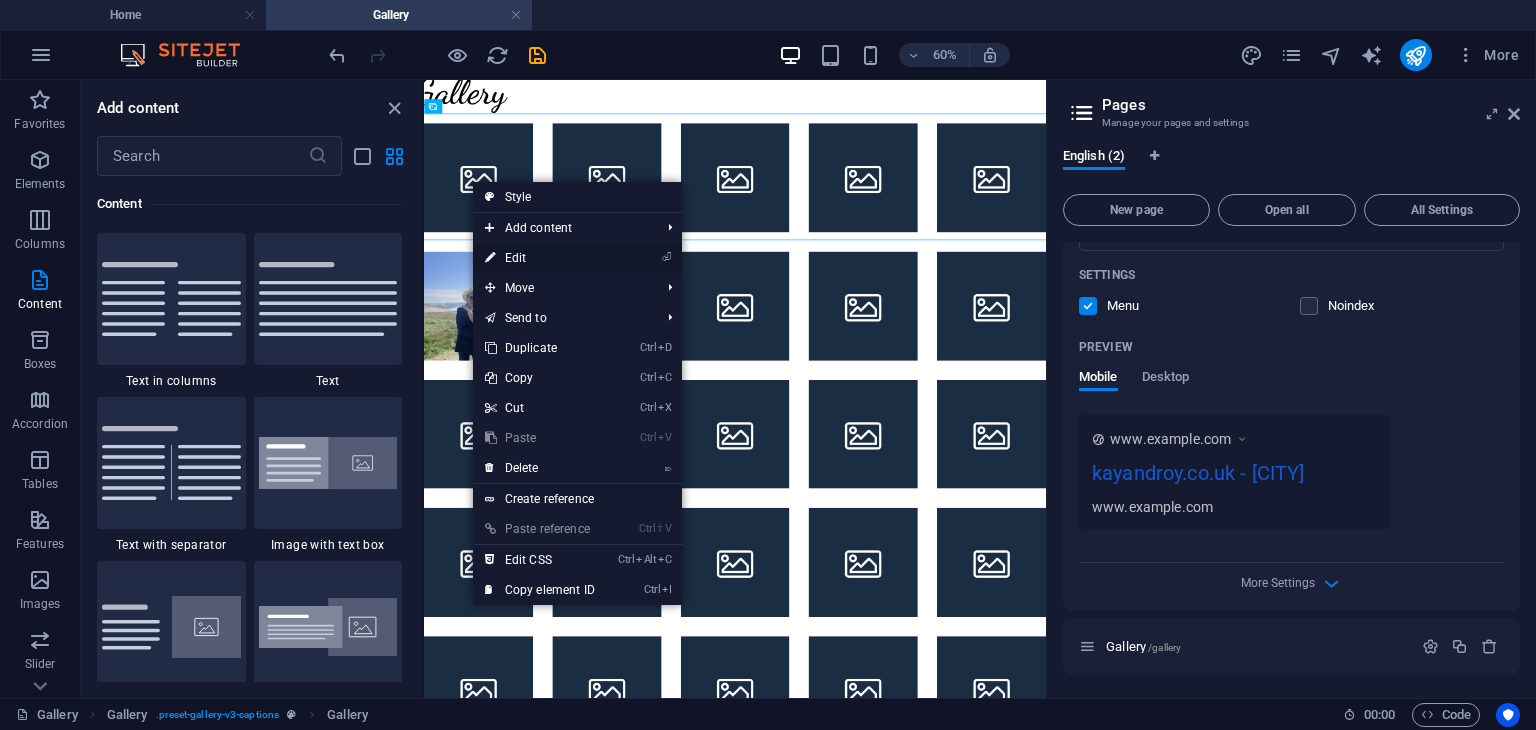 click on "⏎  Edit" at bounding box center [540, 258] 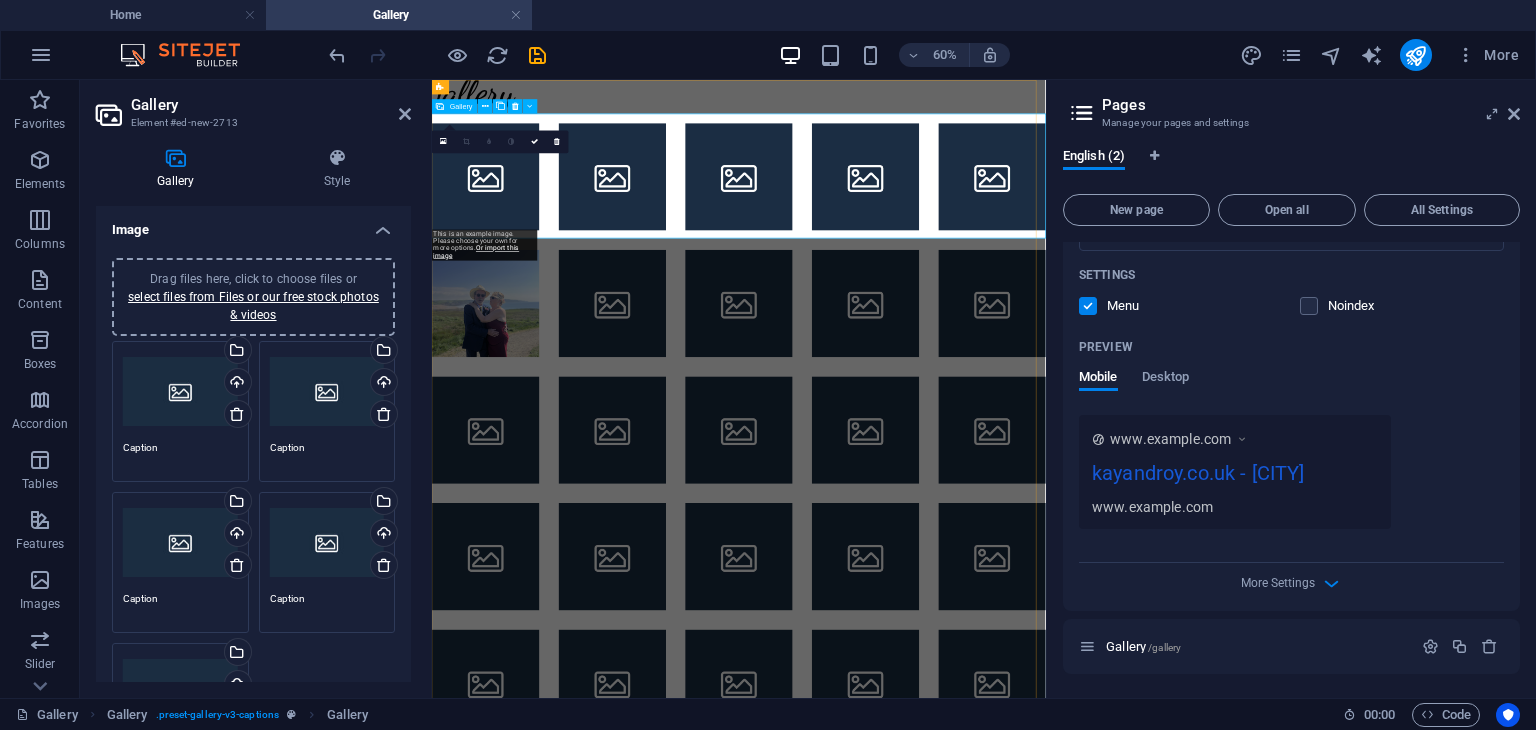 click at bounding box center (521, 241) 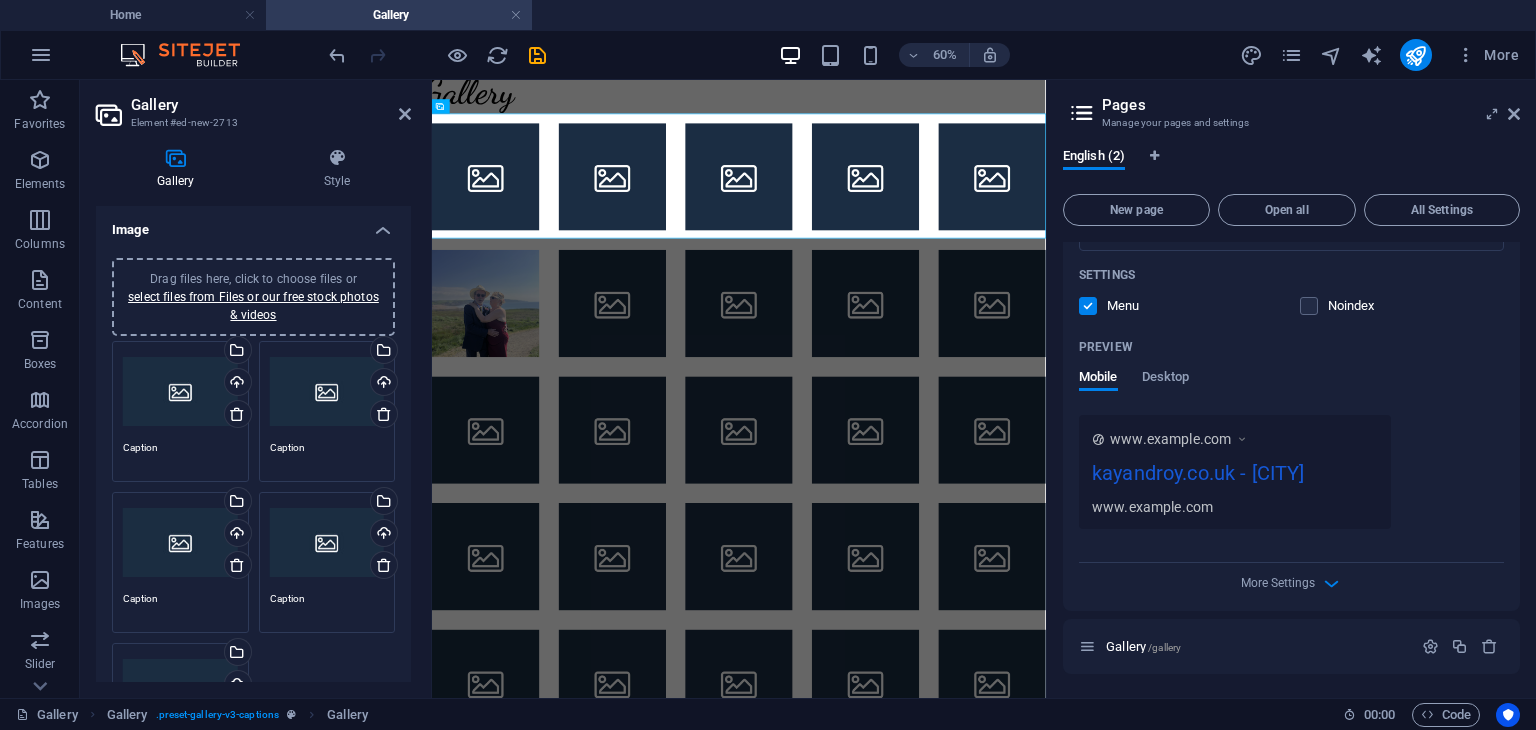 click on "Drag files here, click to choose files or select files from Files or our free stock photos & videos" at bounding box center (180, 392) 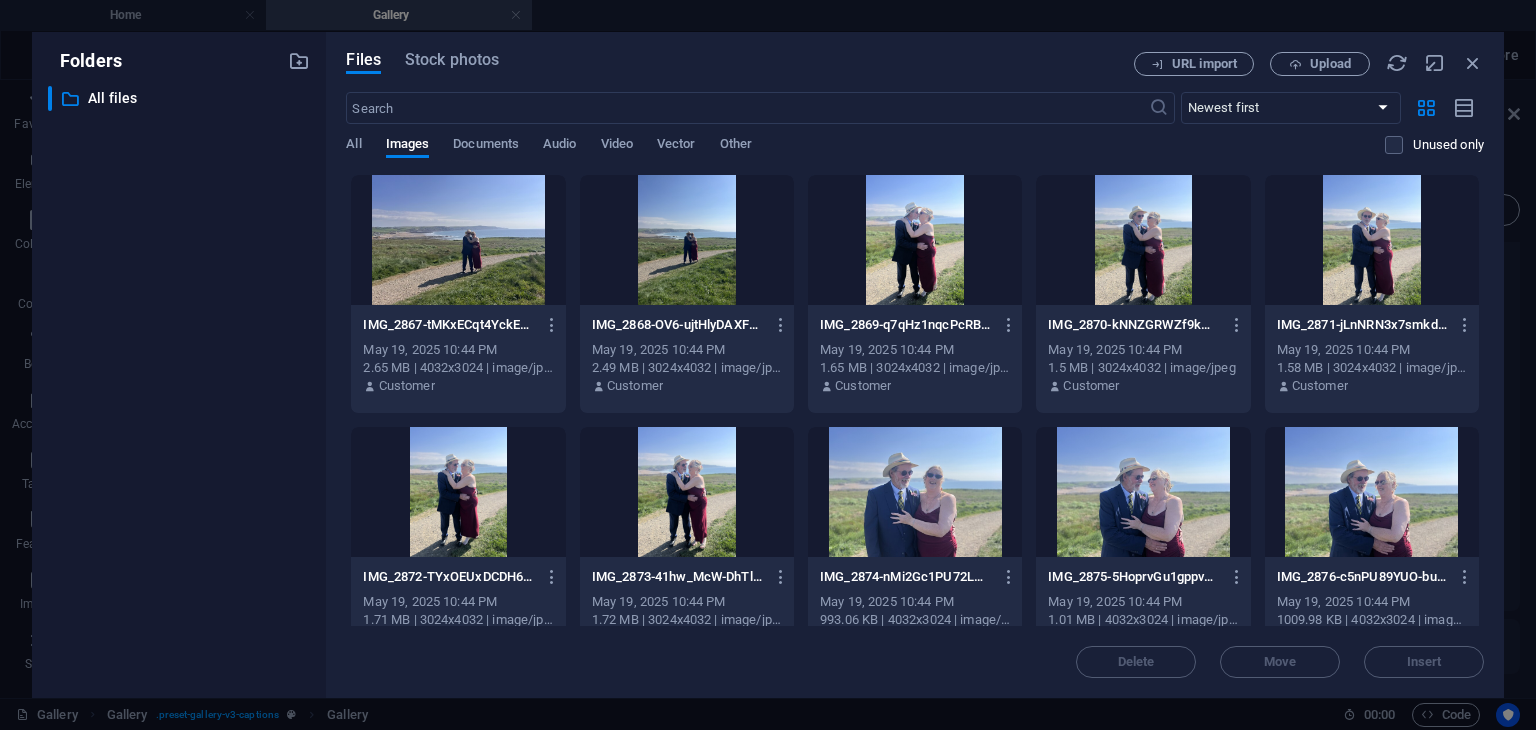 drag, startPoint x: 1478, startPoint y: 222, endPoint x: 1483, endPoint y: 274, distance: 52.23983 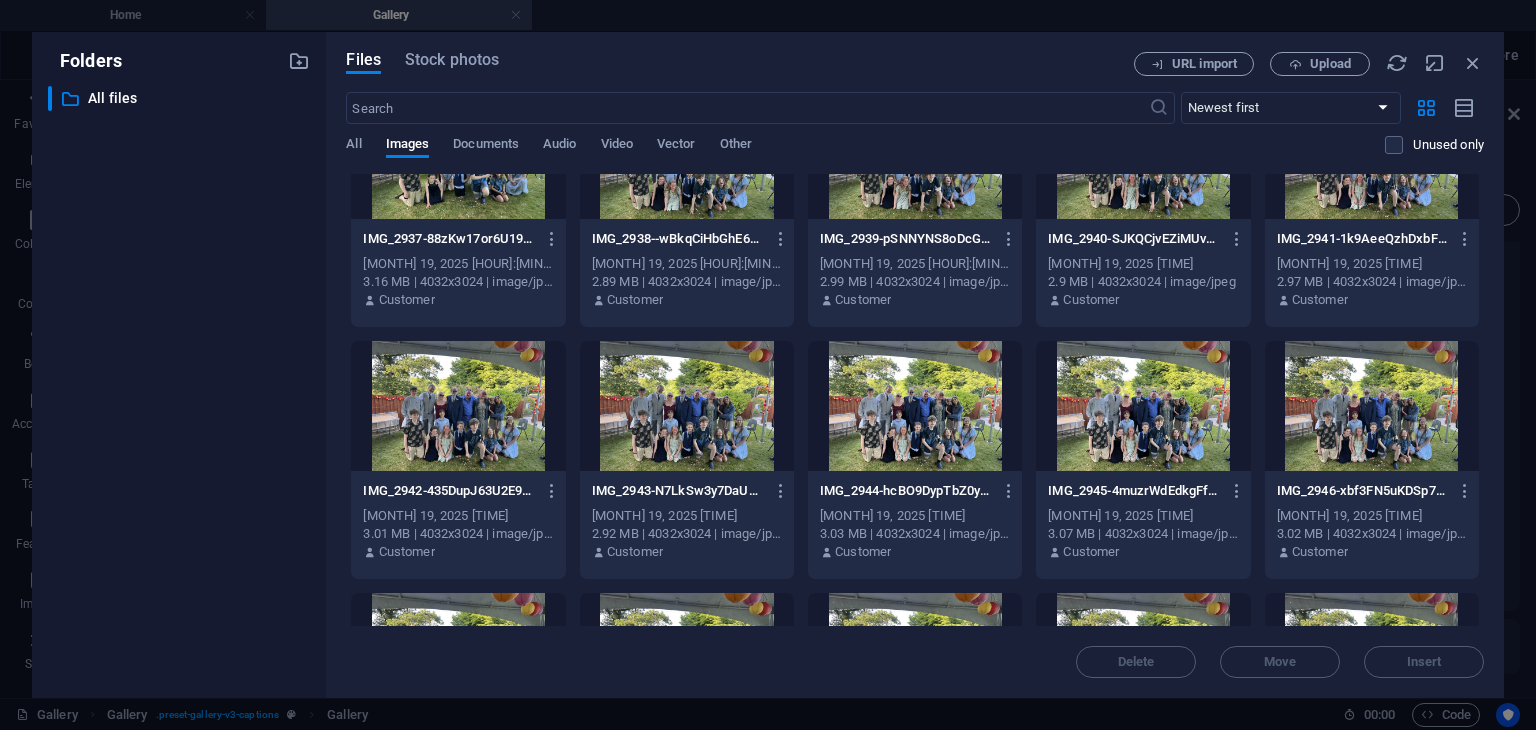 scroll, scrollTop: 3695, scrollLeft: 0, axis: vertical 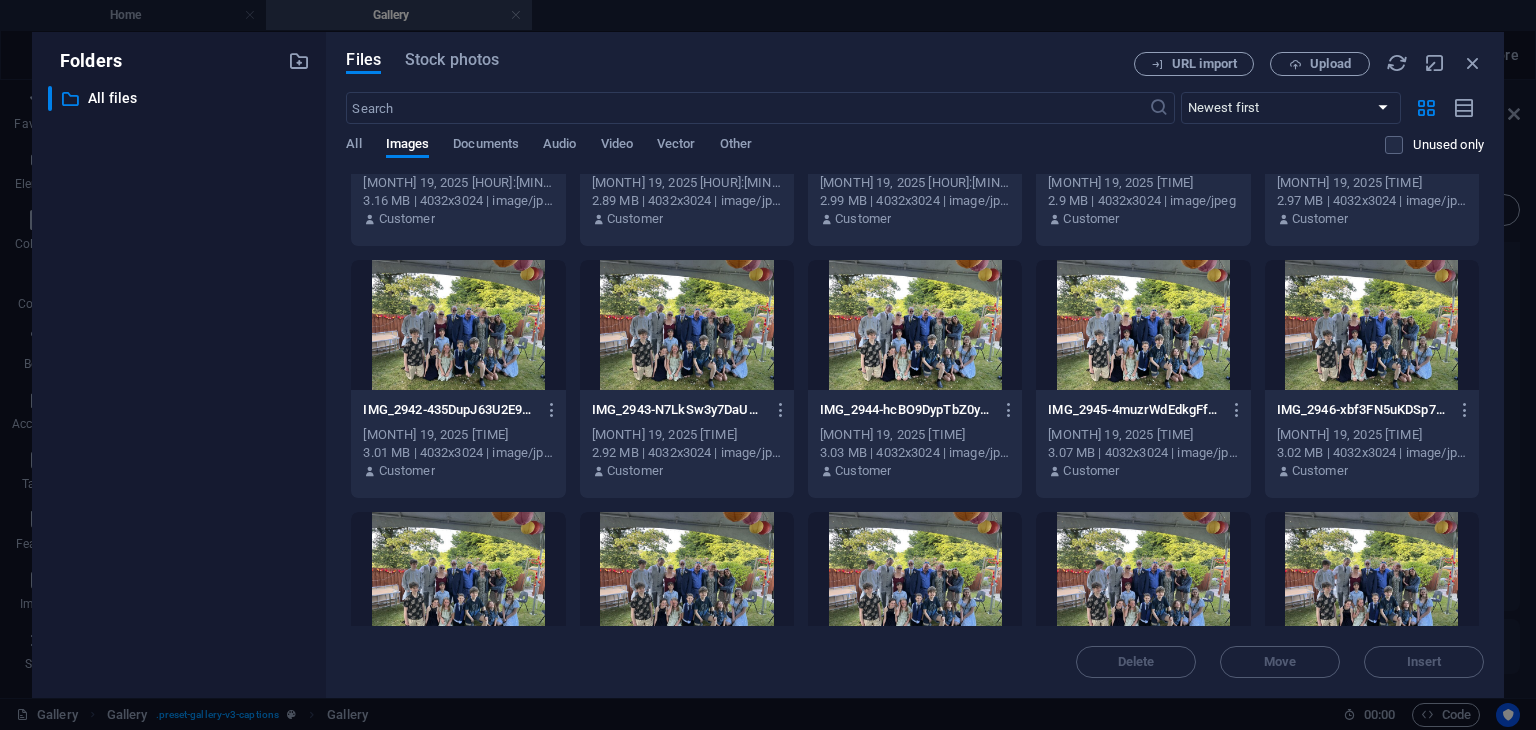 drag, startPoint x: 1484, startPoint y: 473, endPoint x: 1493, endPoint y: 531, distance: 58.694122 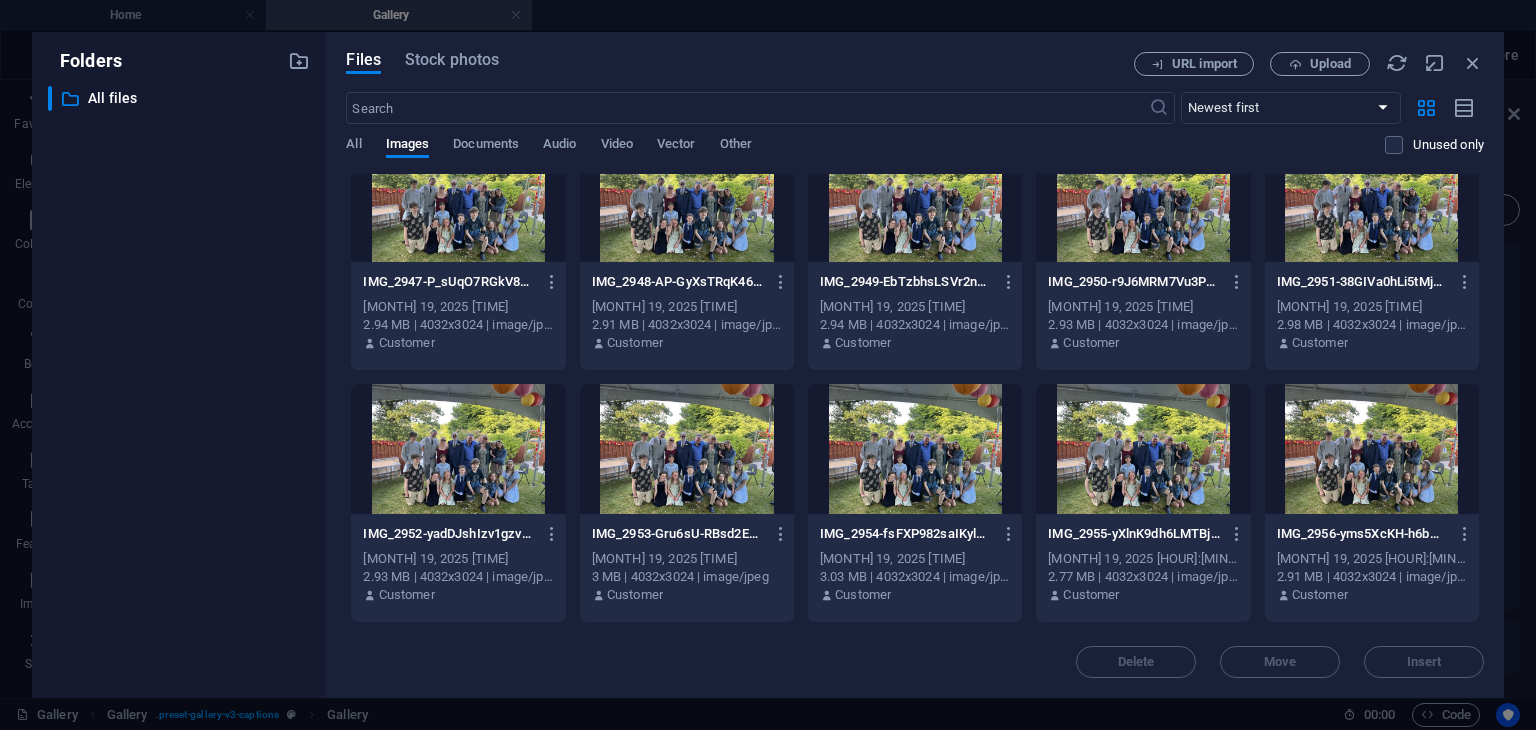 scroll, scrollTop: 4160, scrollLeft: 0, axis: vertical 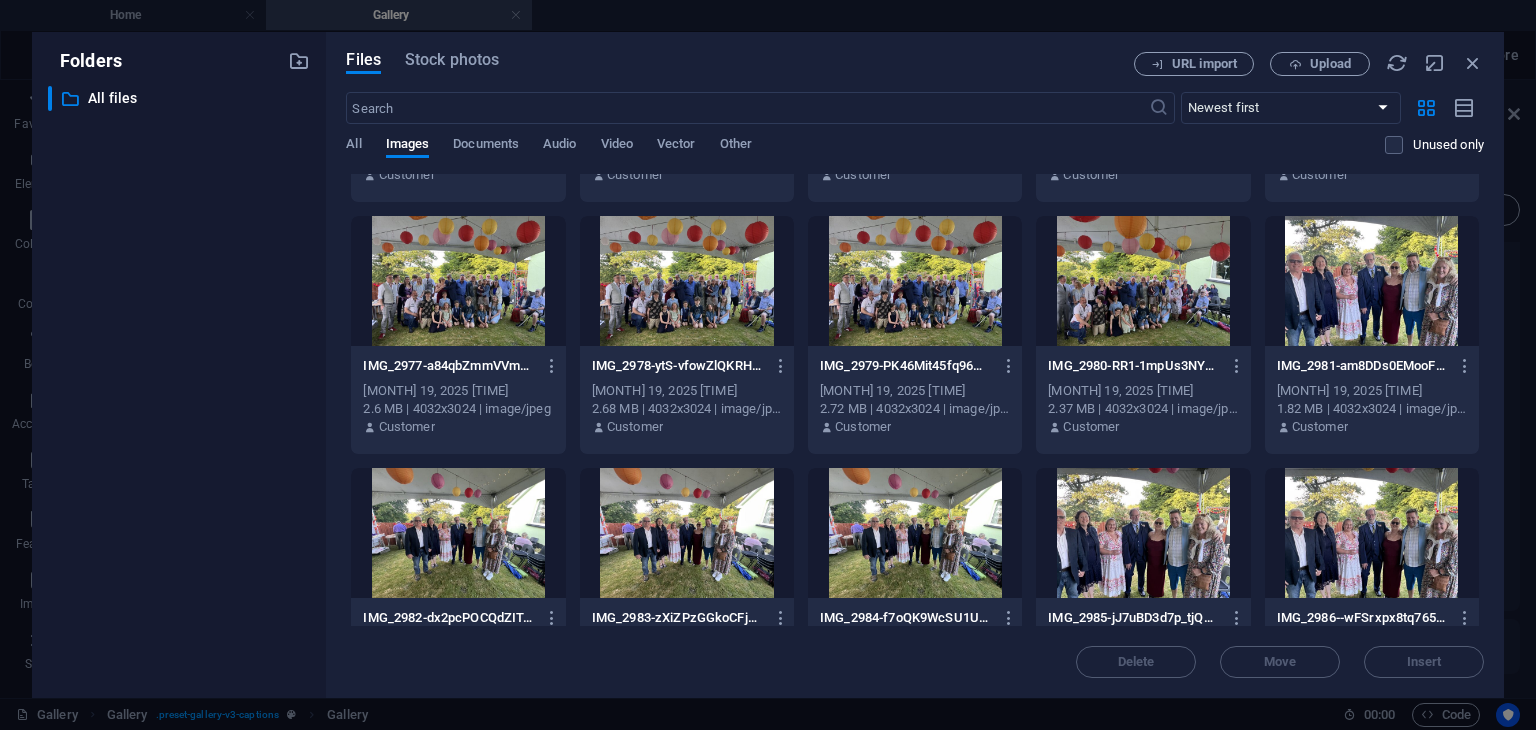 click on "Files Stock photos URL import Upload ​ Newest first Oldest first Name (A-Z) Name (Z-A) Size (0-9) Size (9-0) Resolution (0-9) Resolution (9-0) All Images Documents Audio Video Vector Other Unused only Drop files here to upload them instantly IMG_2867-tMKxECqt4YckEpd17uMeuQ.jpeg IMG_2867-tMKxECqt4YckEpd17uMeuQ.jpeg May [MONTH], [YEAR] 10:44 PM 2.65 MB | 4032x3024 | image/jpeg Customer IMG_2868-OV6-ujtHlyDAXFh4ncehqg.jpeg IMG_2868-OV6-ujtHlyDAXFh4ncehqg.jpeg May [MONTH], [YEAR] 10:44 PM 2.49 MB | 3024x4032 | image/jpeg Customer IMG_2869-q7qHz1nqcPcRBdKDNS0ZvA.jpeg IMG_2869-q7qHz1nqcPcRBdKDNS0ZvA.jpeg May [MONTH], [YEAR] 10:44 PM 1.65 MB | 3024x4032 | image/jpeg Customer IMG_2870-kNNZGRWZf9kmPxKHKpOc0w.jpeg IMG_2870-kNNZGRWZf9kmPxKHKpOc0w.jpeg May [MONTH], [YEAR] 10:44 PM 1.5 MB | 3024x4032 | image/jpeg Customer IMG_2871-jLnNRN3x7smkdtoeTh0vUA.jpeg IMG_2871-jLnNRN3x7smkdtoeTh0vUA.jpeg May [MONTH], [YEAR] 10:44 PM 1.58 MB | 3024x4032 | image/jpeg Customer IMG_2872-TYxOEUxDCDH6LidGcChN-Q.jpeg IMG_2872-TYxOEUxDCDH6LidGcChN-Q.jpeg Customer Customer" at bounding box center [915, 365] 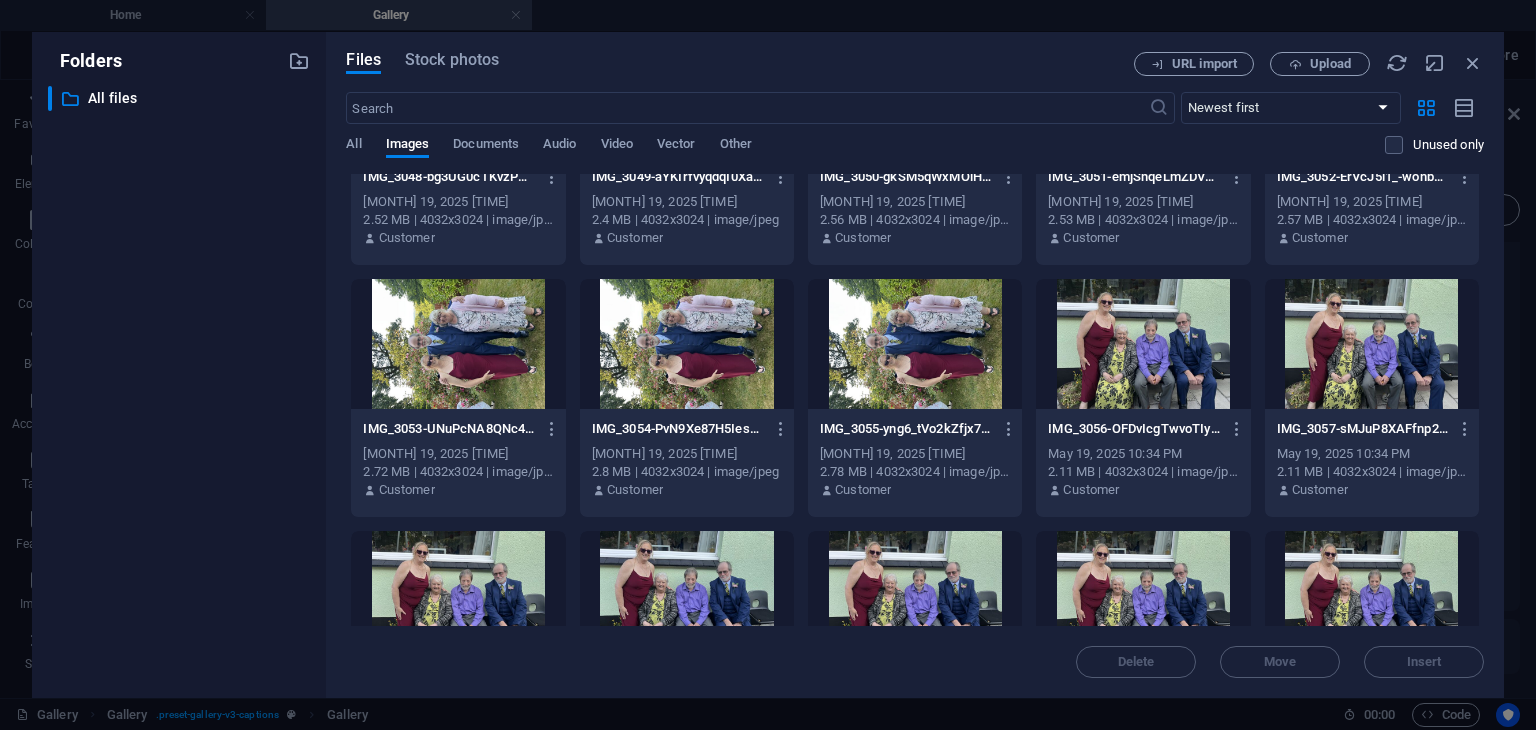 scroll, scrollTop: 9314, scrollLeft: 0, axis: vertical 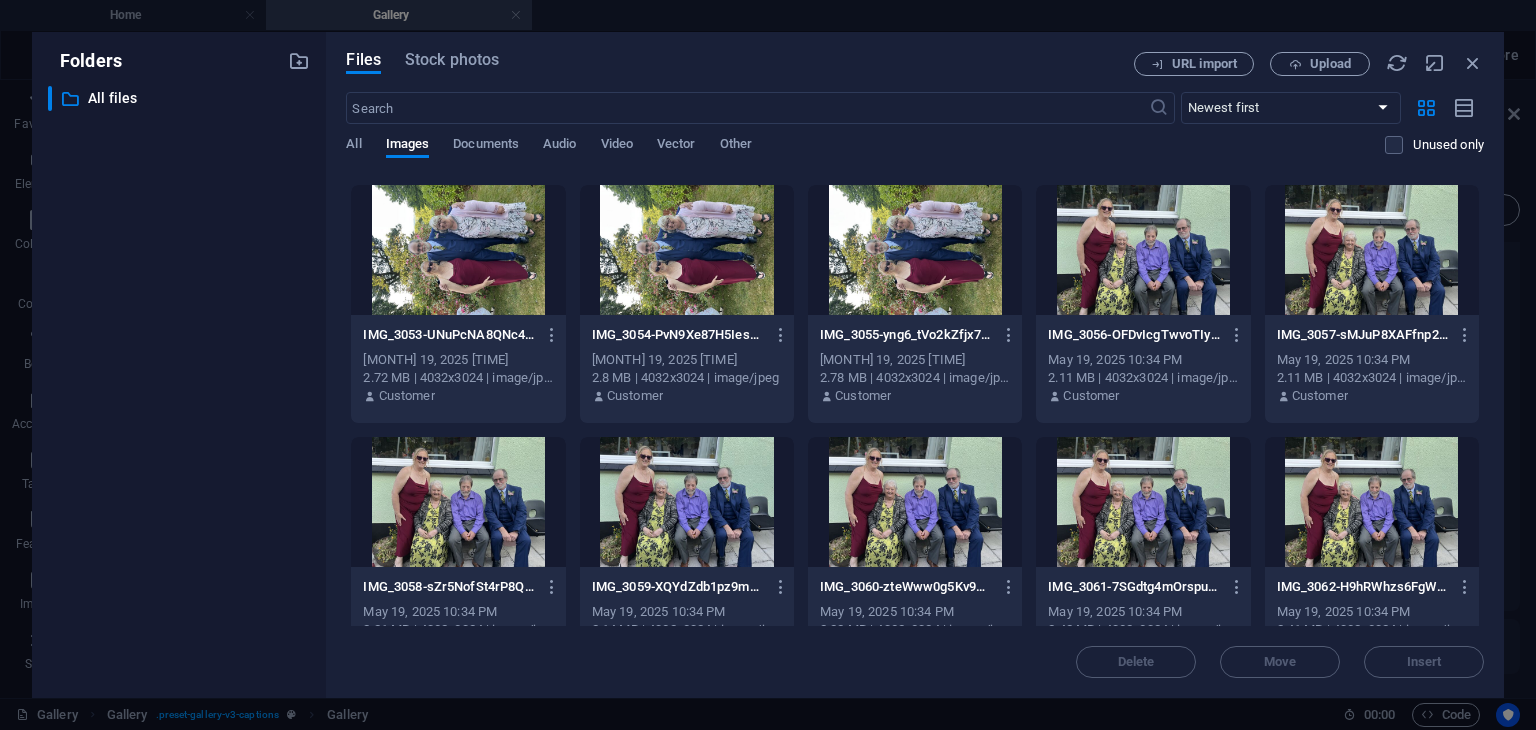 drag, startPoint x: 1484, startPoint y: 586, endPoint x: 1485, endPoint y: 625, distance: 39.012817 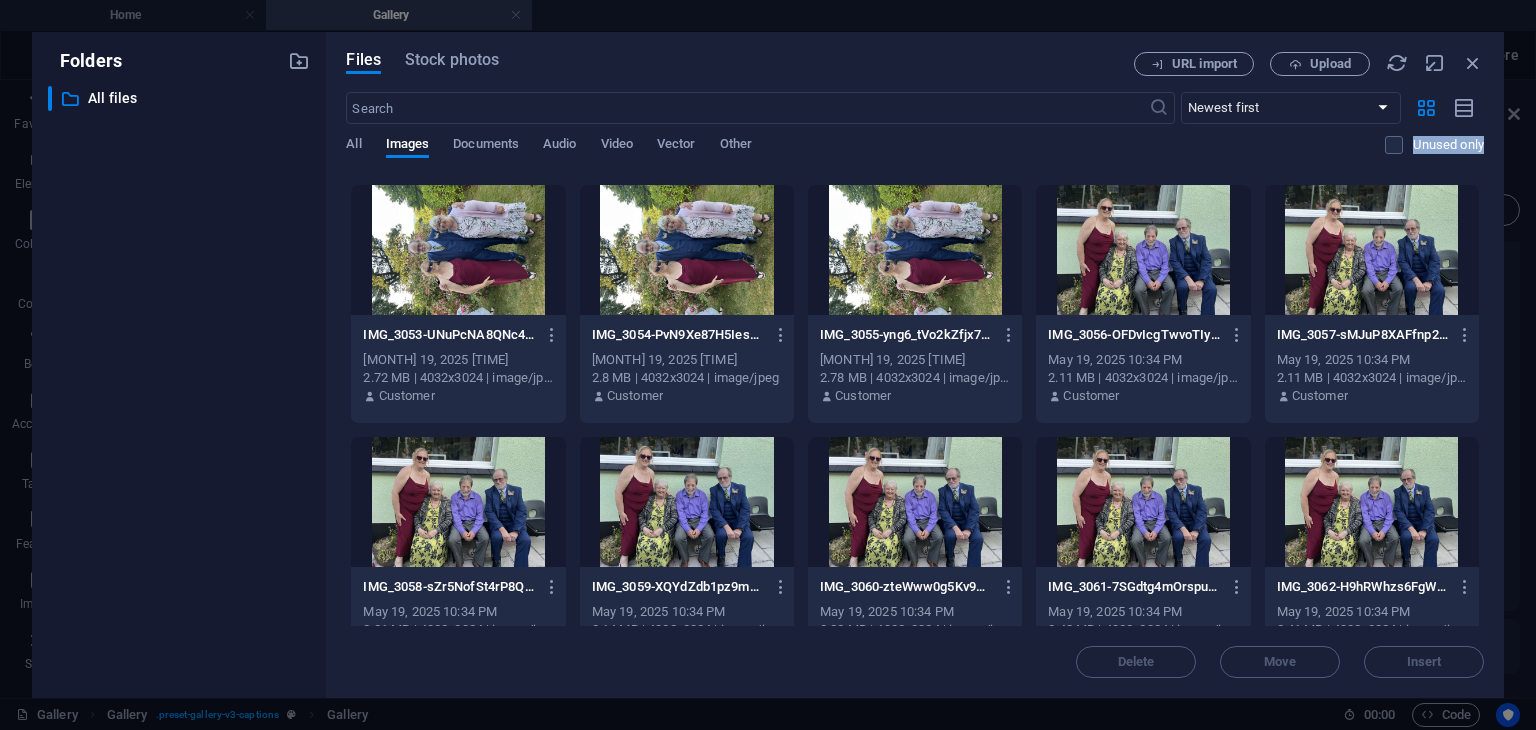 click on "Files Stock photos URL import Upload ​ Newest first Oldest first Name (A-Z) Name (Z-A) Size (0-9) Size (9-0) Resolution (0-9) Resolution (9-0) All Images Documents Audio Video Vector Other Unused only Drop files here to upload them instantly IMG_2867-tMKxECqt4YckEpd17uMeuQ.jpeg IMG_2867-tMKxECqt4YckEpd17uMeuQ.jpeg May [MONTH], [YEAR] 10:44 PM 2.65 MB | 4032x3024 | image/jpeg Customer IMG_2868-OV6-ujtHlyDAXFh4ncehqg.jpeg IMG_2868-OV6-ujtHlyDAXFh4ncehqg.jpeg May [MONTH], [YEAR] 10:44 PM 2.49 MB | 3024x4032 | image/jpeg Customer IMG_2869-q7qHz1nqcPcRBdKDNS0ZvA.jpeg IMG_2869-q7qHz1nqcPcRBdKDNS0ZvA.jpeg May [MONTH], [YEAR] 10:44 PM 1.65 MB | 3024x4032 | image/jpeg Customer IMG_2870-kNNZGRWZf9kmPxKHKpOc0w.jpeg IMG_2870-kNNZGRWZf9kmPxKHKpOc0w.jpeg May [MONTH], [YEAR] 10:44 PM 1.5 MB | 3024x4032 | image/jpeg Customer IMG_2871-jLnNRN3x7smkdtoeTh0vUA.jpeg IMG_2871-jLnNRN3x7smkdtoeTh0vUA.jpeg May [MONTH], [YEAR] 10:44 PM 1.58 MB | 3024x4032 | image/jpeg Customer IMG_2872-TYxOEUxDCDH6LidGcChN-Q.jpeg IMG_2872-TYxOEUxDCDH6LidGcChN-Q.jpeg Customer Customer" at bounding box center [915, 365] 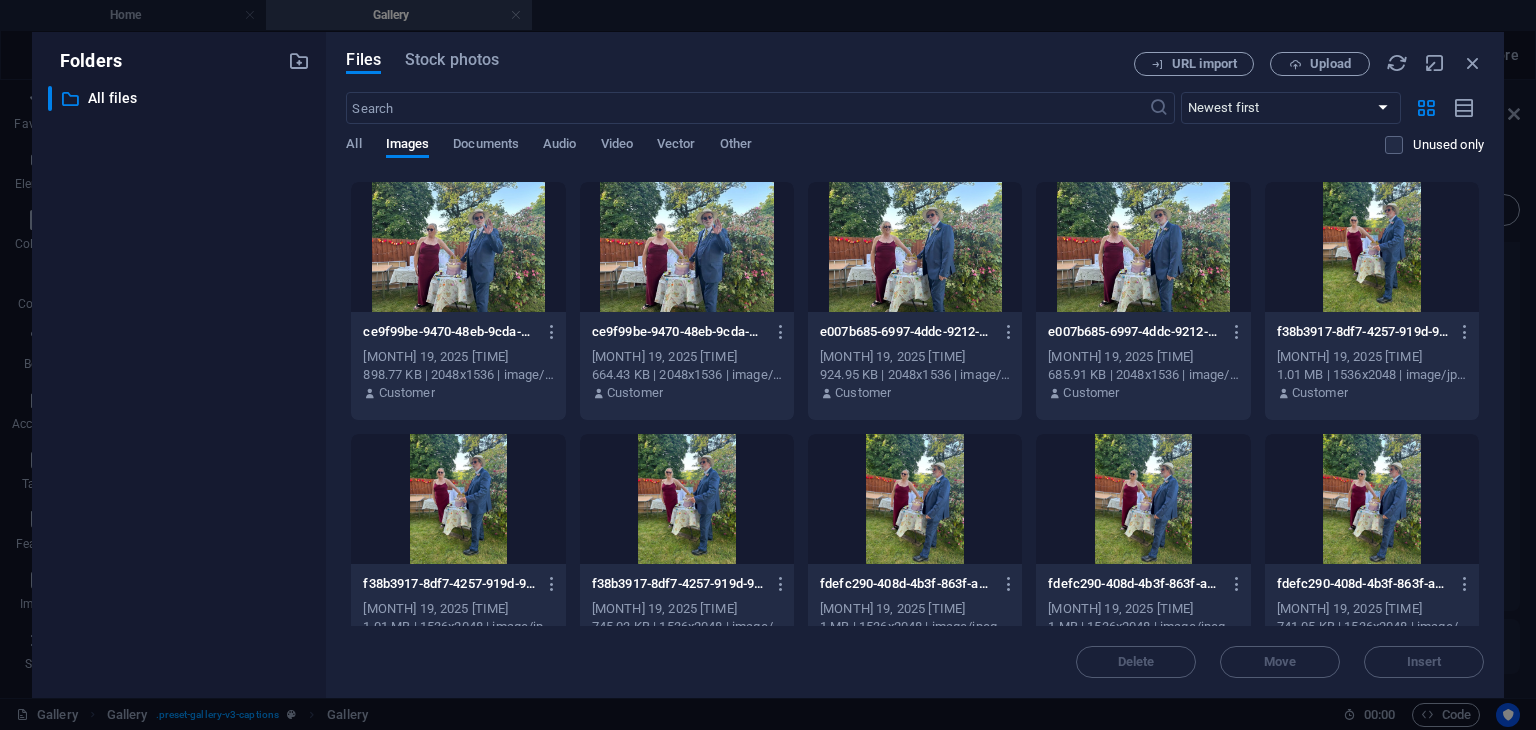 scroll, scrollTop: 22465, scrollLeft: 0, axis: vertical 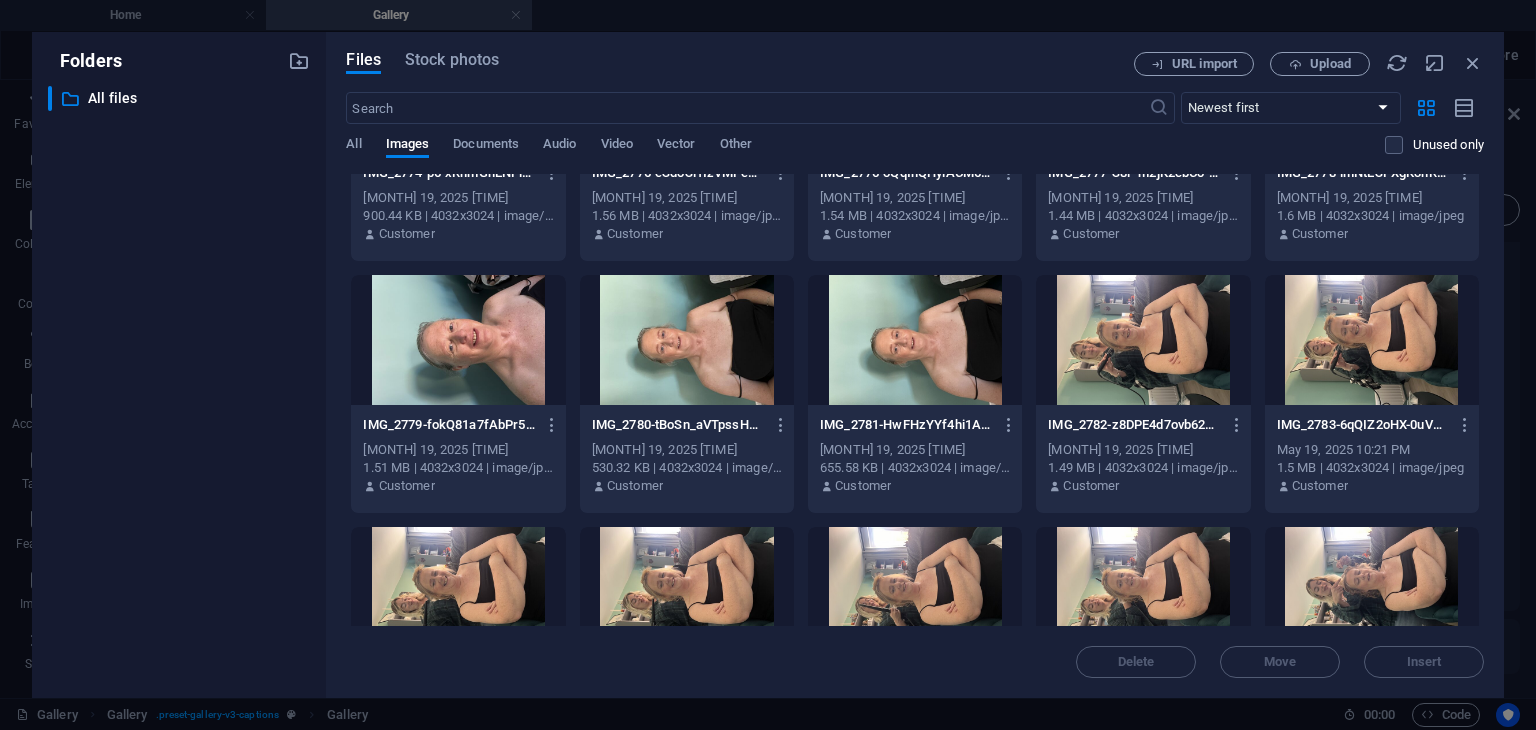 drag, startPoint x: 1479, startPoint y: 586, endPoint x: 1481, endPoint y: 599, distance: 13.152946 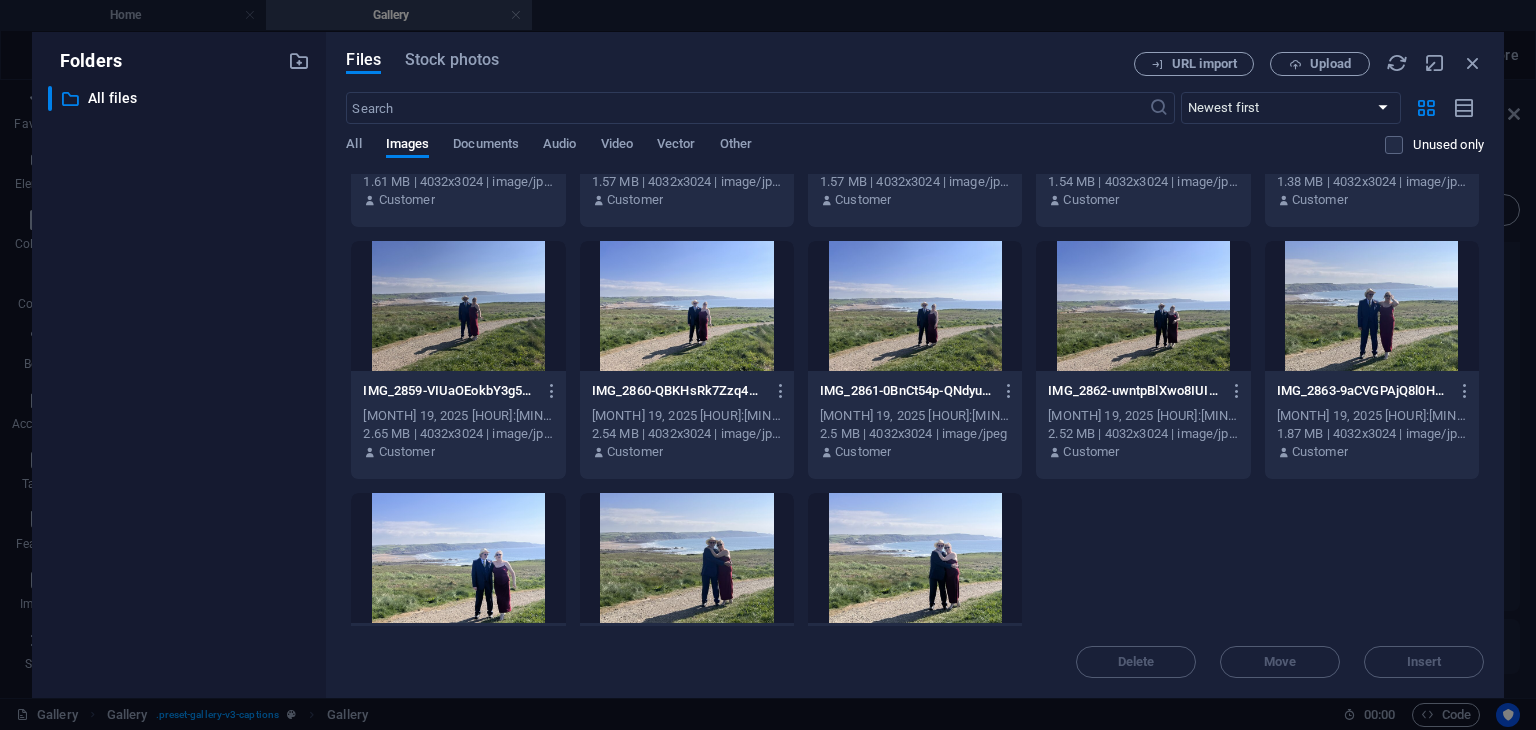 scroll, scrollTop: 27508, scrollLeft: 0, axis: vertical 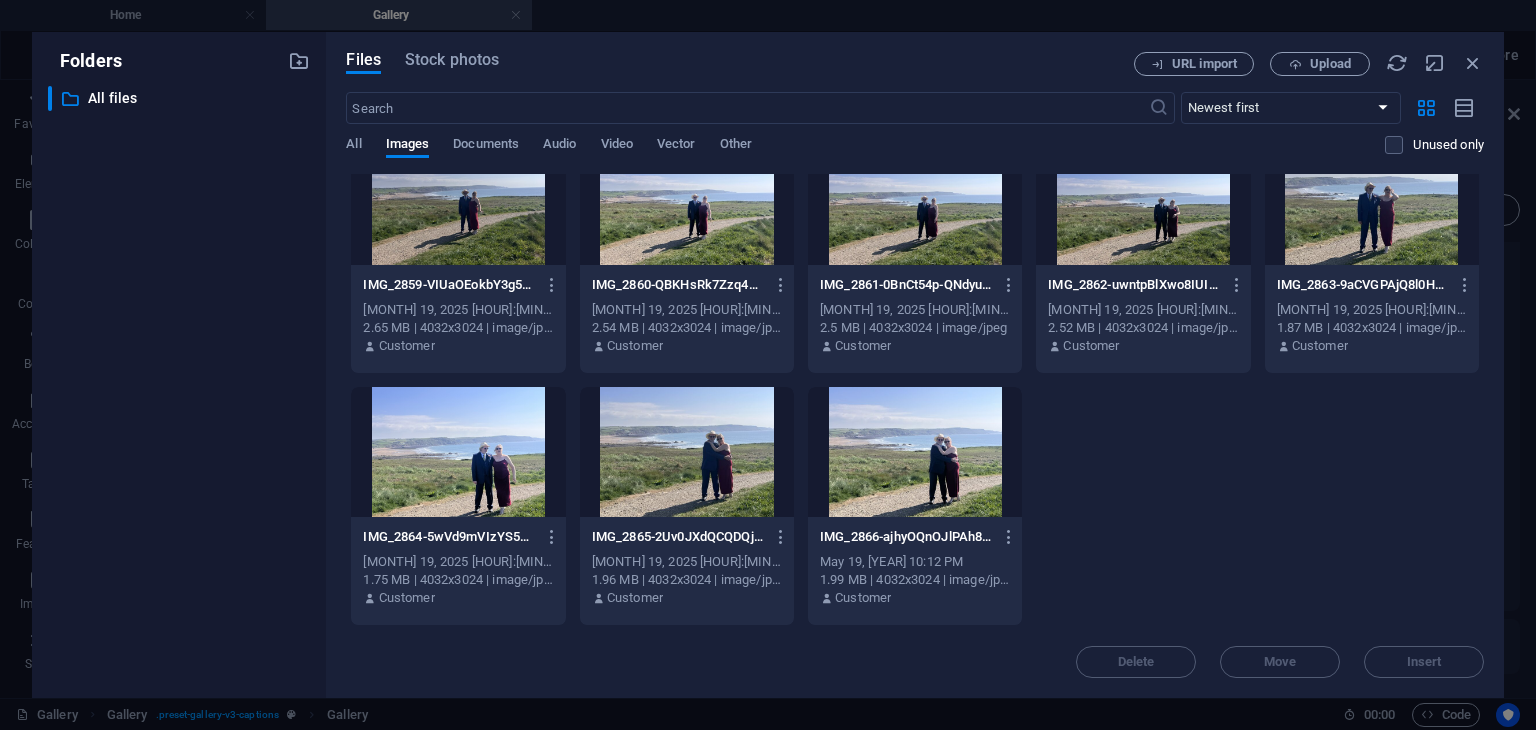 click on "Files Stock photos URL import Upload ​ Newest first Oldest first Name (A-Z) Name (Z-A) Size (0-9) Size (9-0) Resolution (0-9) Resolution (9-0) All Images Documents Audio Video Vector Other Unused only Drop files here to upload them instantly IMG_2867-tMKxECqt4YckEpd17uMeuQ.jpeg IMG_2867-tMKxECqt4YckEpd17uMeuQ.jpeg May [MONTH], [YEAR] 10:44 PM 2.65 MB | 4032x3024 | image/jpeg Customer IMG_2868-OV6-ujtHlyDAXFh4ncehqg.jpeg IMG_2868-OV6-ujtHlyDAXFh4ncehqg.jpeg May [MONTH], [YEAR] 10:44 PM 2.49 MB | 3024x4032 | image/jpeg Customer IMG_2869-q7qHz1nqcPcRBdKDNS0ZvA.jpeg IMG_2869-q7qHz1nqcPcRBdKDNS0ZvA.jpeg May [MONTH], [YEAR] 10:44 PM 1.65 MB | 3024x4032 | image/jpeg Customer IMG_2870-kNNZGRWZf9kmPxKHKpOc0w.jpeg IMG_2870-kNNZGRWZf9kmPxKHKpOc0w.jpeg May [MONTH], [YEAR] 10:44 PM 1.5 MB | 3024x4032 | image/jpeg Customer IMG_2871-jLnNRN3x7smkdtoeTh0vUA.jpeg IMG_2871-jLnNRN3x7smkdtoeTh0vUA.jpeg May [MONTH], [YEAR] 10:44 PM 1.58 MB | 3024x4032 | image/jpeg Customer IMG_2872-TYxOEUxDCDH6LidGcChN-Q.jpeg IMG_2872-TYxOEUxDCDH6LidGcChN-Q.jpeg Customer Customer" at bounding box center [915, 365] 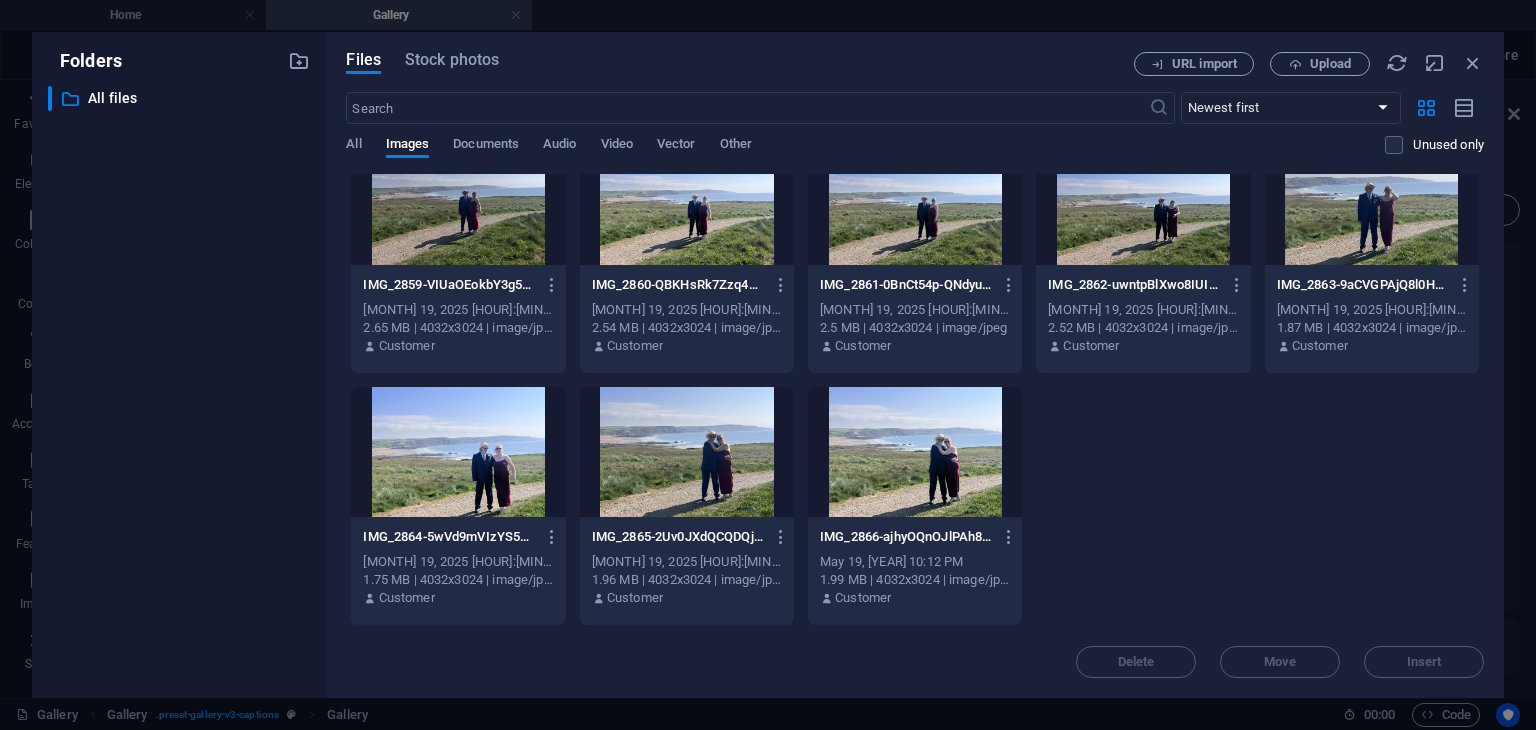 click at bounding box center (915, 452) 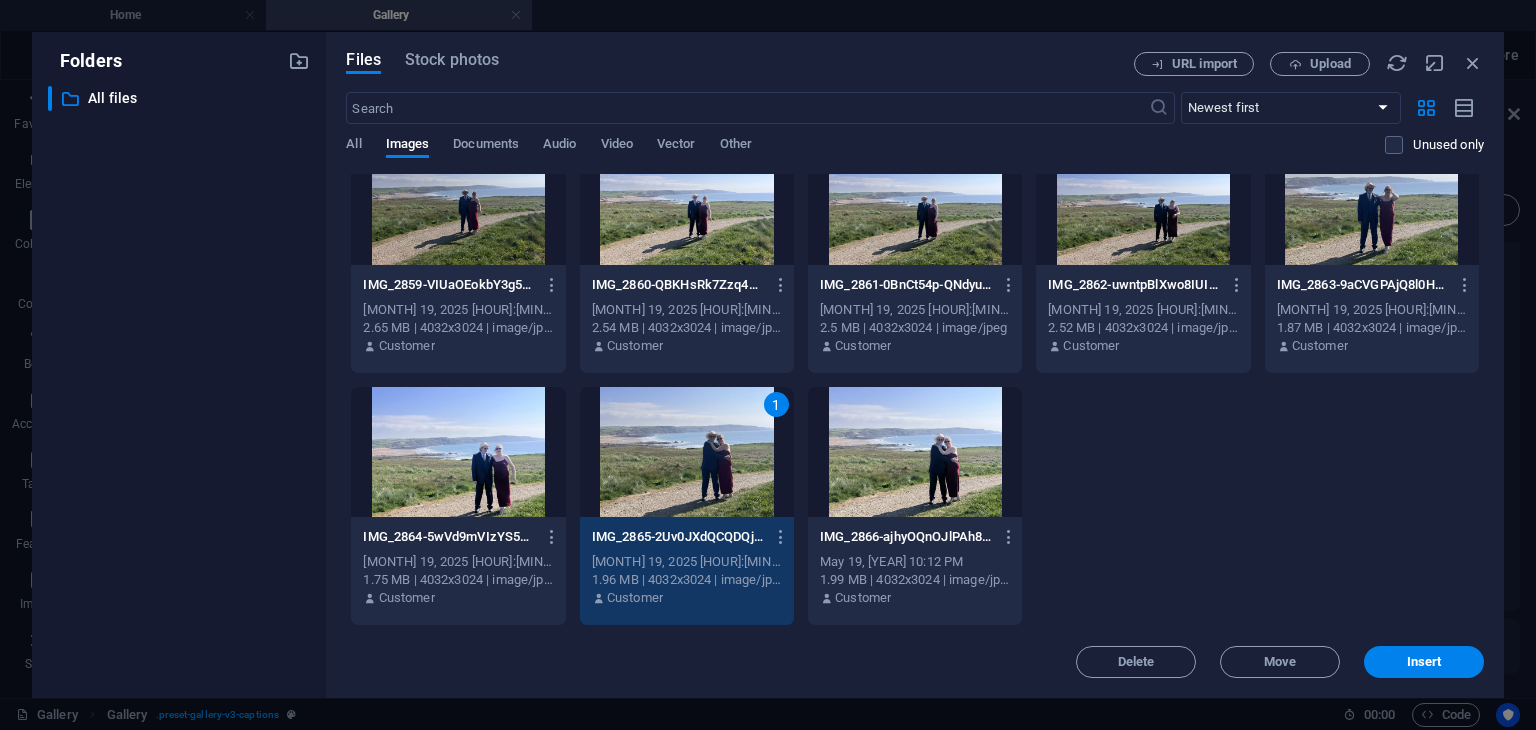 scroll, scrollTop: 580, scrollLeft: 0, axis: vertical 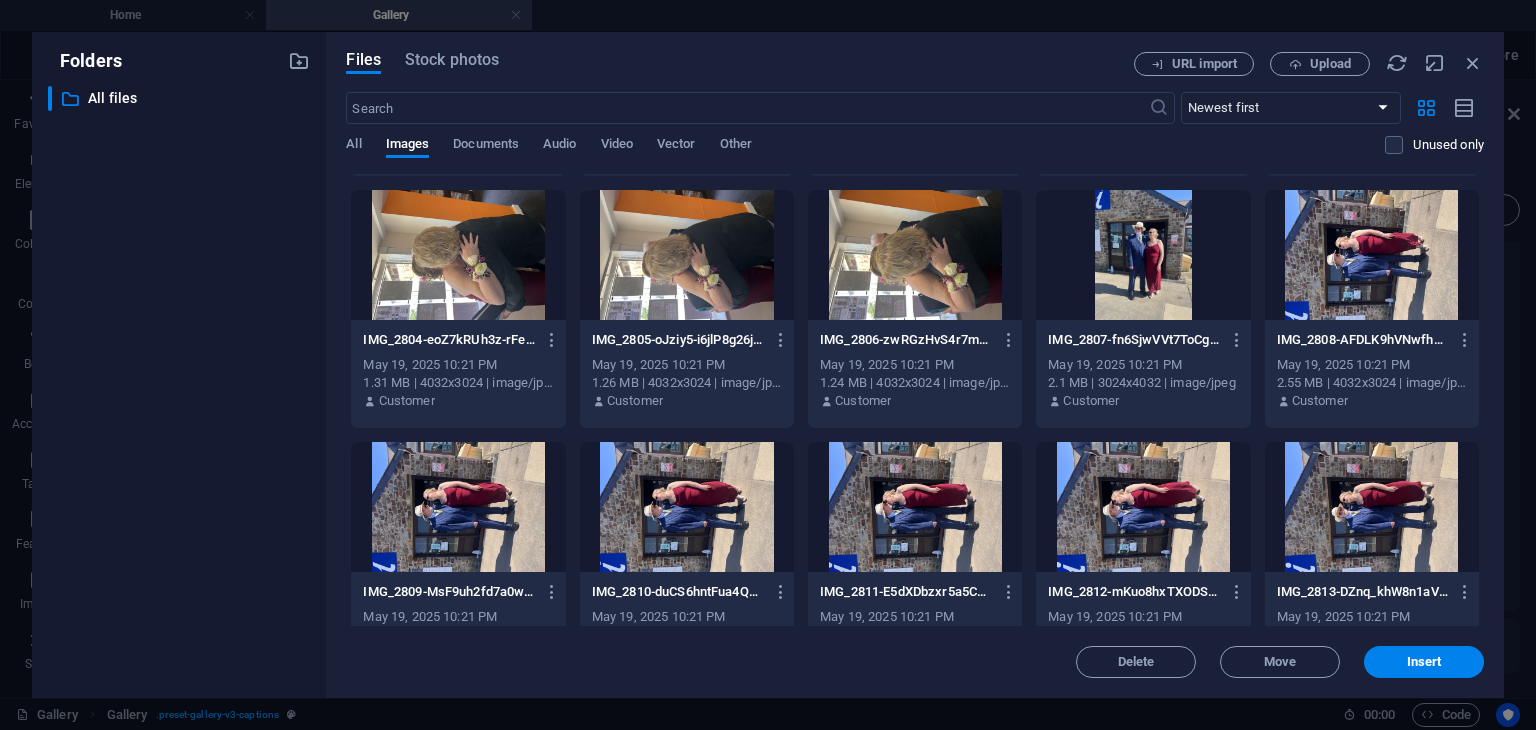 click at bounding box center [1143, 255] 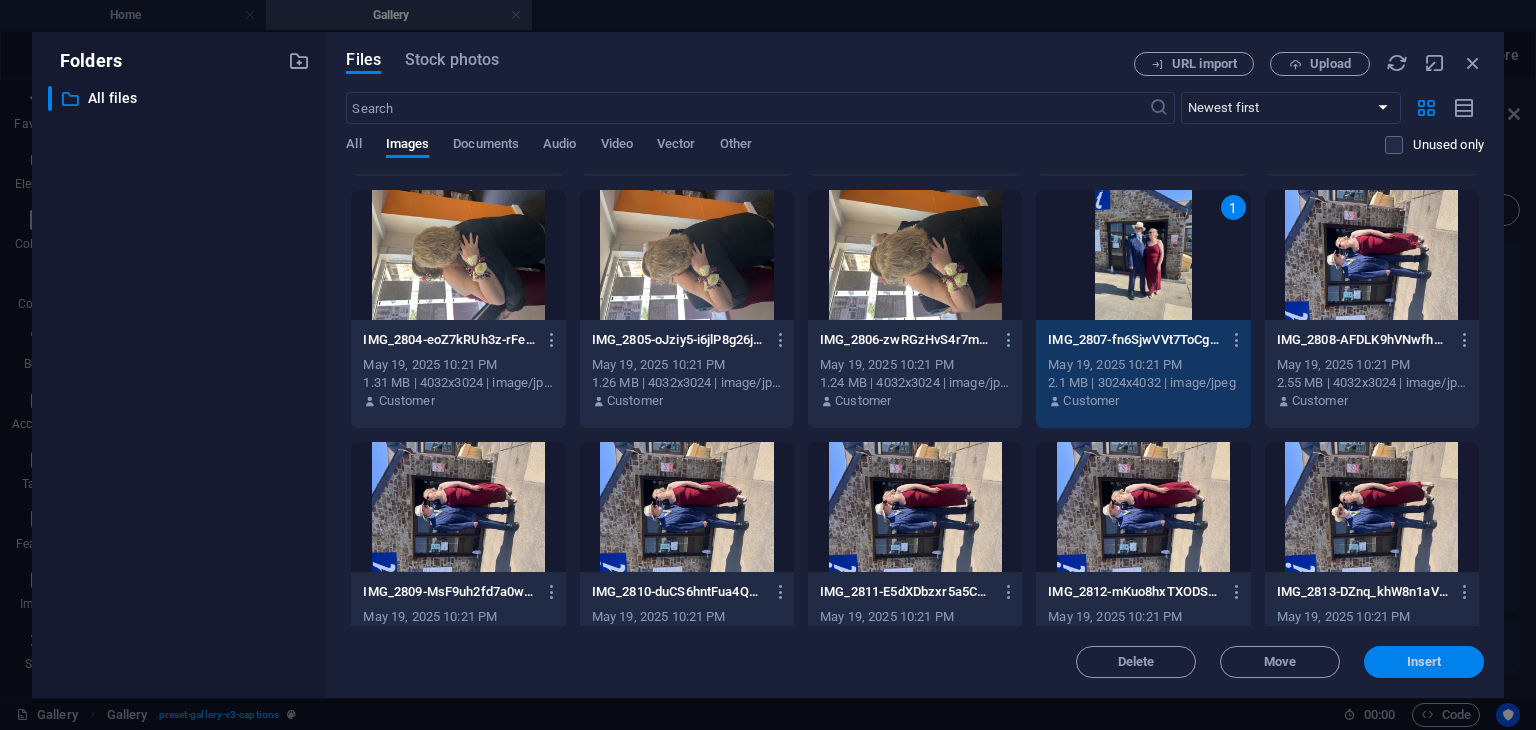 click on "Insert" at bounding box center [1424, 662] 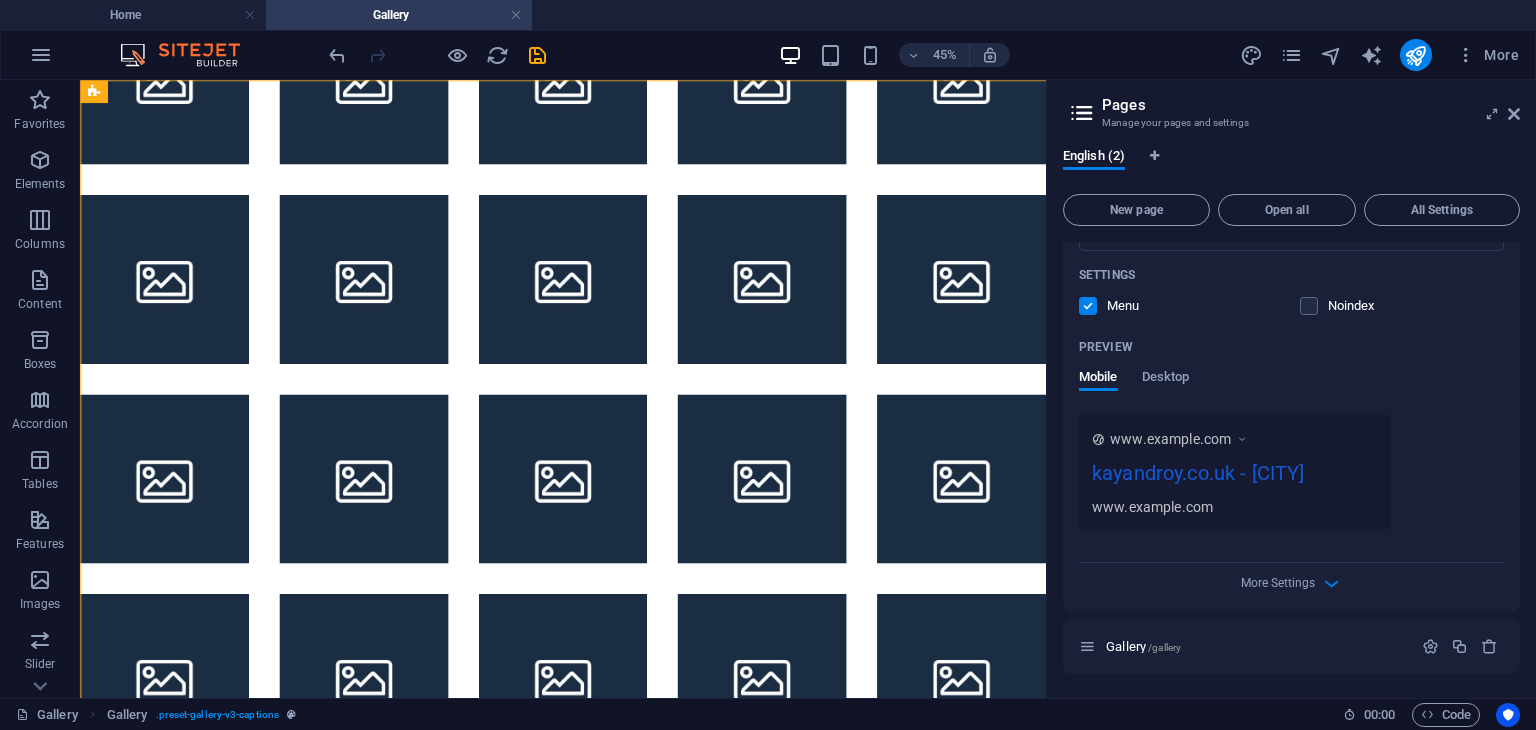scroll, scrollTop: 0, scrollLeft: 0, axis: both 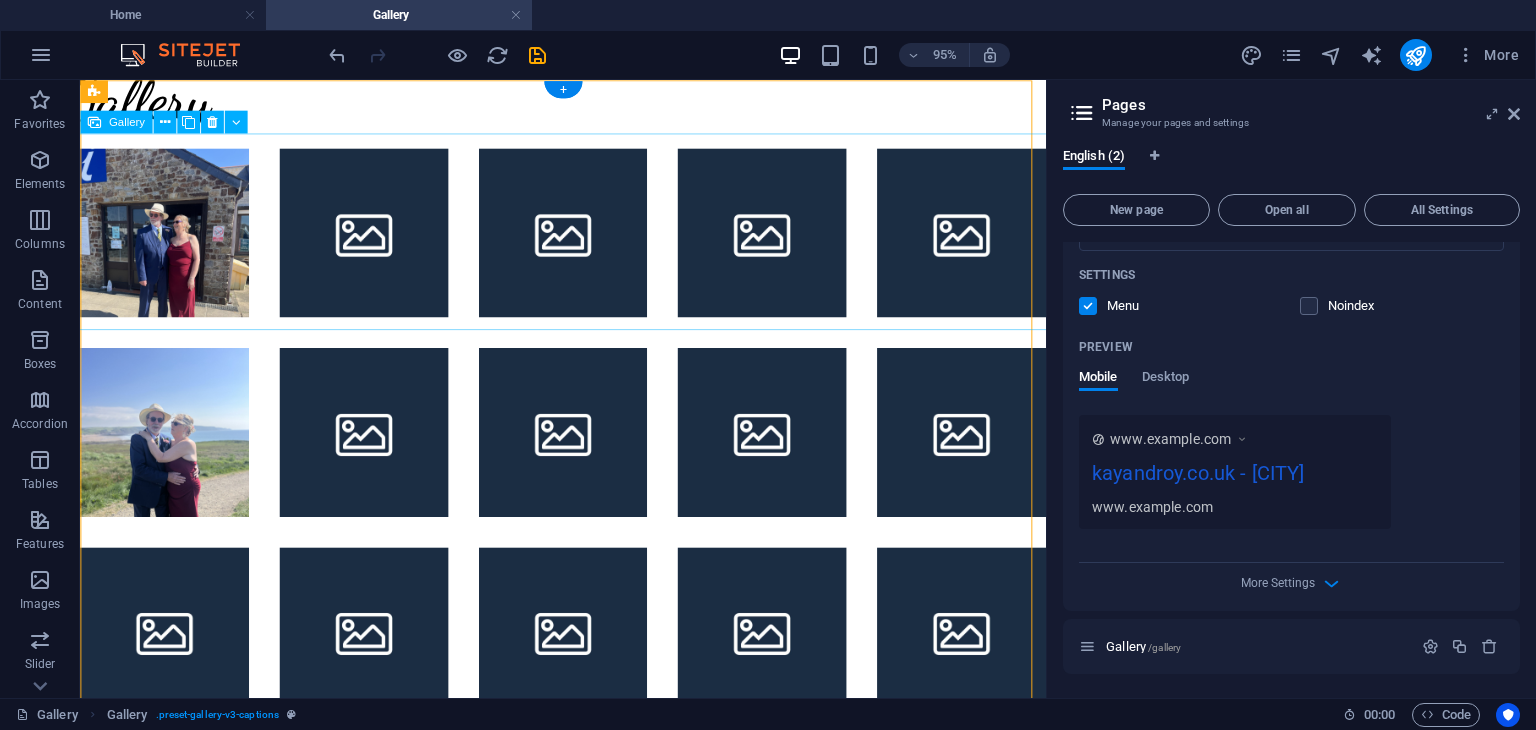 click at bounding box center (379, 241) 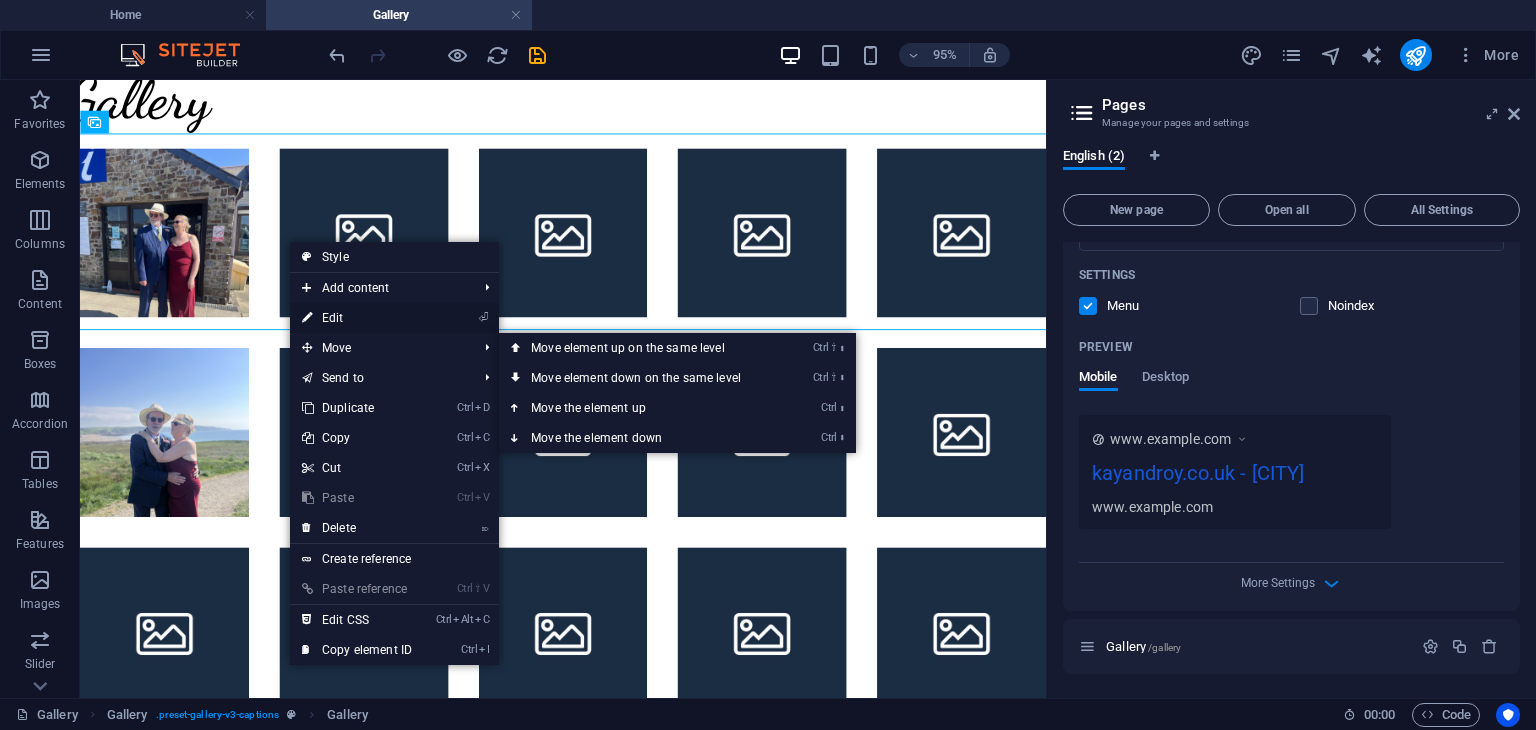 click on "⏎  Edit" at bounding box center [357, 318] 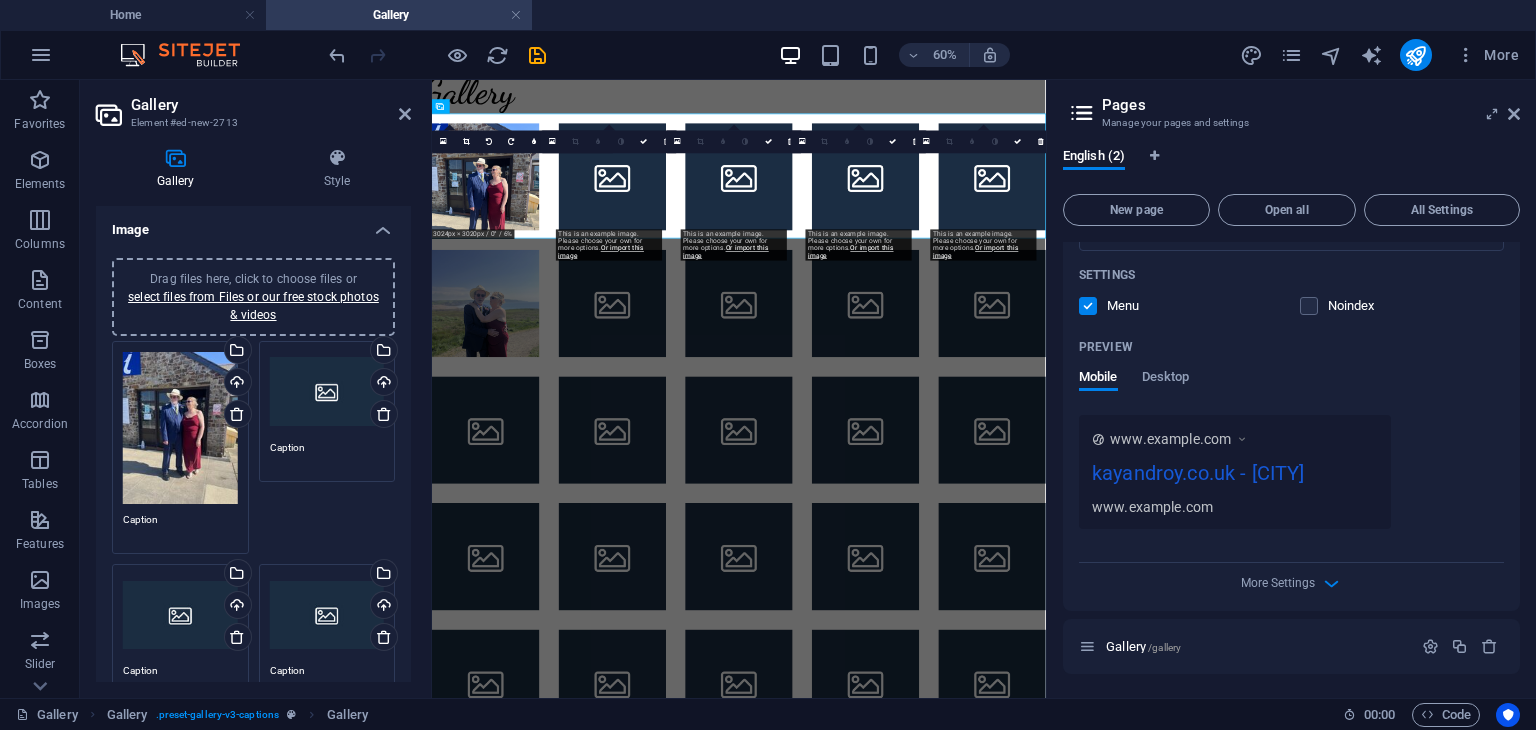 click on "Drag files here, click to choose files or select files from Files or our free stock photos & videos" at bounding box center (327, 392) 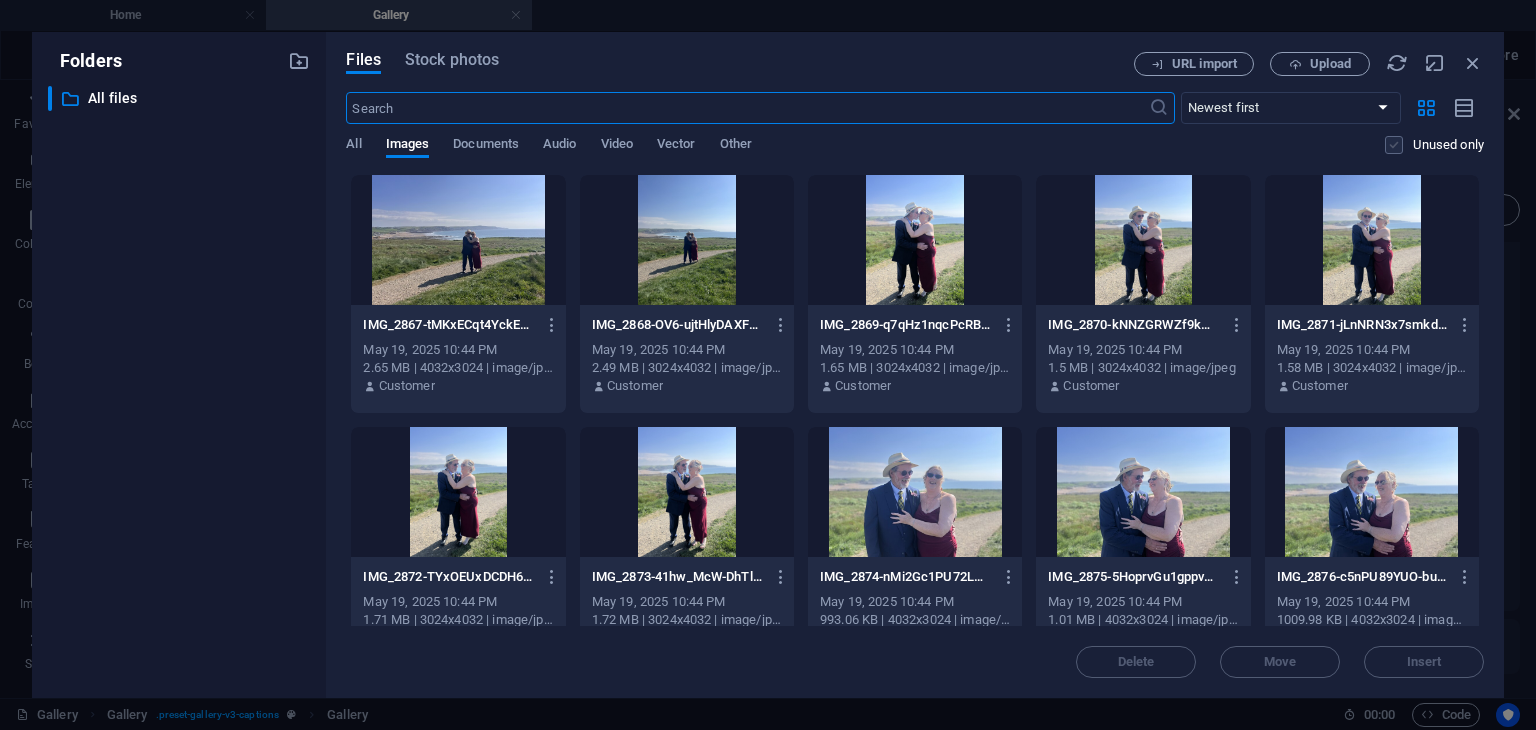 click at bounding box center [1394, 145] 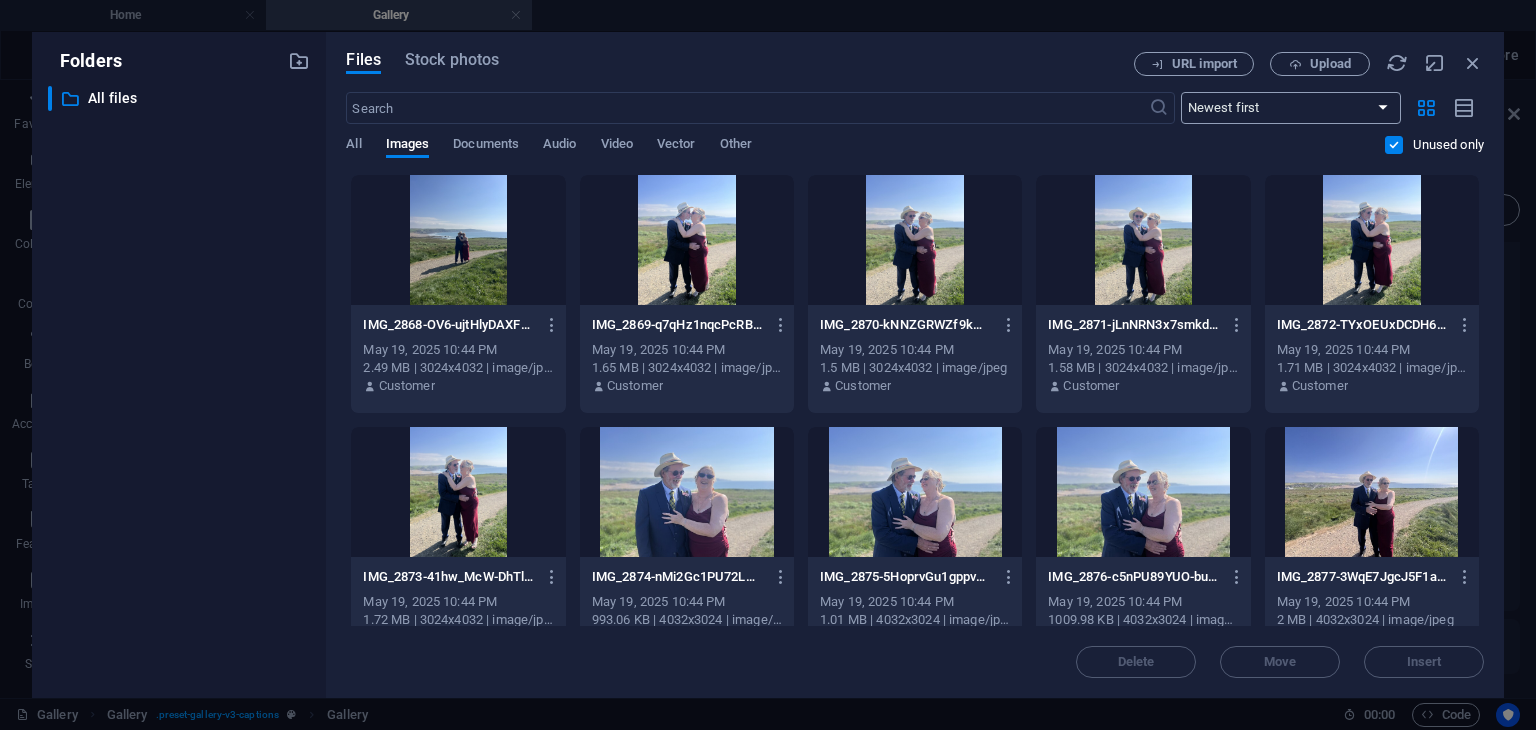 click on "Newest first Oldest first Name (A-Z) Name (Z-A) Size (0-9) Size (9-0) Resolution (0-9) Resolution (9-0)" at bounding box center [1291, 108] 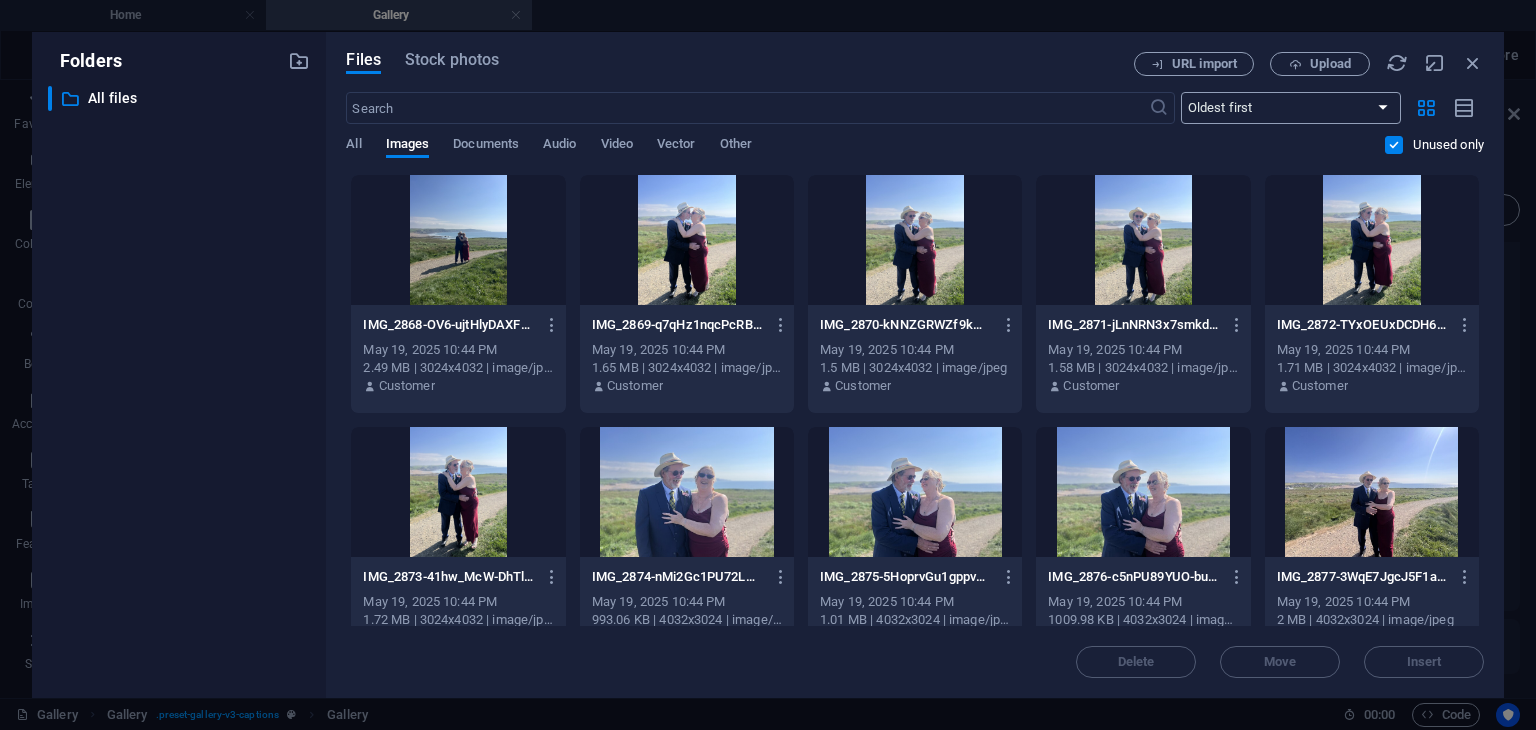 click on "Newest first Oldest first Name (A-Z) Name (Z-A) Size (0-9) Size (9-0) Resolution (0-9) Resolution (9-0)" at bounding box center [1291, 108] 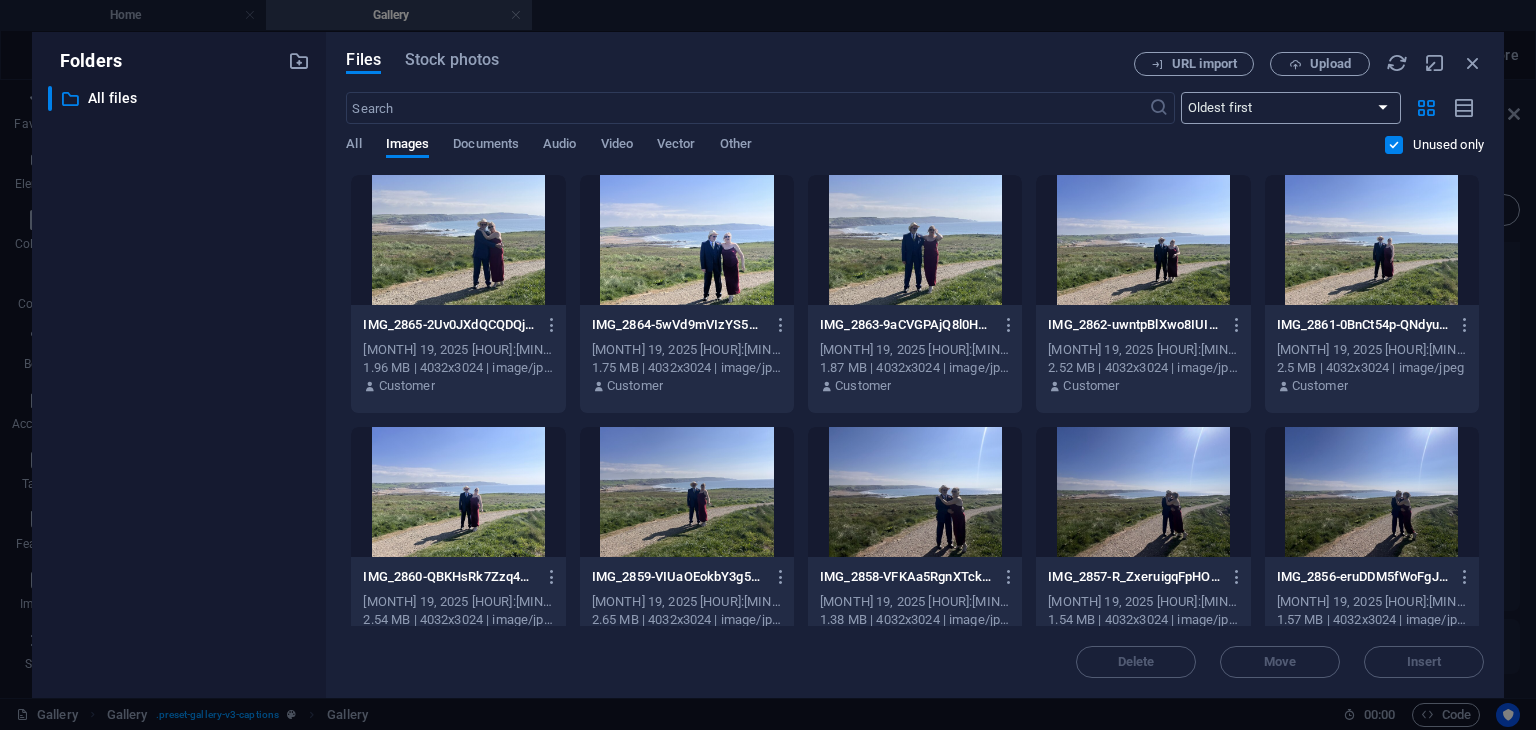 click on "Newest first Oldest first Name (A-Z) Name (Z-A) Size (0-9) Size (9-0) Resolution (0-9) Resolution (9-0)" at bounding box center (1291, 108) 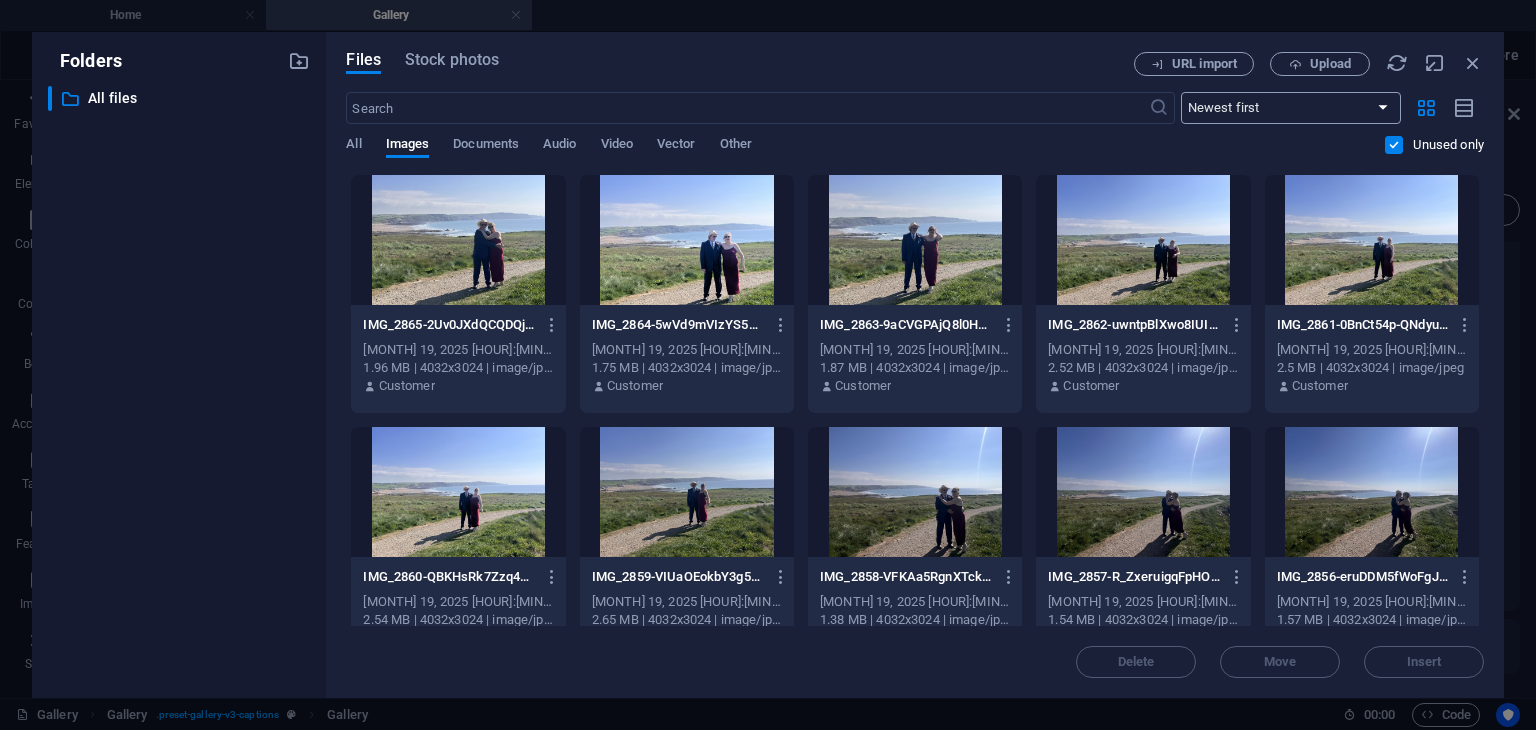 click on "Newest first Oldest first Name (A-Z) Name (Z-A) Size (0-9) Size (9-0) Resolution (0-9) Resolution (9-0)" at bounding box center [1291, 108] 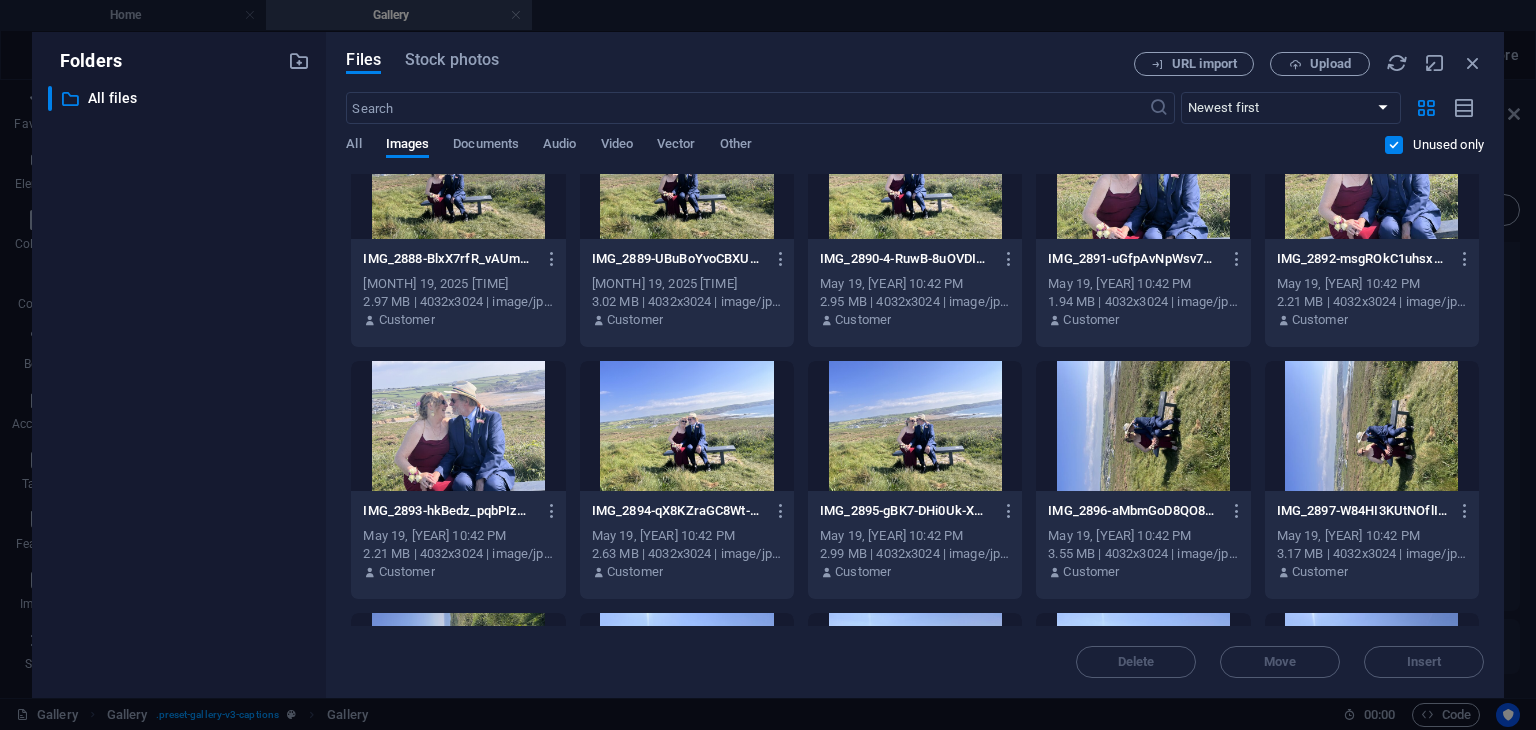 scroll, scrollTop: 1208, scrollLeft: 0, axis: vertical 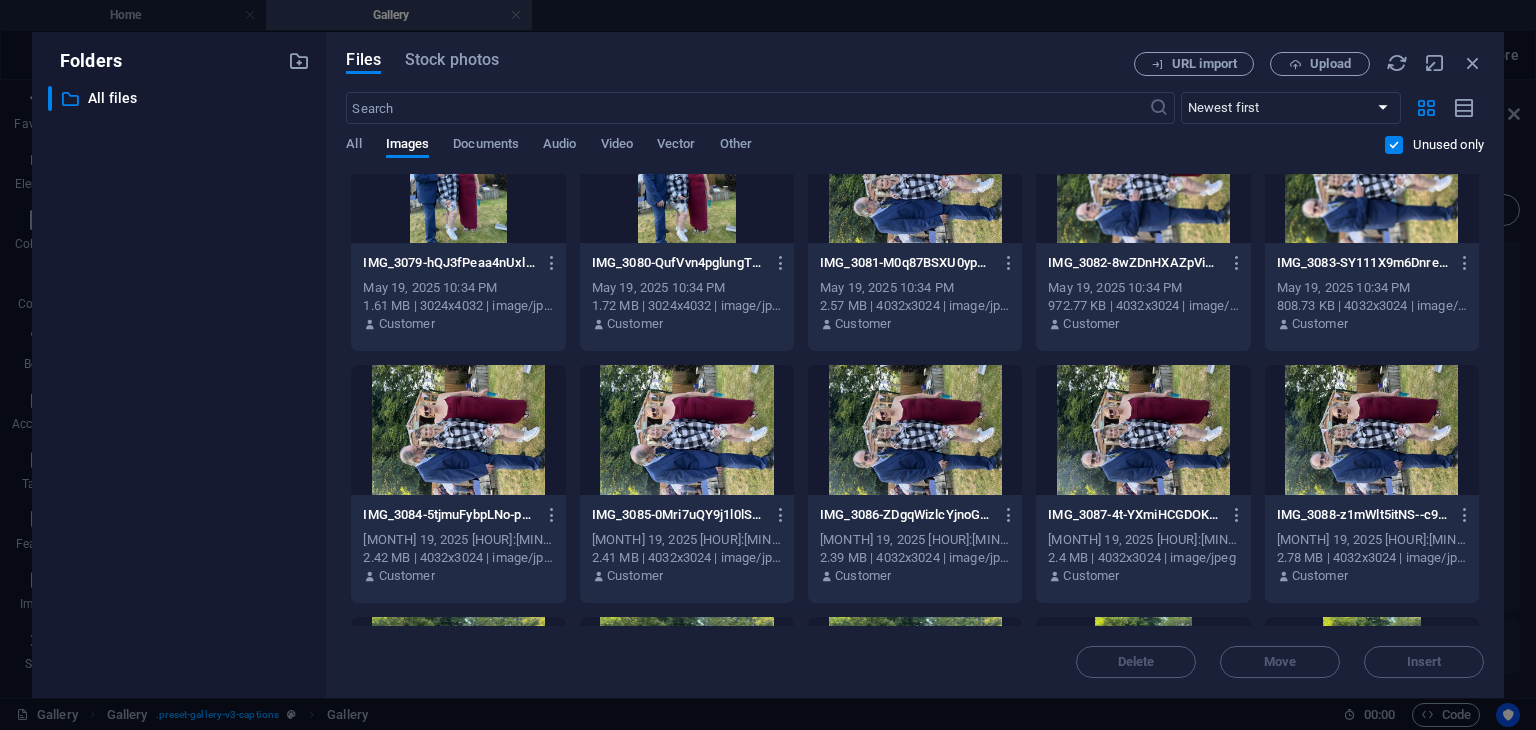 drag, startPoint x: 1484, startPoint y: 577, endPoint x: 1487, endPoint y: 618, distance: 41.109608 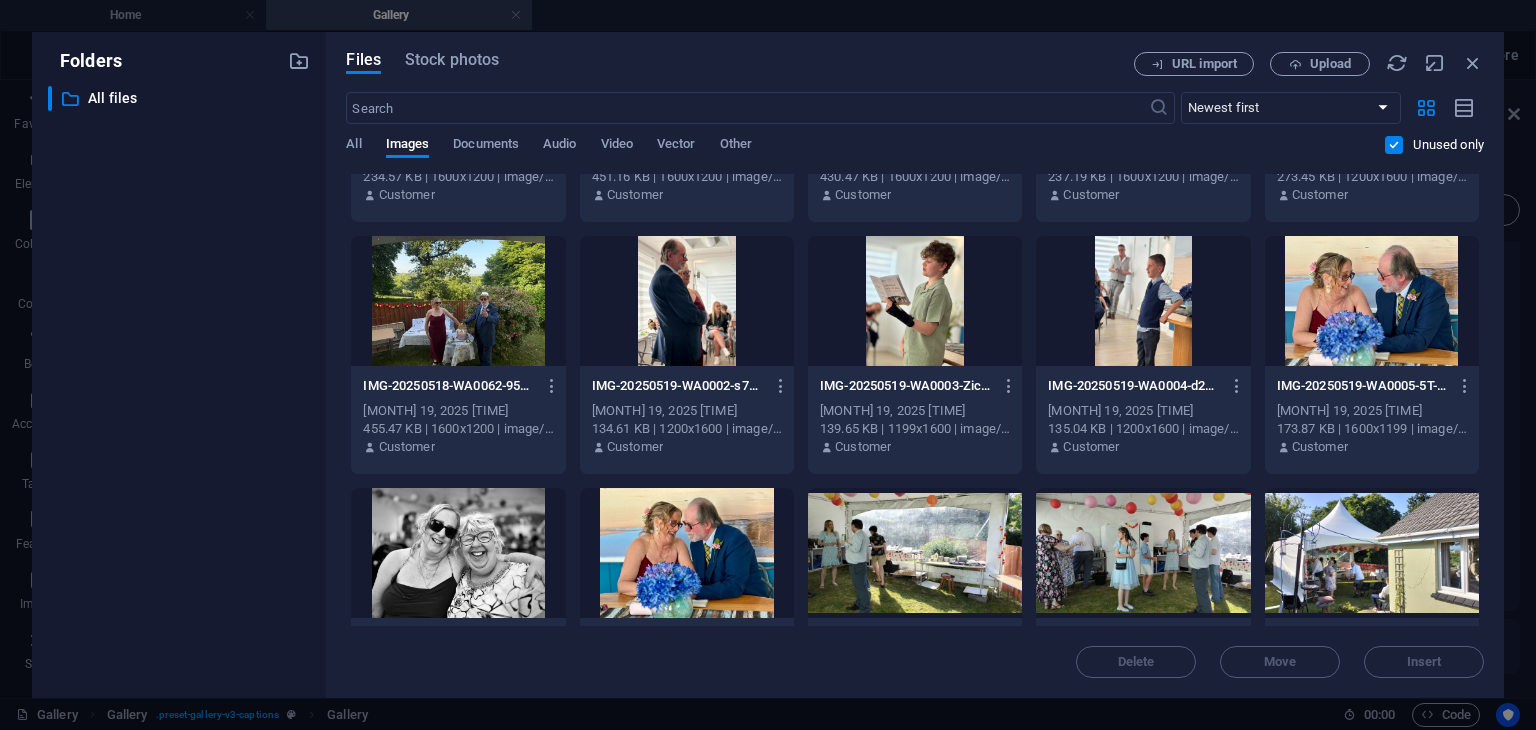 scroll, scrollTop: 20145, scrollLeft: 0, axis: vertical 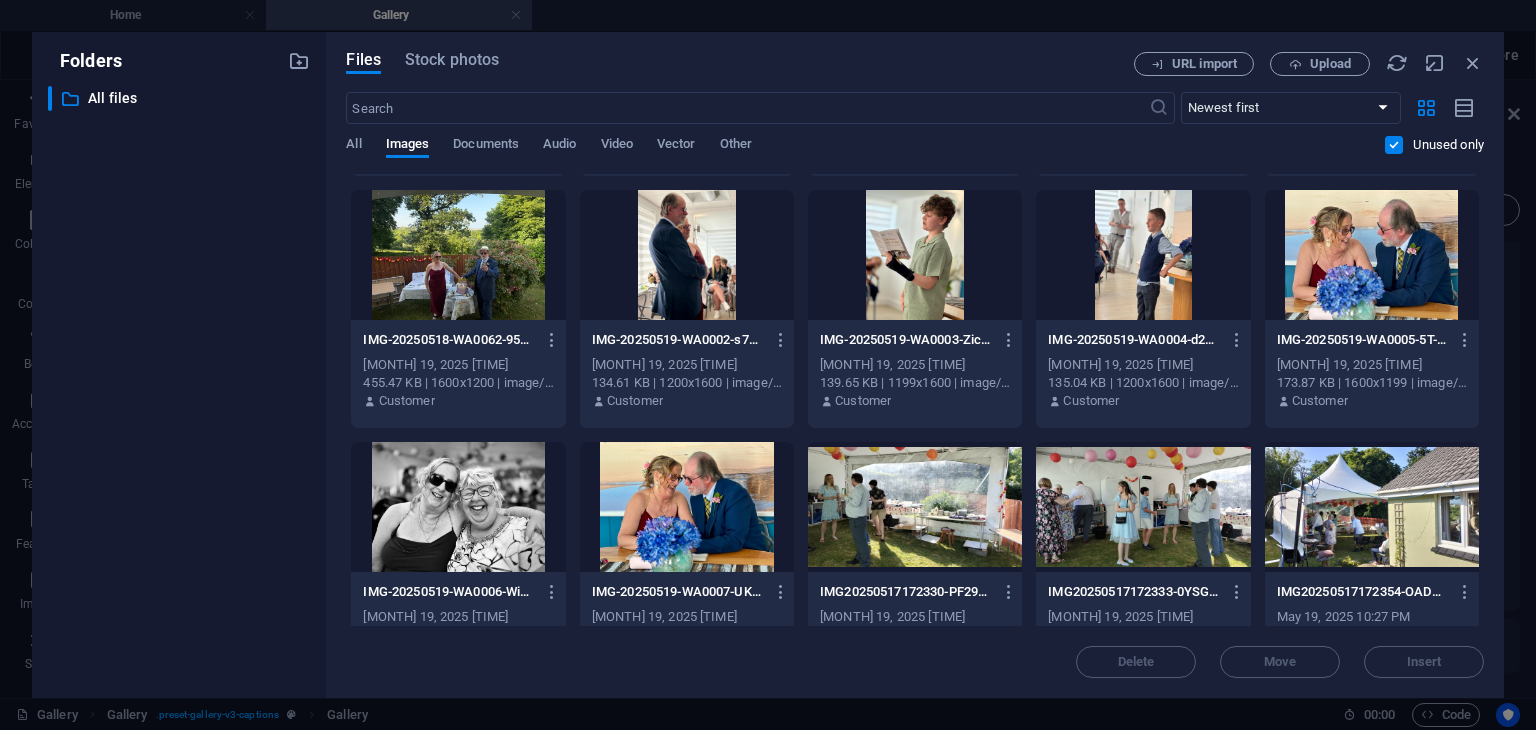 click at bounding box center (687, 507) 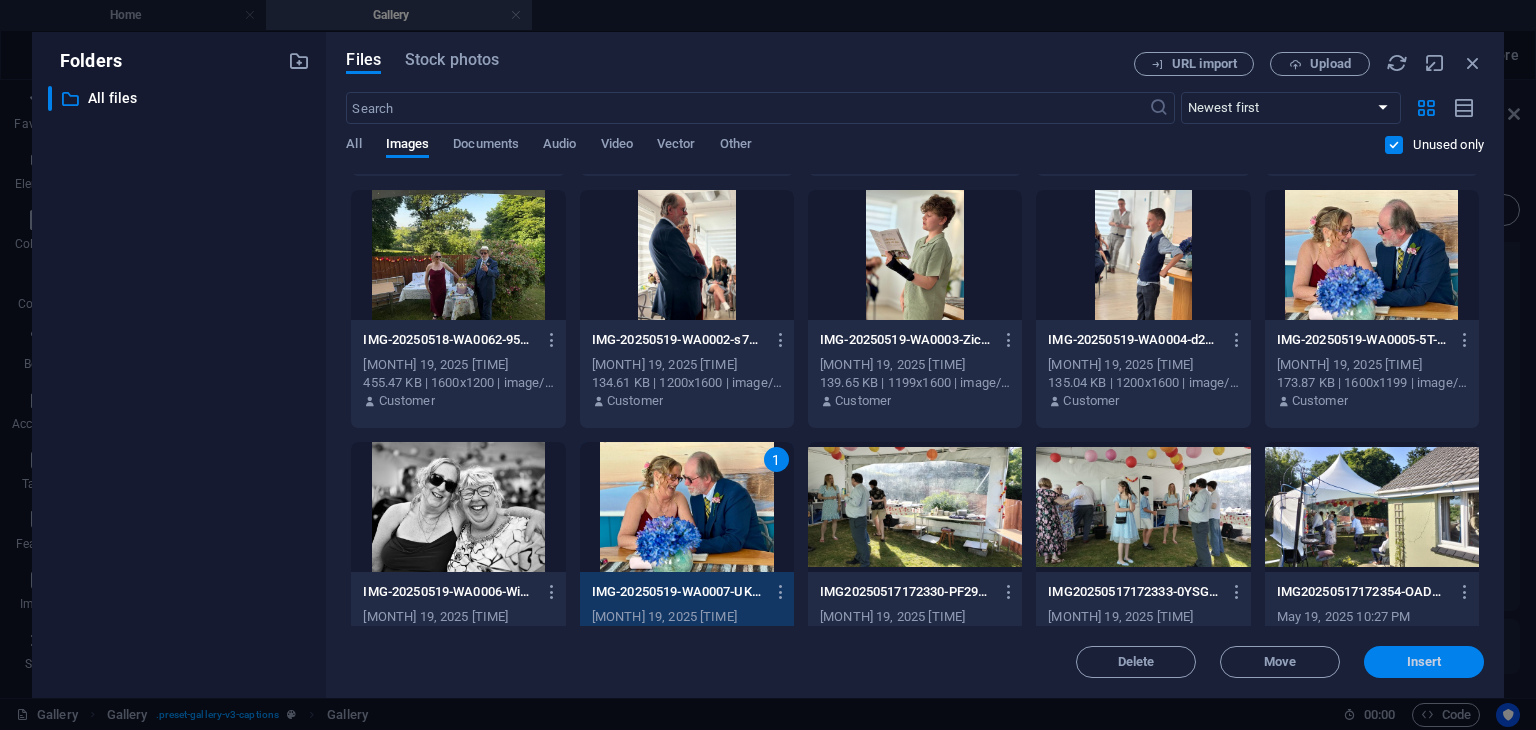 click on "Insert" at bounding box center [1424, 662] 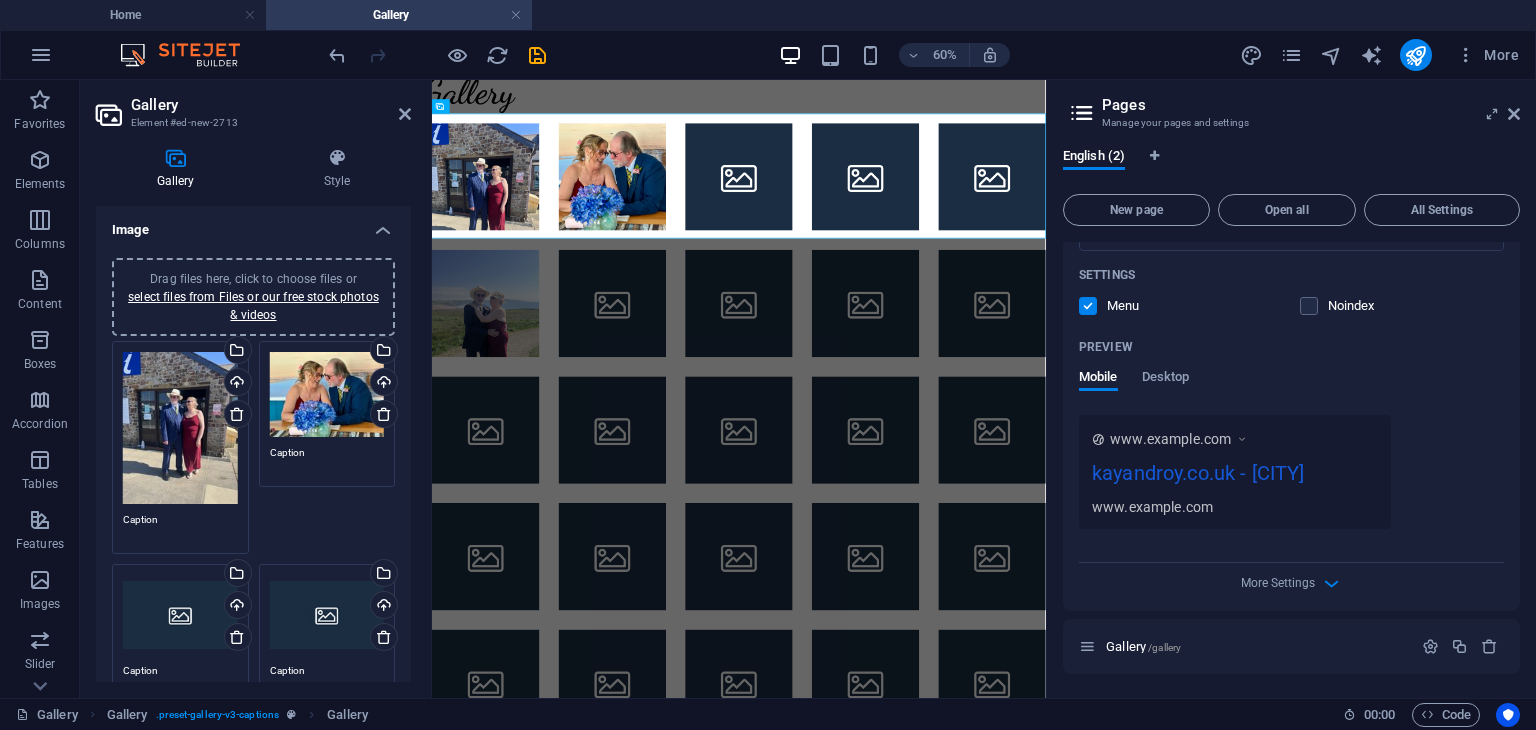 click on "Drag files here, click to choose files or select files from Files or our free stock photos & videos" at bounding box center [180, 615] 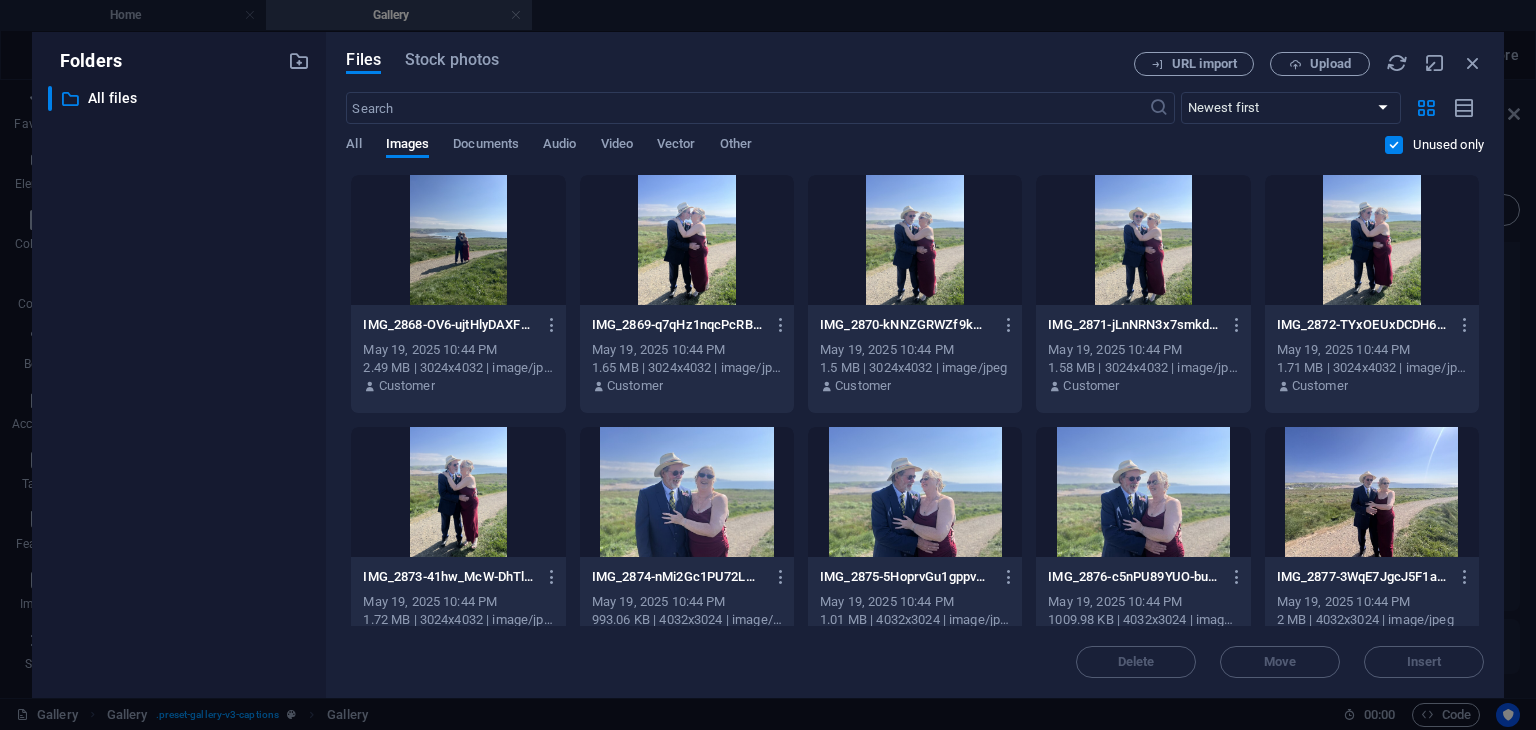 drag, startPoint x: 1478, startPoint y: 249, endPoint x: 1476, endPoint y: 502, distance: 253.0079 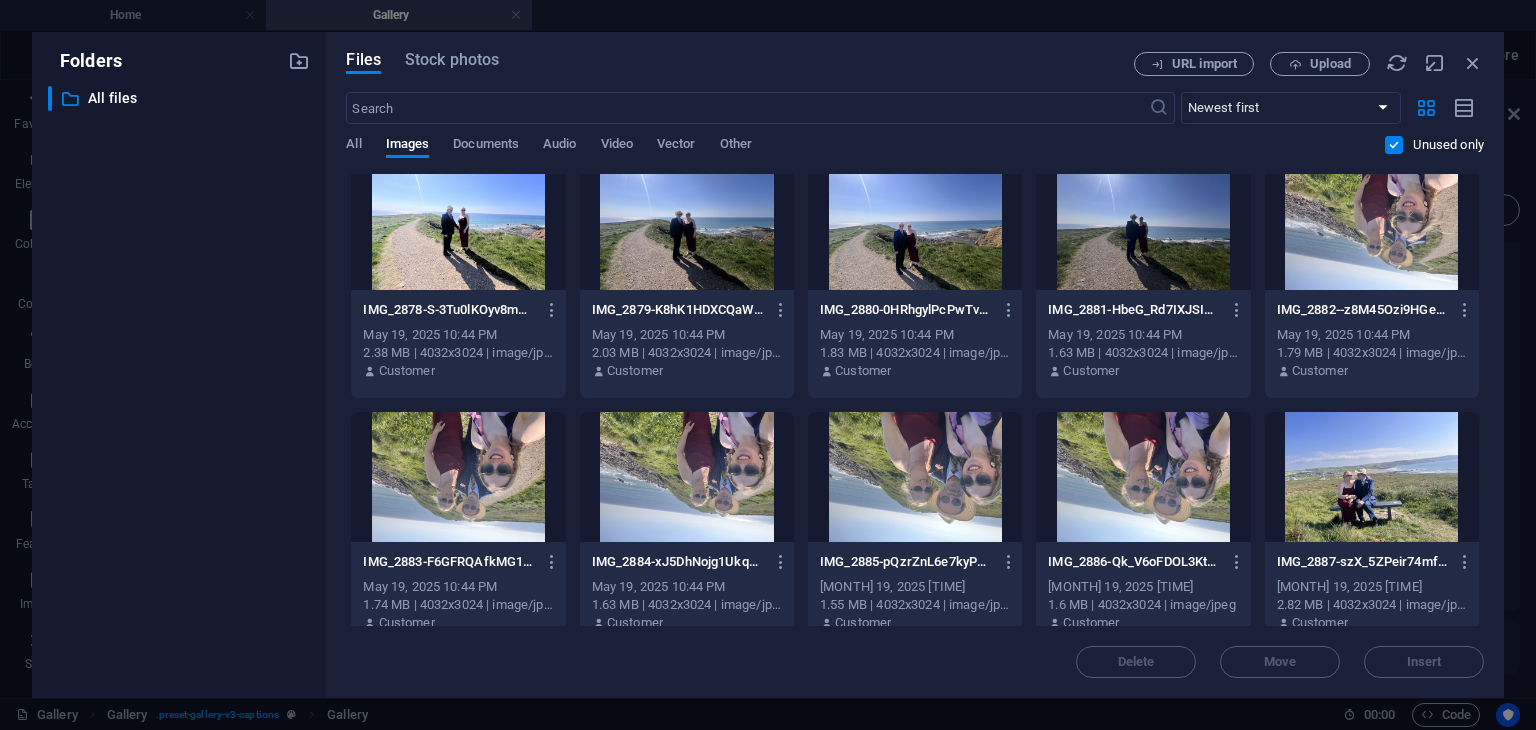 scroll, scrollTop: 1048, scrollLeft: 0, axis: vertical 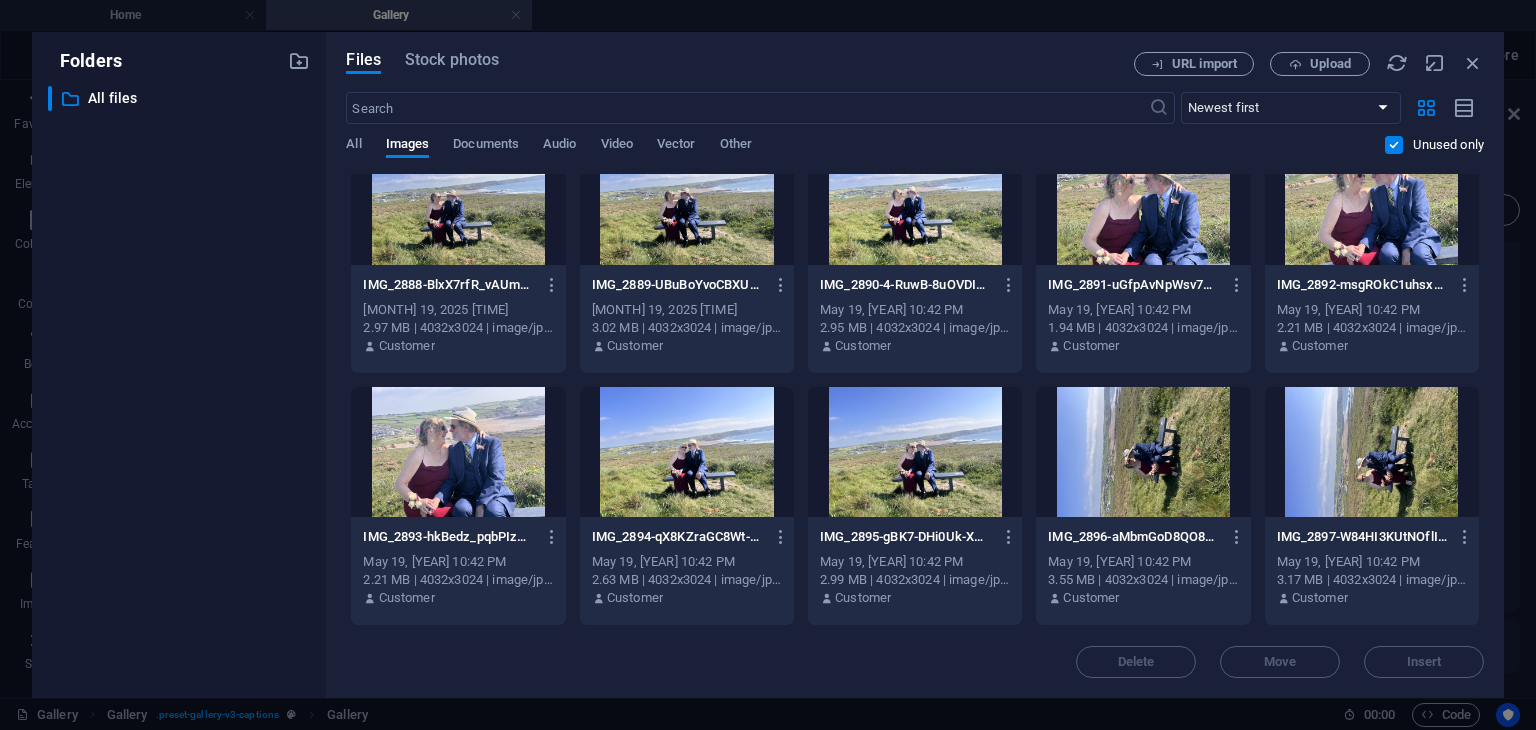 drag, startPoint x: 1479, startPoint y: 380, endPoint x: 1495, endPoint y: 557, distance: 177.7217 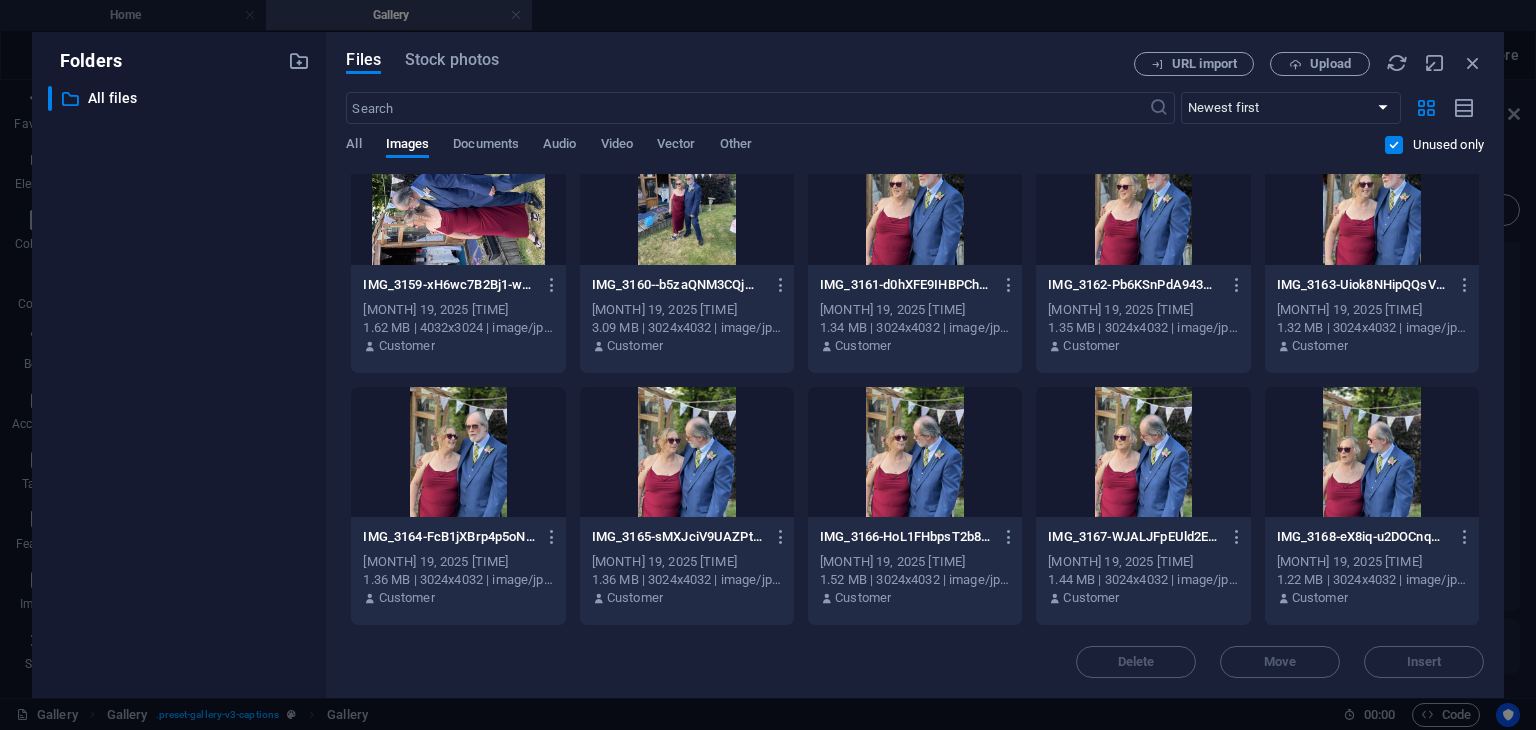 scroll, scrollTop: 14892, scrollLeft: 0, axis: vertical 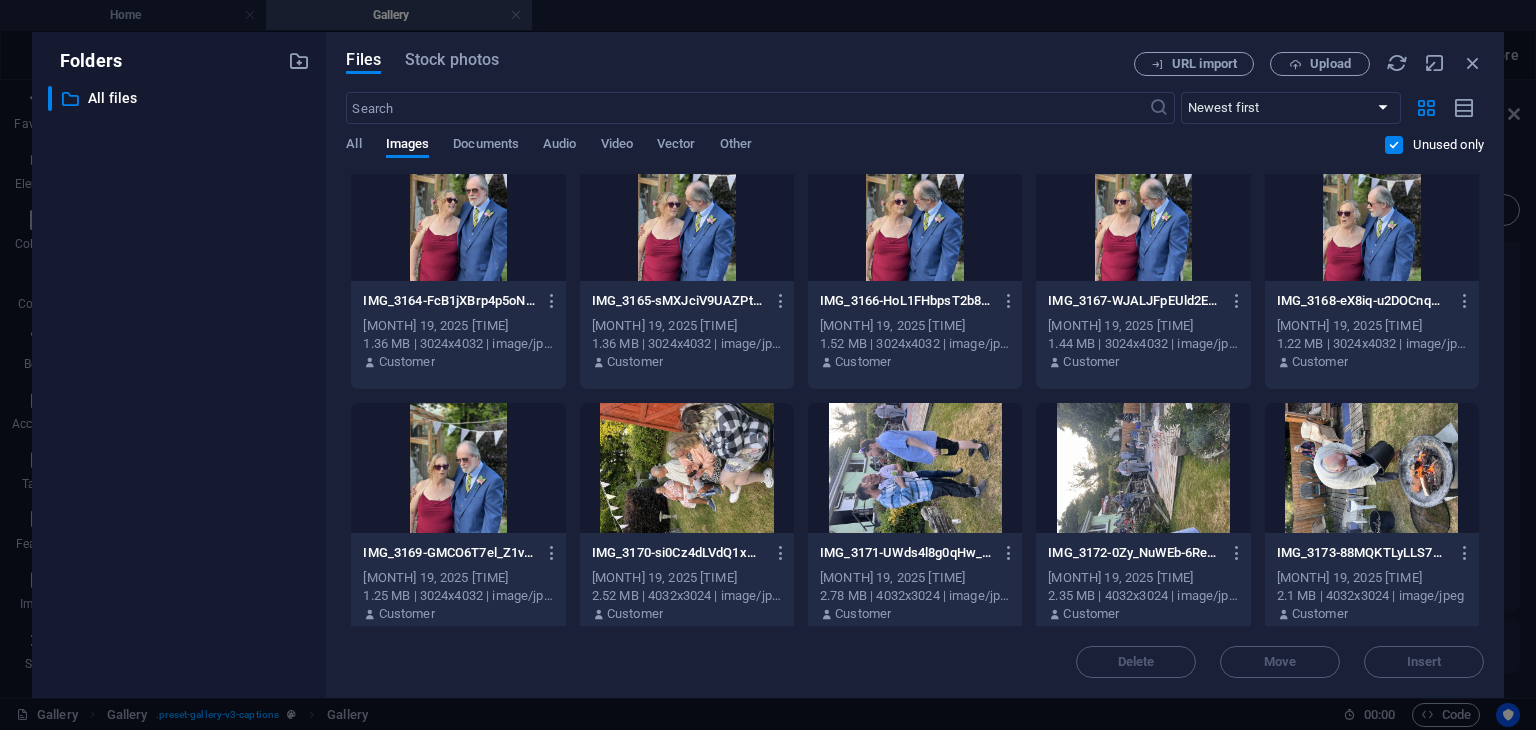 click on "Delete Move Insert" at bounding box center [915, 652] 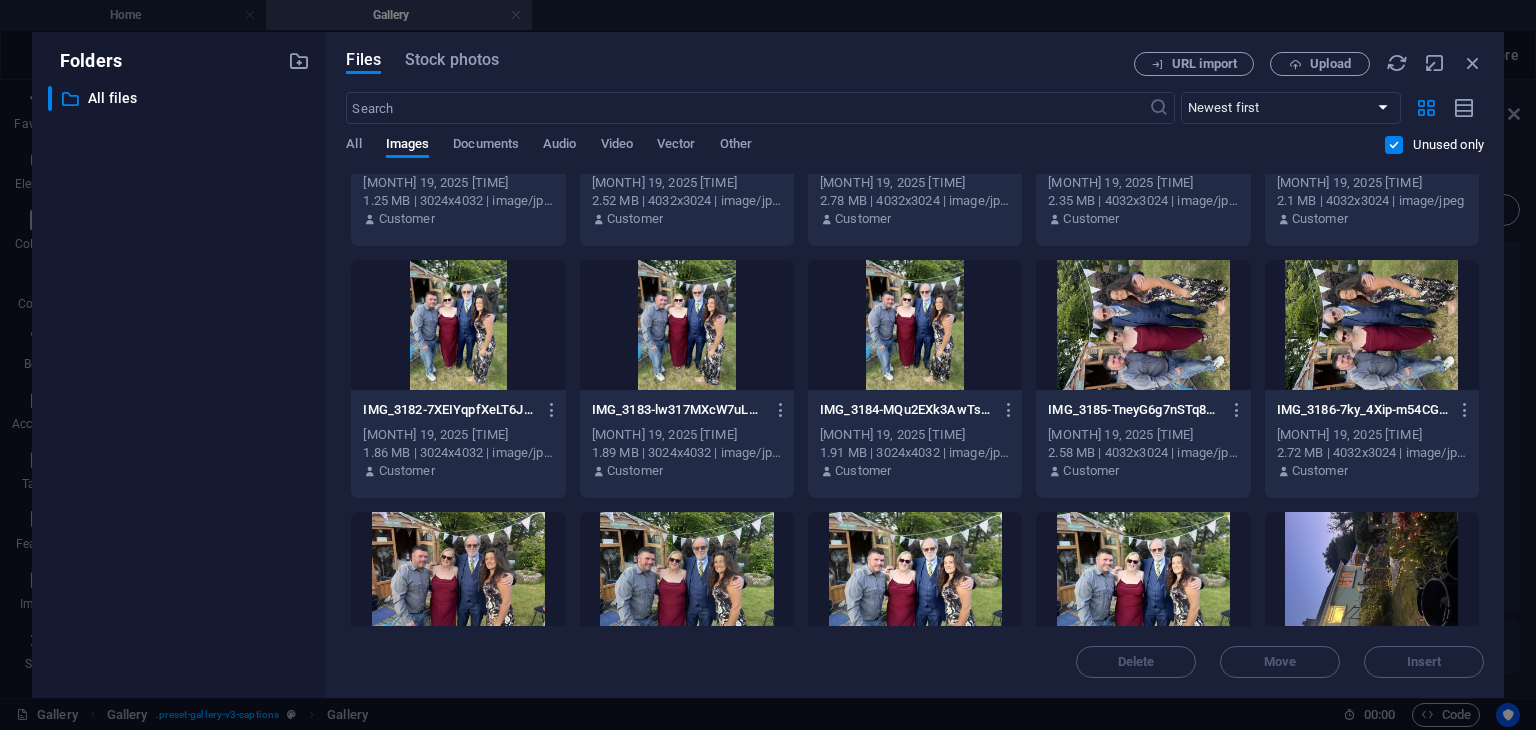 scroll, scrollTop: 15681, scrollLeft: 0, axis: vertical 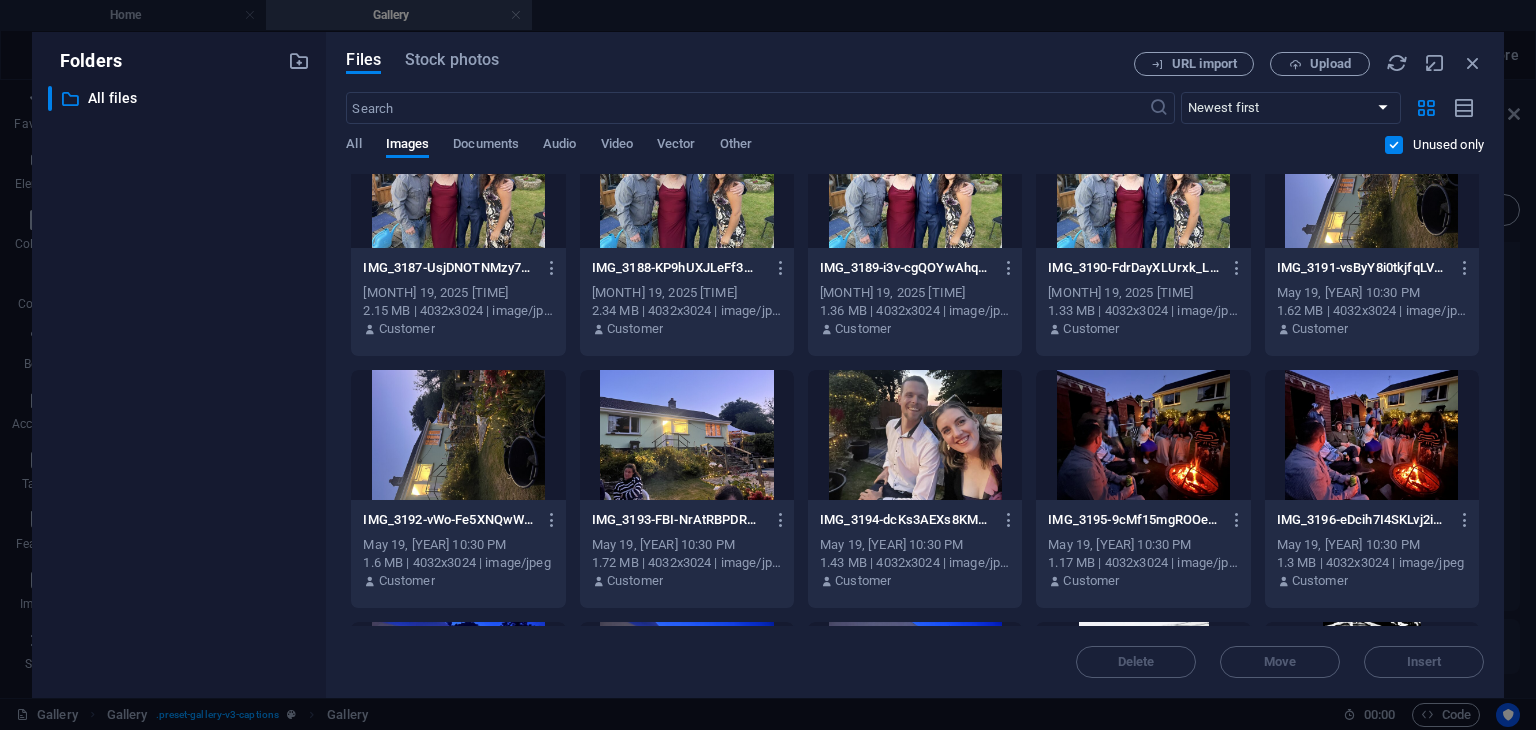 drag, startPoint x: 1484, startPoint y: 614, endPoint x: 1483, endPoint y: 625, distance: 11.045361 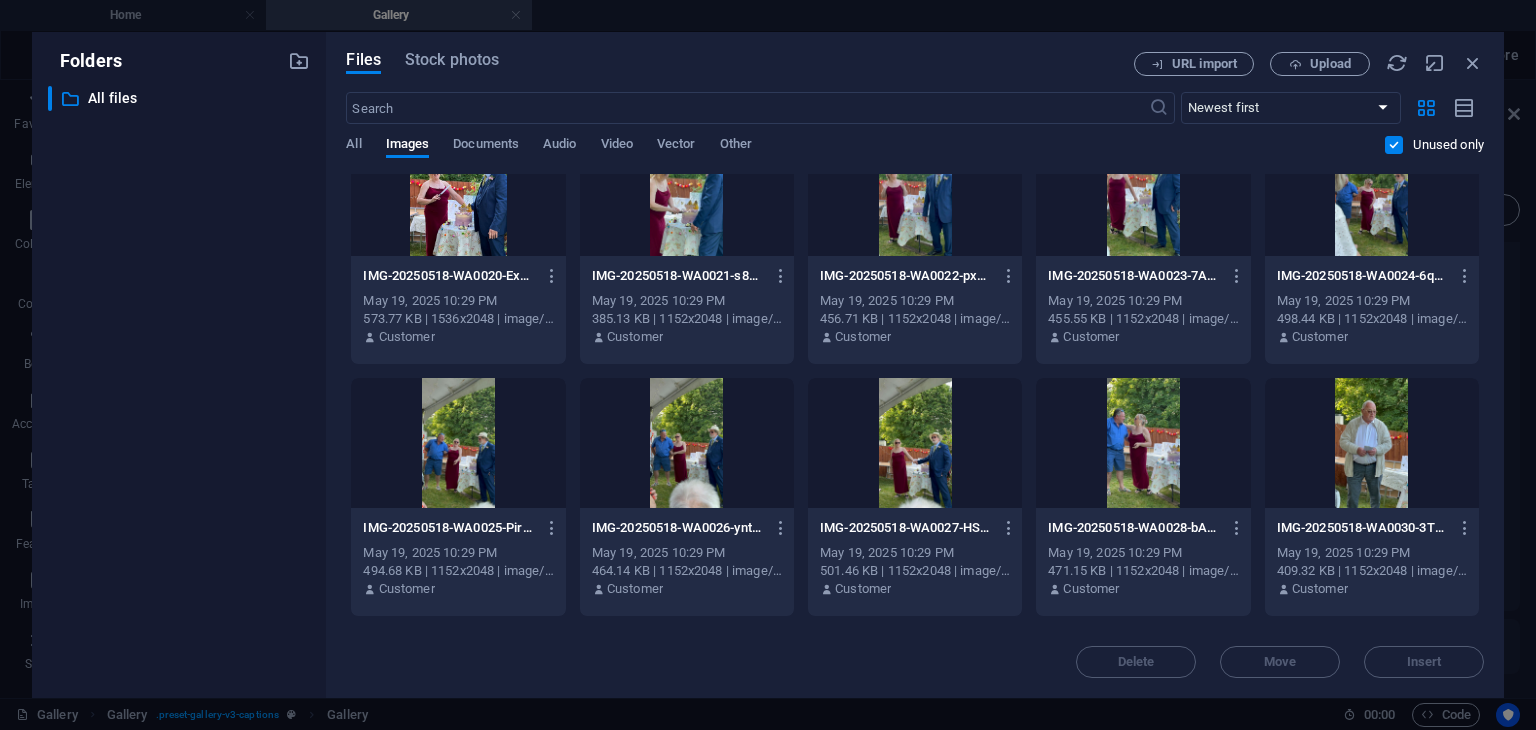 scroll, scrollTop: 18840, scrollLeft: 0, axis: vertical 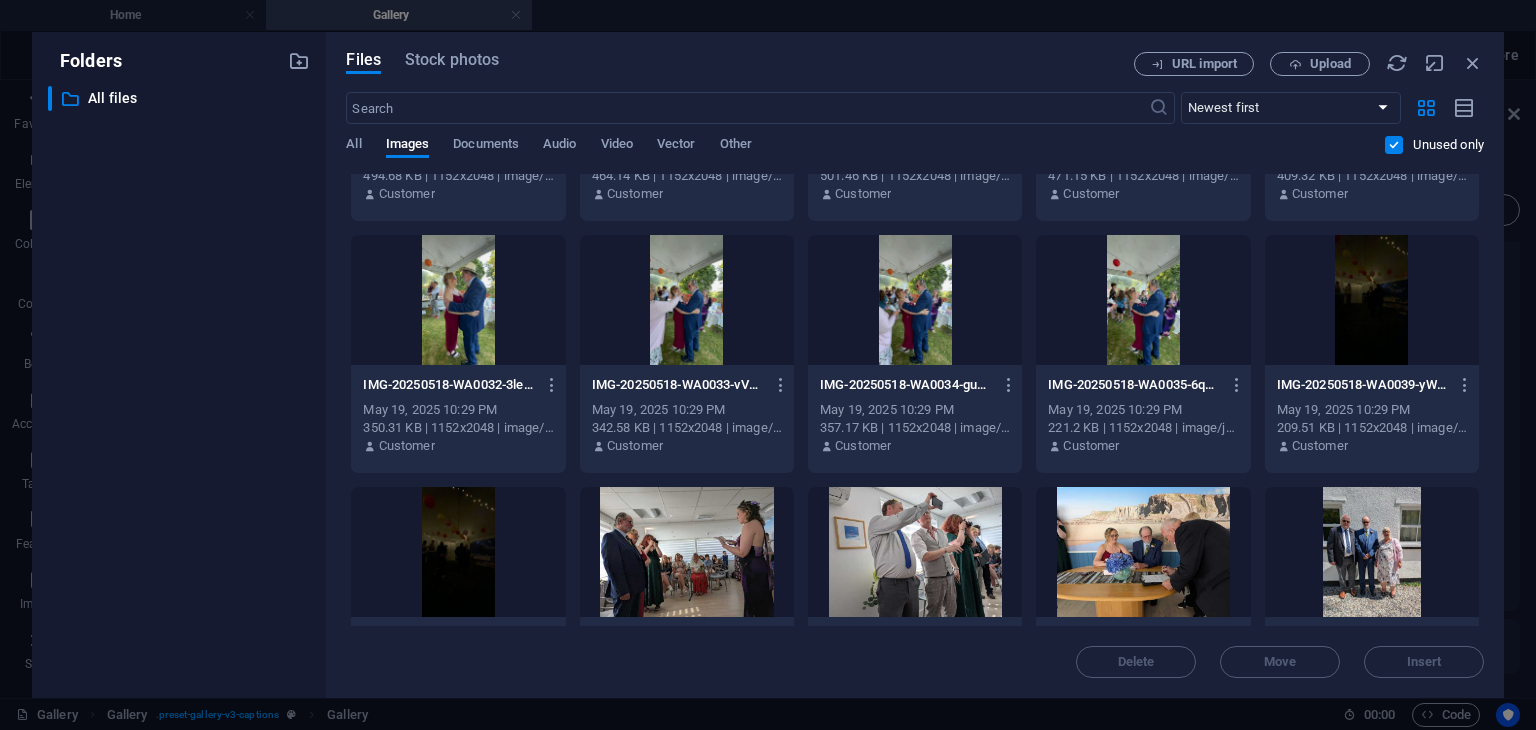 click at bounding box center (687, 552) 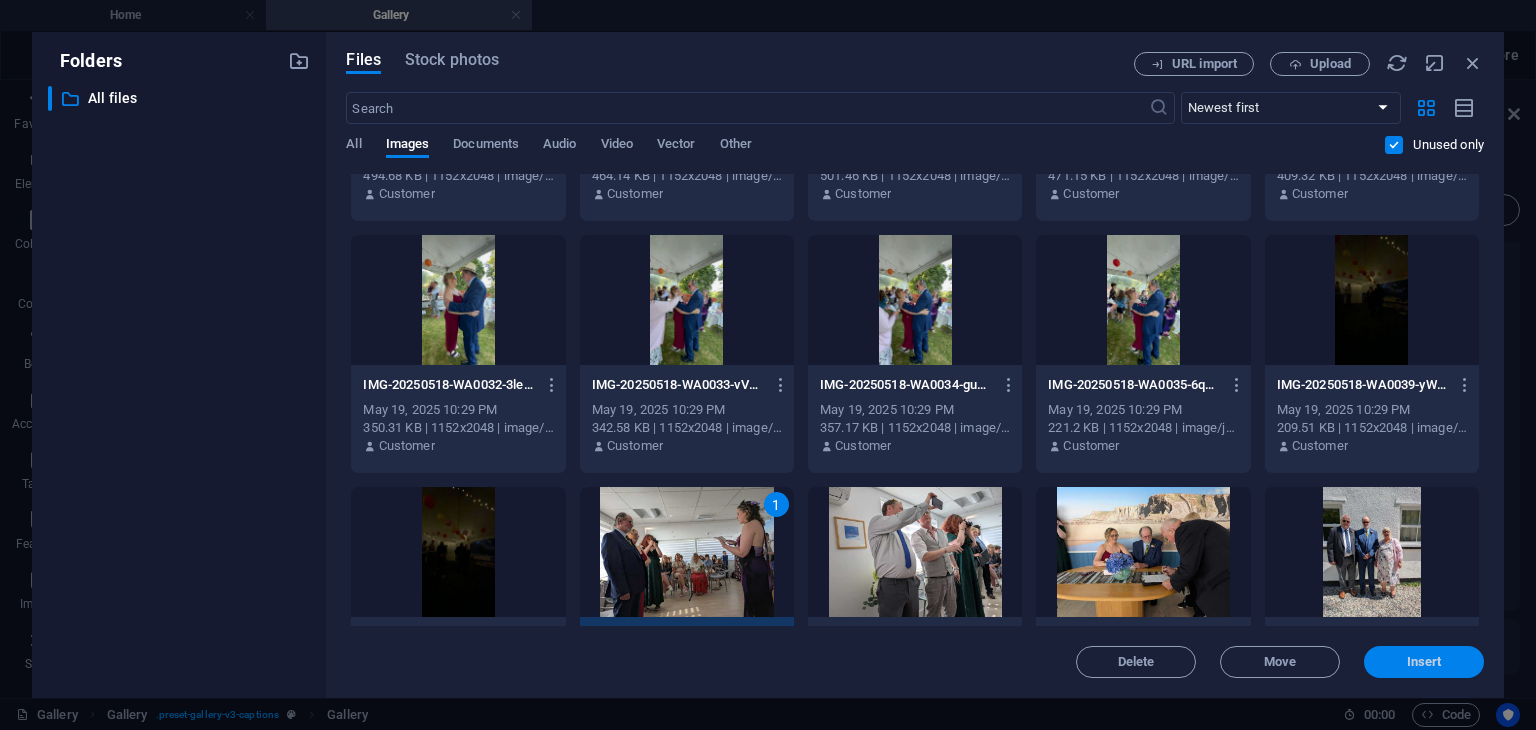 click on "Insert" at bounding box center [1424, 662] 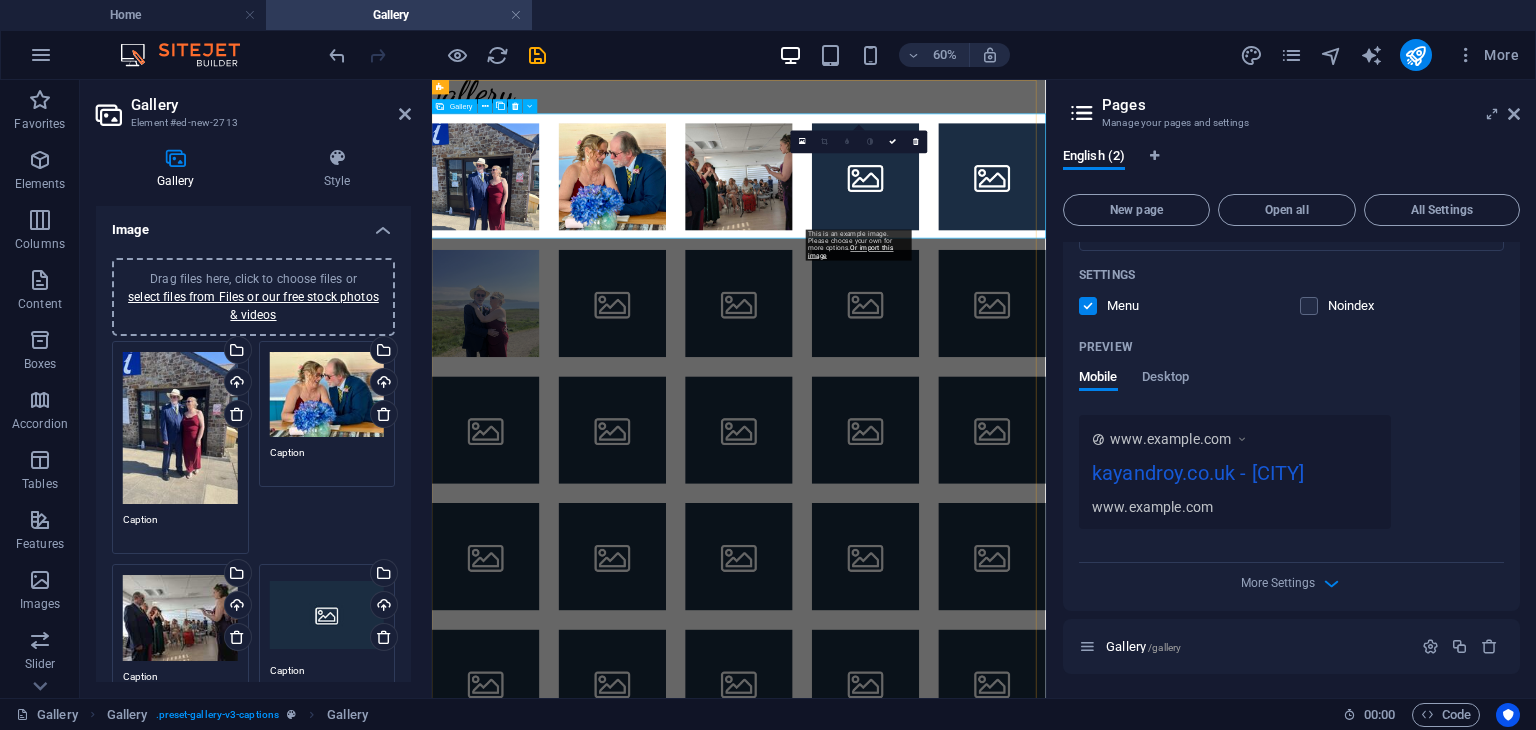 click at bounding box center [1154, 241] 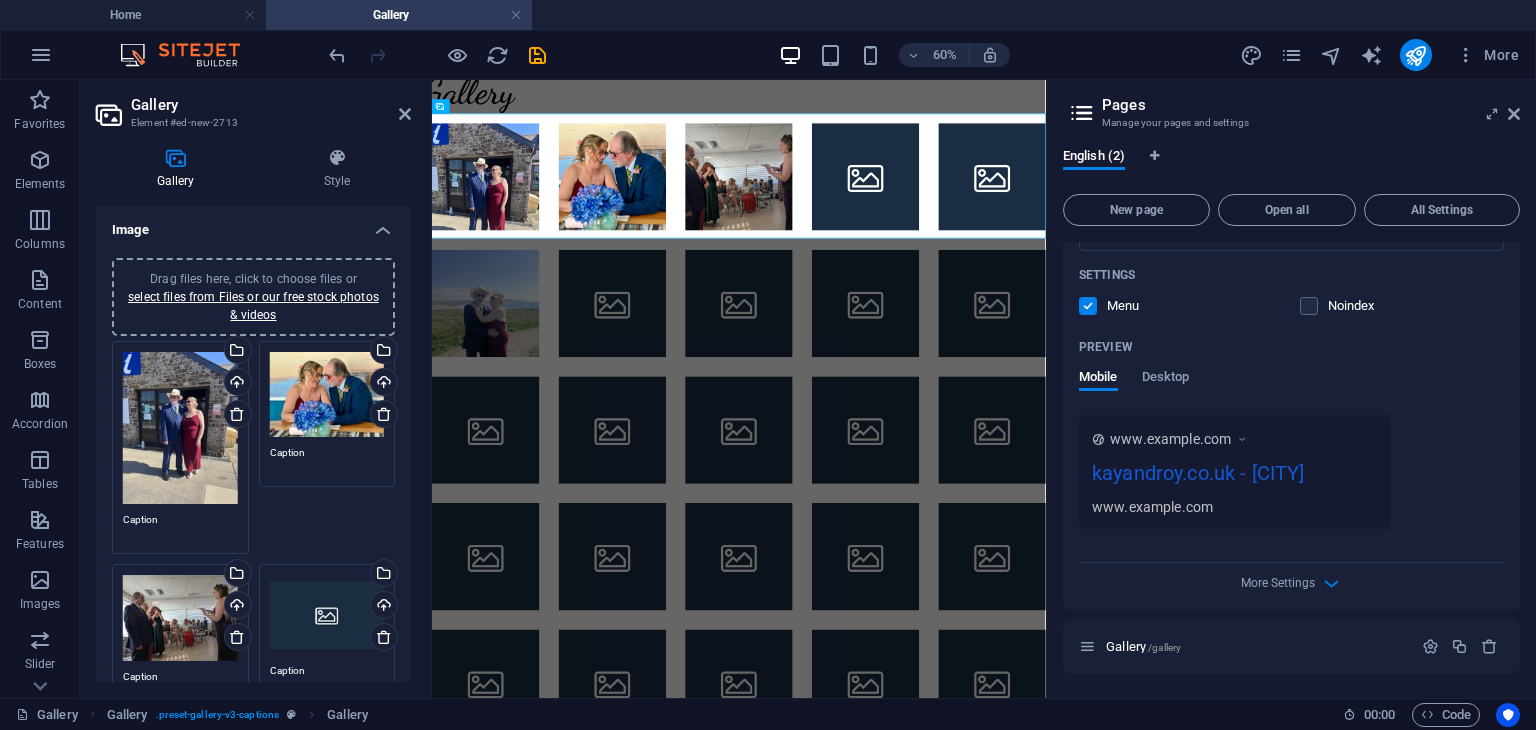 click on "Drag files here, click to choose files or select files from Files or our free stock photos & videos" at bounding box center (327, 615) 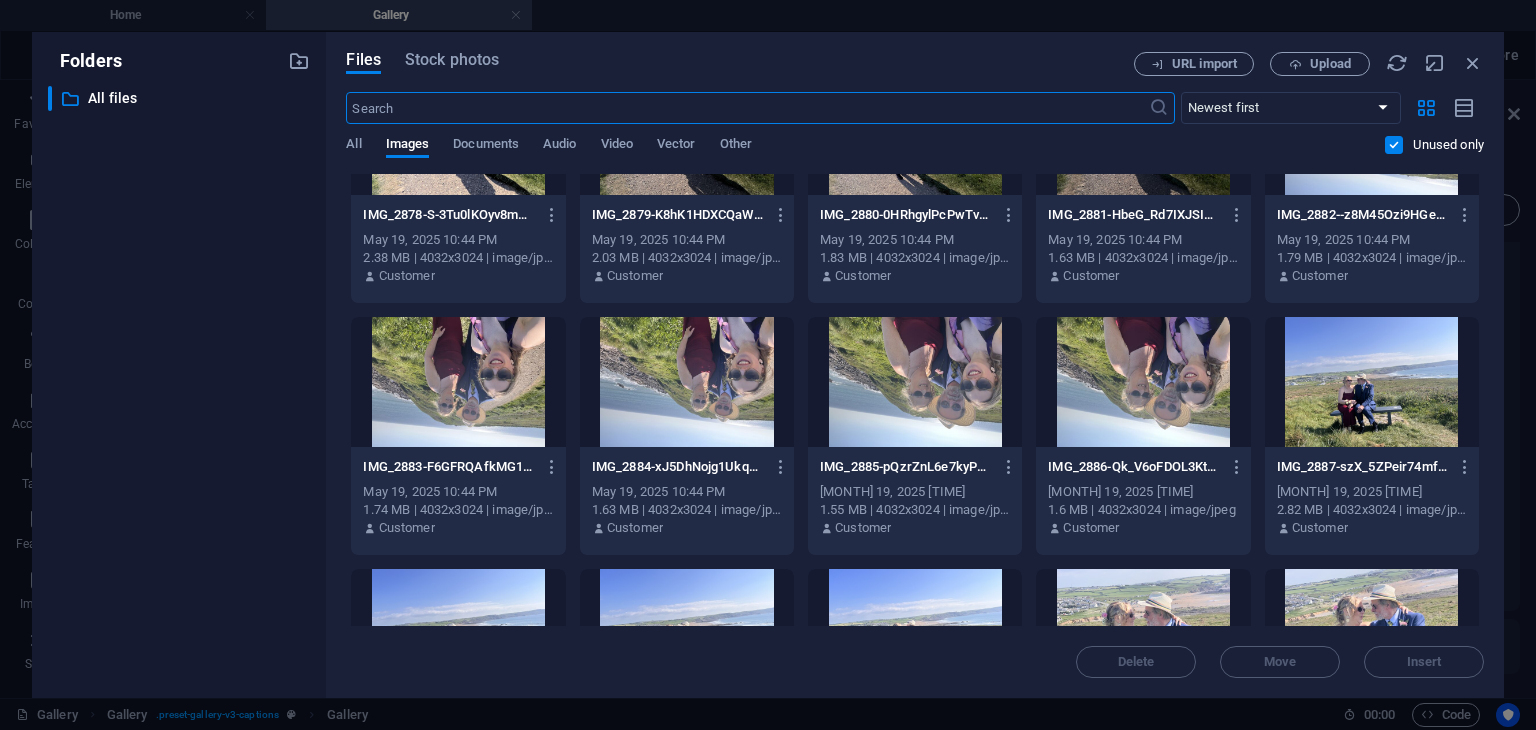 scroll, scrollTop: 1603, scrollLeft: 0, axis: vertical 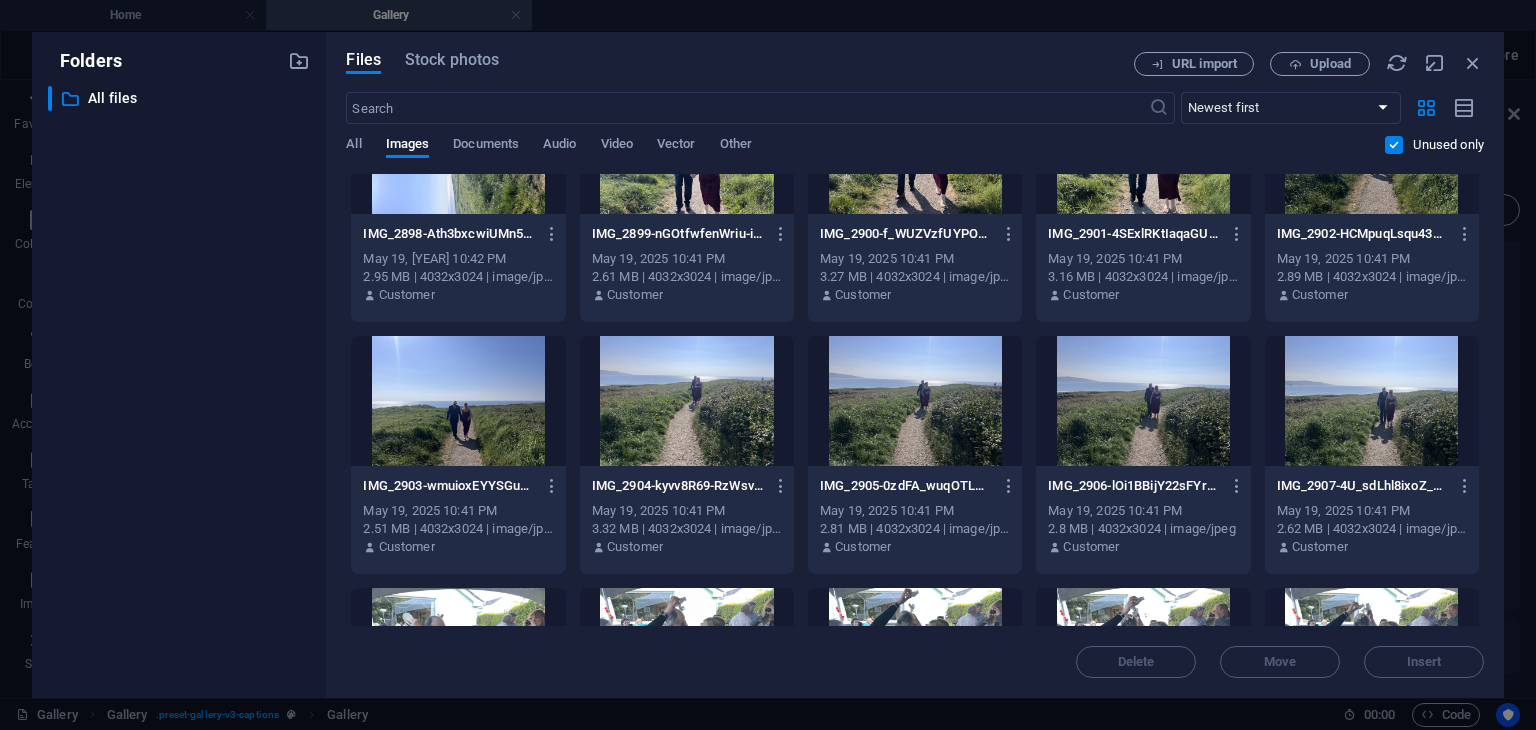 click on "Files Stock photos URL import Upload ​ Newest first Oldest first Name (A-Z) Name (Z-A) Size (0-9) Size (9-0) Resolution (0-9) Resolution (9-0) All Images Documents Audio Video Vector Other Unused only Drop files here to upload them instantly IMG_2868-OV6-ujtHlyDAXFh4ncehqg.jpeg IMG_2868-OV6-ujtHlyDAXFh4ncehqg.jpeg May [MONTH], [YEAR] 10:44 PM 2.49 MB | 3024x4032 | image/jpeg Customer IMG_2869-q7qHz1nqcPcRBdKDNS0ZvA.jpeg IMG_2869-q7qHz1nqcPcRBdKDNS0ZvA.jpeg May [MONTH], [YEAR] 10:44 PM 1.65 MB | 3024x4032 | image/jpeg Customer IMG_2870-kNNZGRWZf9kmPxKHKpOc0w.jpeg IMG_2870-kNNZGRWZf9kmPxKHKpOc0w.jpeg May [MONTH], [YEAR] 10:44 PM 1.5 MB | 3024x4032 | image/jpeg Customer IMG_2871-jLnNRN3x7smkdtoeTh0vUA.jpeg IMG_2871-jLnNRN3x7smkdtoeTh0vUA.jpeg May [MONTH], [YEAR] 10:44 PM 1.58 MB | 3024x4032 | image/jpeg Customer IMG_2872-TYxOEUxDCDH6LidGcChN-Q.jpeg IMG_2872-TYxOEUxDCDH6LidGcChN-Q.jpeg Customer Customer" at bounding box center [915, 365] 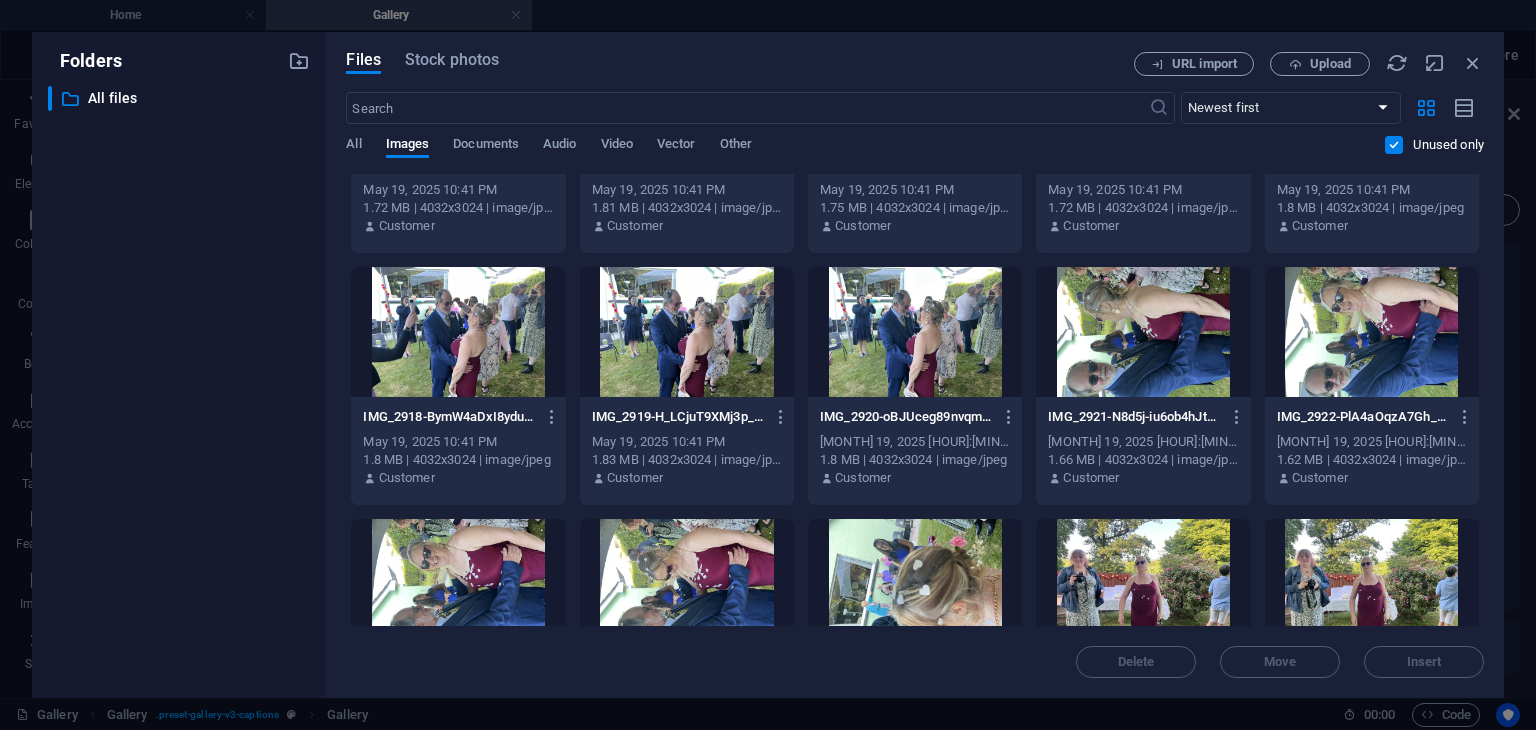 scroll, scrollTop: 2476, scrollLeft: 0, axis: vertical 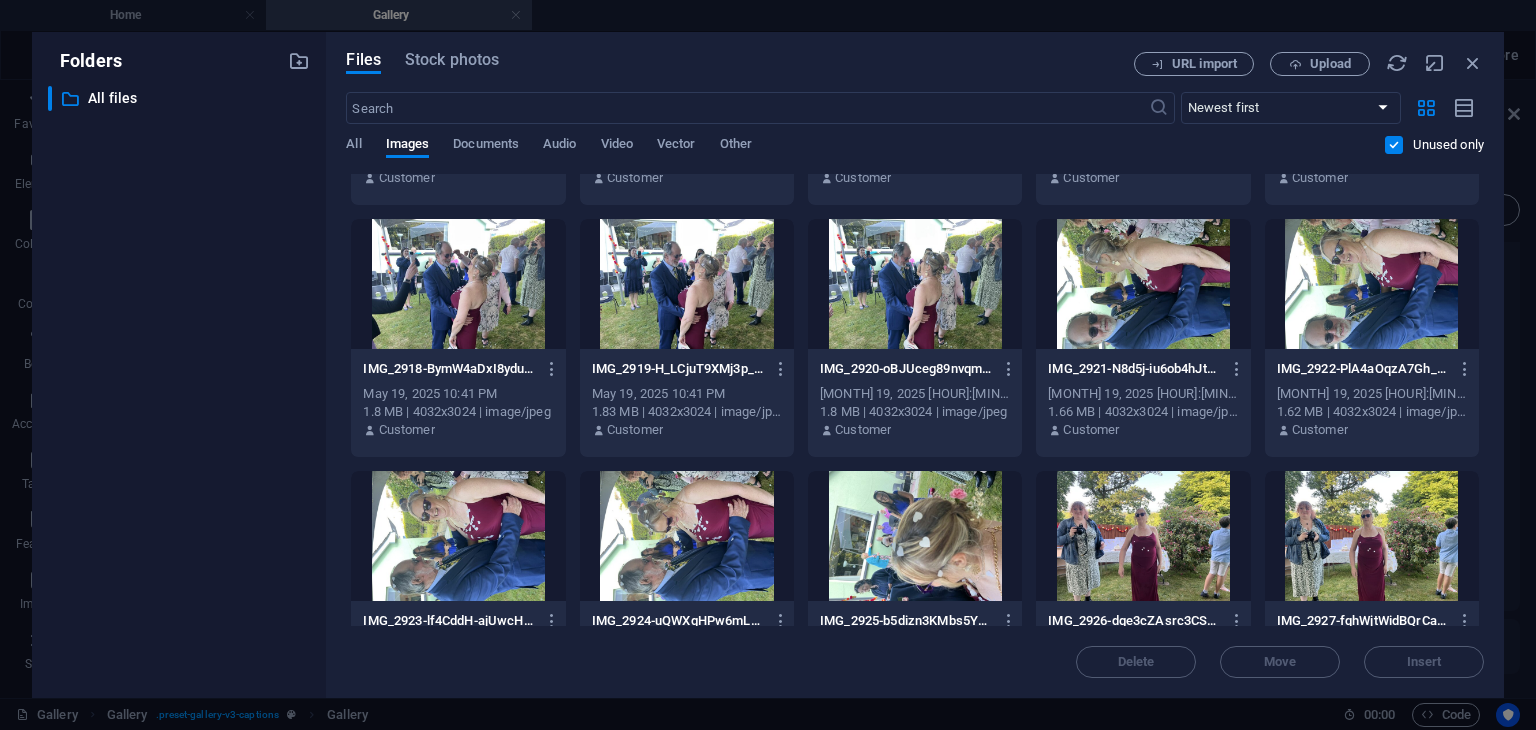 click on "Files Stock photos URL import Upload ​ Newest first Oldest first Name (A-Z) Name (Z-A) Size (0-9) Size (9-0) Resolution (0-9) Resolution (9-0) All Images Documents Audio Video Vector Other Unused only Drop files here to upload them instantly IMG_2868-OV6-ujtHlyDAXFh4ncehqg.jpeg IMG_2868-OV6-ujtHlyDAXFh4ncehqg.jpeg May [MONTH], [YEAR] 10:44 PM 2.49 MB | 3024x4032 | image/jpeg Customer IMG_2869-q7qHz1nqcPcRBdKDNS0ZvA.jpeg IMG_2869-q7qHz1nqcPcRBdKDNS0ZvA.jpeg May [MONTH], [YEAR] 10:44 PM 1.65 MB | 3024x4032 | image/jpeg Customer IMG_2870-kNNZGRWZf9kmPxKHKpOc0w.jpeg IMG_2870-kNNZGRWZf9kmPxKHKpOc0w.jpeg May [MONTH], [YEAR] 10:44 PM 1.5 MB | 3024x4032 | image/jpeg Customer IMG_2871-jLnNRN3x7smkdtoeTh0vUA.jpeg IMG_2871-jLnNRN3x7smkdtoeTh0vUA.jpeg May [MONTH], [YEAR] 10:44 PM 1.58 MB | 3024x4032 | image/jpeg Customer IMG_2872-TYxOEUxDCDH6LidGcChN-Q.jpeg IMG_2872-TYxOEUxDCDH6LidGcChN-Q.jpeg Customer Customer" at bounding box center (915, 365) 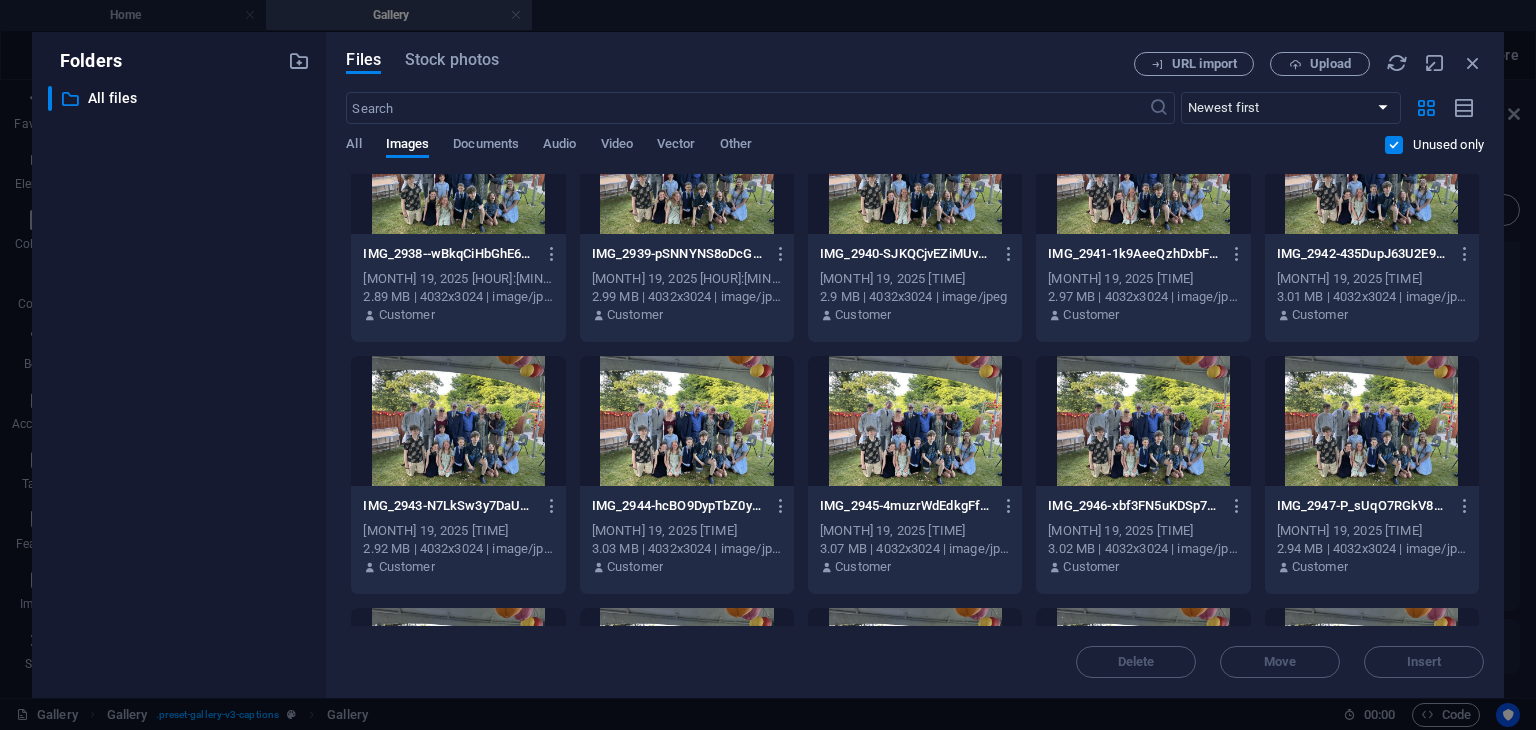scroll, scrollTop: 4032, scrollLeft: 0, axis: vertical 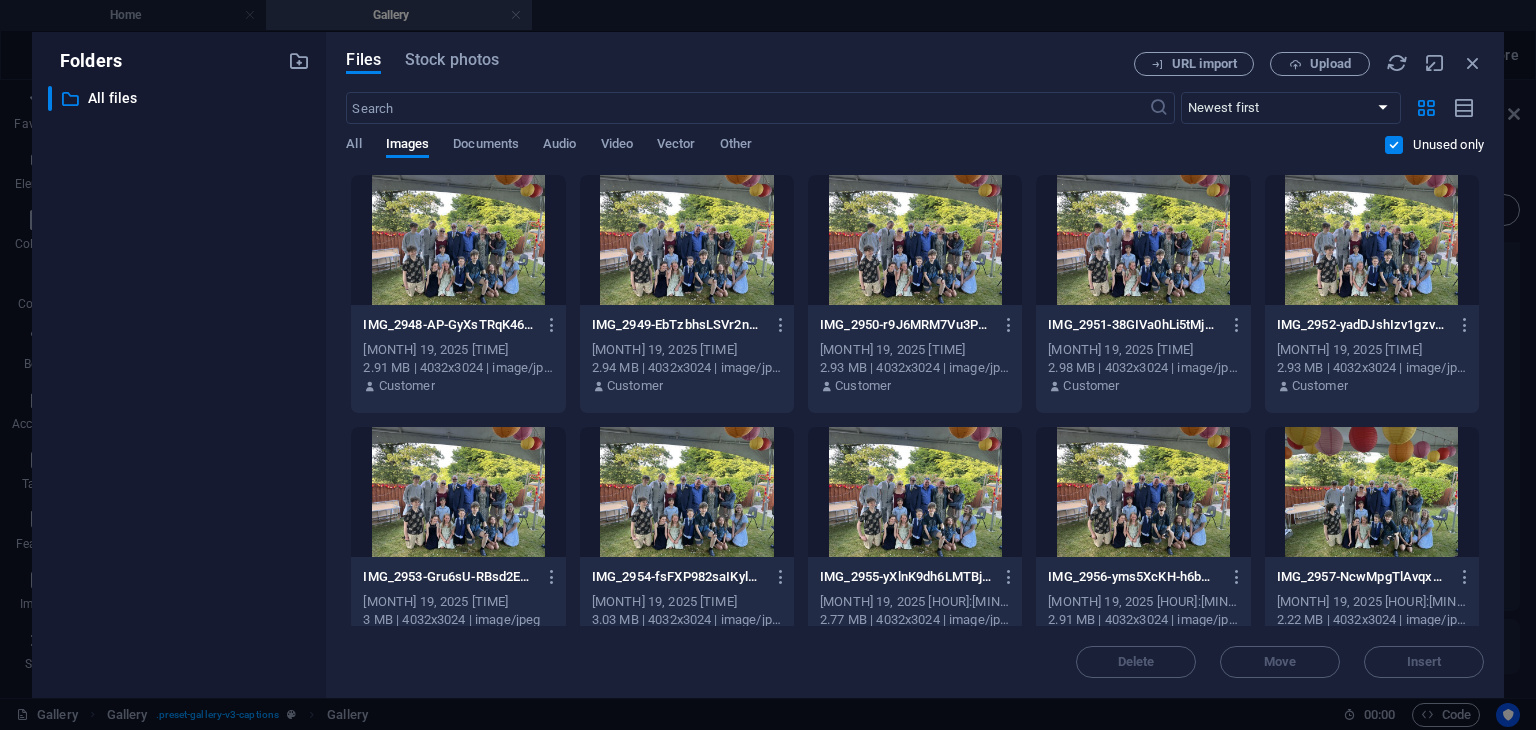 drag, startPoint x: 1484, startPoint y: 500, endPoint x: 1490, endPoint y: 597, distance: 97.18539 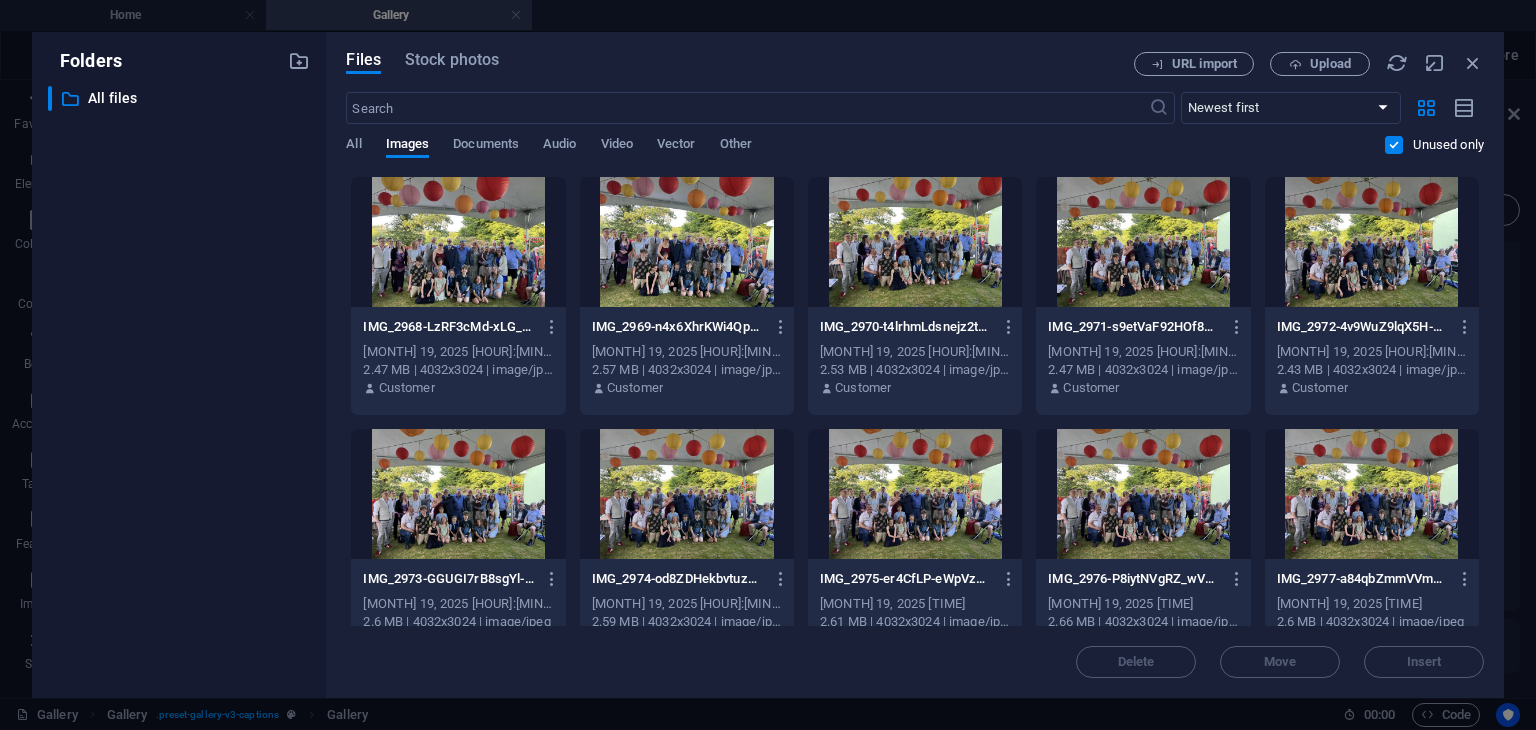 click on "Files Stock photos URL import Upload ​ Newest first Oldest first Name (A-Z) Name (Z-A) Size (0-9) Size (9-0) Resolution (0-9) Resolution (9-0) All Images Documents Audio Video Vector Other Unused only Drop files here to upload them instantly IMG_2868-OV6-ujtHlyDAXFh4ncehqg.jpeg IMG_2868-OV6-ujtHlyDAXFh4ncehqg.jpeg May [MONTH], [YEAR] 10:44 PM 2.49 MB | 3024x4032 | image/jpeg Customer IMG_2869-q7qHz1nqcPcRBdKDNS0ZvA.jpeg IMG_2869-q7qHz1nqcPcRBdKDNS0ZvA.jpeg May [MONTH], [YEAR] 10:44 PM 1.65 MB | 3024x4032 | image/jpeg Customer IMG_2870-kNNZGRWZf9kmPxKHKpOc0w.jpeg IMG_2870-kNNZGRWZf9kmPxKHKpOc0w.jpeg May [MONTH], [YEAR] 10:44 PM 1.5 MB | 3024x4032 | image/jpeg Customer IMG_2871-jLnNRN3x7smkdtoeTh0vUA.jpeg IMG_2871-jLnNRN3x7smkdtoeTh0vUA.jpeg May [MONTH], [YEAR] 10:44 PM 1.58 MB | 3024x4032 | image/jpeg Customer IMG_2872-TYxOEUxDCDH6LidGcChN-Q.jpeg IMG_2872-TYxOEUxDCDH6LidGcChN-Q.jpeg Customer Customer" at bounding box center (915, 365) 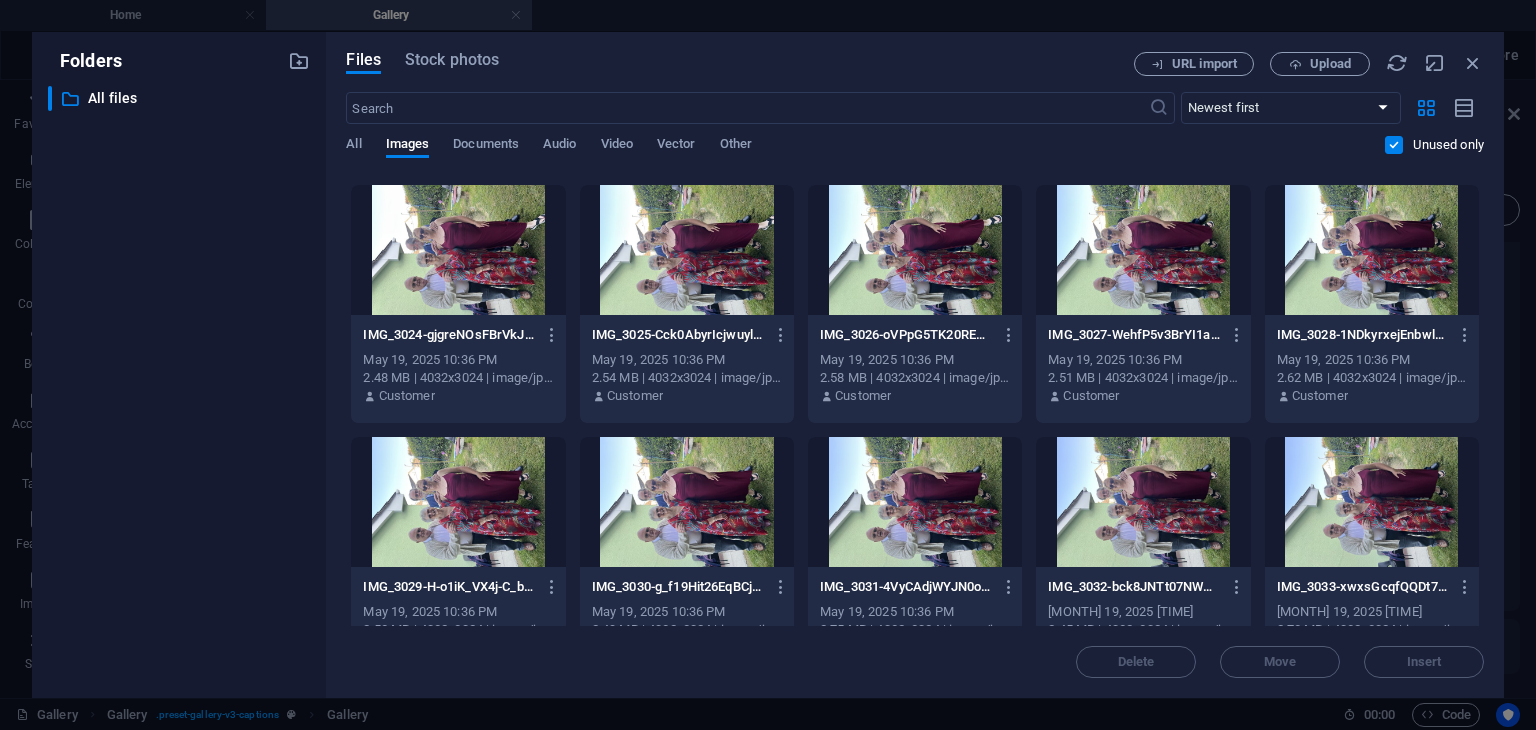 scroll, scrollTop: 9381, scrollLeft: 0, axis: vertical 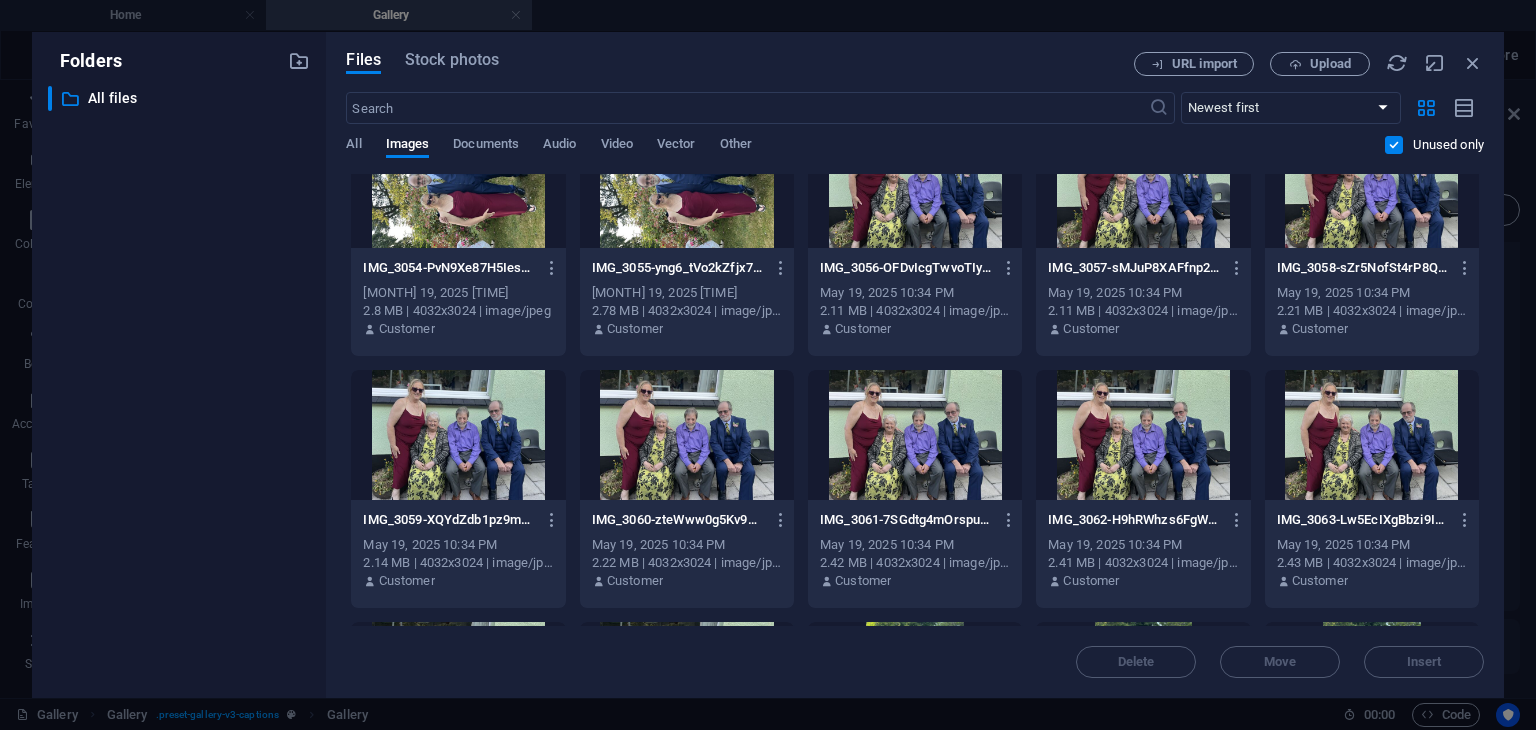 click on "IMG_3063-Lw5EcIXgBbzi9IMS51pRWA.jpeg IMG_3063-Lw5EcIXgBbzi9IMS51pRWA.jpeg [DATE] [TIME] [SIZE] | [RESOLUTION] | image/jpeg Customer" at bounding box center (1372, 551) 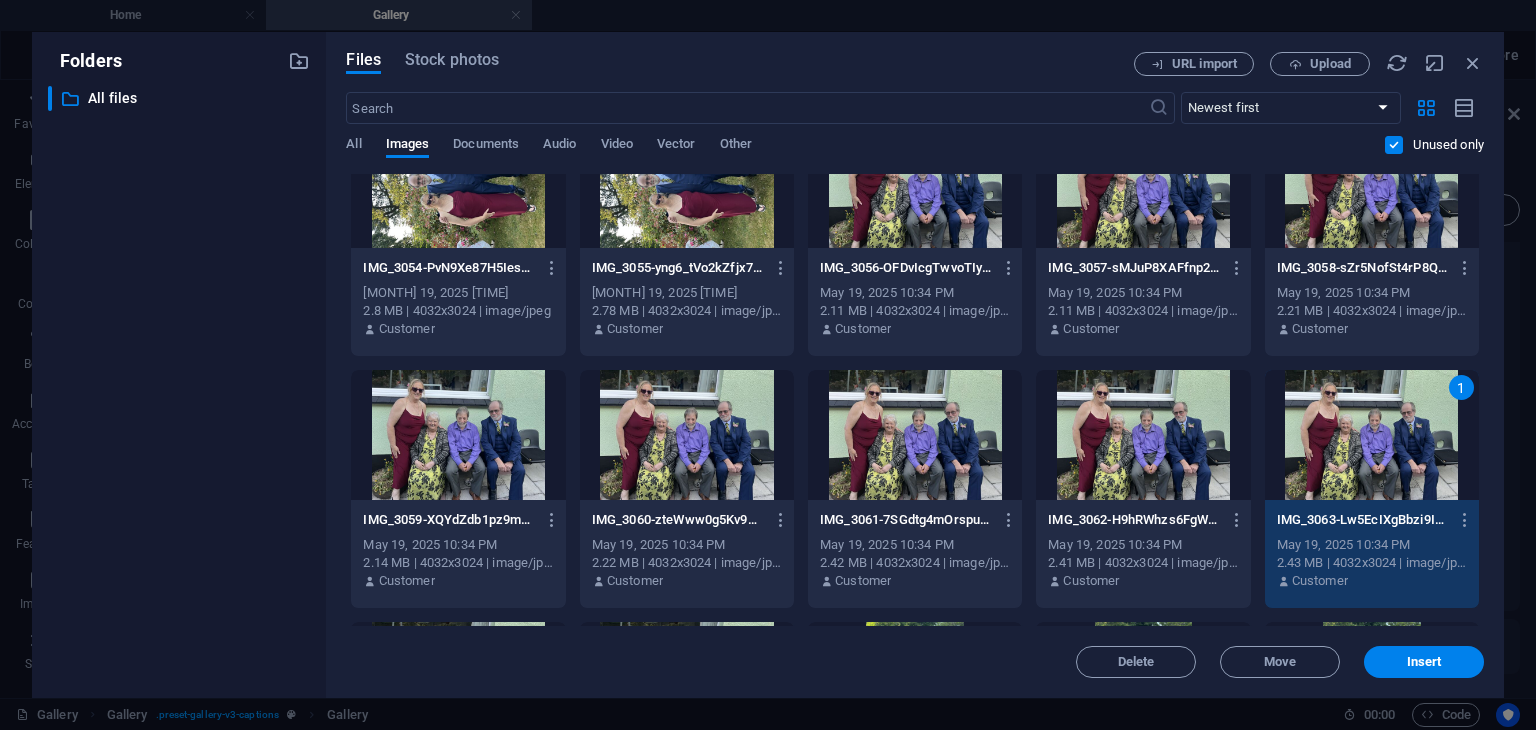 click on "Files Stock photos URL import Upload ​ Newest first Oldest first Name (A-Z) Name (Z-A) Size (0-9) Size (9-0) Resolution (0-9) Resolution (9-0) All Images Documents Audio Video Vector Other Unused only Drop files here to upload them instantly IMG_2868-OV6-ujtHlyDAXFh4ncehqg.jpeg IMG_2868-OV6-ujtHlyDAXFh4ncehqg.jpeg May [MONTH], [YEAR] 10:44 PM 2.49 MB | 3024x4032 | image/jpeg Customer IMG_2869-q7qHz1nqcPcRBdKDNS0ZvA.jpeg IMG_2869-q7qHz1nqcPcRBdKDNS0ZvA.jpeg May [MONTH], [YEAR] 10:44 PM 1.65 MB | 3024x4032 | image/jpeg Customer IMG_2870-kNNZGRWZf9kmPxKHKpOc0w.jpeg IMG_2870-kNNZGRWZf9kmPxKHKpOc0w.jpeg May [MONTH], [YEAR] 10:44 PM 1.5 MB | 3024x4032 | image/jpeg Customer IMG_2871-jLnNRN3x7smkdtoeTh0vUA.jpeg IMG_2871-jLnNRN3x7smkdtoeTh0vUA.jpeg May [MONTH], [YEAR] 10:44 PM 1.58 MB | 3024x4032 | image/jpeg Customer IMG_2872-TYxOEUxDCDH6LidGcChN-Q.jpeg IMG_2872-TYxOEUxDCDH6LidGcChN-Q.jpeg Customer Customer" at bounding box center (915, 365) 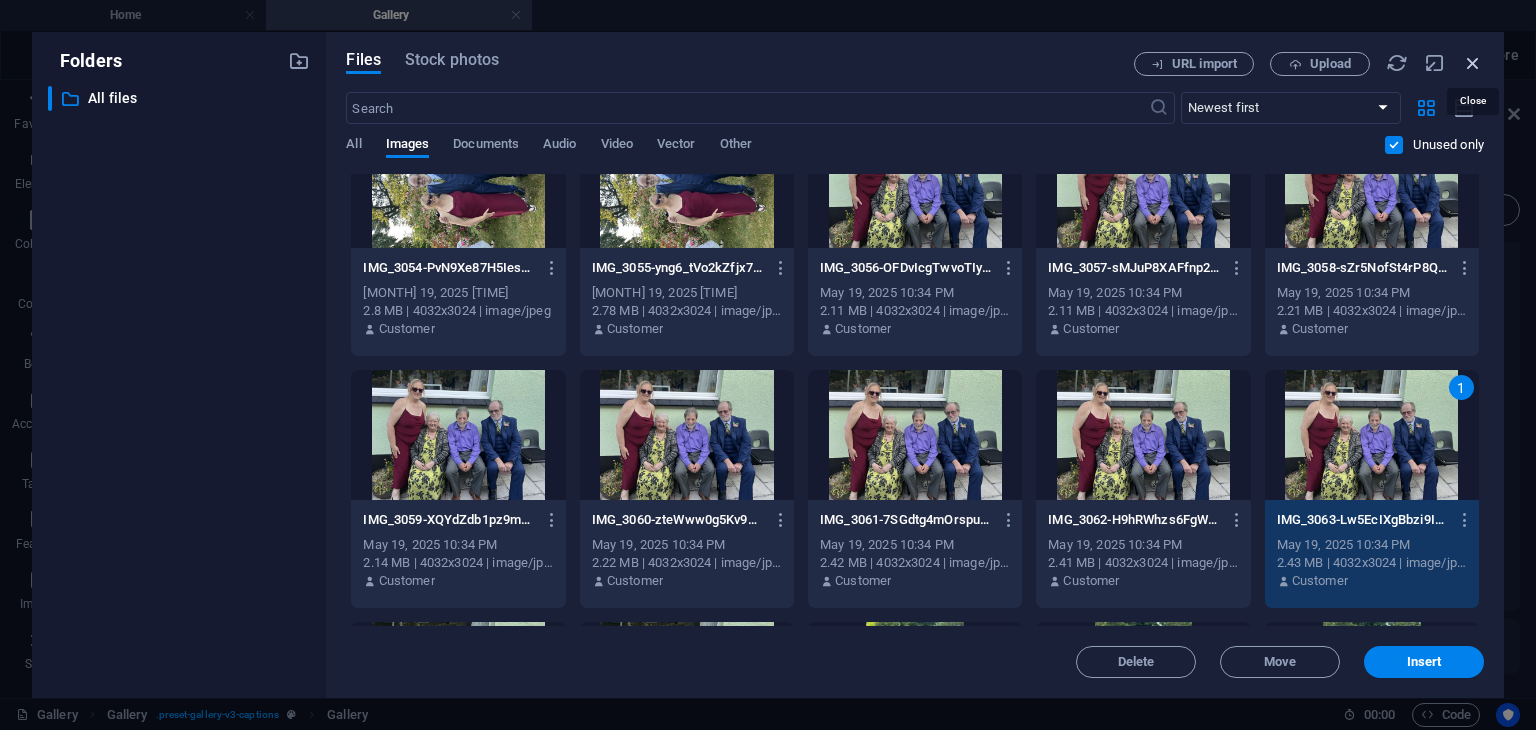 click at bounding box center [1473, 63] 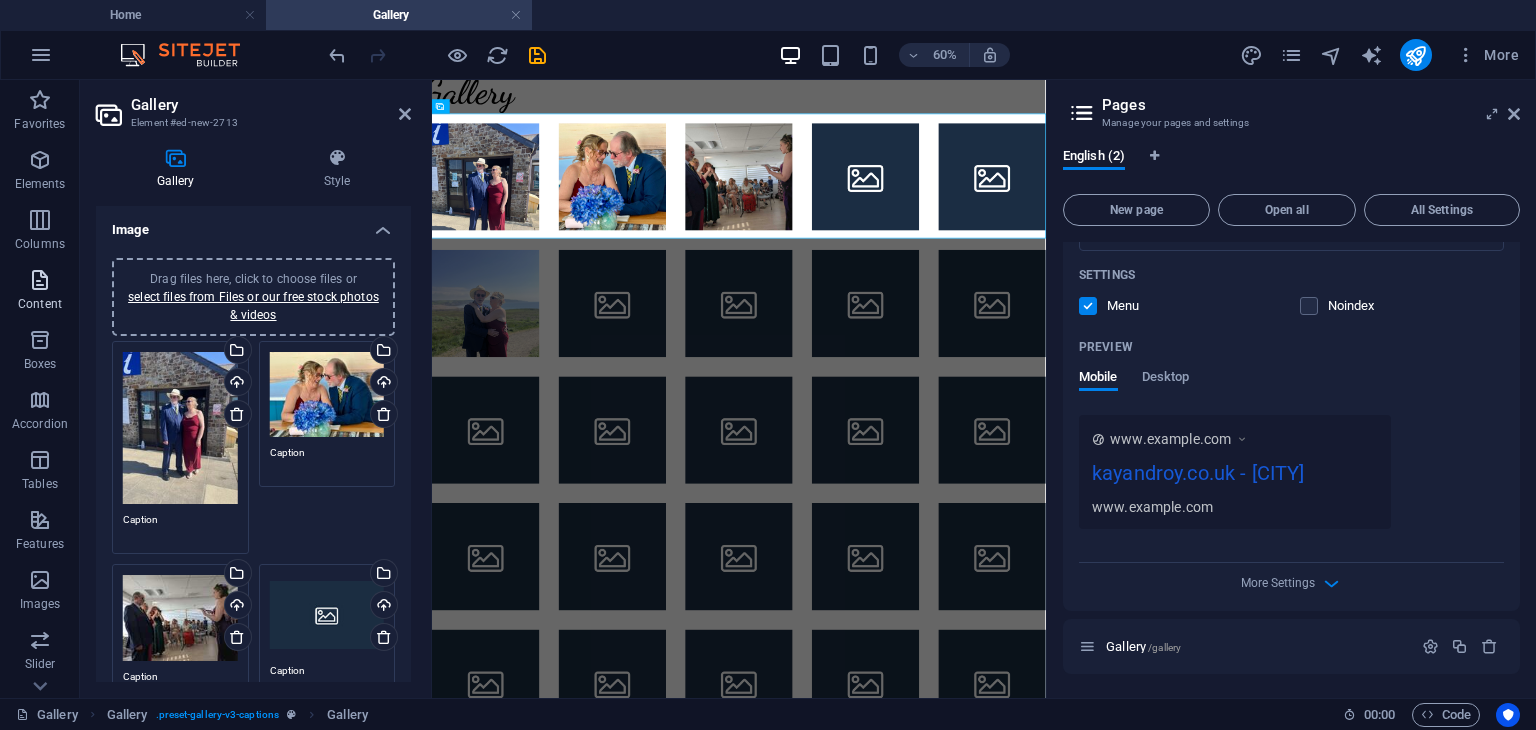 click at bounding box center [40, 280] 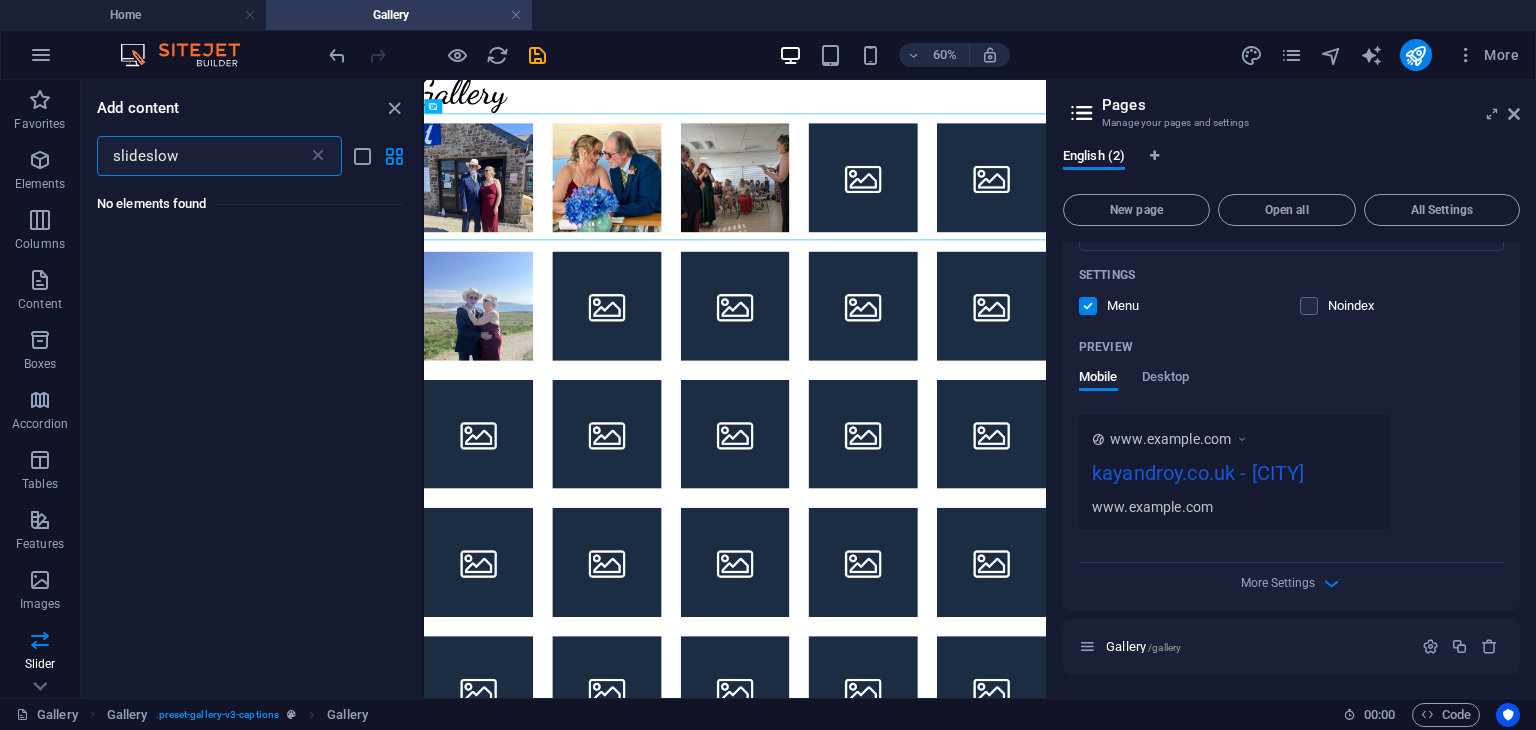 scroll, scrollTop: 0, scrollLeft: 0, axis: both 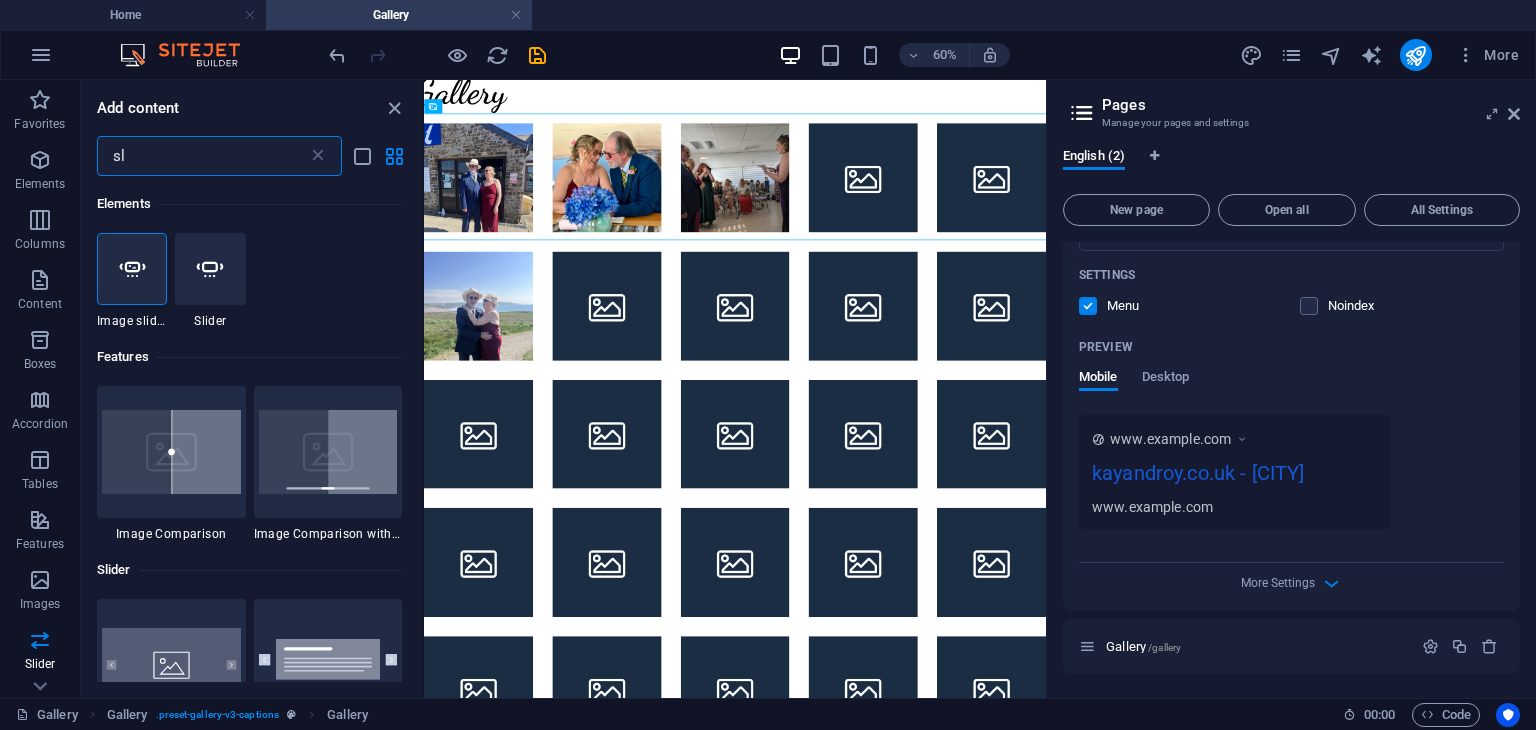 type on "s" 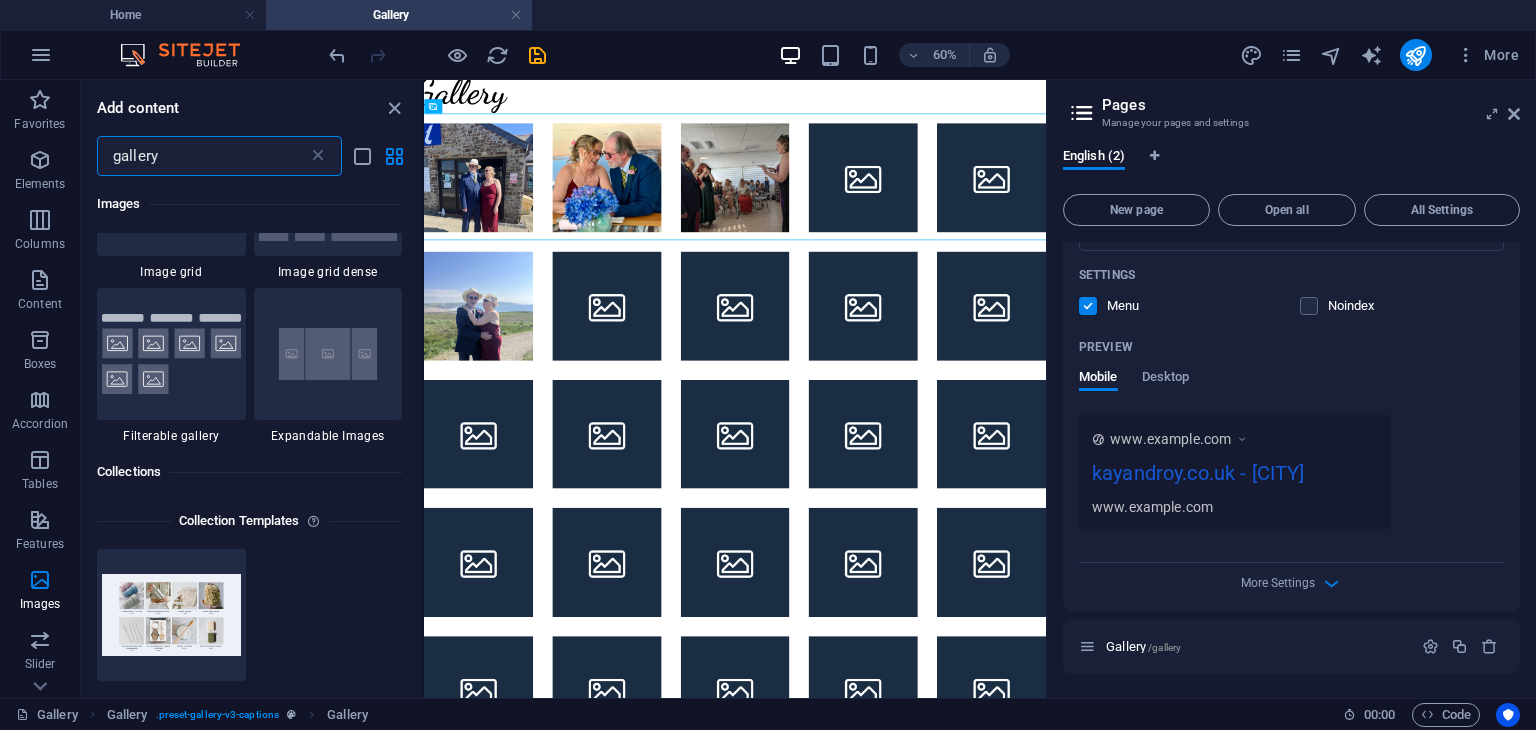 scroll, scrollTop: 595, scrollLeft: 0, axis: vertical 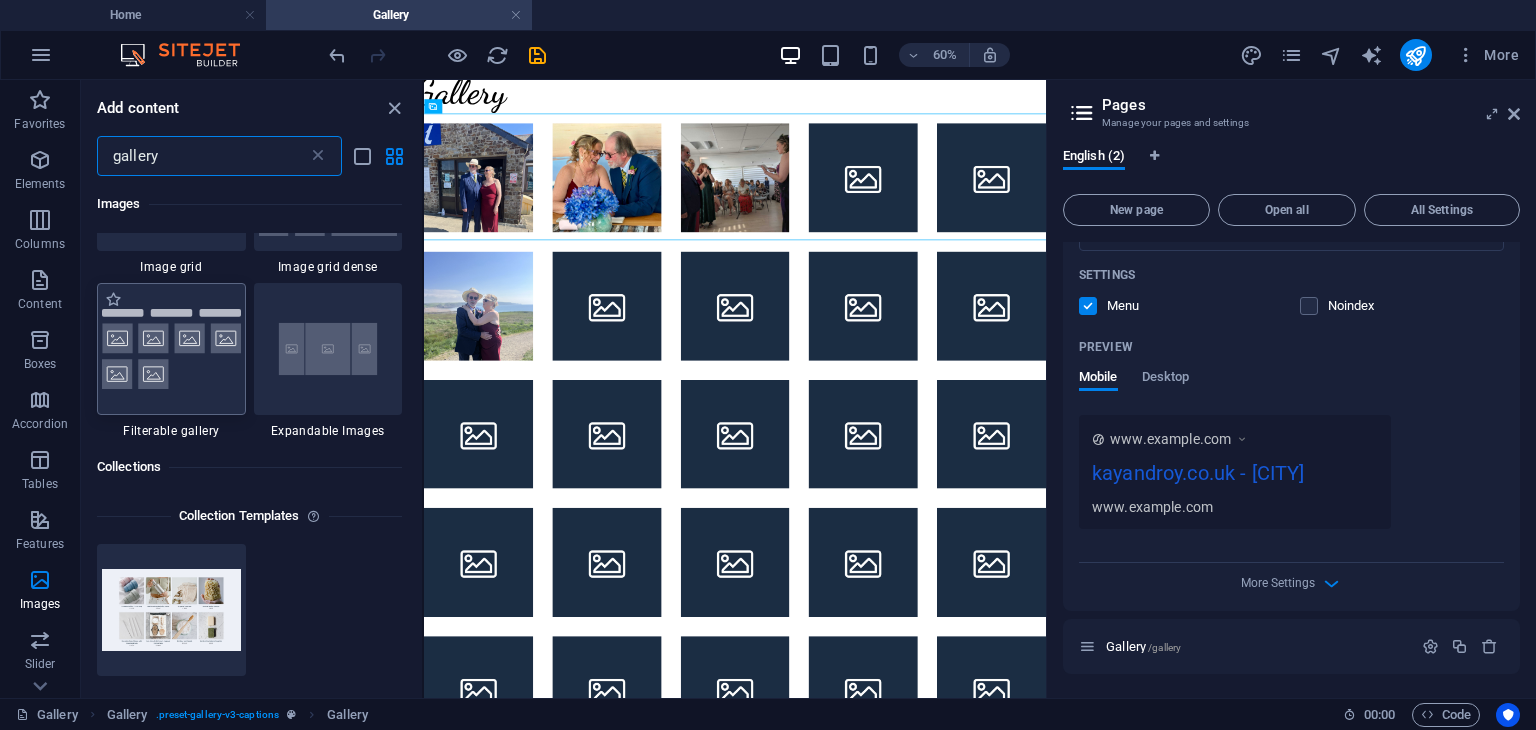 type on "gallery" 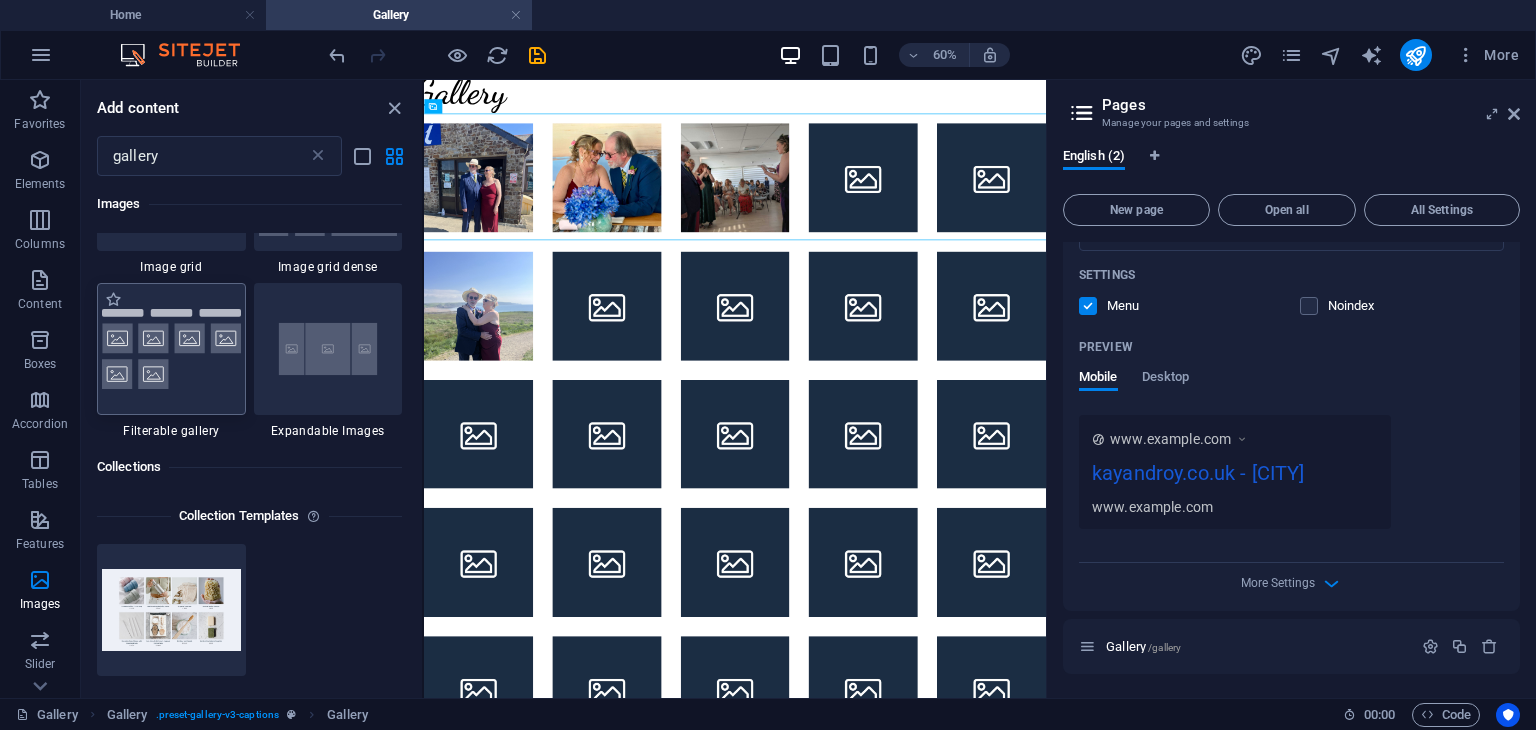 click at bounding box center (171, 349) 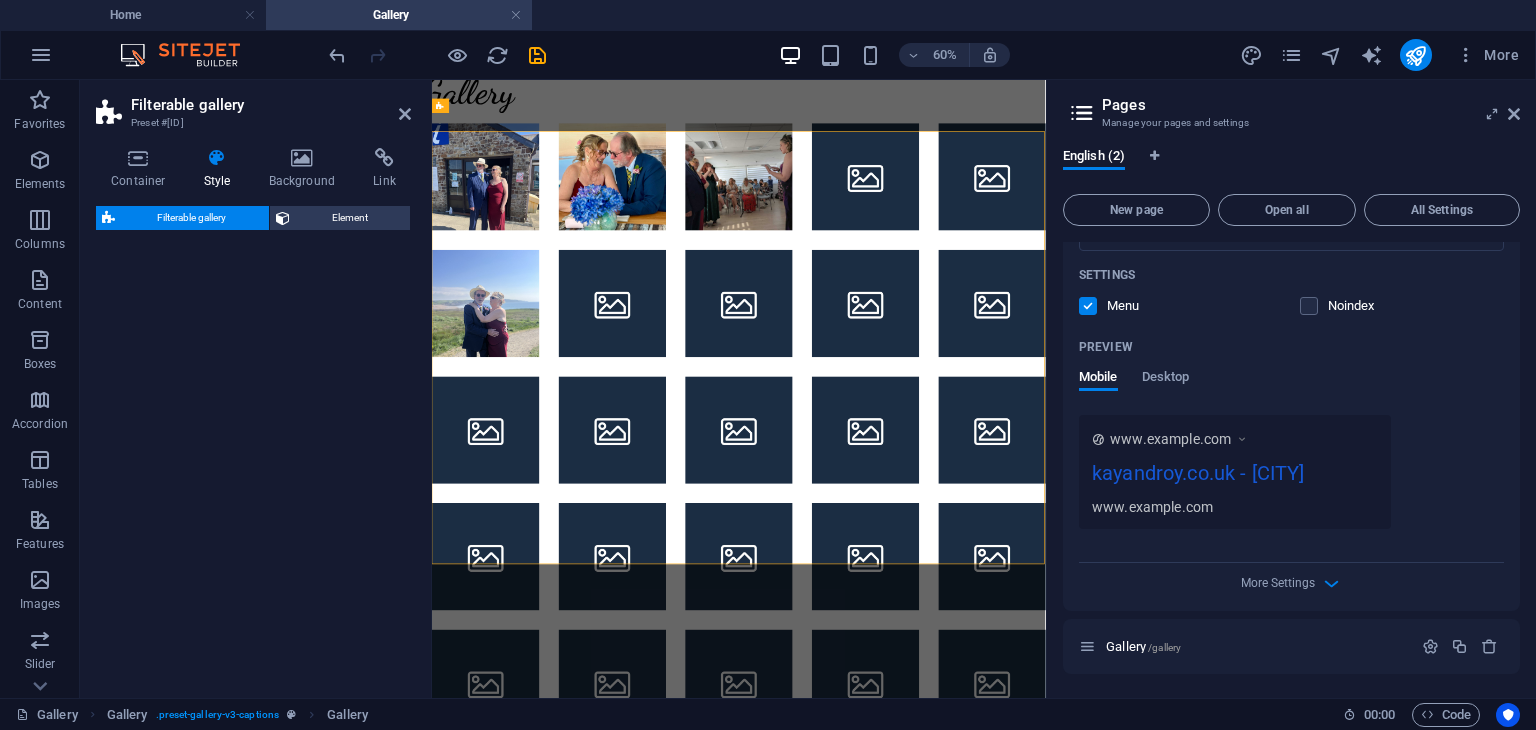 scroll, scrollTop: 2272, scrollLeft: 0, axis: vertical 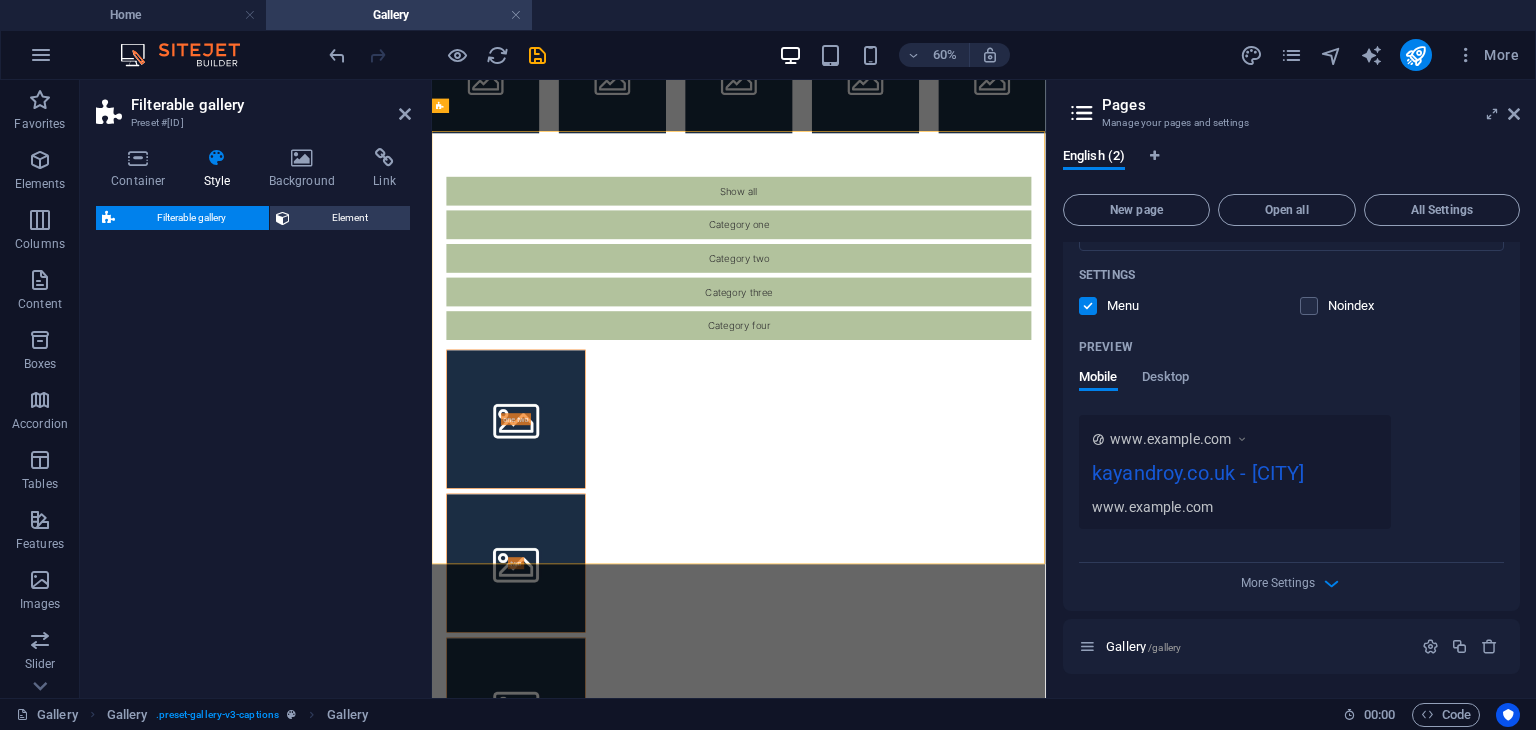 select on "rem" 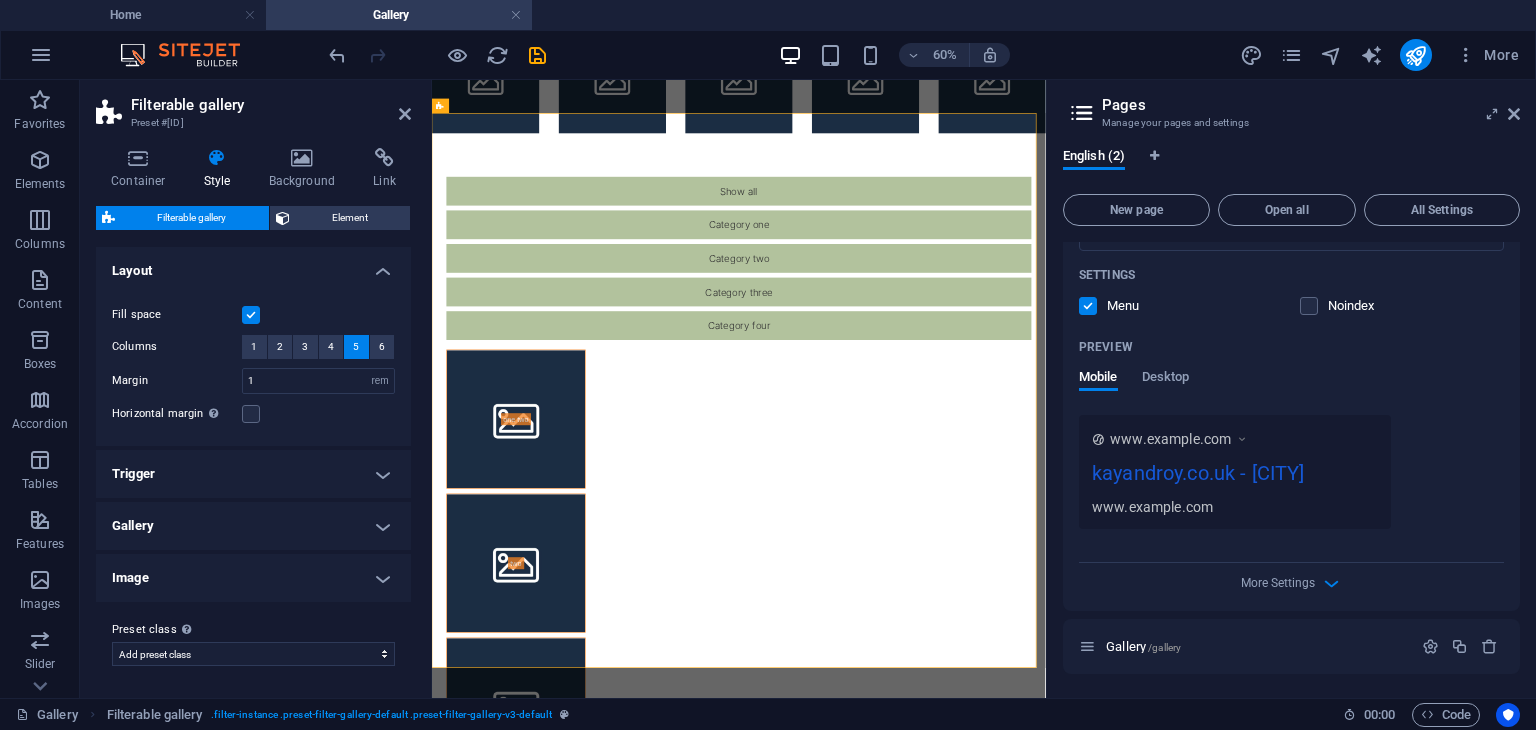 click on "Gallery" at bounding box center [253, 526] 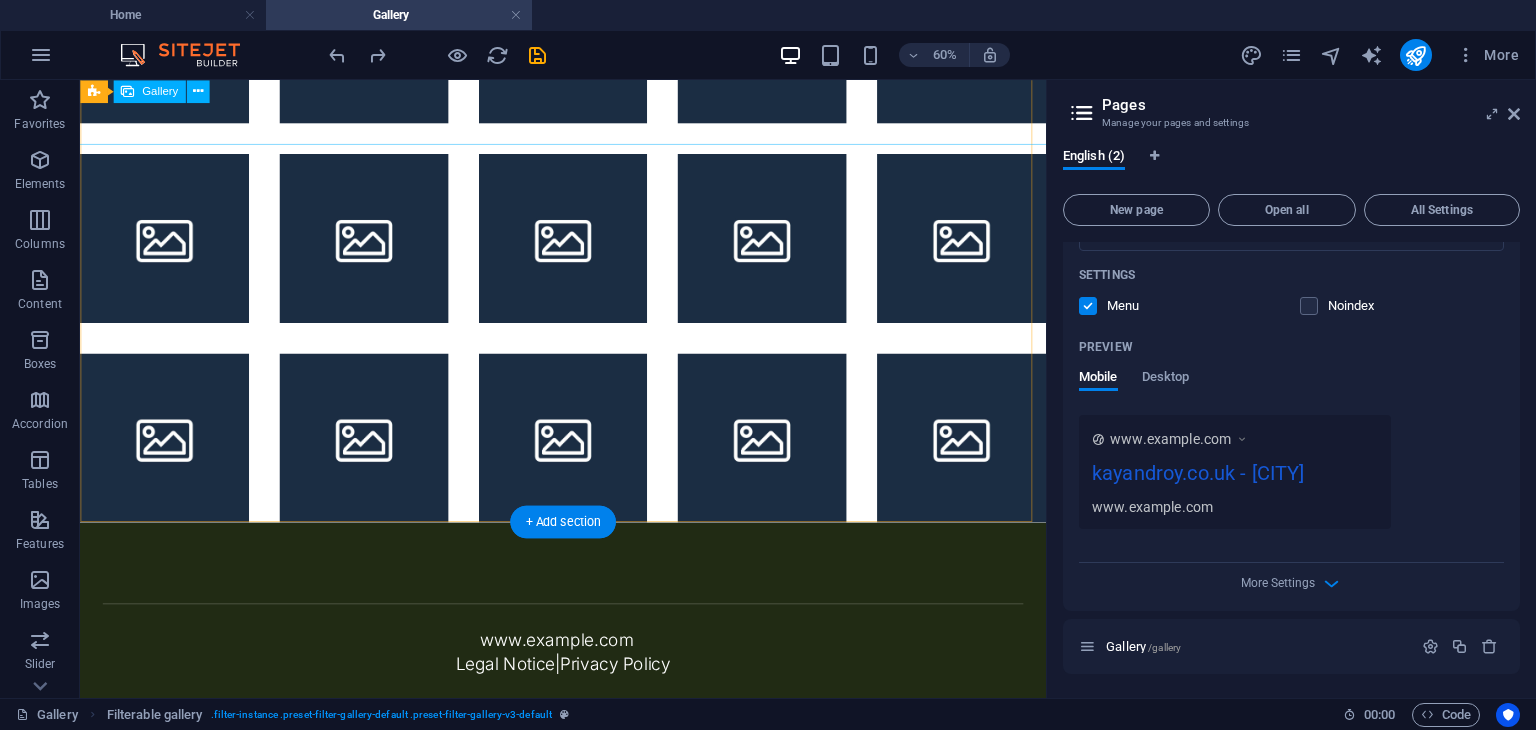 scroll, scrollTop: 1848, scrollLeft: 0, axis: vertical 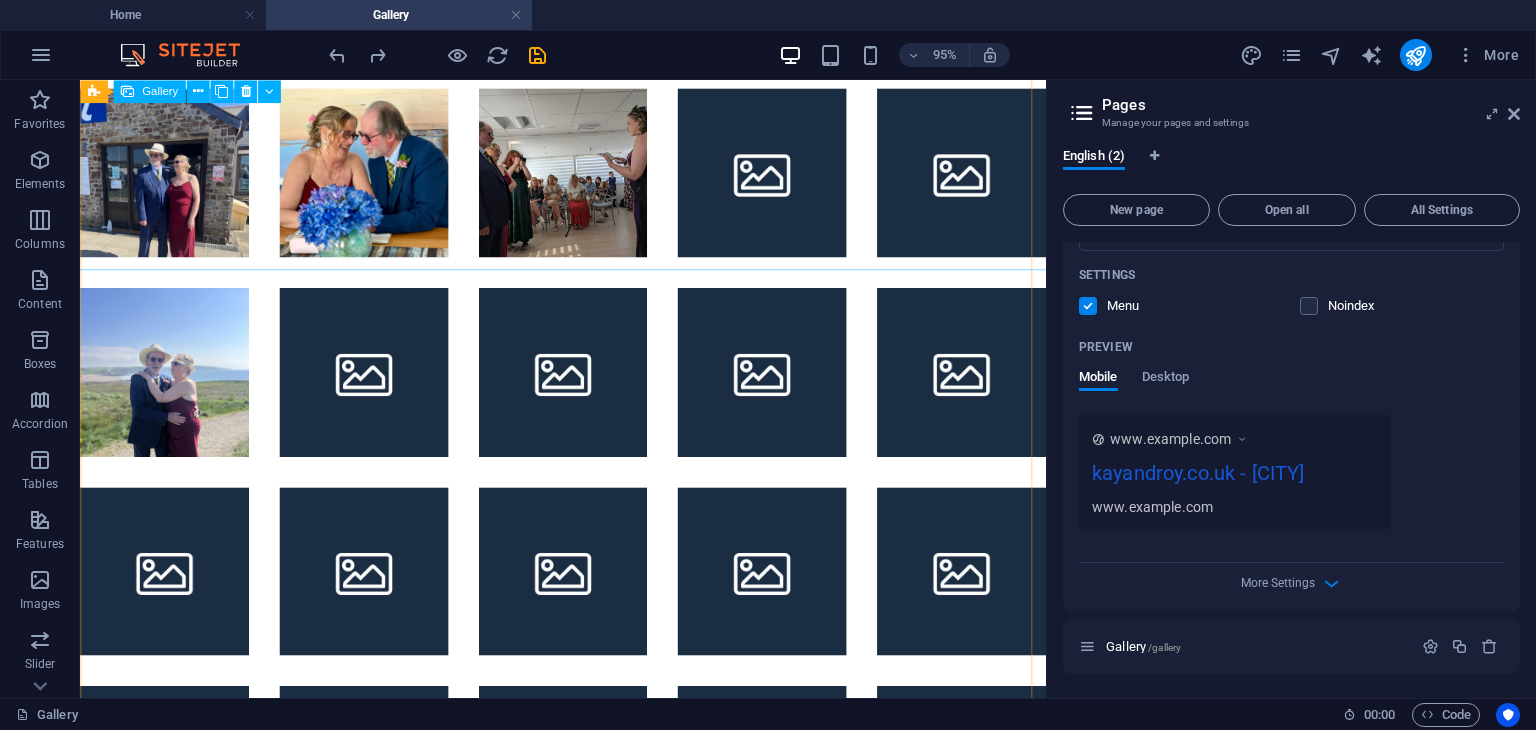 click at bounding box center (798, 178) 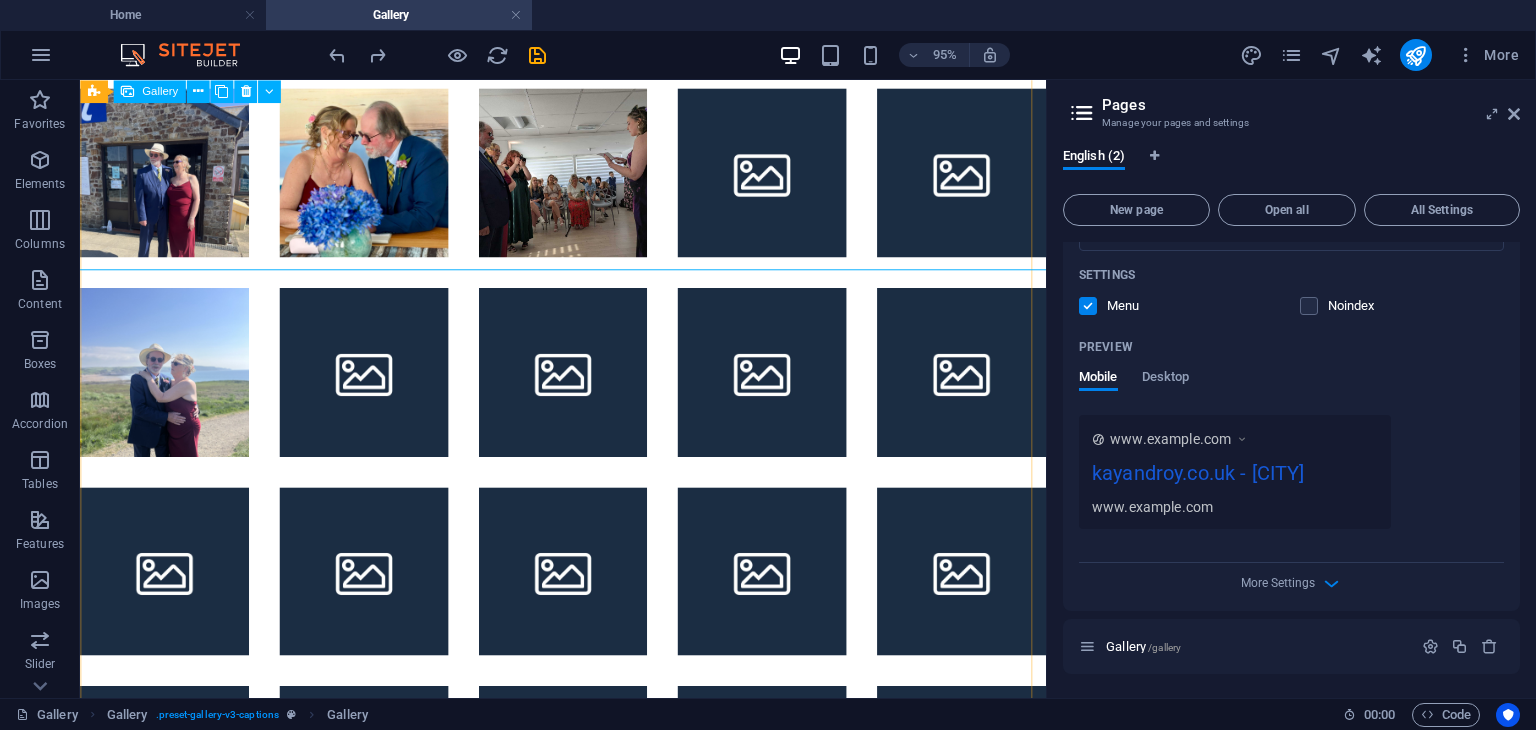 click at bounding box center (798, 178) 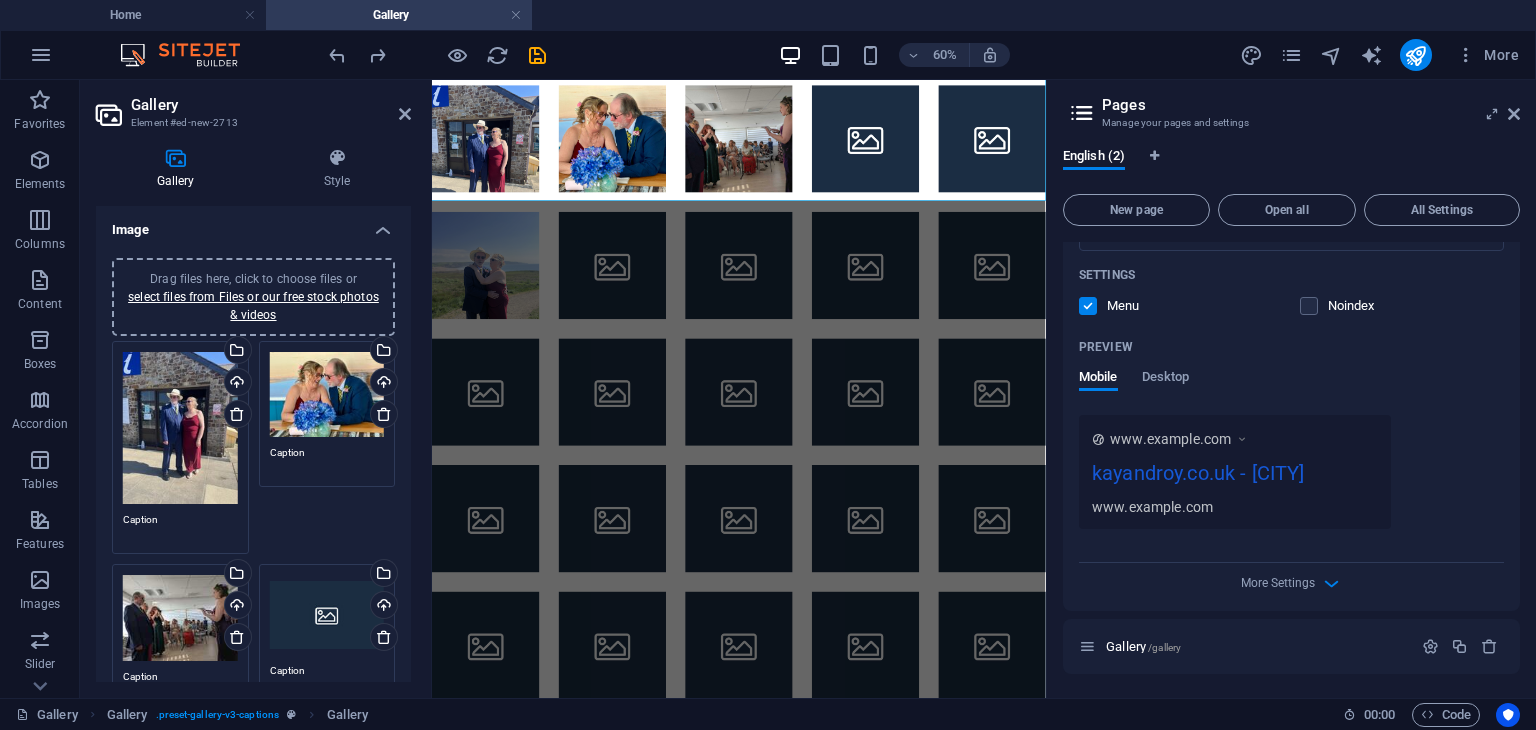 click on "Drag files here, click to choose files or select files from Files or our free stock photos & videos" at bounding box center (327, 615) 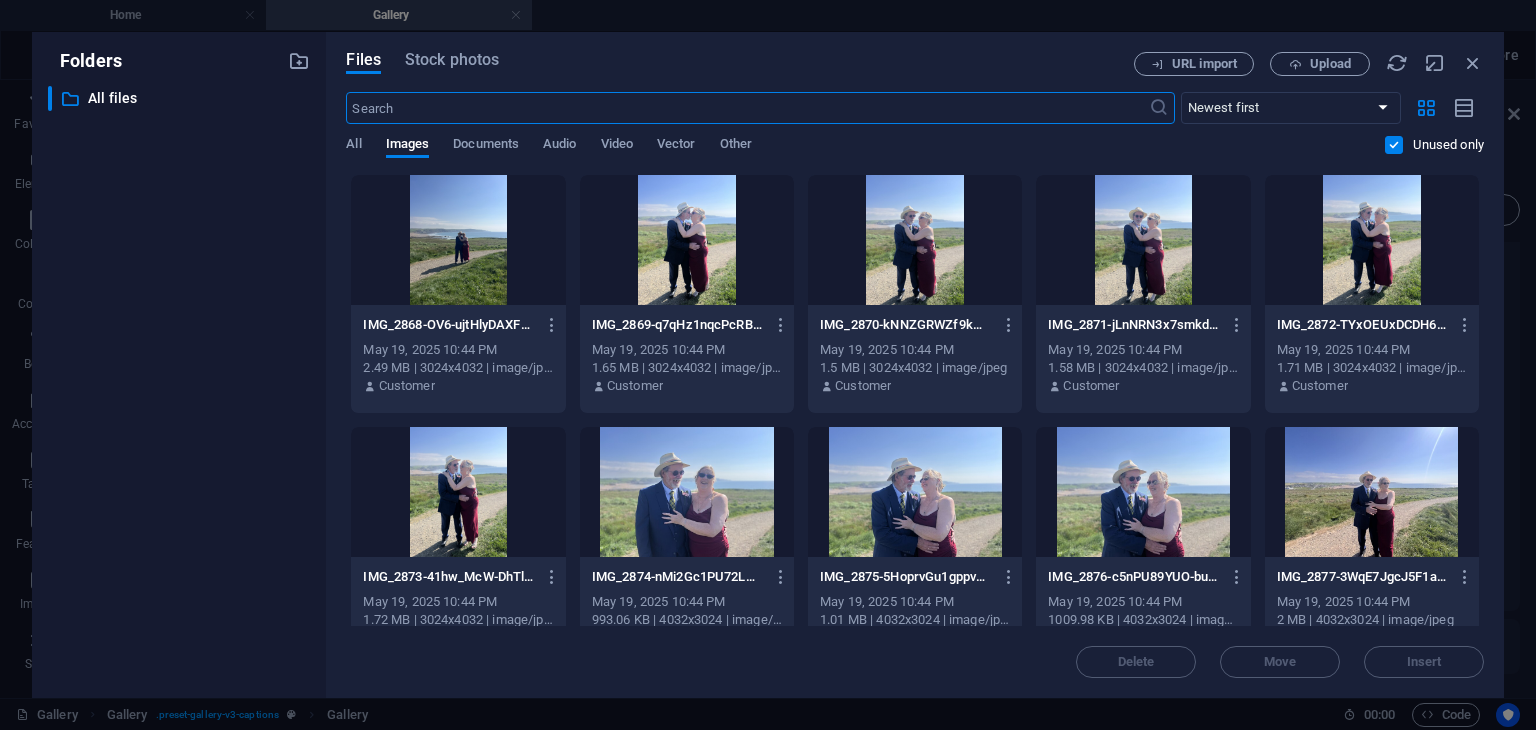 scroll, scrollTop: 0, scrollLeft: 0, axis: both 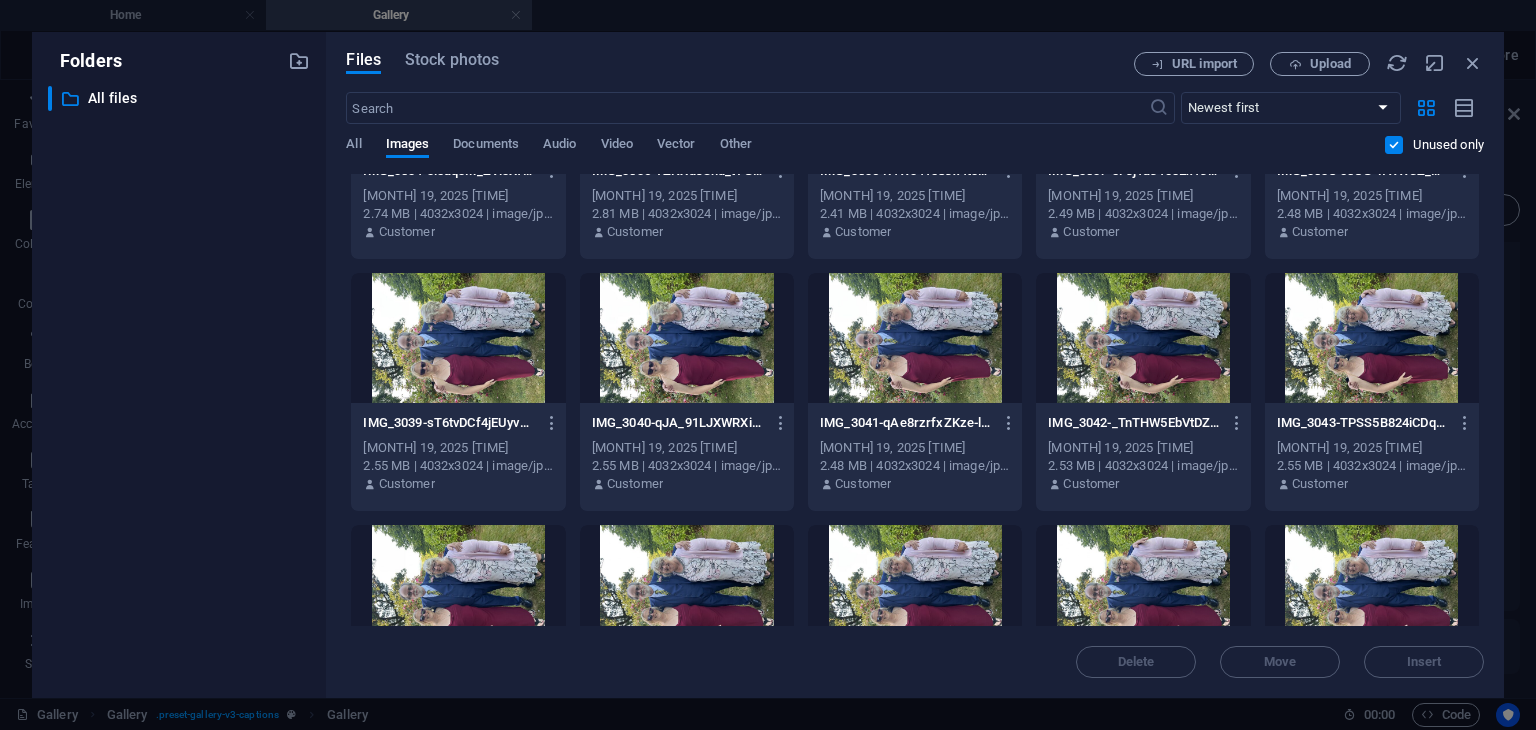 drag, startPoint x: 1484, startPoint y: 537, endPoint x: 1486, endPoint y: 609, distance: 72.02777 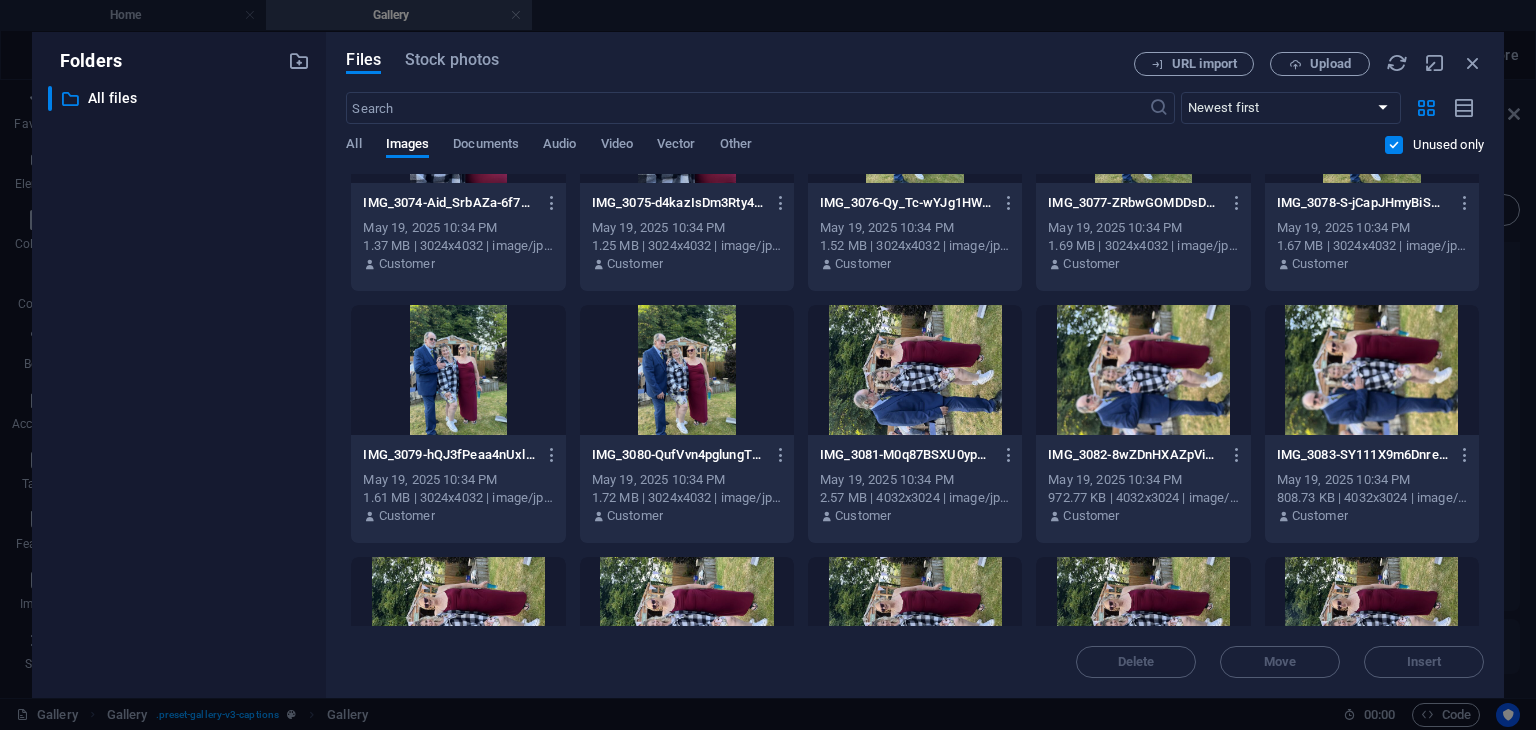 scroll, scrollTop: 10496, scrollLeft: 0, axis: vertical 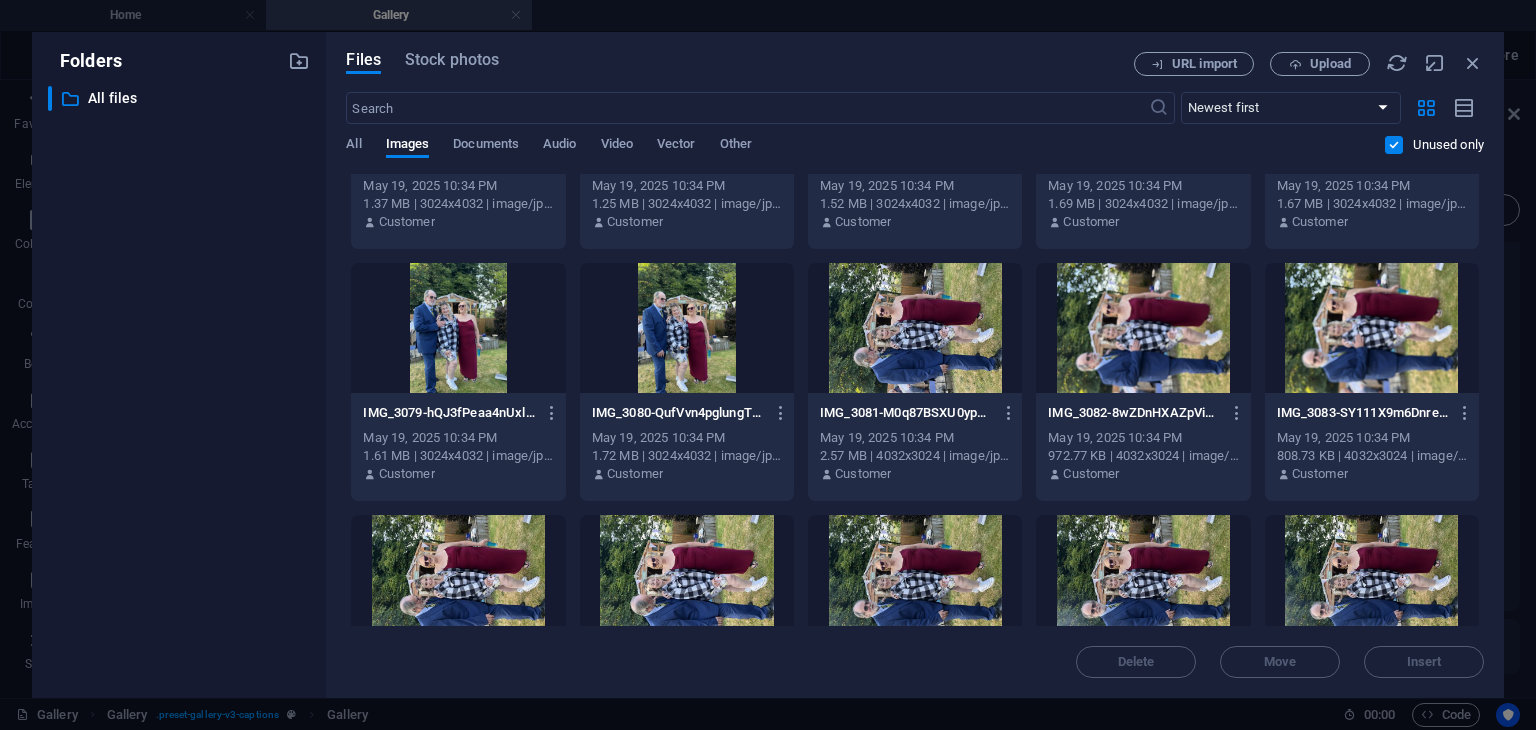 drag, startPoint x: 1484, startPoint y: 580, endPoint x: 1483, endPoint y: 615, distance: 35.014282 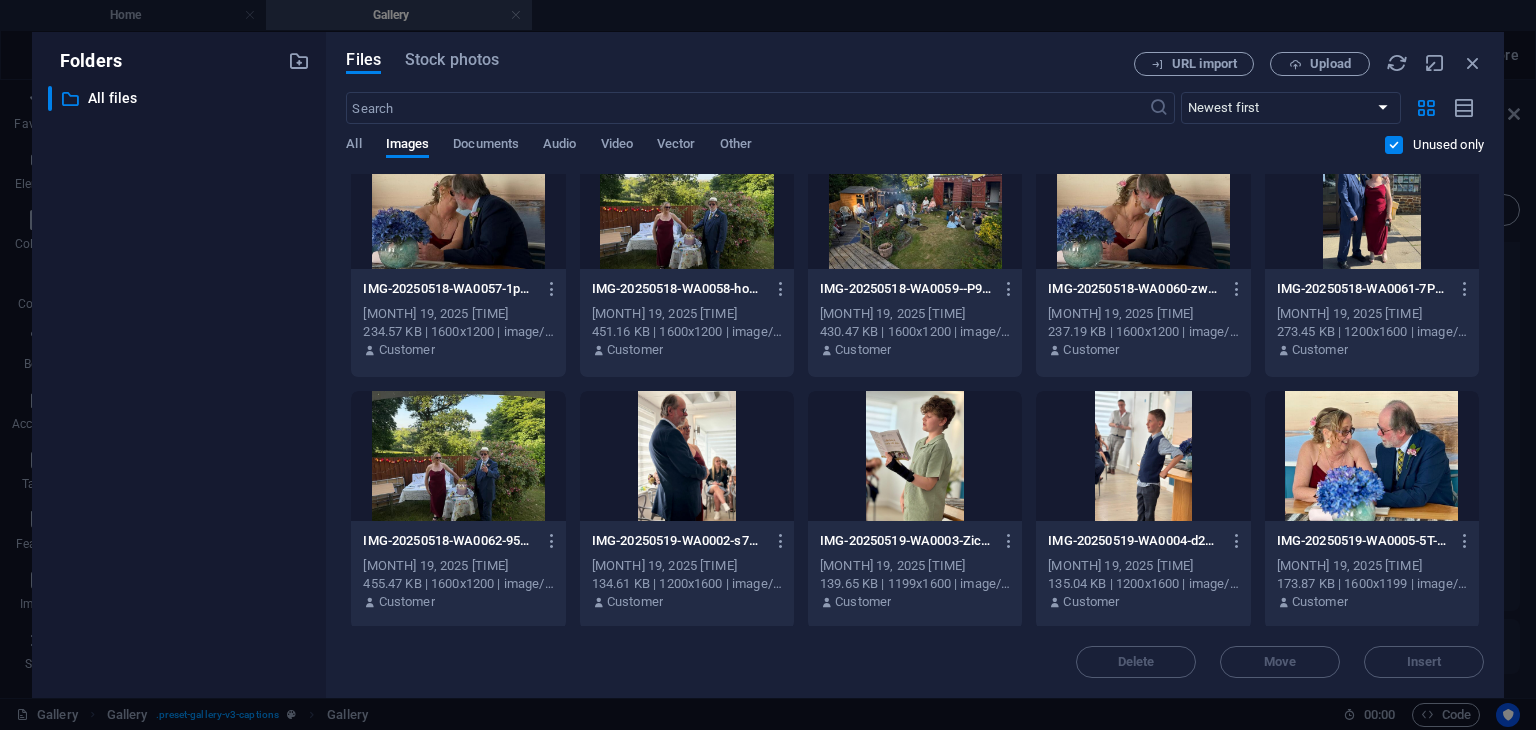 scroll, scrollTop: 19982, scrollLeft: 0, axis: vertical 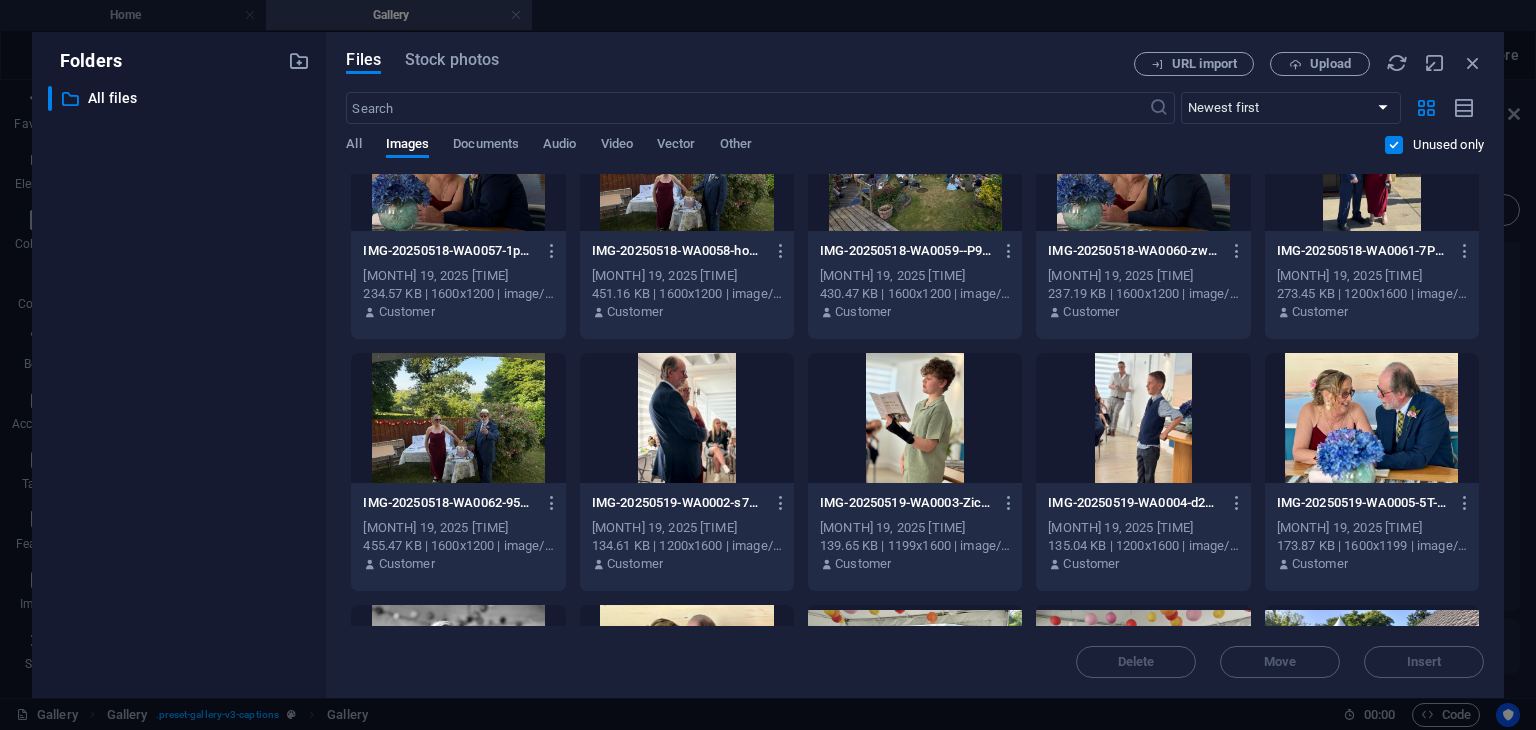click at bounding box center (1143, 418) 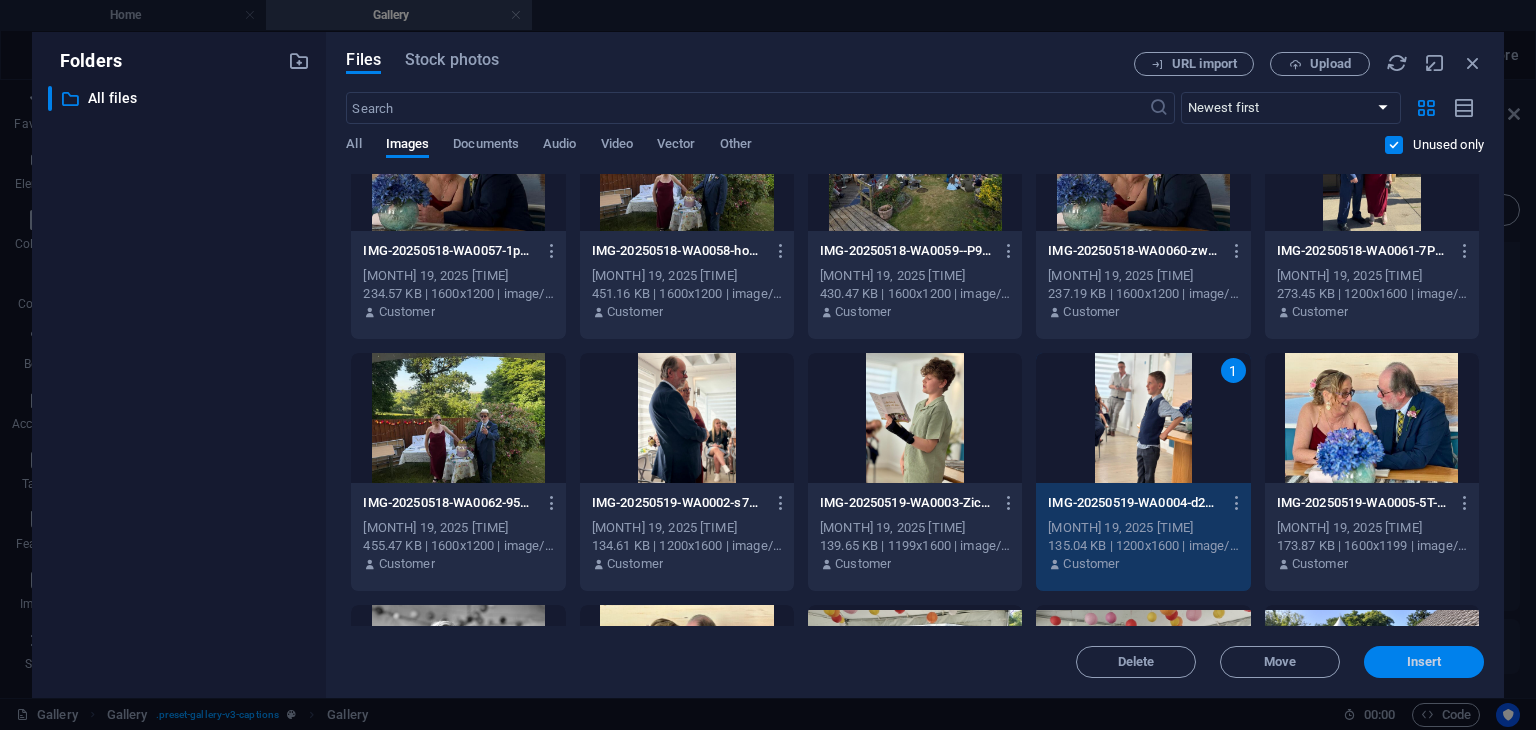 click on "Insert" at bounding box center [1424, 662] 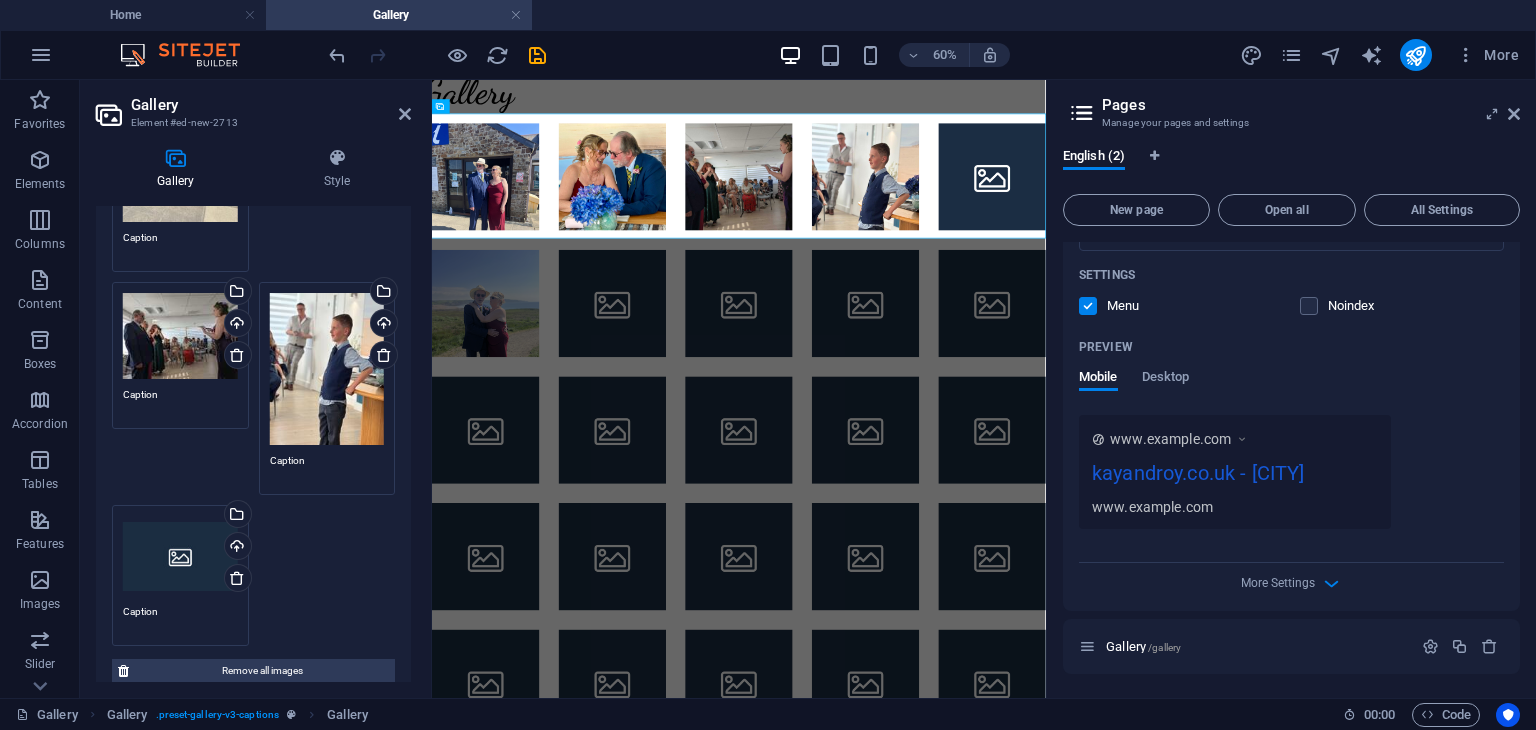 scroll, scrollTop: 289, scrollLeft: 0, axis: vertical 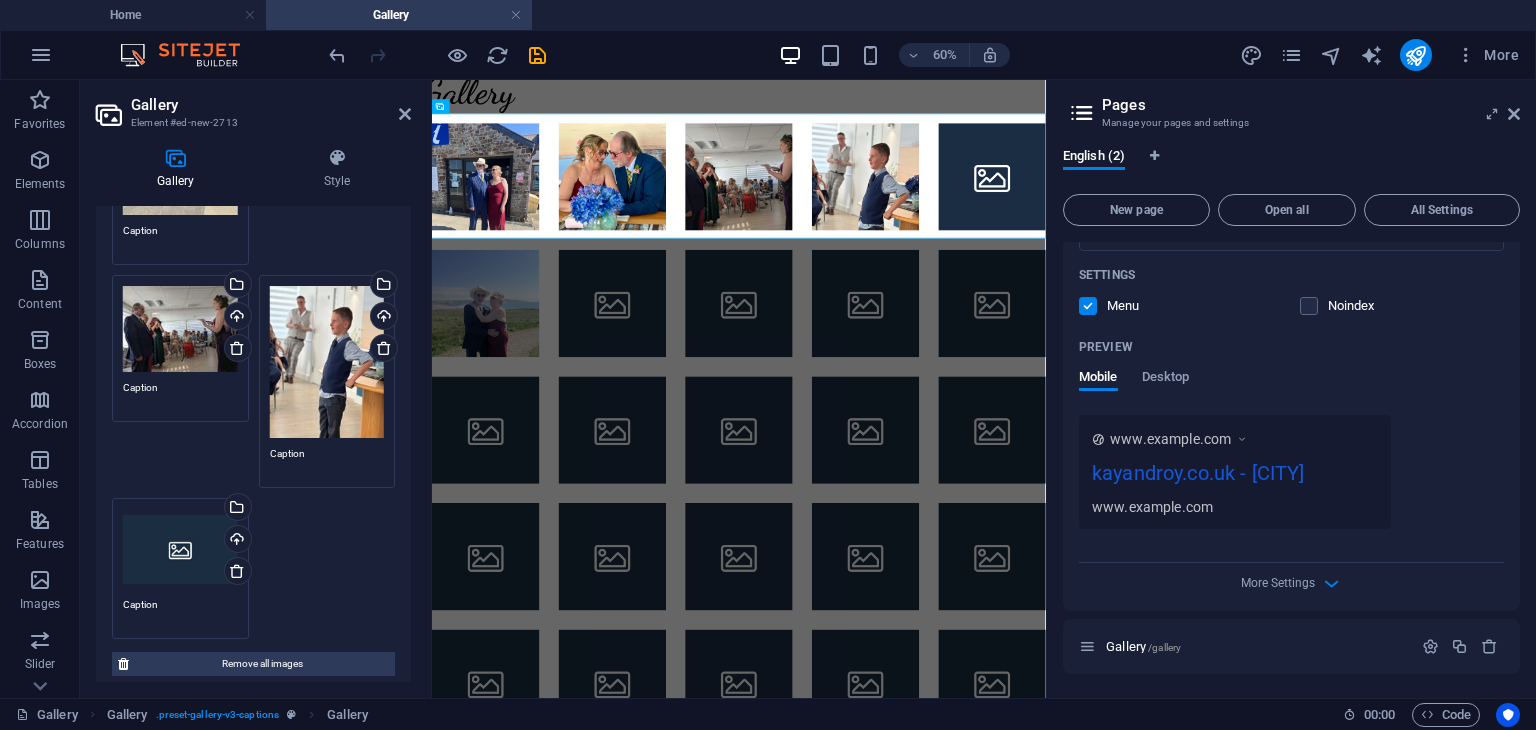 click on "Drag files here, click to choose files or select files from Files or our free stock photos & videos" at bounding box center [180, 549] 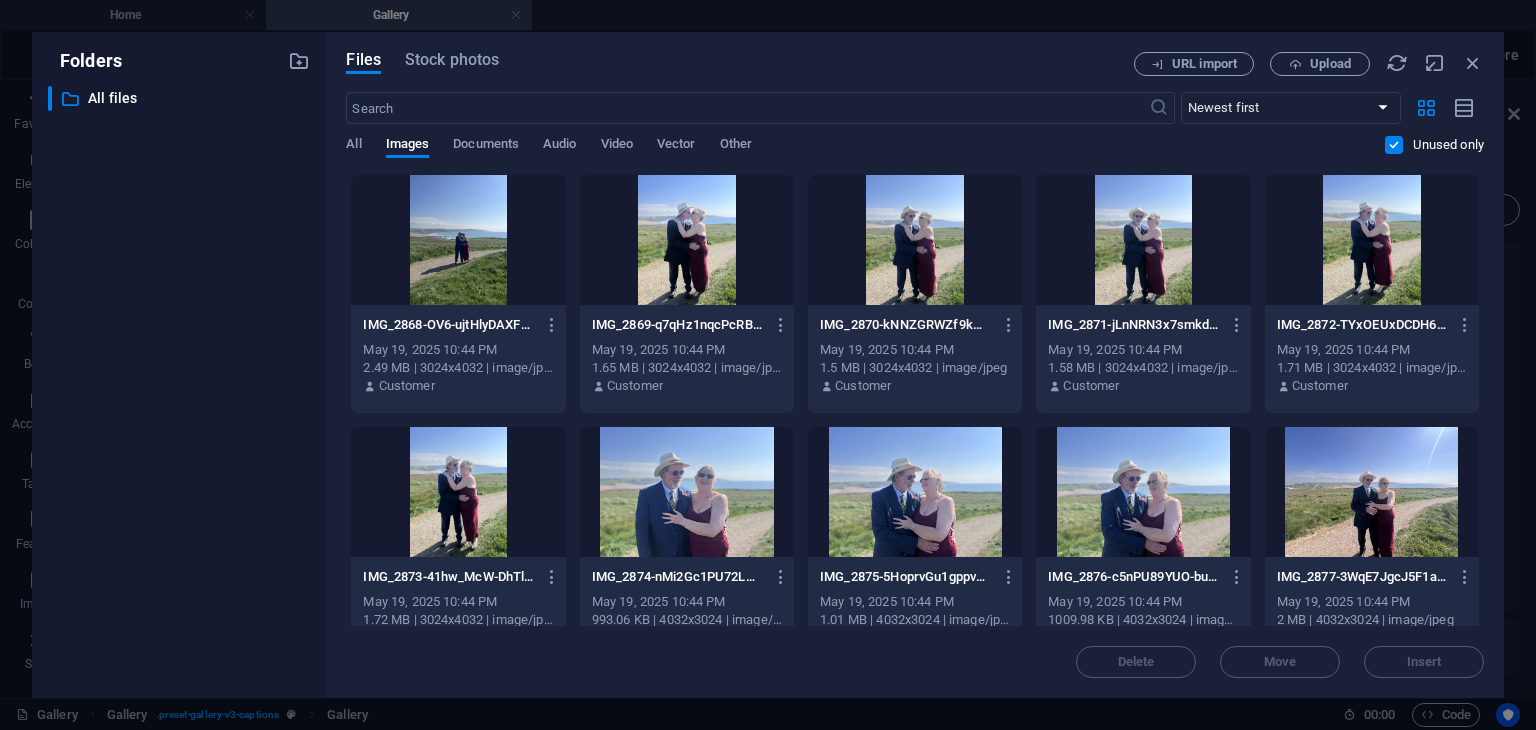 click at bounding box center (458, 492) 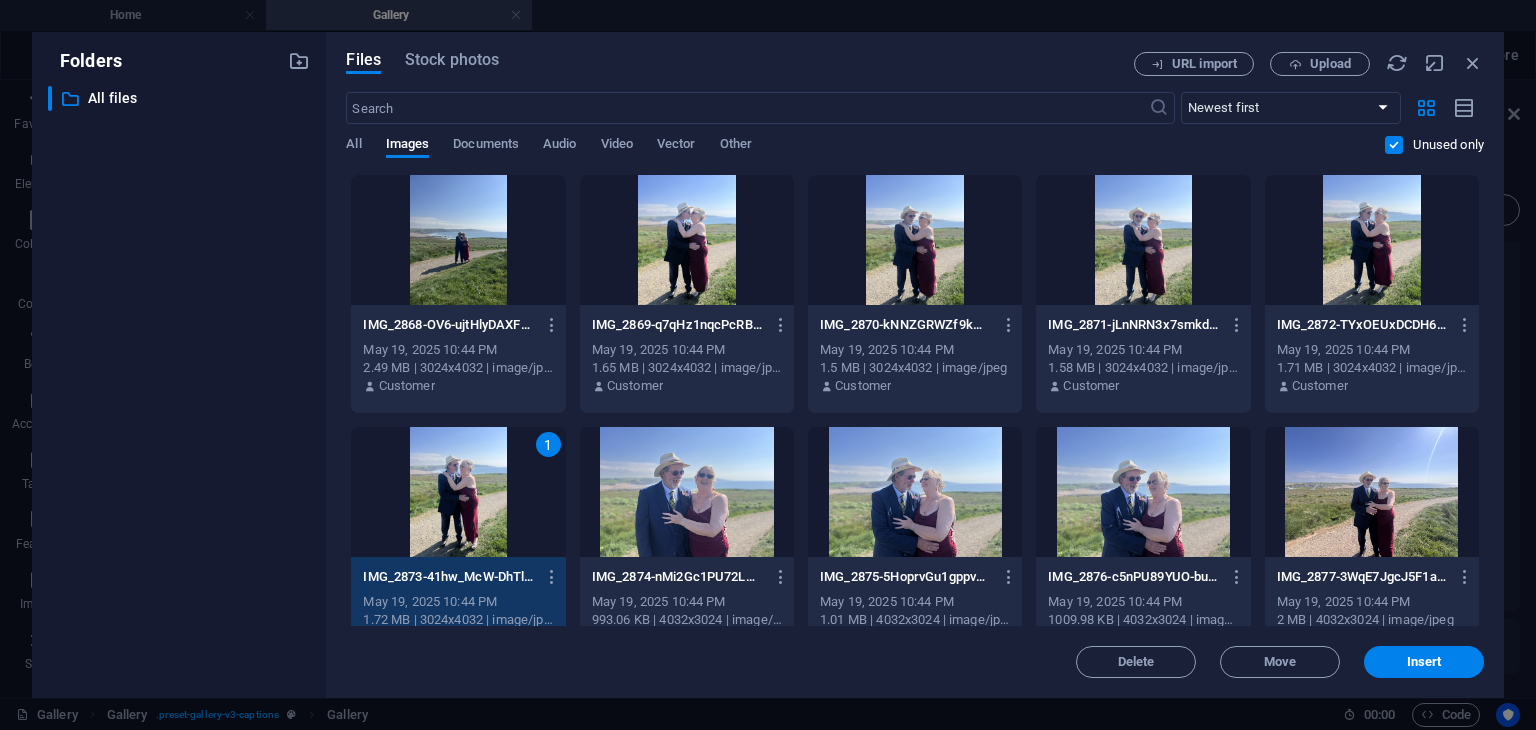 drag, startPoint x: 1479, startPoint y: 237, endPoint x: 1484, endPoint y: 435, distance: 198.06313 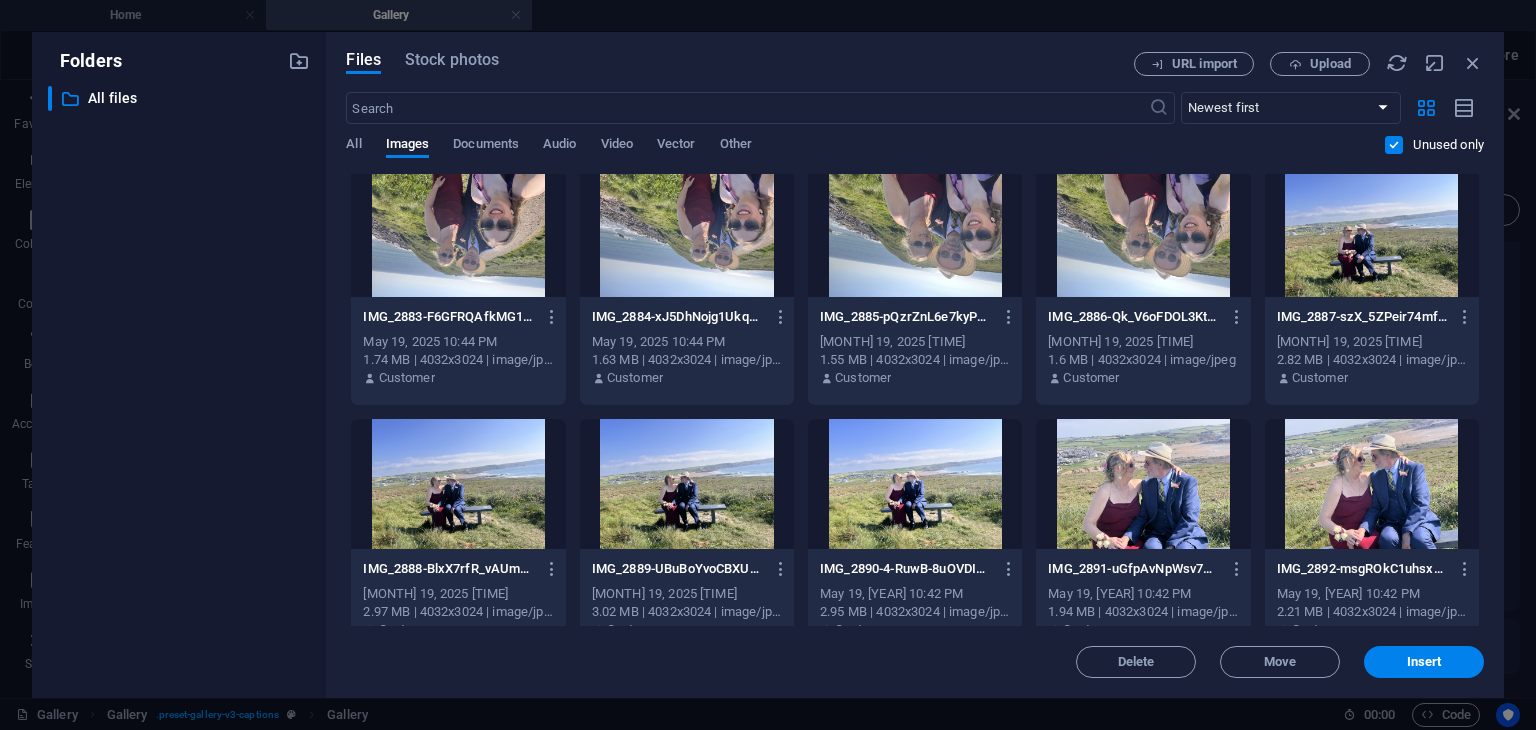 scroll, scrollTop: 1042, scrollLeft: 0, axis: vertical 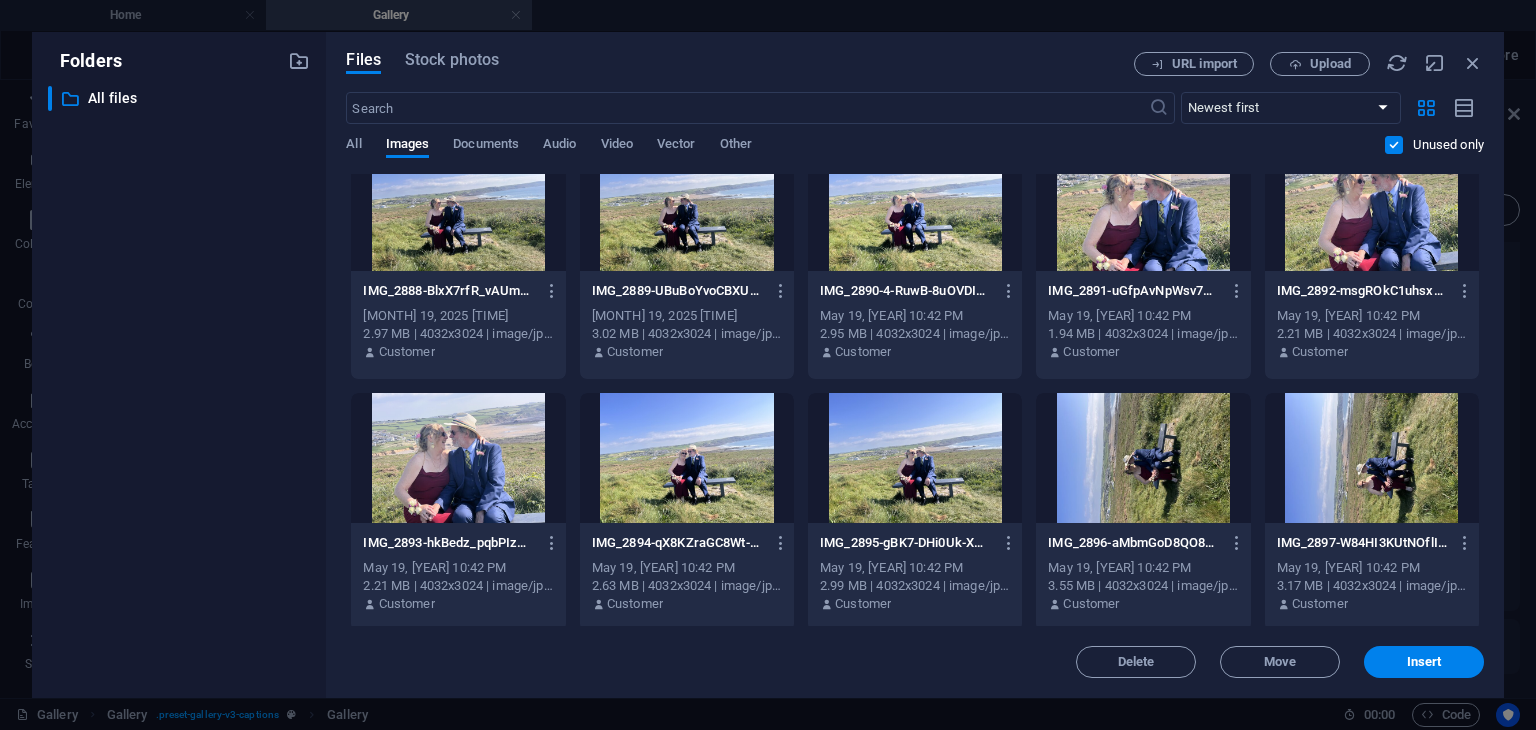 click on "Files Stock photos URL import Upload ​ Newest first Oldest first Name (A-Z) Name (Z-A) Size (0-9) Size (9-0) Resolution (0-9) Resolution (9-0) All Images Documents Audio Video Vector Other Unused only Drop files here to upload them instantly IMG_2868-OV6-ujtHlyDAXFh4ncehqg.jpeg IMG_2868-OV6-ujtHlyDAXFh4ncehqg.jpeg [MONTH] 19, 2025 [HOUR]:[MINUTE] [AM/PM] 2.49 MB | 3024x4032 | image/jpeg Customer IMG_2869-q7qHz1nqcPcRBdKDNS0ZvA.jpeg IMG_2869-q7qHz1nqcPcRBdKDNS0ZvA.jpeg [MONTH] 19, 2025 [HOUR]:[MINUTE] [AM/PM] 1.65 MB | 3024x4032 | image/jpeg Customer IMG_2870-kNNZGRWZf9kmPxKHKpOc0w.jpeg IMG_2870-kNNZGRWZf9kmPxKHKpOc0w.jpeg [MONTH] 19, 2025 [HOUR]:[MINUTE] [AM/PM] 1.5 MB | 3024x4032 | image/jpeg Customer IMG_2871-jLnNRN3x7smkdtoeTh0vUA.jpeg IMG_2871-jLnNRN3x7smkdtoeTh0vUA.jpeg [MONTH] 19, 2025 [HOUR]:[MINUTE] [AM/PM] 1.58 MB | 3024x4032 | image/jpeg Customer IMG_2872-TYxOEUxDCDH6LidGcChN-Q.jpeg IMG_2872-TYxOEUxDCDH6LidGcChN-Q.jpeg [MONTH] 19, 2025 [HOUR]:[MINUTE] [AM/PM] 1.71 MB | 3024x4032 | image/jpeg Customer 1 IMG_2873-41hw_McW-DhTlJAXfGAGbA.jpeg IMG_2873-41hw_McW-DhTlJAXfGAGbA.jpeg Customer Delete" at bounding box center (915, 365) 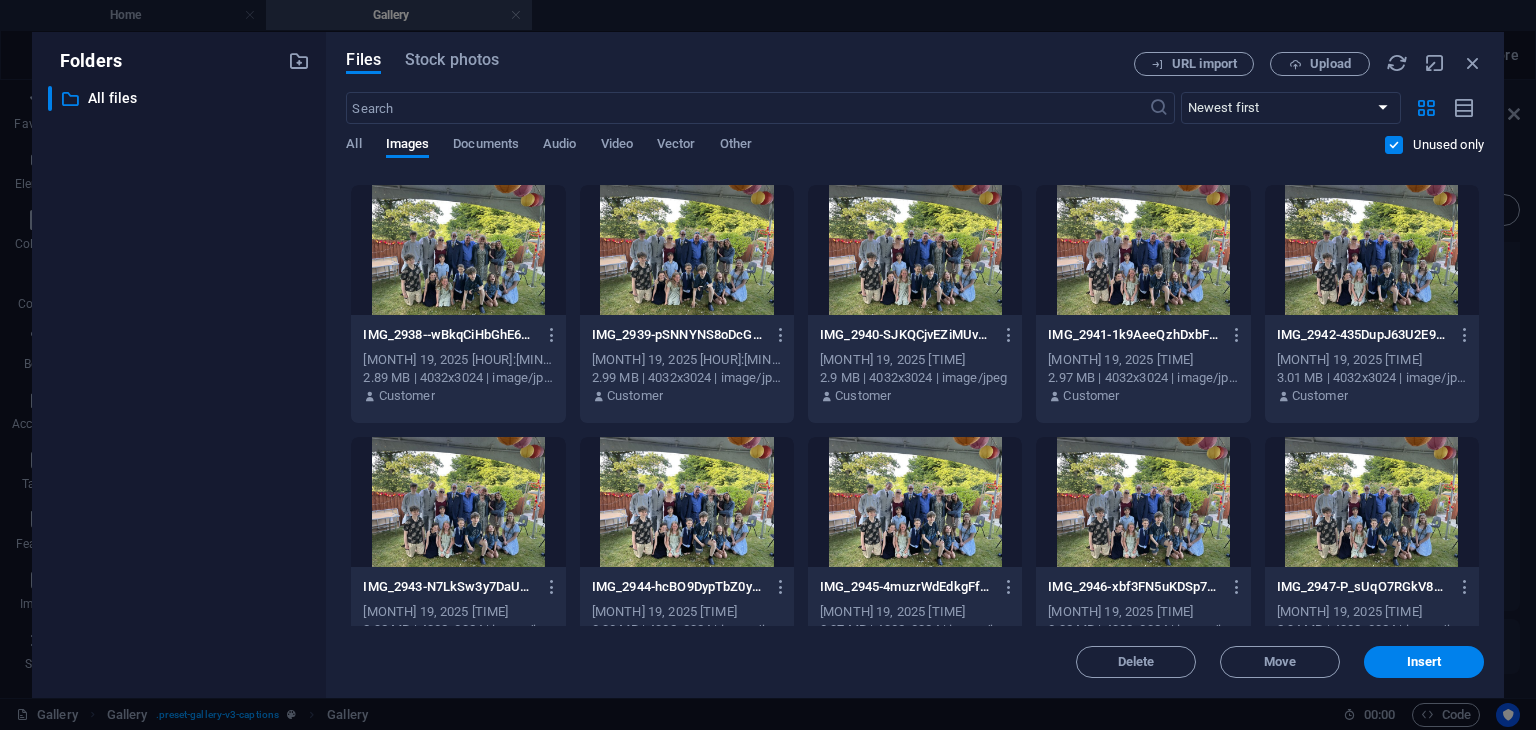 scroll, scrollTop: 3535, scrollLeft: 0, axis: vertical 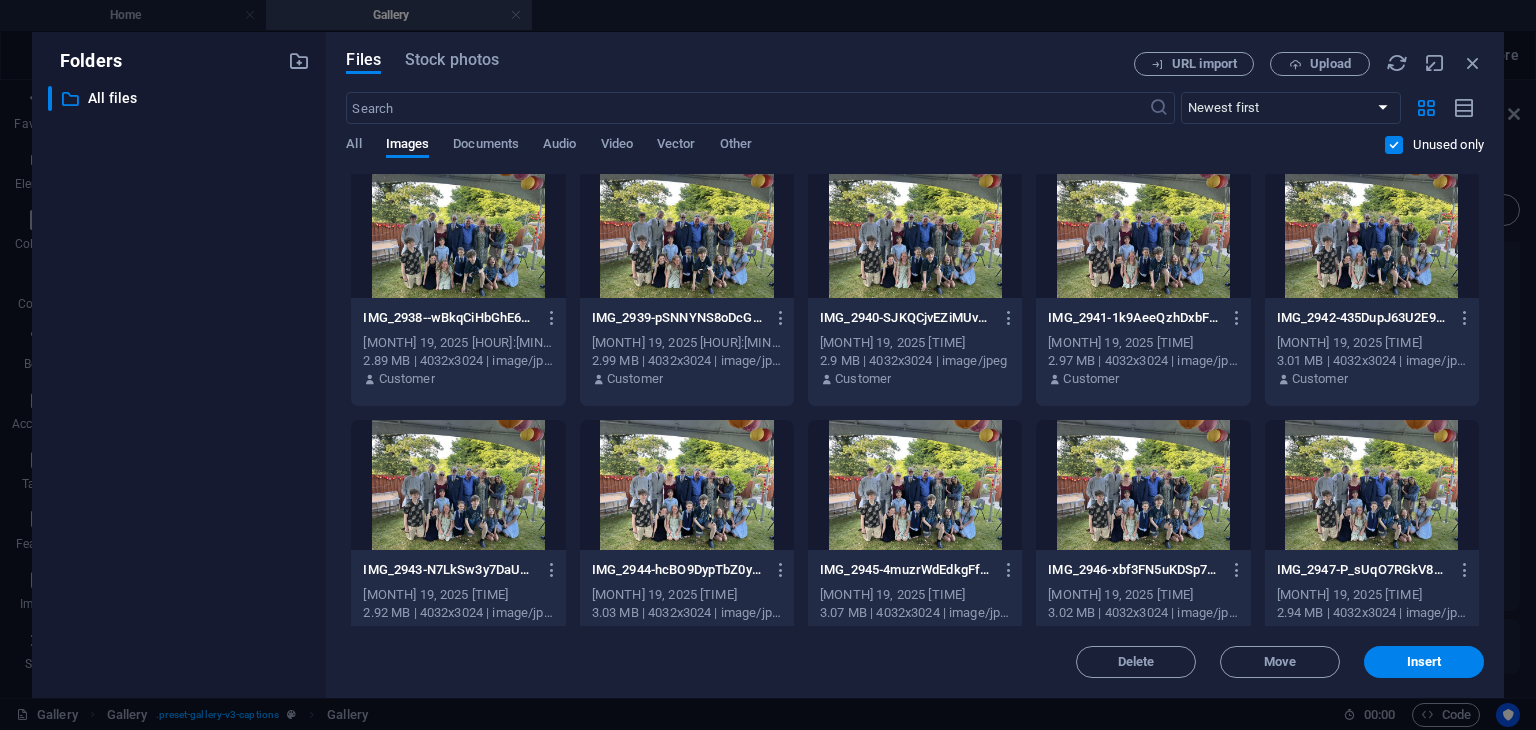click on "Files Stock photos URL import Upload ​ Newest first Oldest first Name (A-Z) Name (Z-A) Size (0-9) Size (9-0) Resolution (0-9) Resolution (9-0) All Images Documents Audio Video Vector Other Unused only Drop files here to upload them instantly IMG_2868-OV6-ujtHlyDAXFh4ncehqg.jpeg IMG_2868-OV6-ujtHlyDAXFh4ncehqg.jpeg [MONTH] 19, 2025 [HOUR]:[MINUTE] [AM/PM] 2.49 MB | 3024x4032 | image/jpeg Customer IMG_2869-q7qHz1nqcPcRBdKDNS0ZvA.jpeg IMG_2869-q7qHz1nqcPcRBdKDNS0ZvA.jpeg [MONTH] 19, 2025 [HOUR]:[MINUTE] [AM/PM] 1.65 MB | 3024x4032 | image/jpeg Customer IMG_2870-kNNZGRWZf9kmPxKHKpOc0w.jpeg IMG_2870-kNNZGRWZf9kmPxKHKpOc0w.jpeg [MONTH] 19, 2025 [HOUR]:[MINUTE] [AM/PM] 1.5 MB | 3024x4032 | image/jpeg Customer IMG_2871-jLnNRN3x7smkdtoeTh0vUA.jpeg IMG_2871-jLnNRN3x7smkdtoeTh0vUA.jpeg [MONTH] 19, 2025 [HOUR]:[MINUTE] [AM/PM] 1.58 MB | 3024x4032 | image/jpeg Customer IMG_2872-TYxOEUxDCDH6LidGcChN-Q.jpeg IMG_2872-TYxOEUxDCDH6LidGcChN-Q.jpeg [MONTH] 19, 2025 [HOUR]:[MINUTE] [AM/PM] 1.71 MB | 3024x4032 | image/jpeg Customer 1 IMG_2873-41hw_McW-DhTlJAXfGAGbA.jpeg IMG_2873-41hw_McW-DhTlJAXfGAGbA.jpeg Customer Delete" at bounding box center [915, 365] 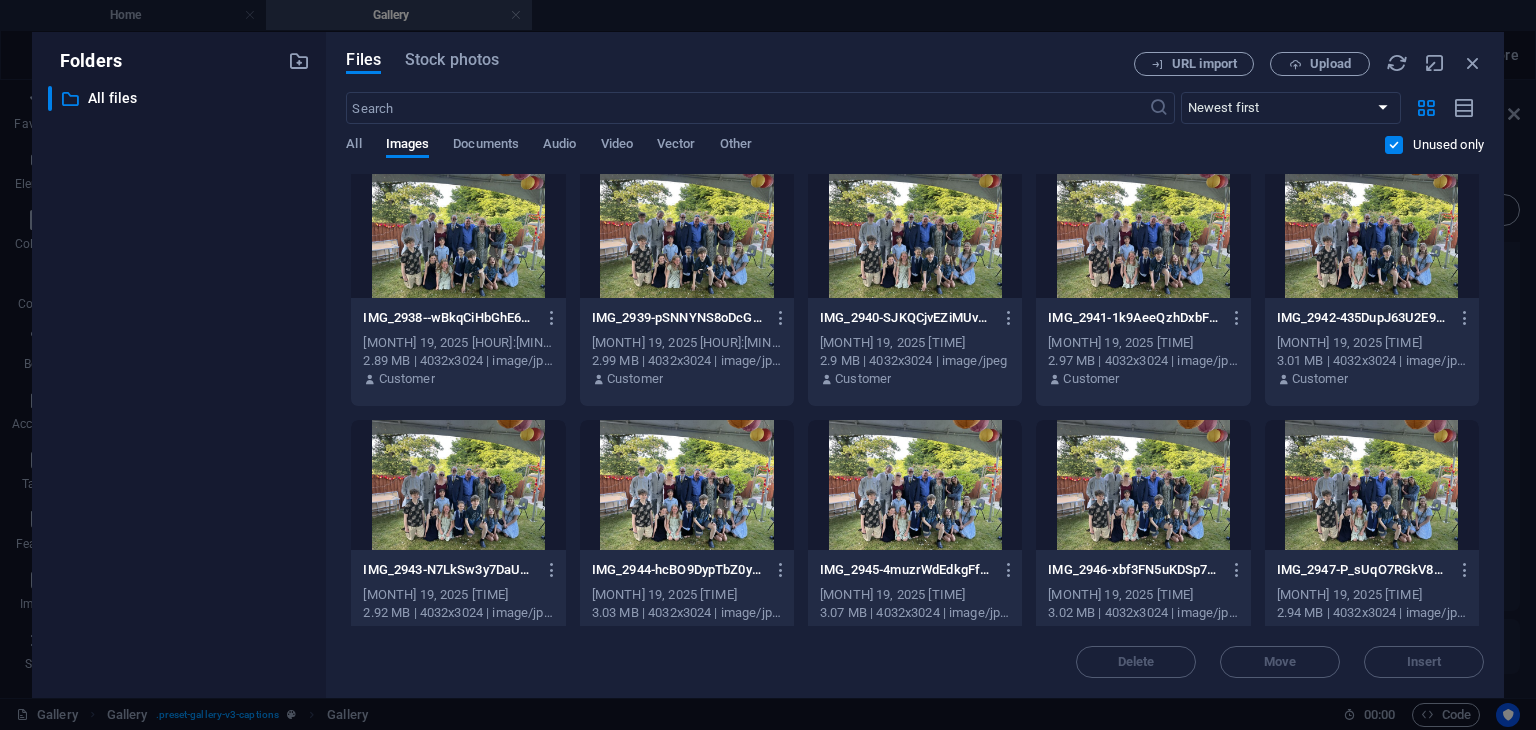click on "Files Stock photos URL import Upload ​ Newest first Oldest first Name (A-Z) Name (Z-A) Size (0-9) Size (9-0) Resolution (0-9) Resolution (9-0) All Images Documents Audio Video Vector Other Unused only Drop files here to upload them instantly IMG_2868-OV6-ujtHlyDAXFh4ncehqg.jpeg IMG_2868-OV6-ujtHlyDAXFh4ncehqg.jpeg May [MONTH], [YEAR] 10:44 PM 2.49 MB | 3024x4032 | image/jpeg Customer IMG_2869-q7qHz1nqcPcRBdKDNS0ZvA.jpeg IMG_2869-q7qHz1nqcPcRBdKDNS0ZvA.jpeg May [MONTH], [YEAR] 10:44 PM 1.65 MB | 3024x4032 | image/jpeg Customer IMG_2870-kNNZGRWZf9kmPxKHKpOc0w.jpeg IMG_2870-kNNZGRWZf9kmPxKHKpOc0w.jpeg May [MONTH], [YEAR] 10:44 PM 1.5 MB | 3024x4032 | image/jpeg Customer IMG_2871-jLnNRN3x7smkdtoeTh0vUA.jpeg IMG_2871-jLnNRN3x7smkdtoeTh0vUA.jpeg May [MONTH], [YEAR] 10:44 PM 1.58 MB | 3024x4032 | image/jpeg Customer IMG_2872-TYxOEUxDCDH6LidGcChN-Q.jpeg IMG_2872-TYxOEUxDCDH6LidGcChN-Q.jpeg Customer Customer" at bounding box center (915, 365) 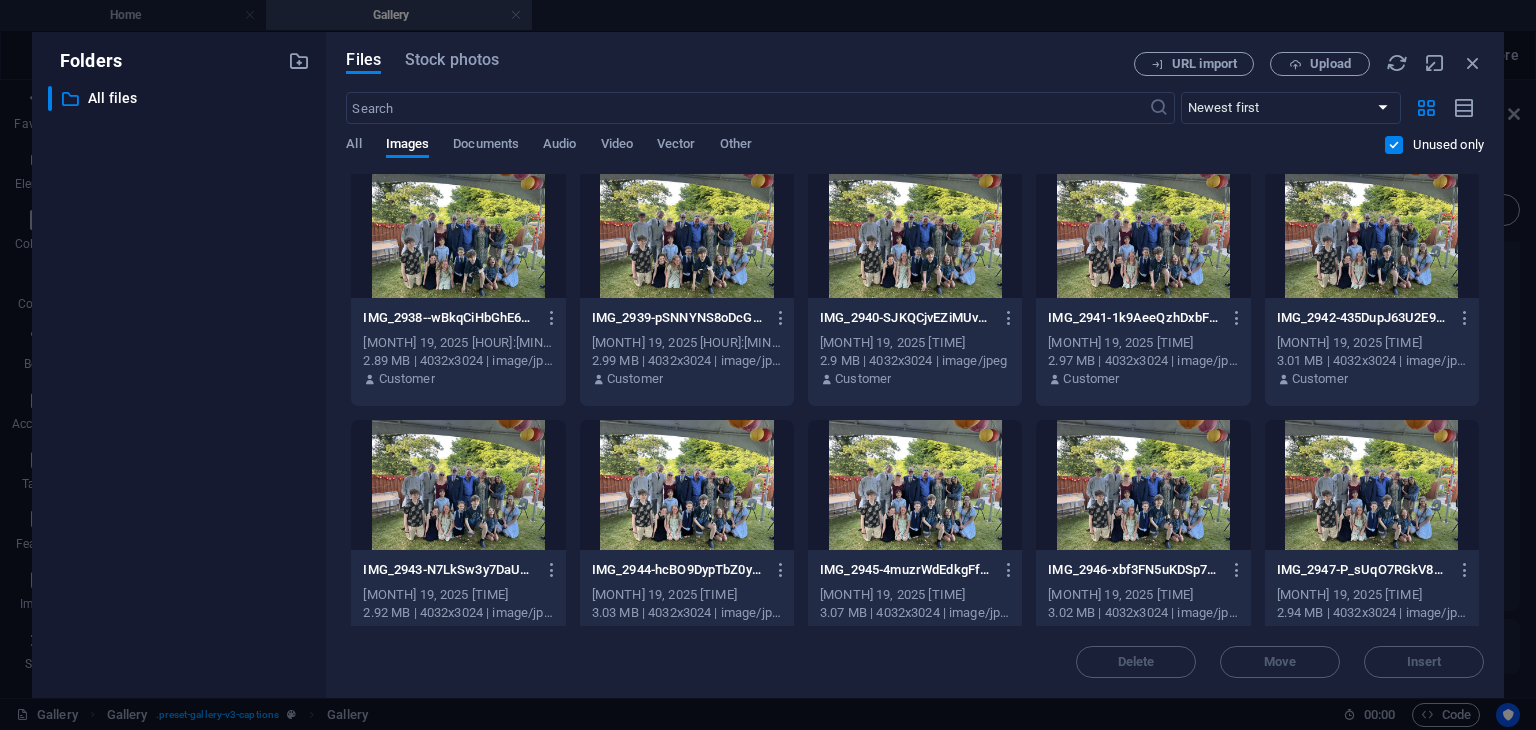 drag, startPoint x: 1479, startPoint y: 558, endPoint x: 1480, endPoint y: 602, distance: 44.011364 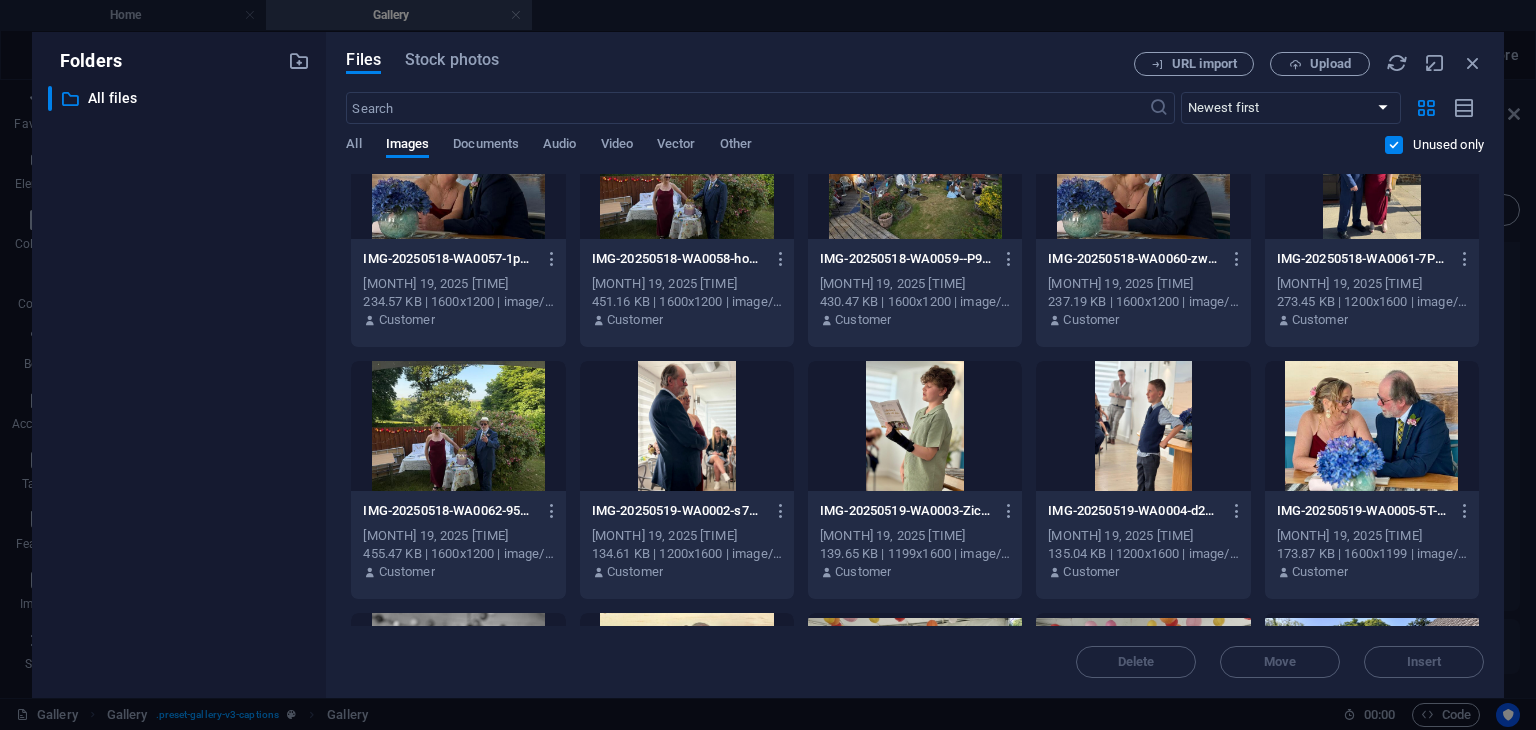 scroll, scrollTop: 20056, scrollLeft: 0, axis: vertical 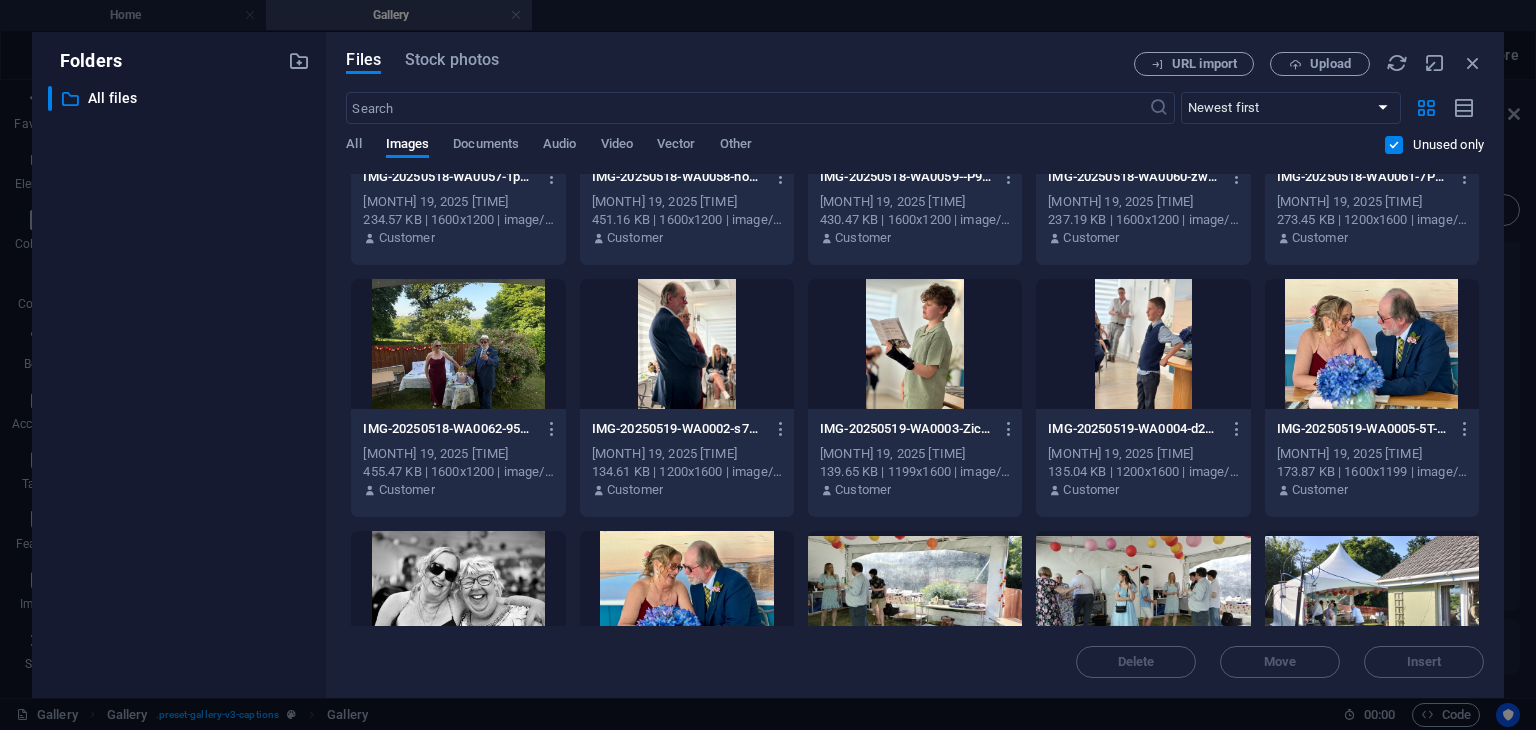 click at bounding box center [915, 344] 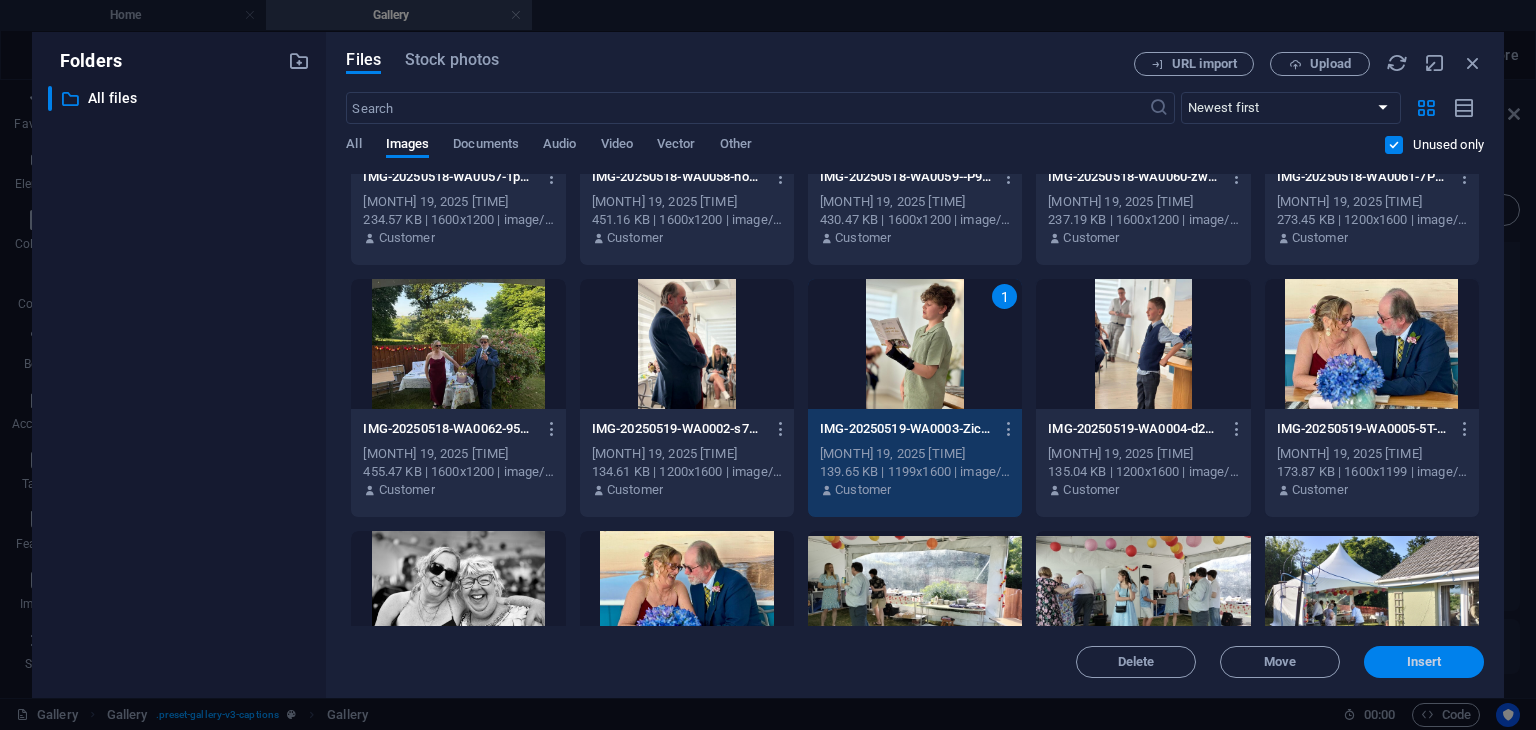click on "Insert" at bounding box center [1424, 662] 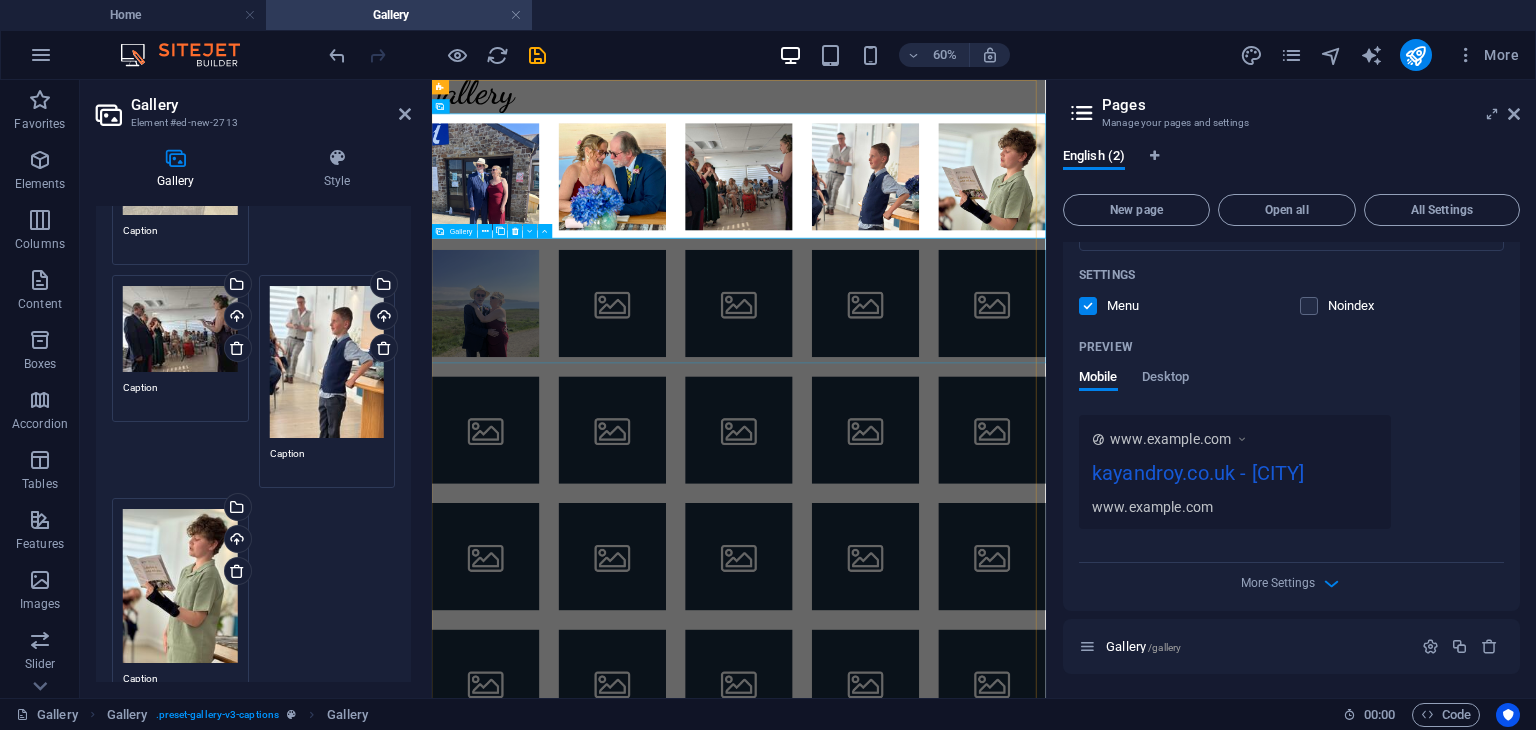 click at bounding box center (521, 452) 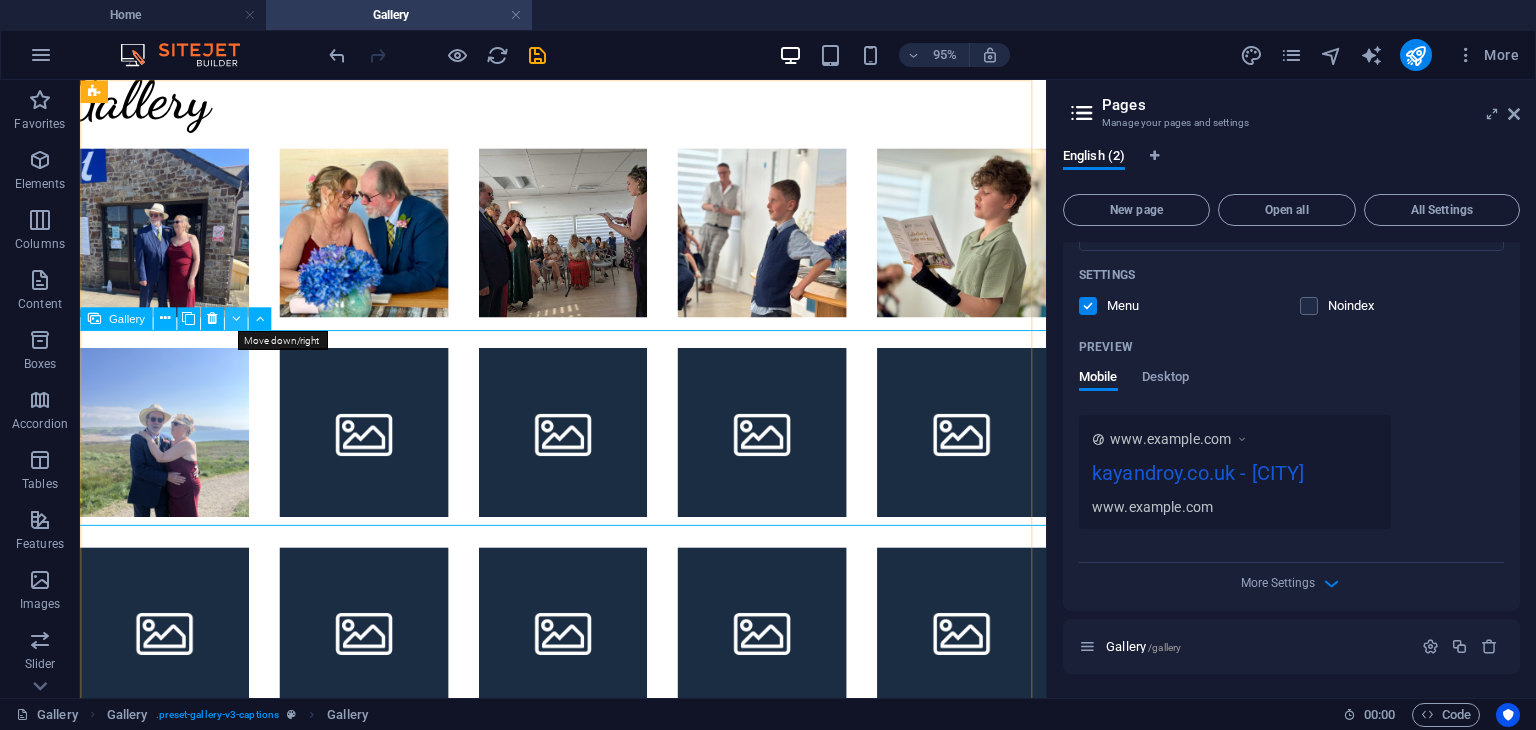 click at bounding box center [236, 318] 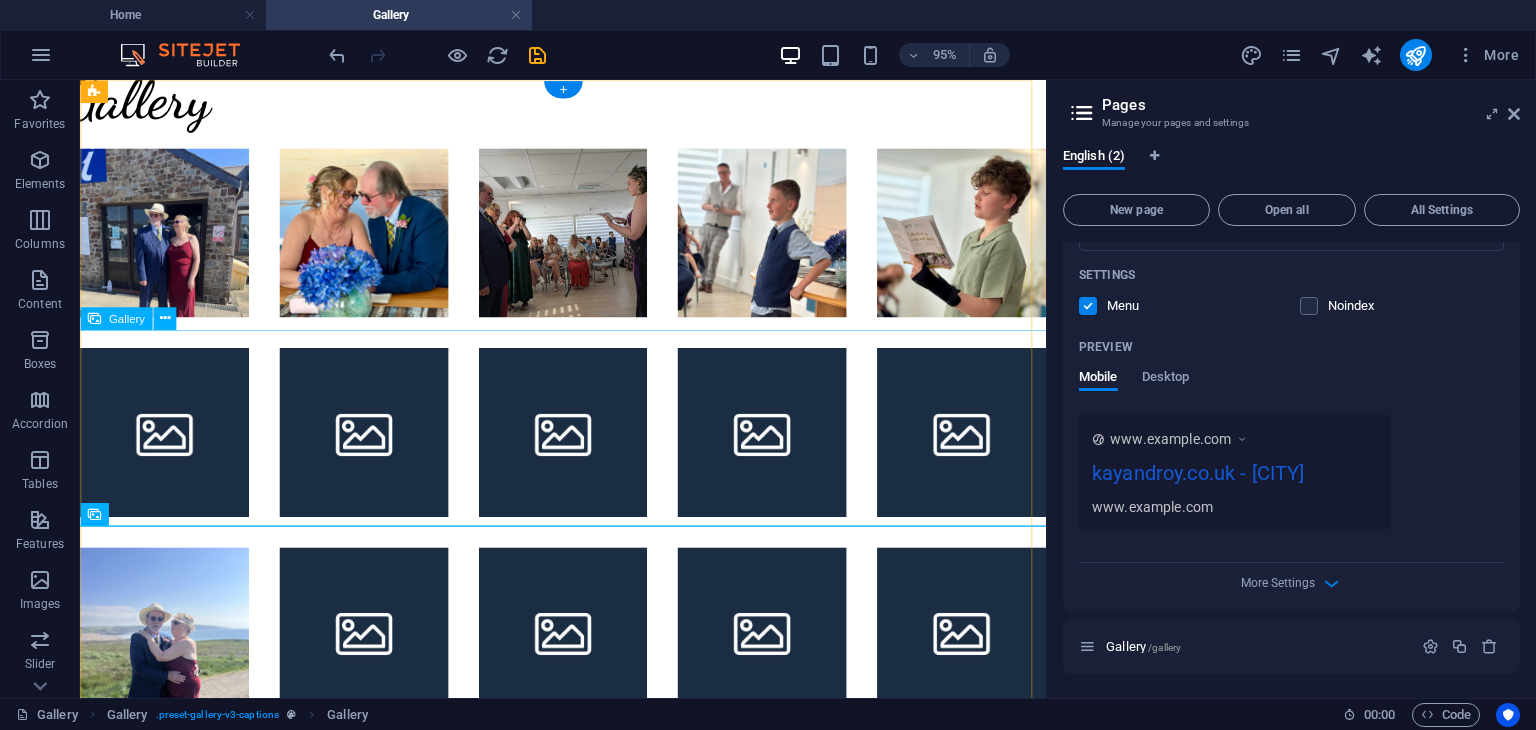 click at bounding box center [169, 451] 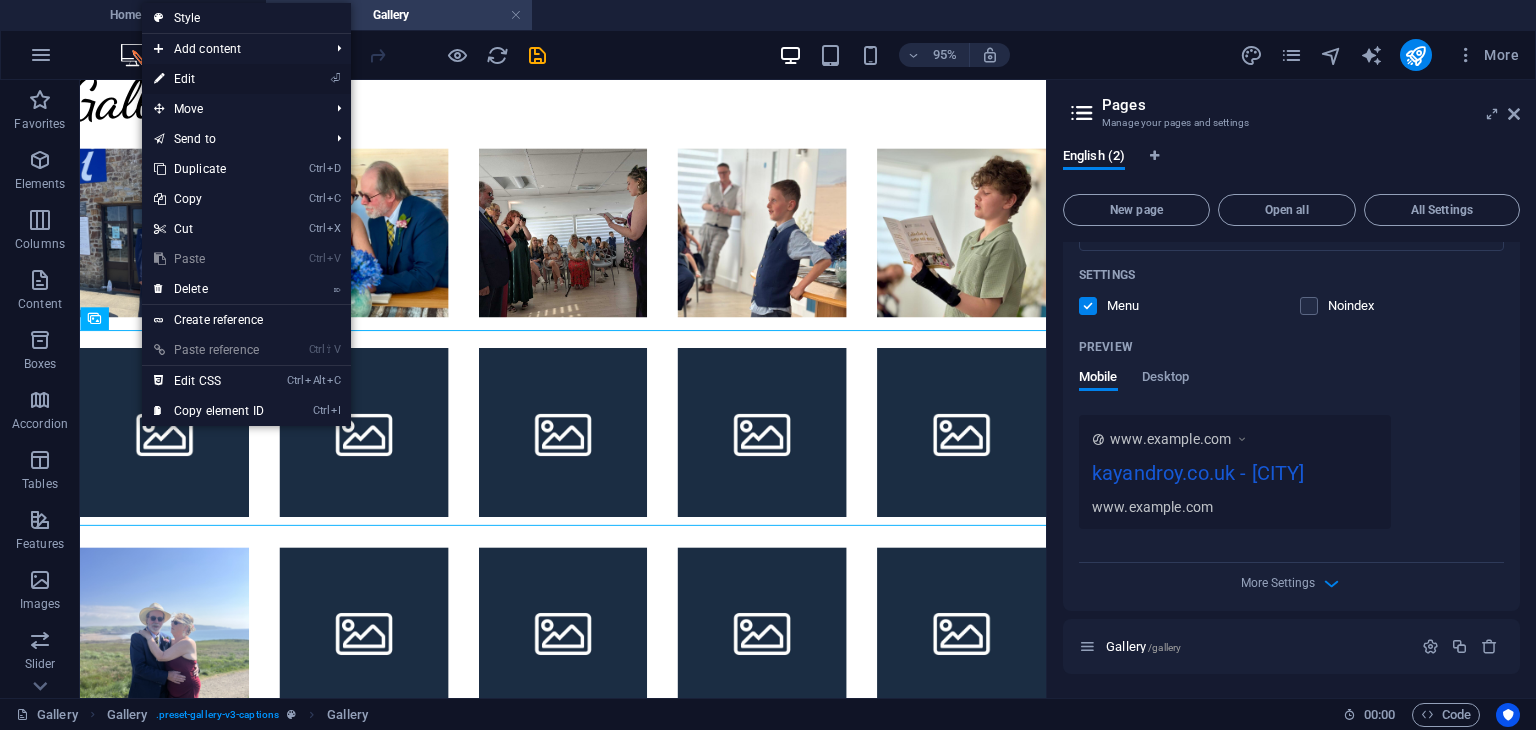 click on "⏎  Edit" at bounding box center (209, 79) 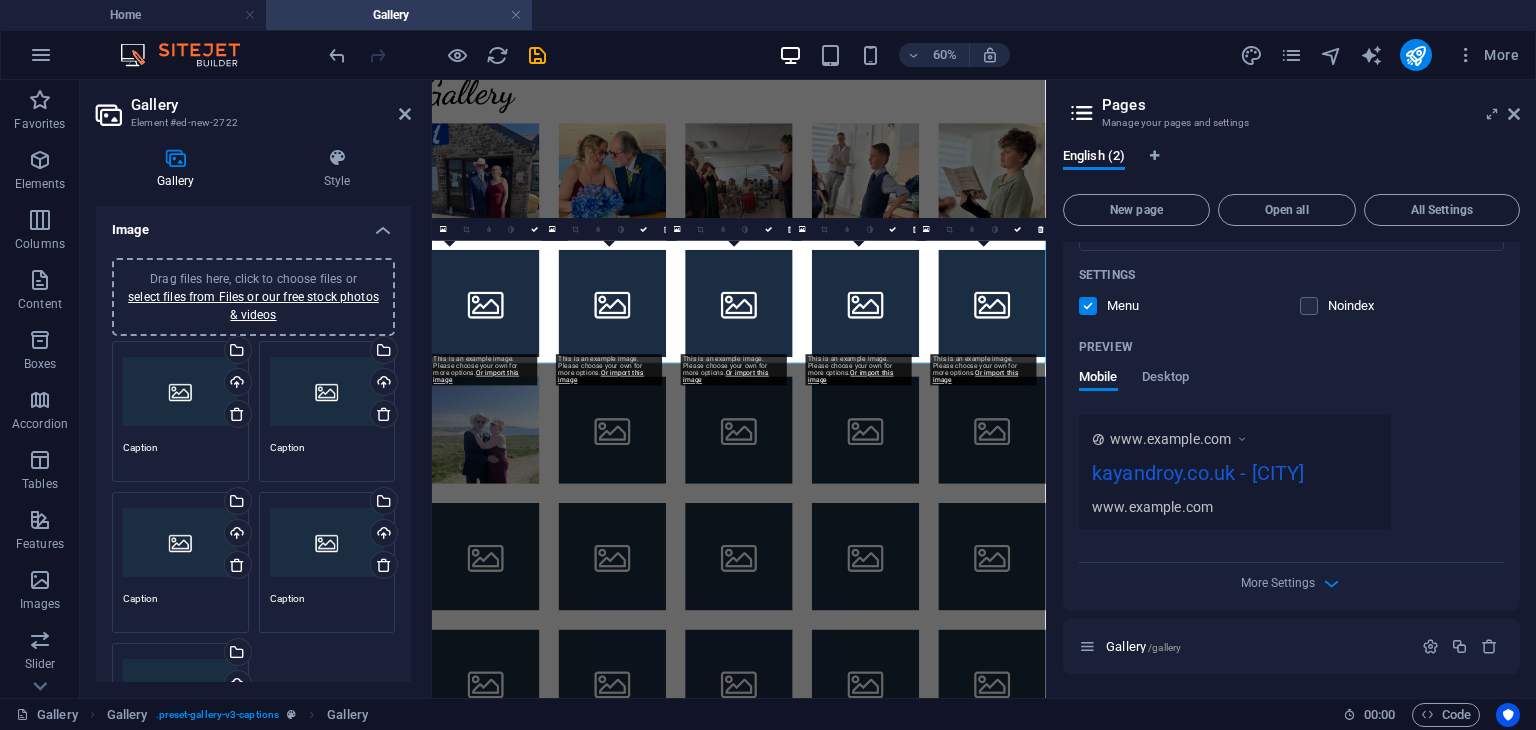 click on "Drag files here, click to choose files or select files from Files or our free stock photos & videos" at bounding box center [180, 392] 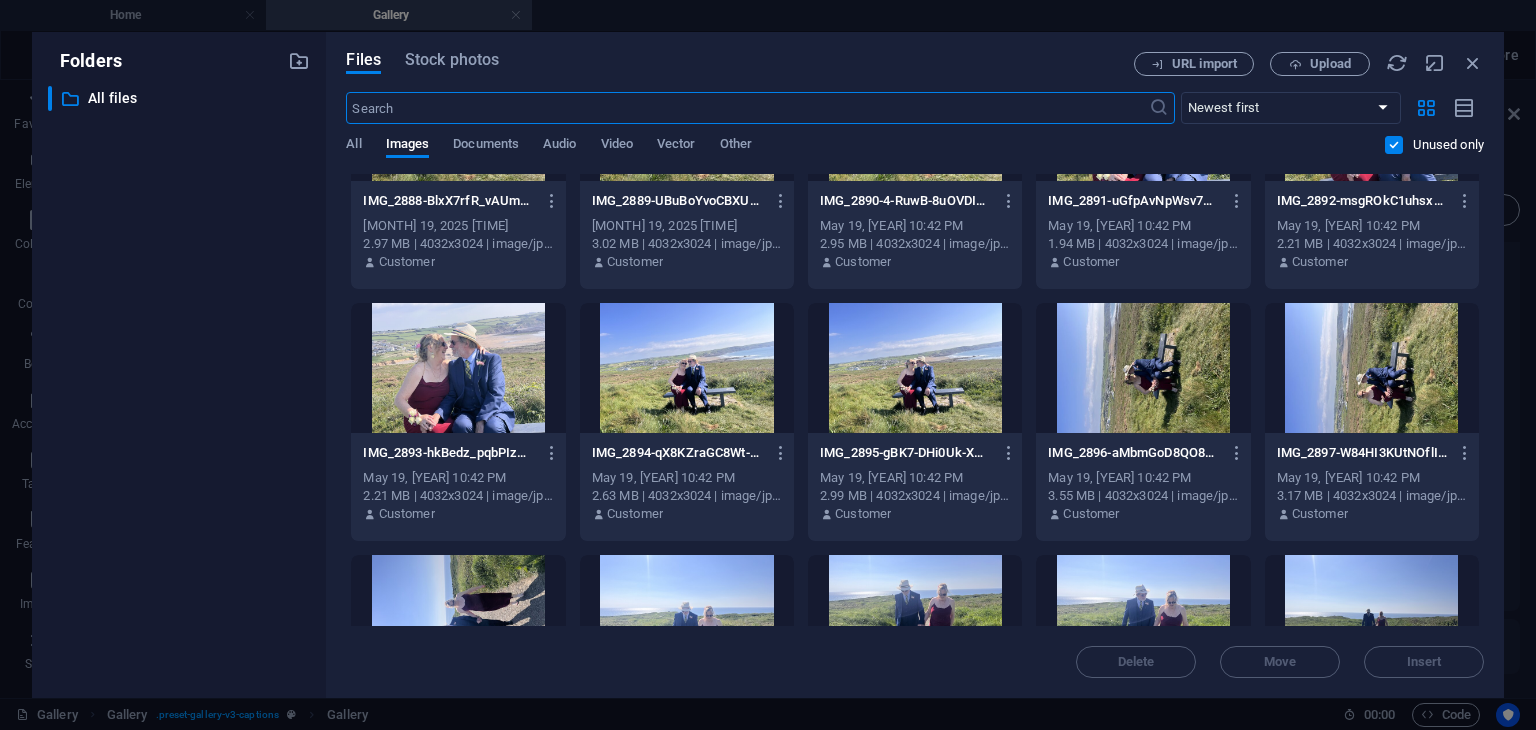 scroll, scrollTop: 1395, scrollLeft: 0, axis: vertical 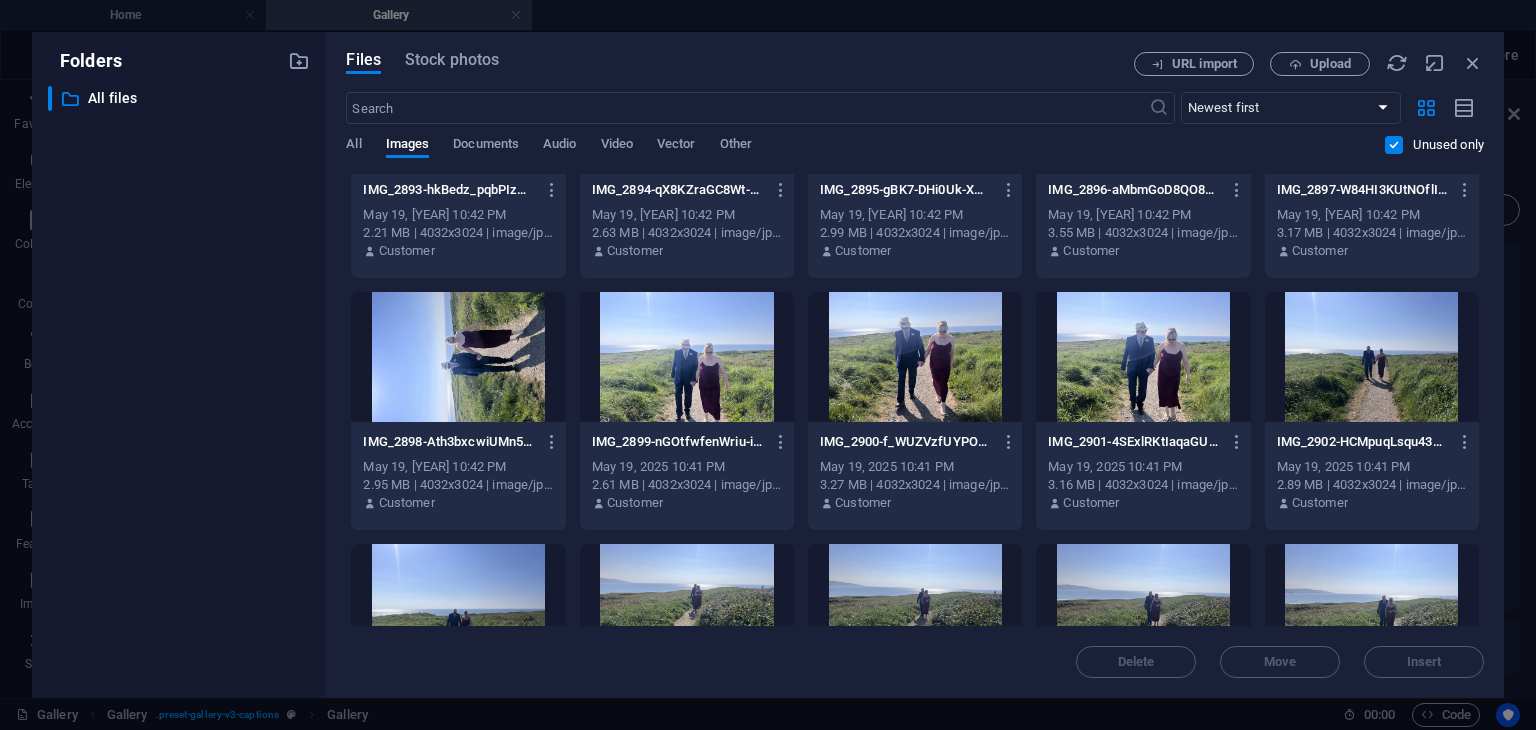 click on "Files Stock photos URL import Upload ​ Newest first Oldest first Name (A-Z) Name (Z-A) Size (0-9) Size (9-0) Resolution (0-9) Resolution (9-0) All Images Documents Audio Video Vector Other Unused only Drop files here to upload them instantly IMG_2868-OV6-ujtHlyDAXFh4ncehqg.jpeg IMG_2868-OV6-ujtHlyDAXFh4ncehqg.jpeg May [MONTH], [YEAR] 10:44 PM 2.49 MB | 3024x4032 | image/jpeg Customer IMG_2869-q7qHz1nqcPcRBdKDNS0ZvA.jpeg IMG_2869-q7qHz1nqcPcRBdKDNS0ZvA.jpeg May [MONTH], [YEAR] 10:44 PM 1.65 MB | 3024x4032 | image/jpeg Customer IMG_2870-kNNZGRWZf9kmPxKHKpOc0w.jpeg IMG_2870-kNNZGRWZf9kmPxKHKpOc0w.jpeg May [MONTH], [YEAR] 10:44 PM 1.5 MB | 3024x4032 | image/jpeg Customer IMG_2871-jLnNRN3x7smkdtoeTh0vUA.jpeg IMG_2871-jLnNRN3x7smkdtoeTh0vUA.jpeg May [MONTH], [YEAR] 10:44 PM 1.58 MB | 3024x4032 | image/jpeg Customer IMG_2872-TYxOEUxDCDH6LidGcChN-Q.jpeg IMG_2872-TYxOEUxDCDH6LidGcChN-Q.jpeg Customer Customer" at bounding box center (915, 365) 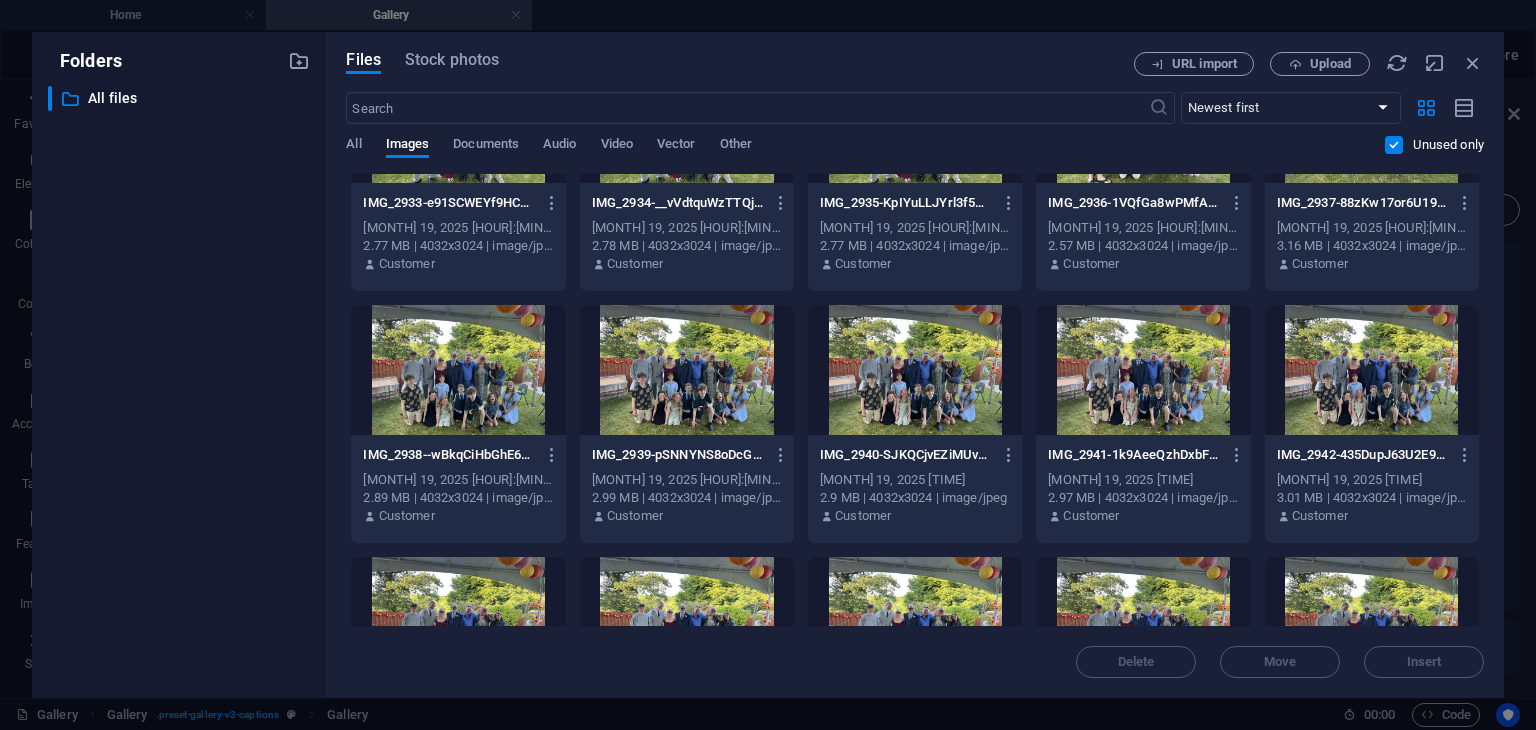 scroll, scrollTop: 4072, scrollLeft: 0, axis: vertical 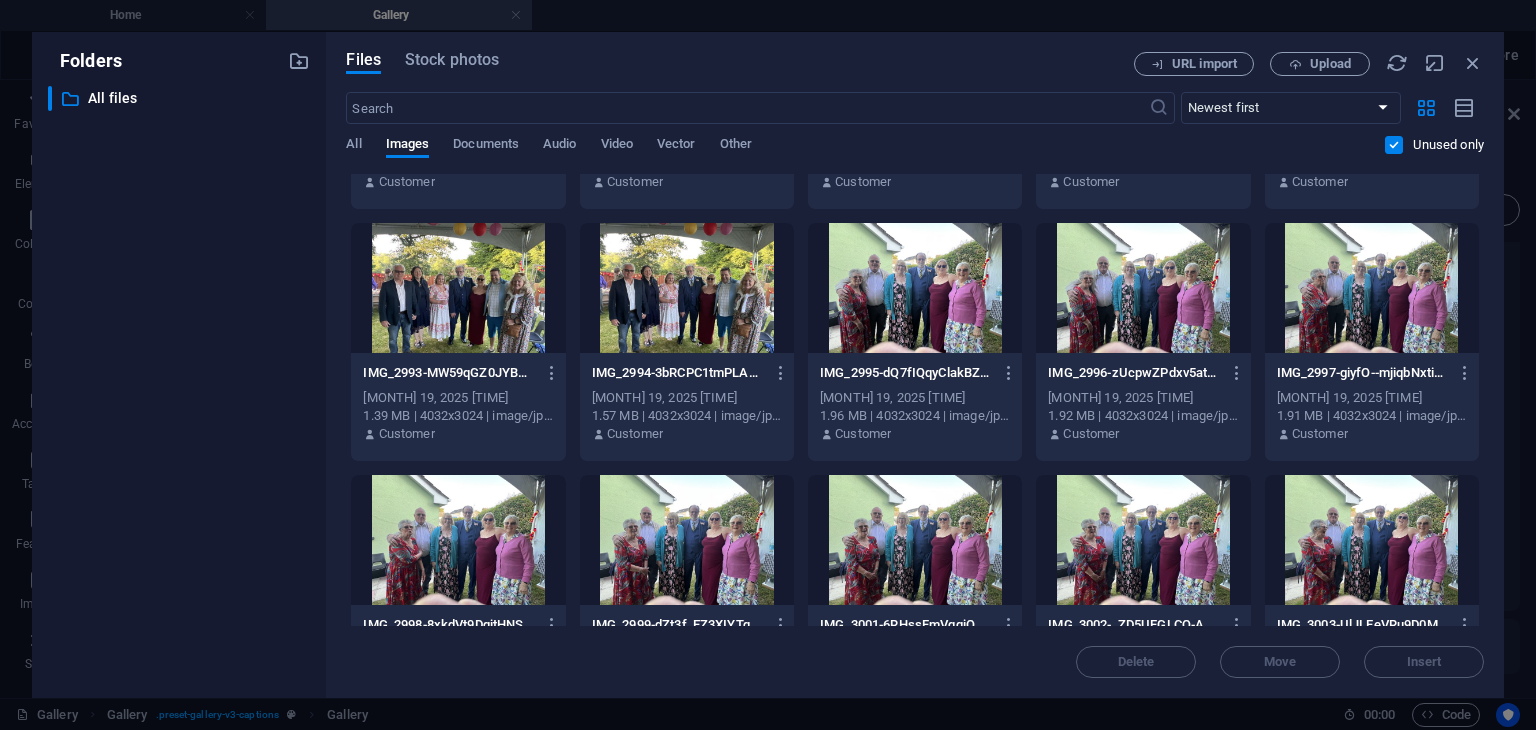 drag, startPoint x: 1484, startPoint y: 558, endPoint x: 1471, endPoint y: 671, distance: 113.74533 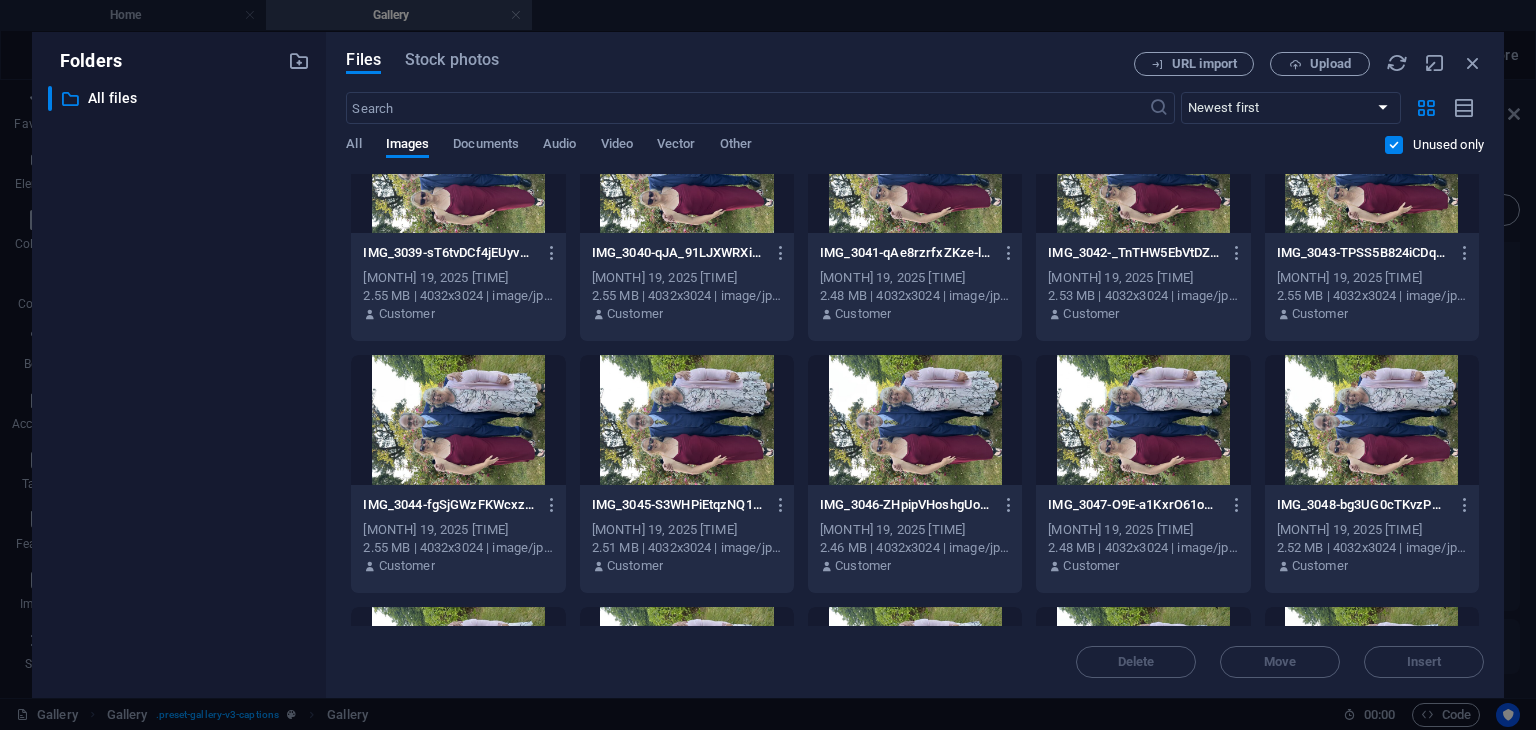 scroll, scrollTop: 9257, scrollLeft: 0, axis: vertical 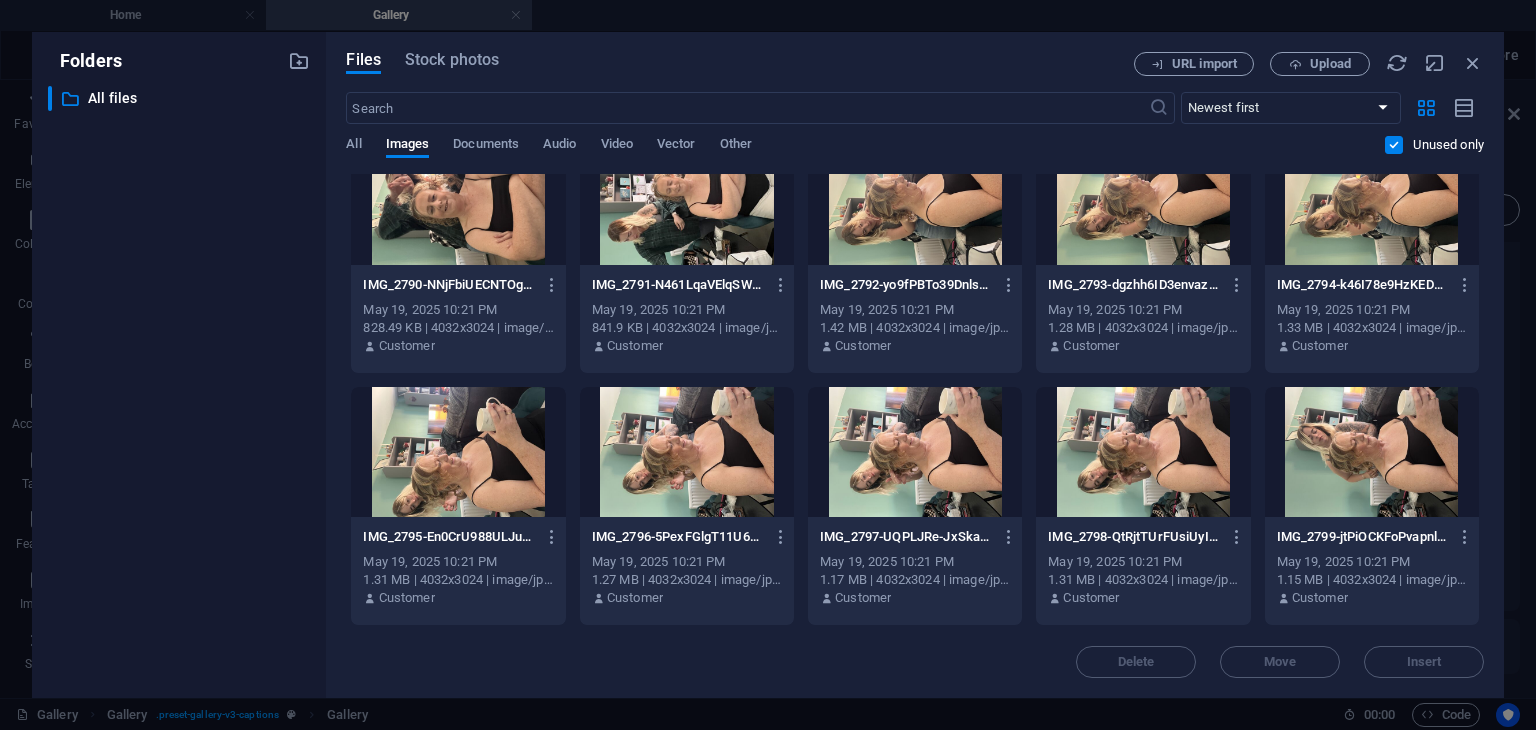 click on "Files Stock photos URL import Upload ​ Newest first Oldest first Name (A-Z) Name (Z-A) Size (0-9) Size (9-0) Resolution (0-9) Resolution (9-0) All Images Documents Audio Video Vector Other Unused only Drop files here to upload them instantly IMG_2868-OV6-ujtHlyDAXFh4ncehqg.jpeg IMG_2868-OV6-ujtHlyDAXFh4ncehqg.jpeg May [MONTH], [YEAR] 10:44 PM 2.49 MB | 3024x4032 | image/jpeg Customer IMG_2869-q7qHz1nqcPcRBdKDNS0ZvA.jpeg IMG_2869-q7qHz1nqcPcRBdKDNS0ZvA.jpeg May [MONTH], [YEAR] 10:44 PM 1.65 MB | 3024x4032 | image/jpeg Customer IMG_2870-kNNZGRWZf9kmPxKHKpOc0w.jpeg IMG_2870-kNNZGRWZf9kmPxKHKpOc0w.jpeg May [MONTH], [YEAR] 10:44 PM 1.5 MB | 3024x4032 | image/jpeg Customer IMG_2871-jLnNRN3x7smkdtoeTh0vUA.jpeg IMG_2871-jLnNRN3x7smkdtoeTh0vUA.jpeg May [MONTH], [YEAR] 10:44 PM 1.58 MB | 3024x4032 | image/jpeg Customer IMG_2872-TYxOEUxDCDH6LidGcChN-Q.jpeg IMG_2872-TYxOEUxDCDH6LidGcChN-Q.jpeg Customer Customer" at bounding box center (915, 365) 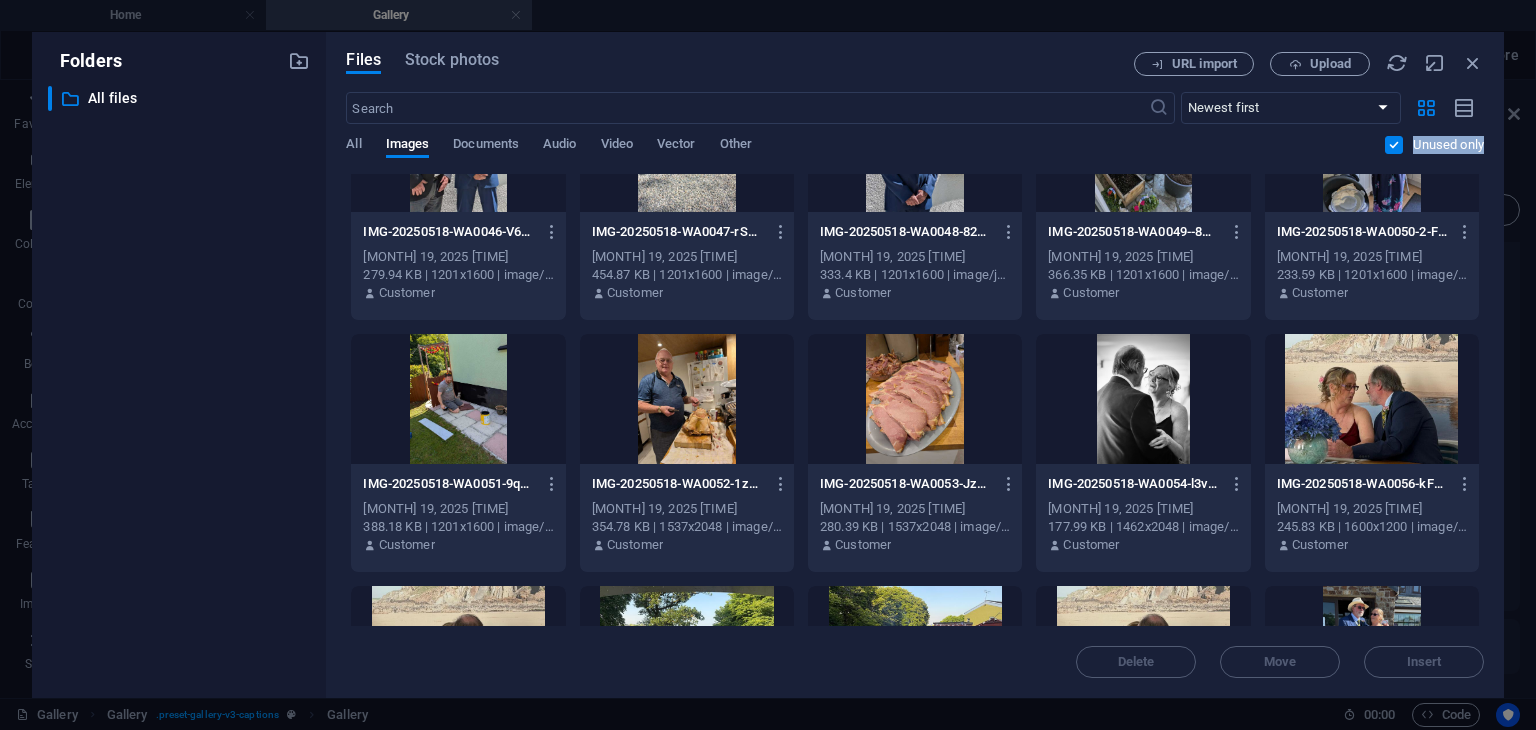 scroll, scrollTop: 19636, scrollLeft: 0, axis: vertical 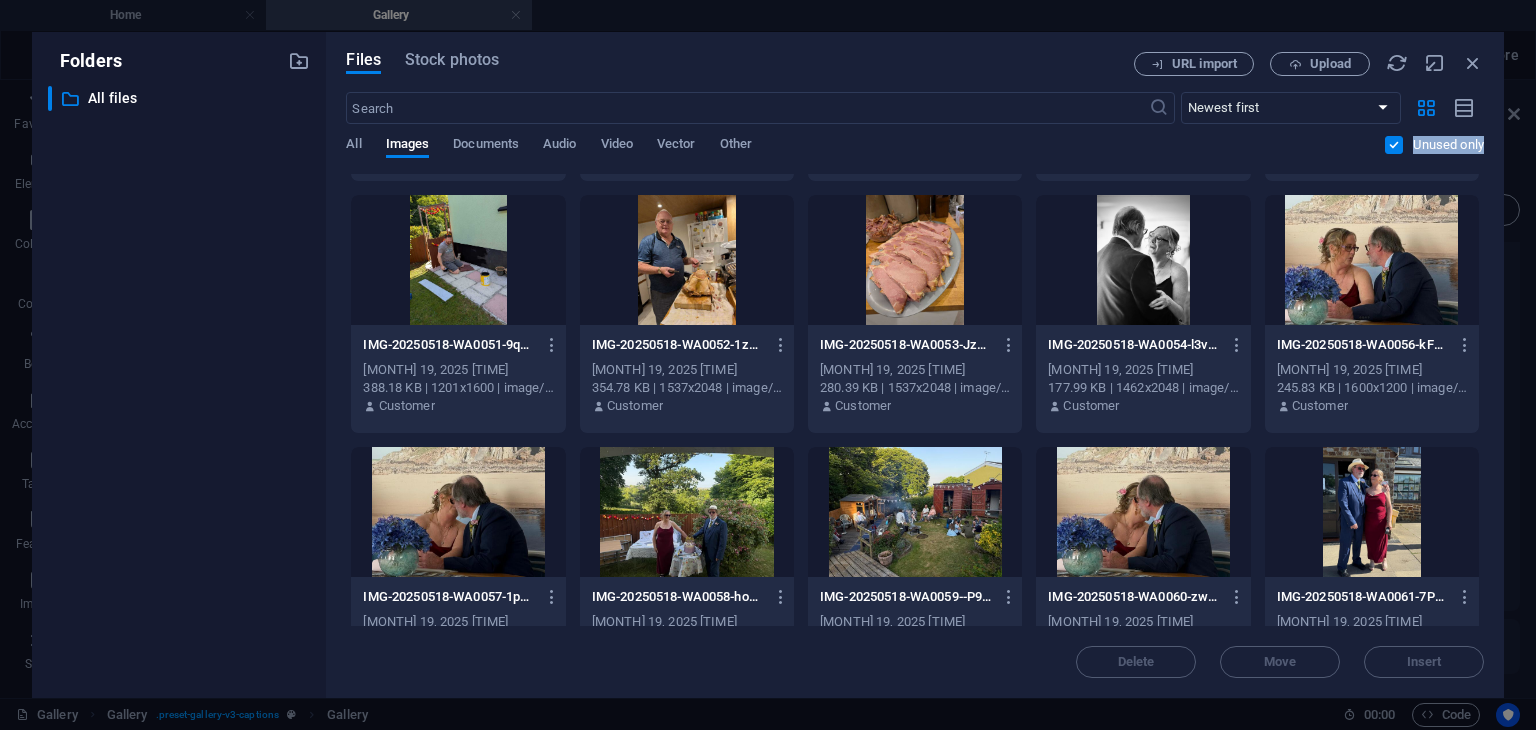 click at bounding box center (1143, 260) 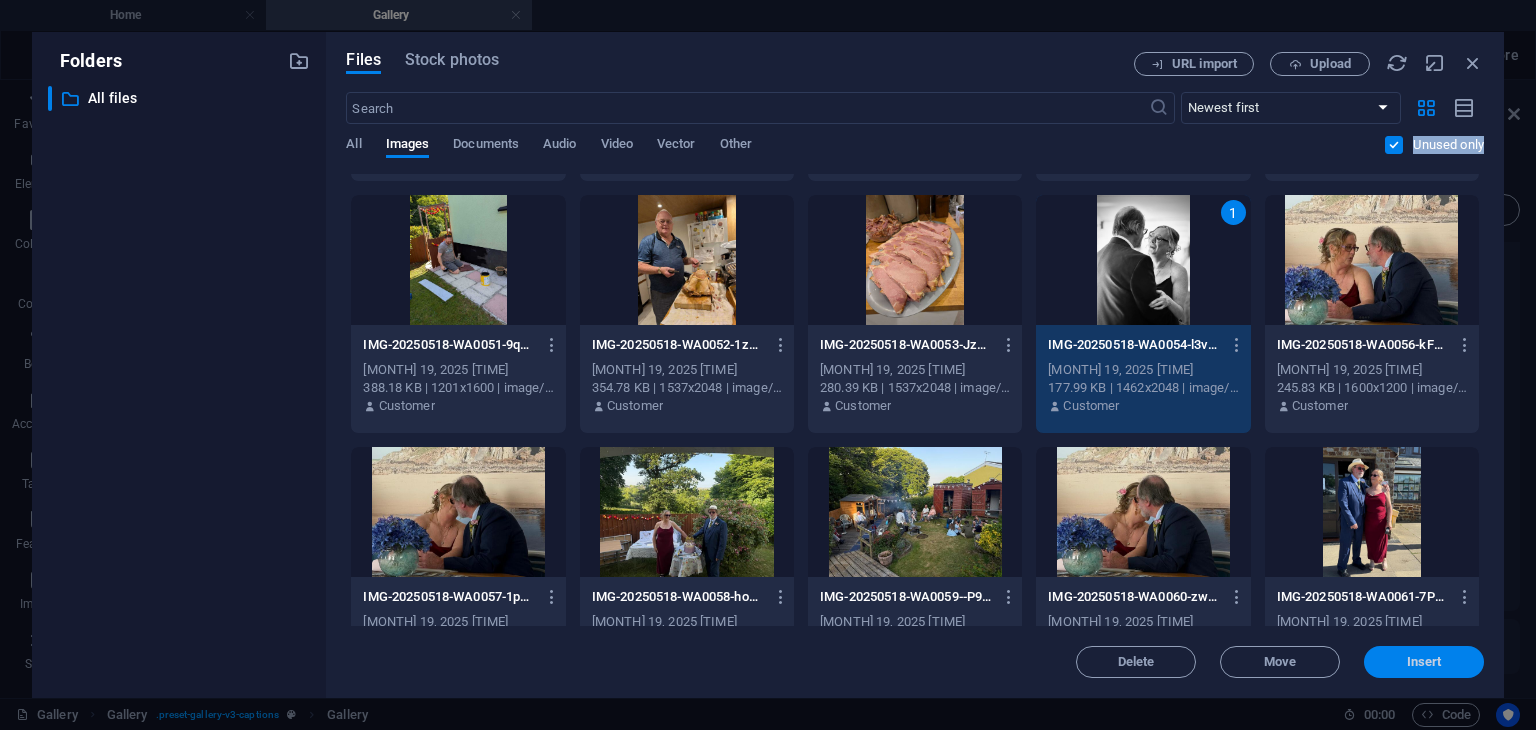 click on "Insert" at bounding box center (1424, 662) 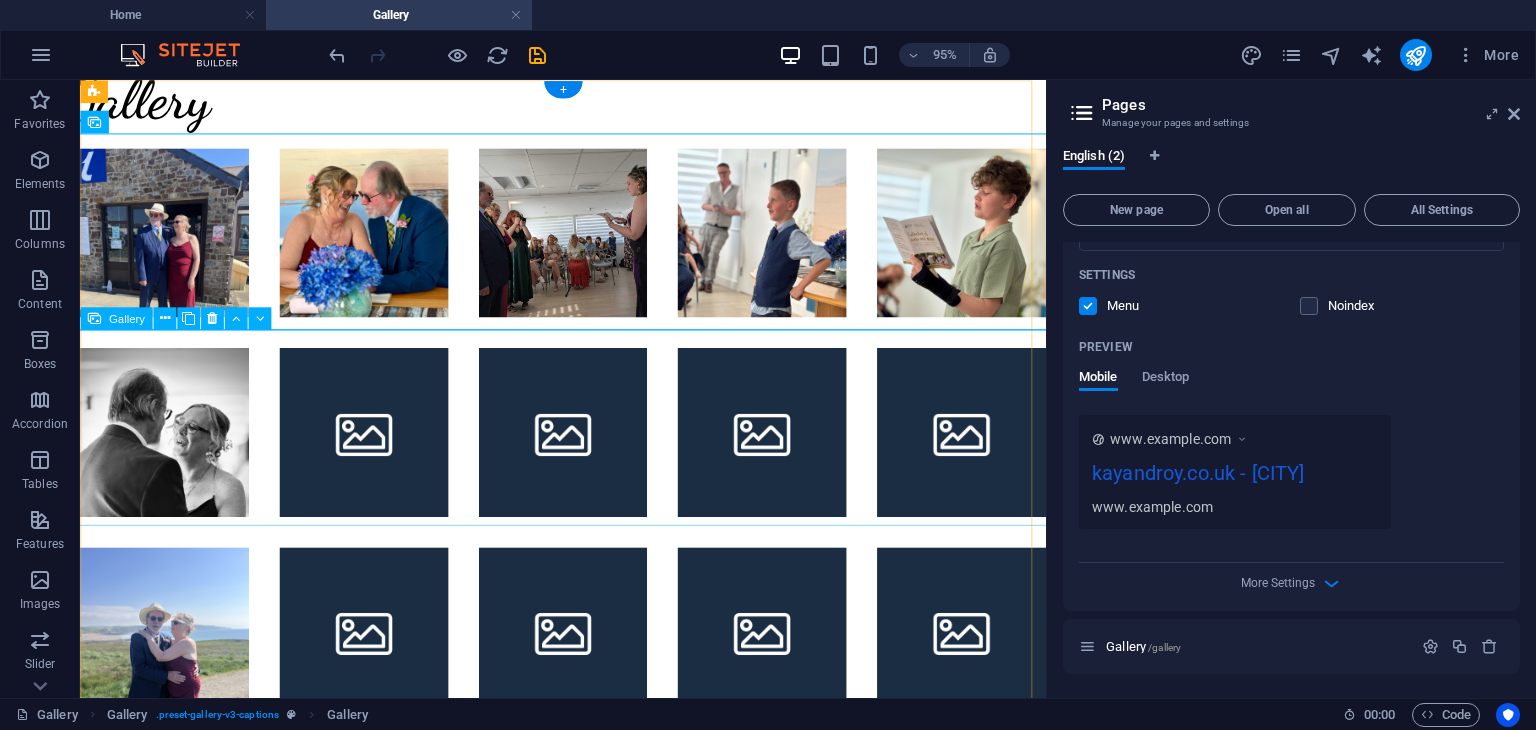click at bounding box center [379, 451] 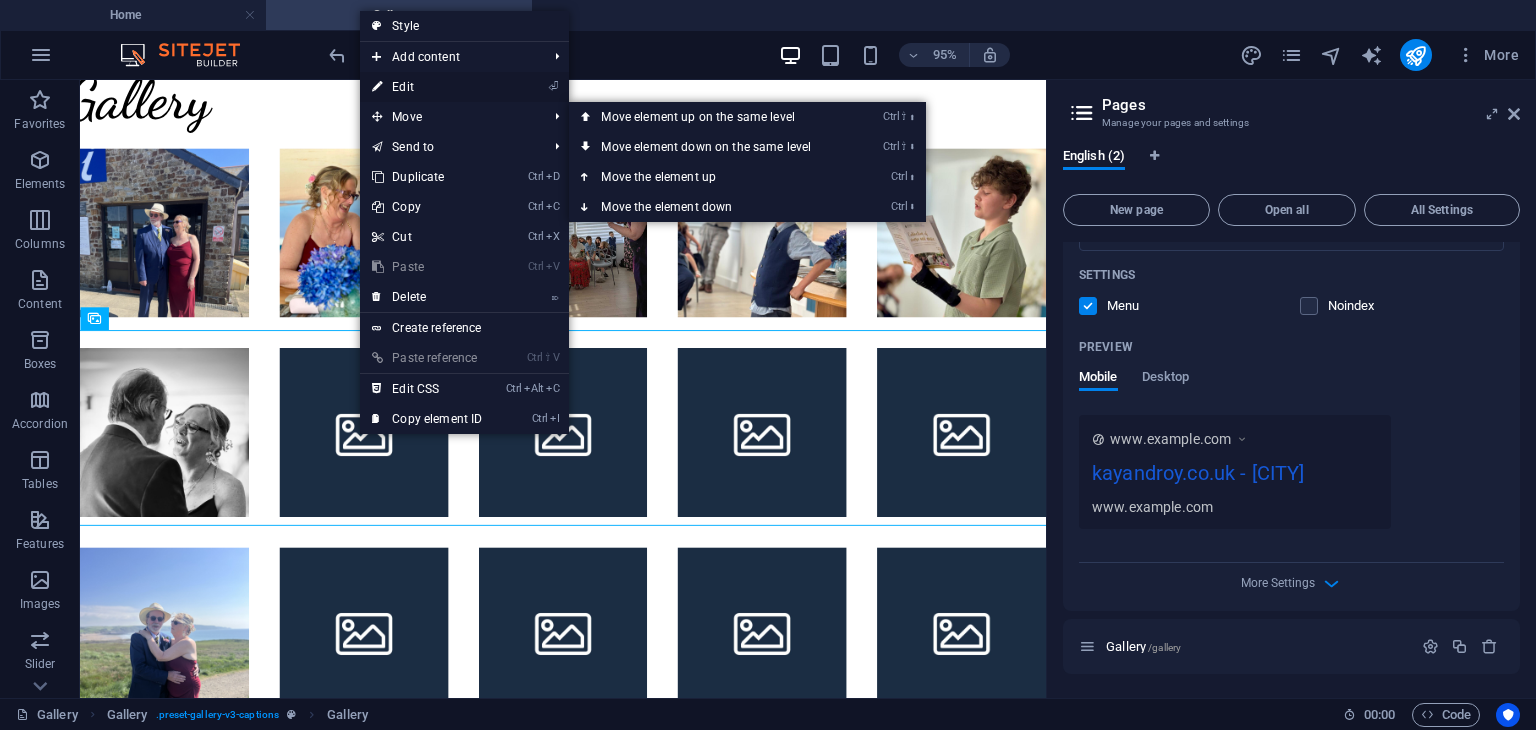click on "⏎  Edit" at bounding box center (427, 87) 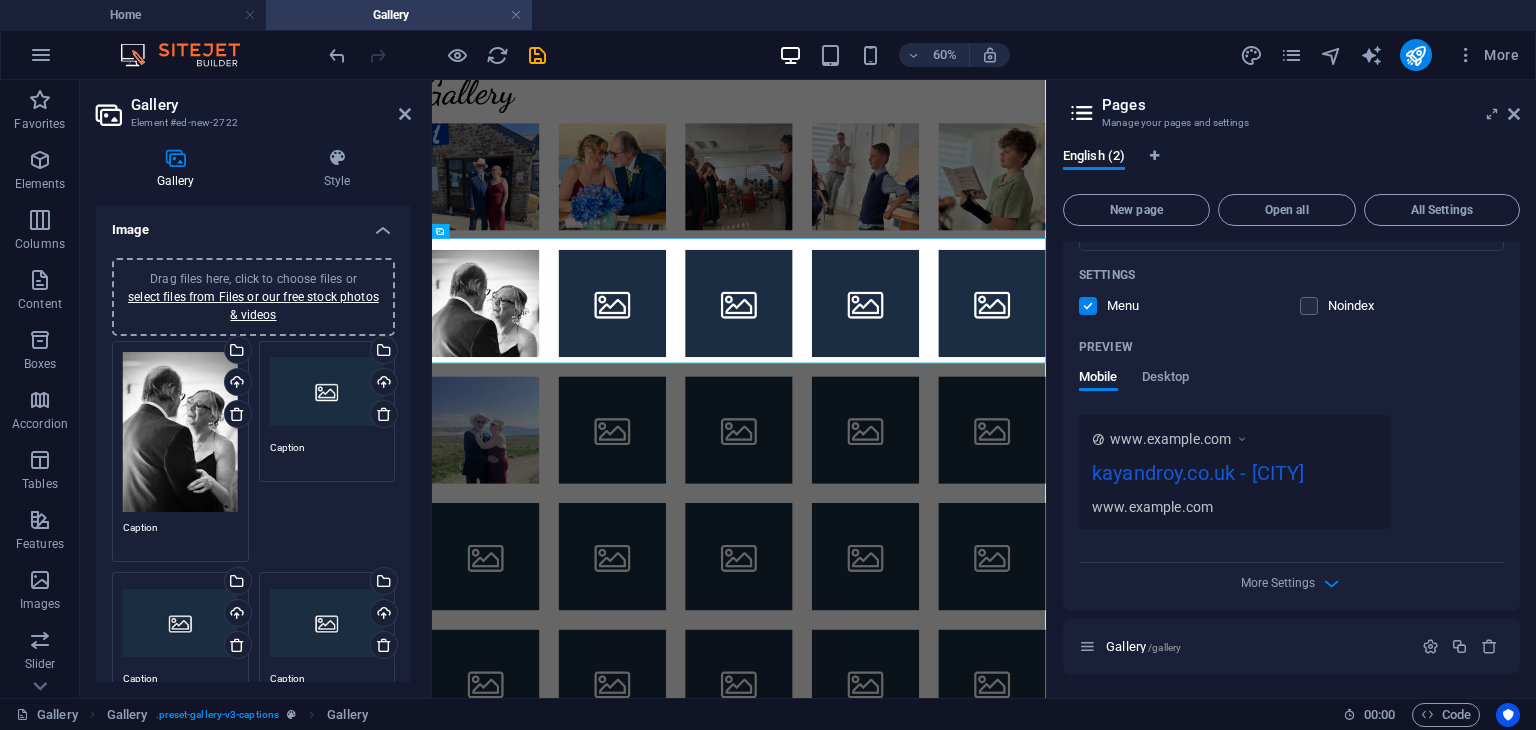 click on "Drag files here, click to choose files or select files from Files or our free stock photos & videos" at bounding box center (327, 392) 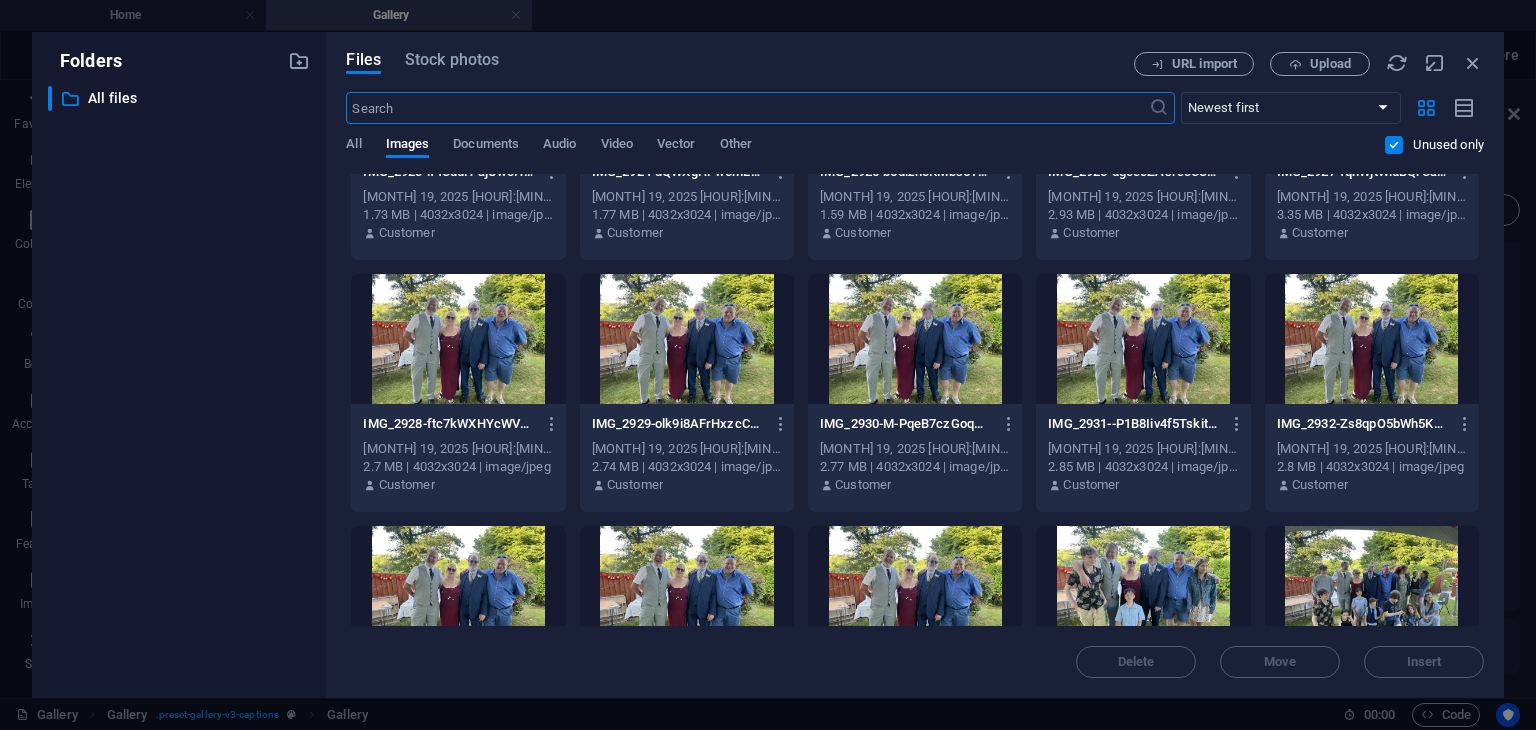 scroll, scrollTop: 2909, scrollLeft: 0, axis: vertical 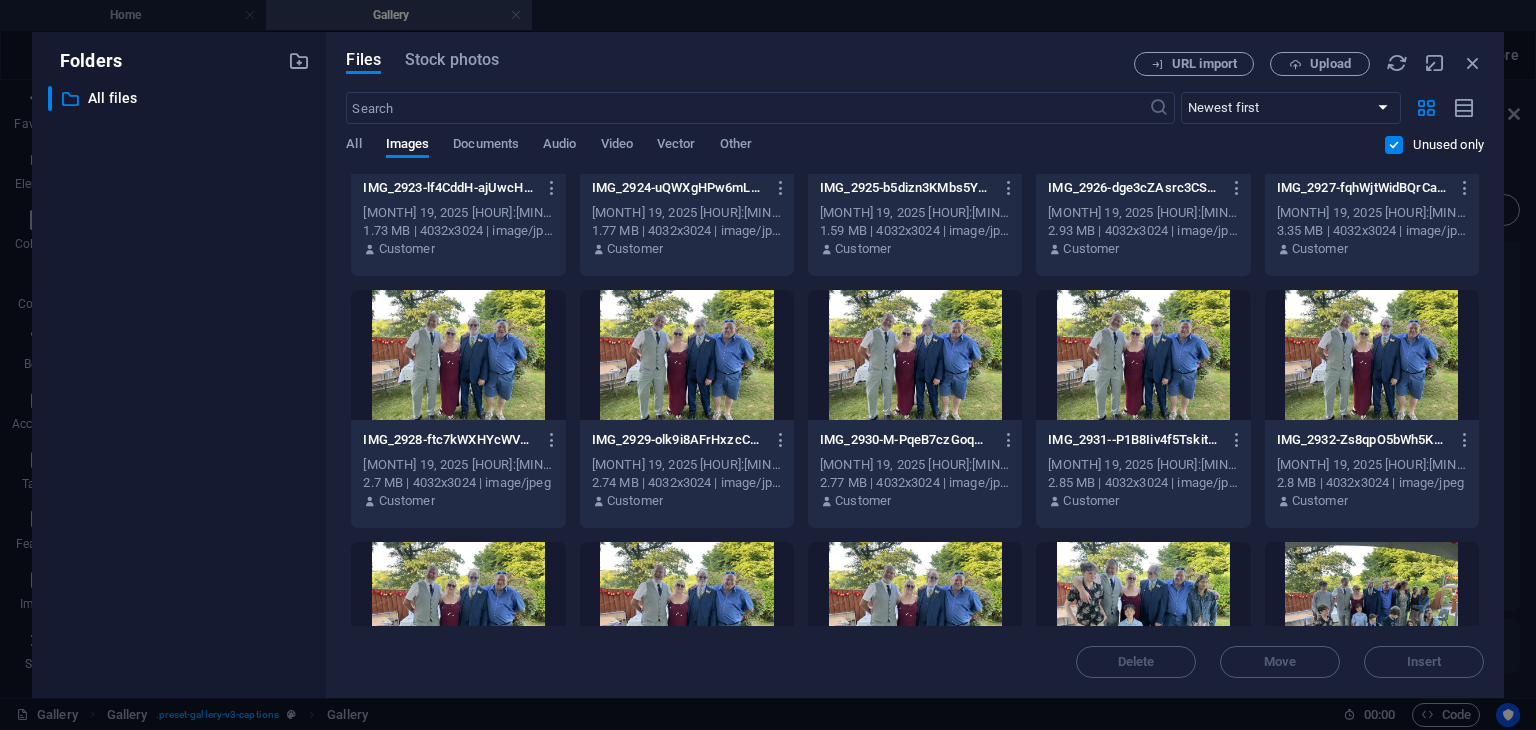 click on "Delete Move Insert" at bounding box center [915, 652] 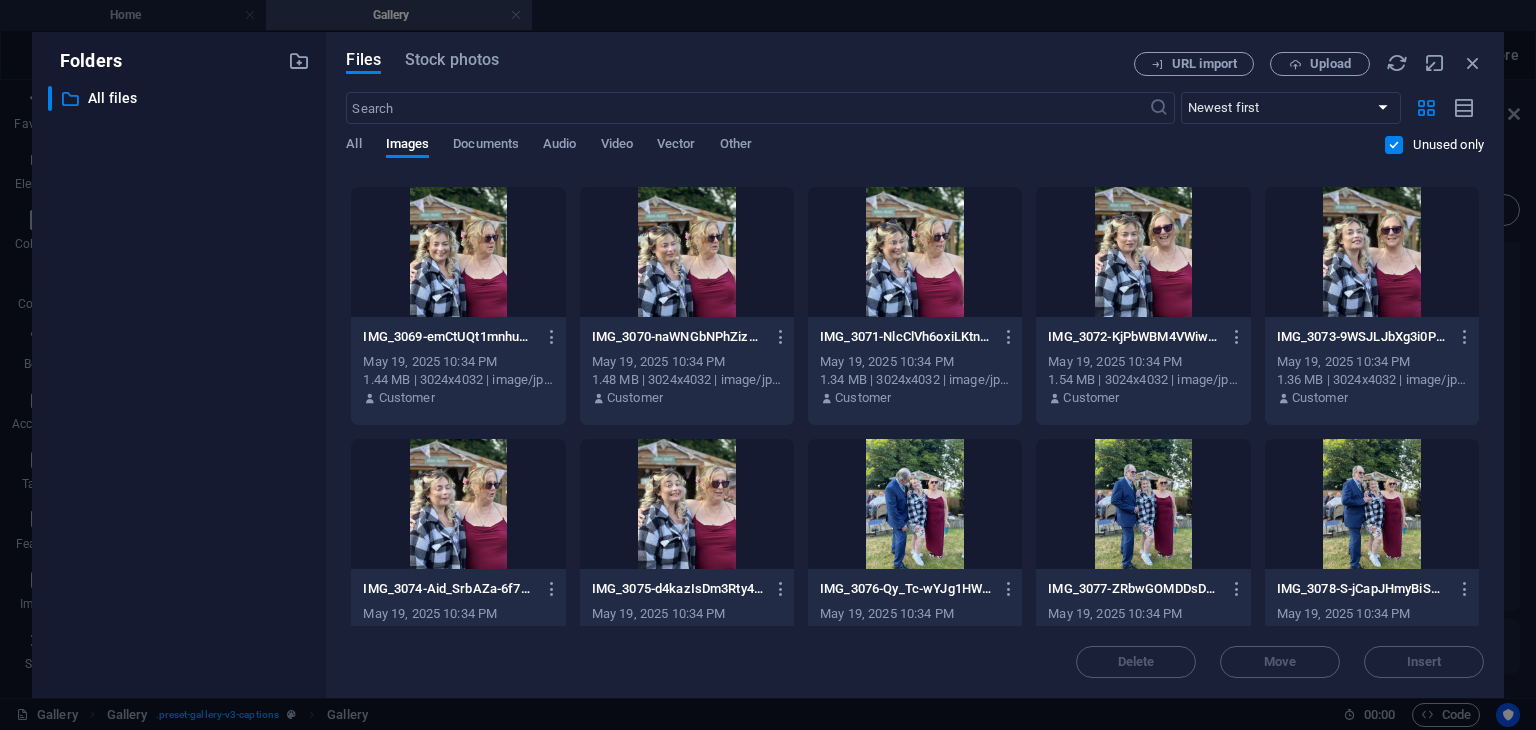 scroll, scrollTop: 10089, scrollLeft: 0, axis: vertical 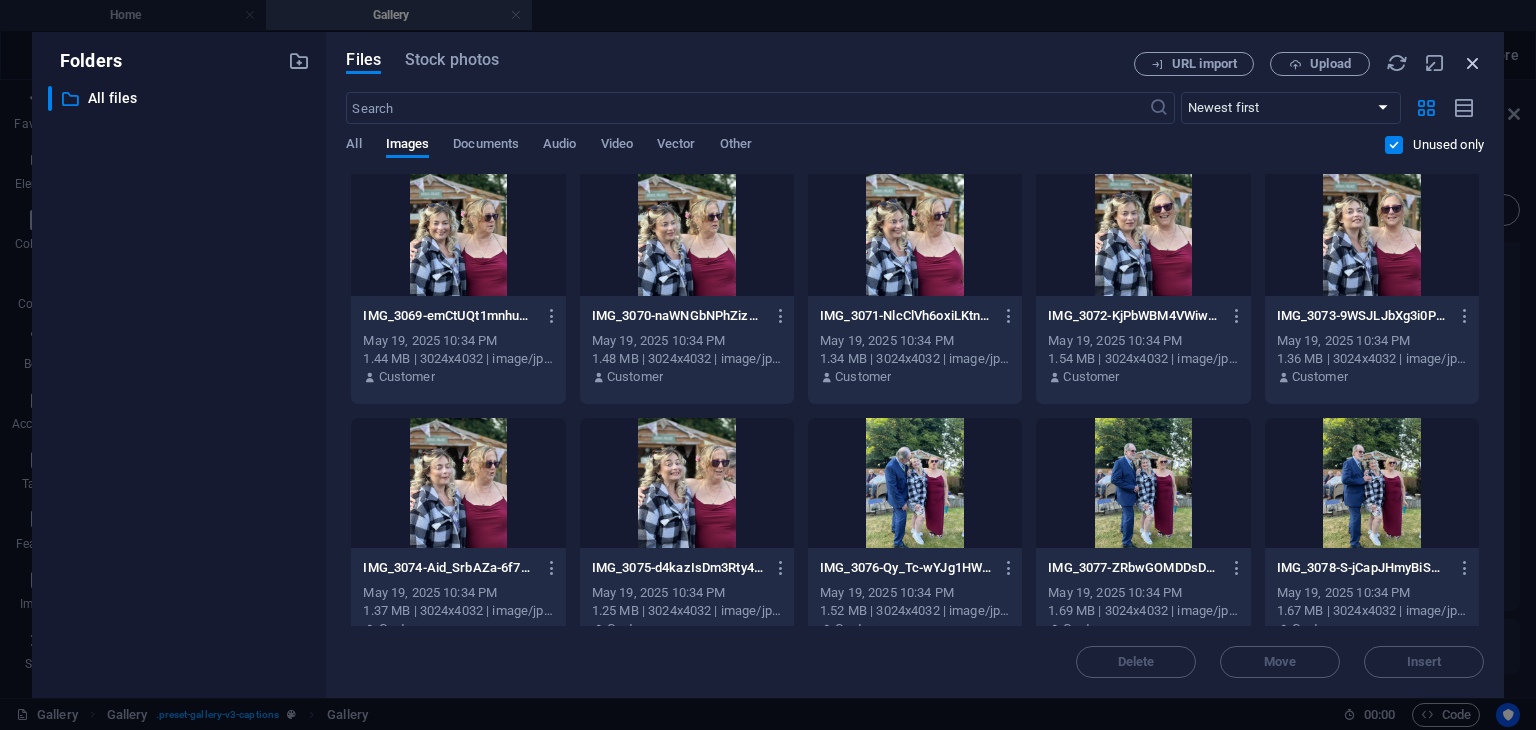 click at bounding box center (1473, 63) 